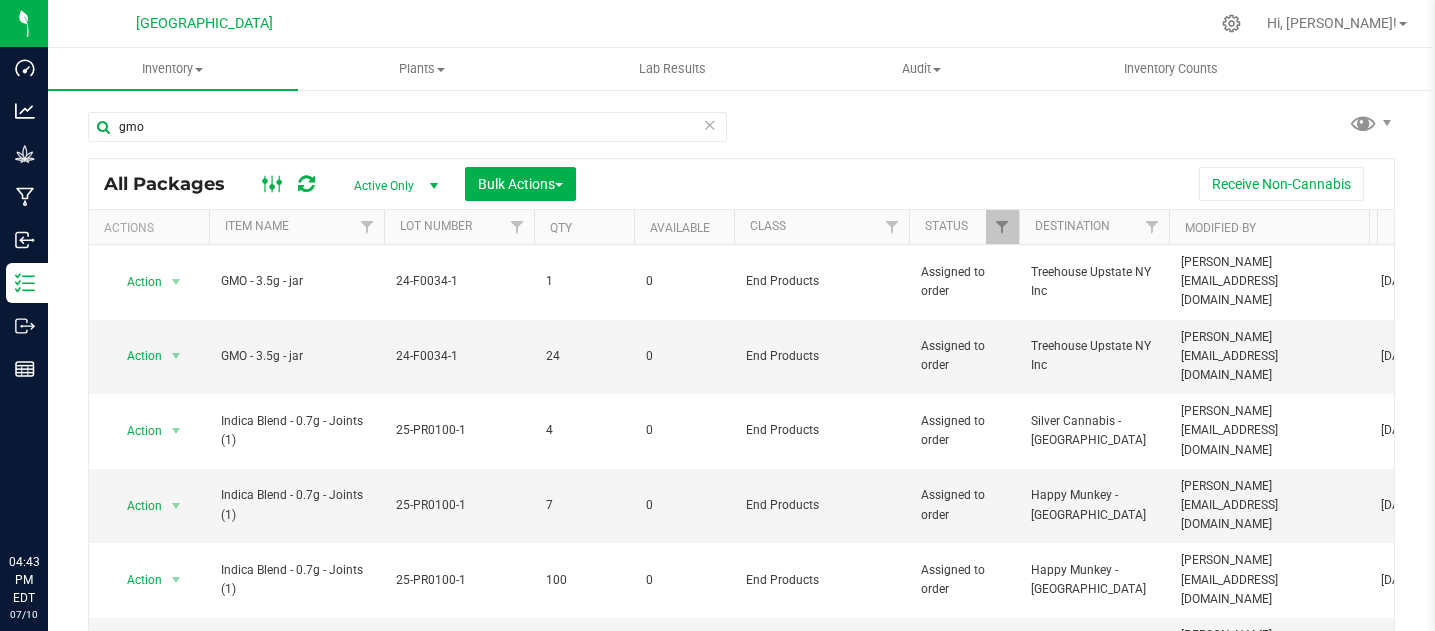 scroll, scrollTop: 0, scrollLeft: 0, axis: both 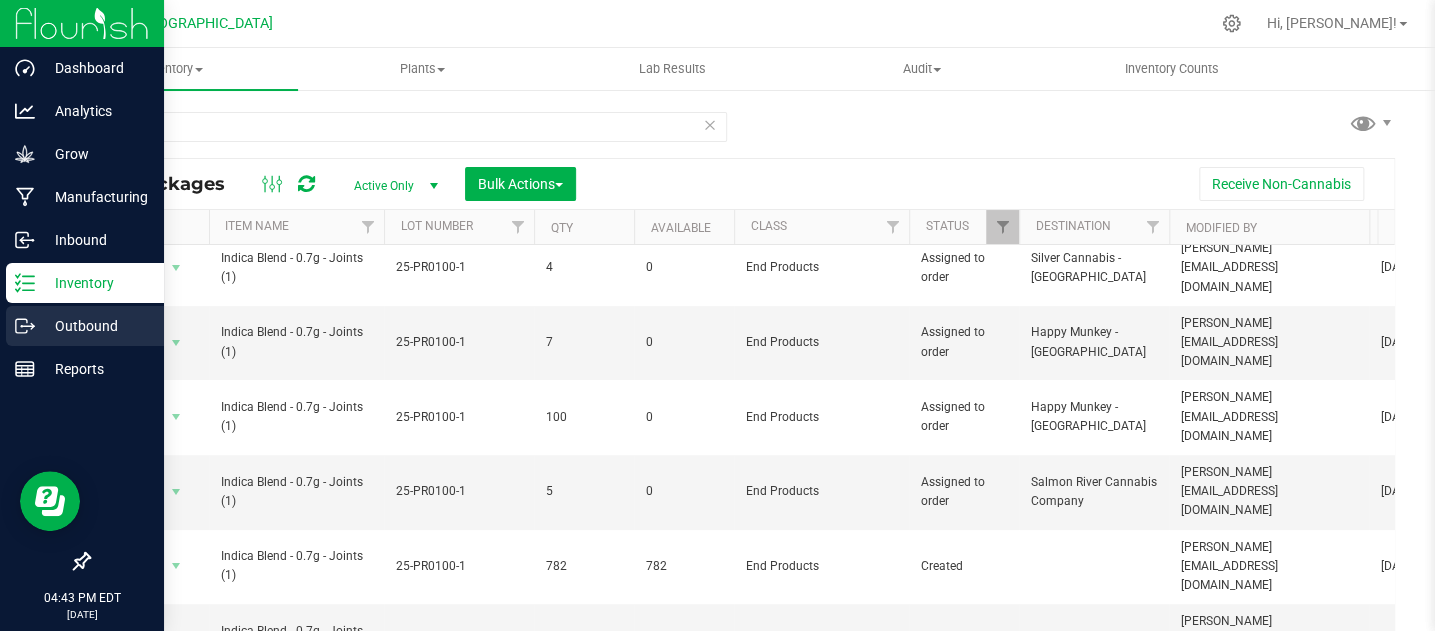 click 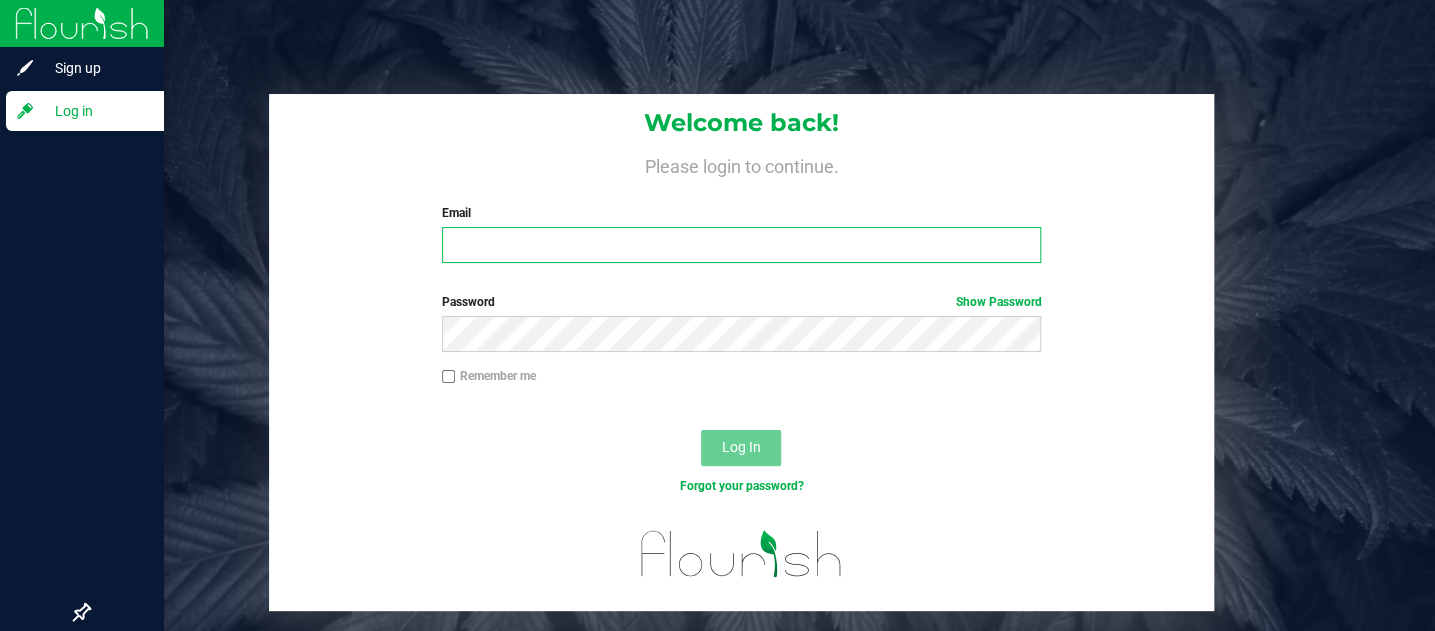type on "[EMAIL_ADDRESS][DOMAIN_NAME]" 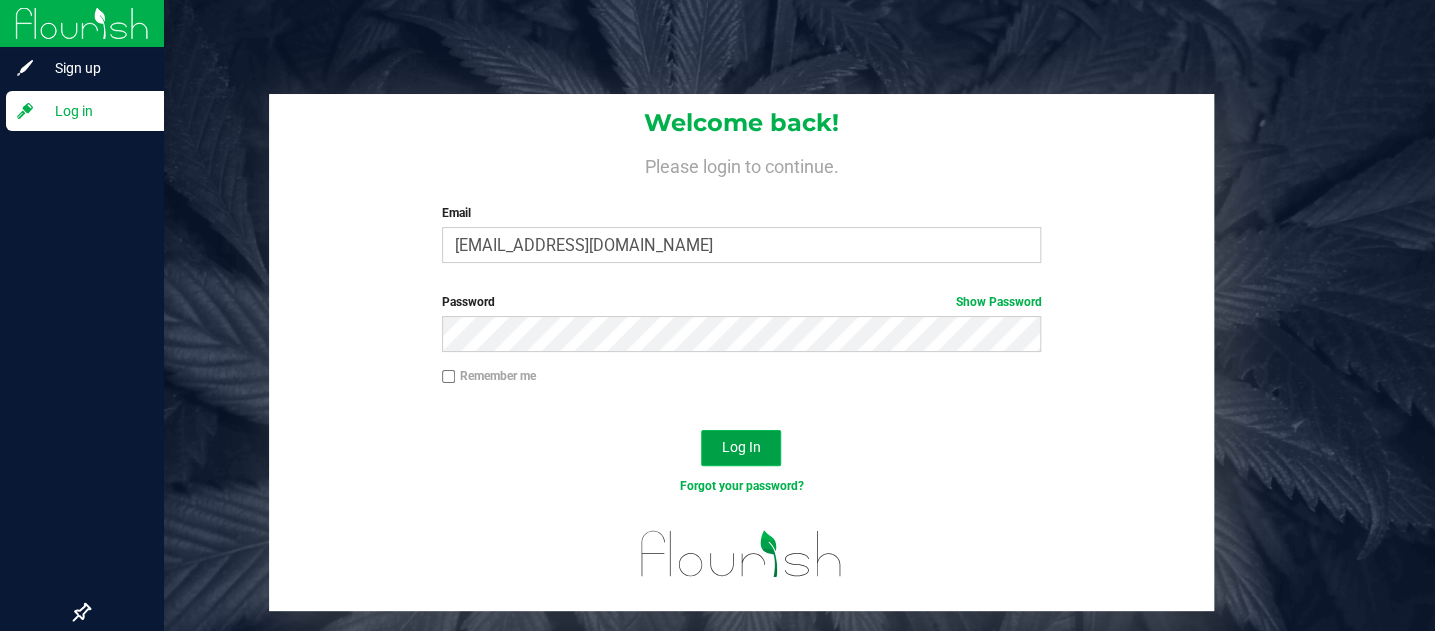 click on "Log In" at bounding box center [741, 448] 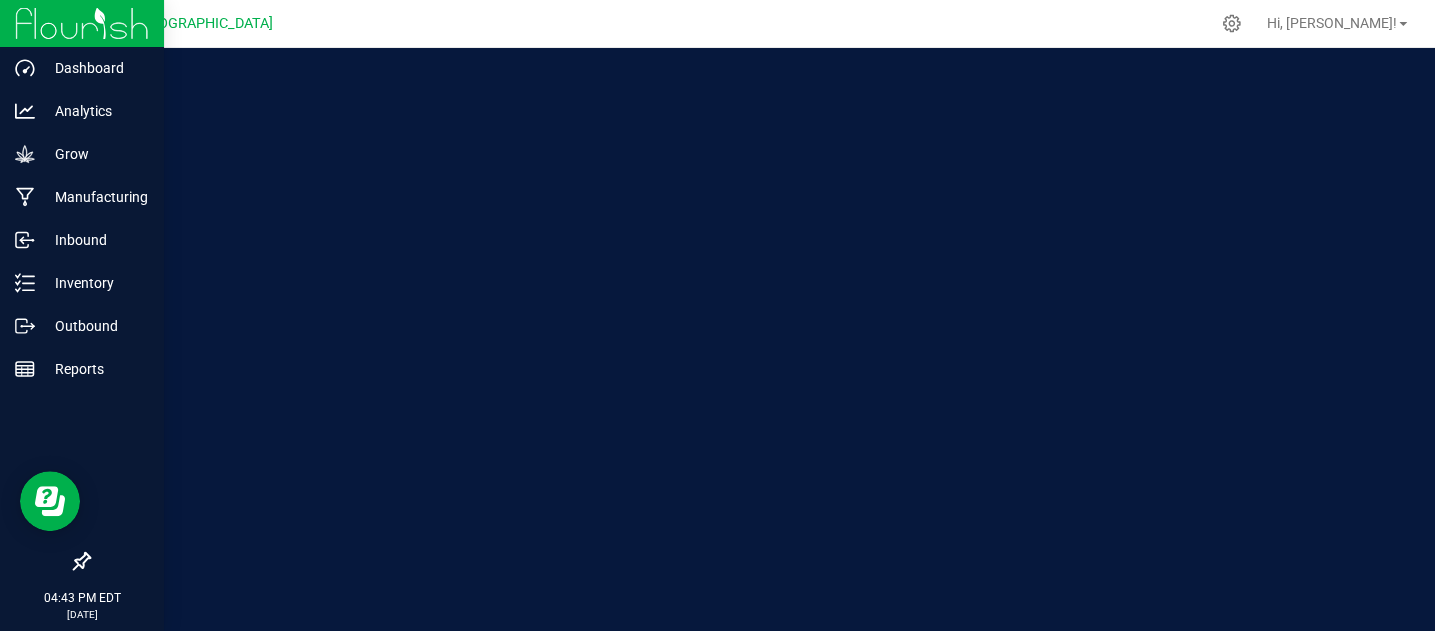 scroll, scrollTop: 0, scrollLeft: 0, axis: both 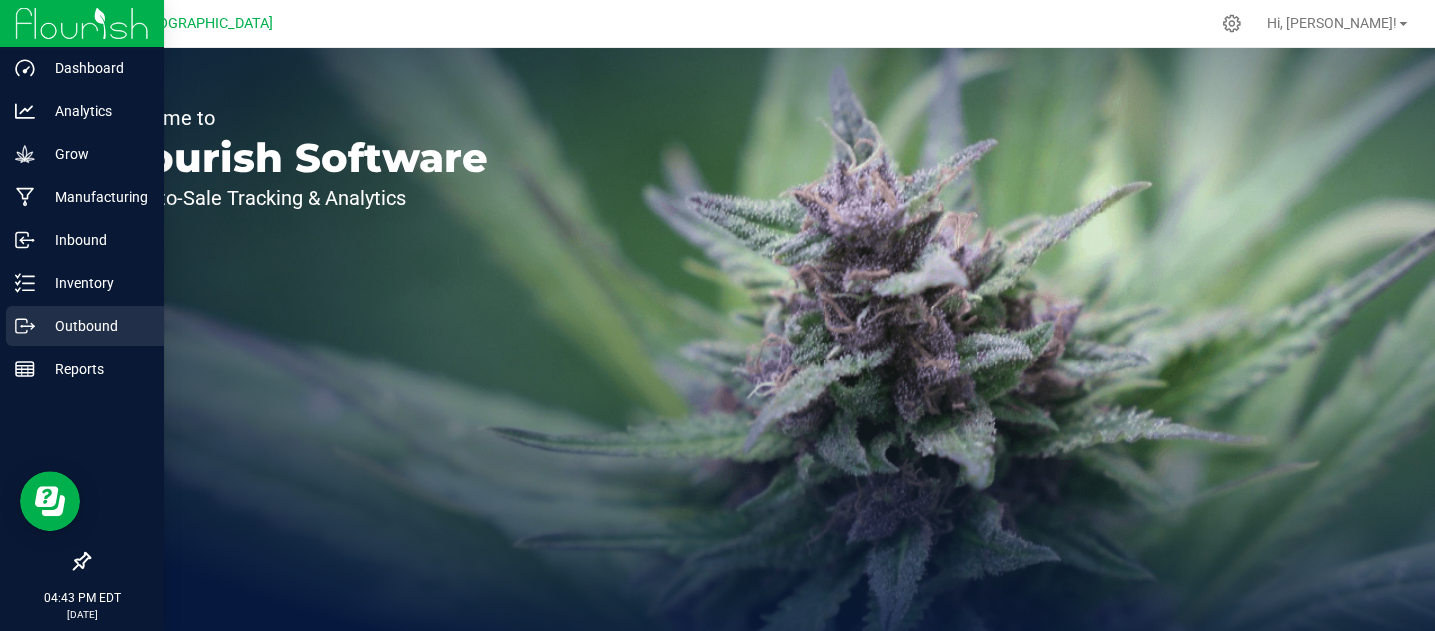 click on "Outbound" at bounding box center (95, 326) 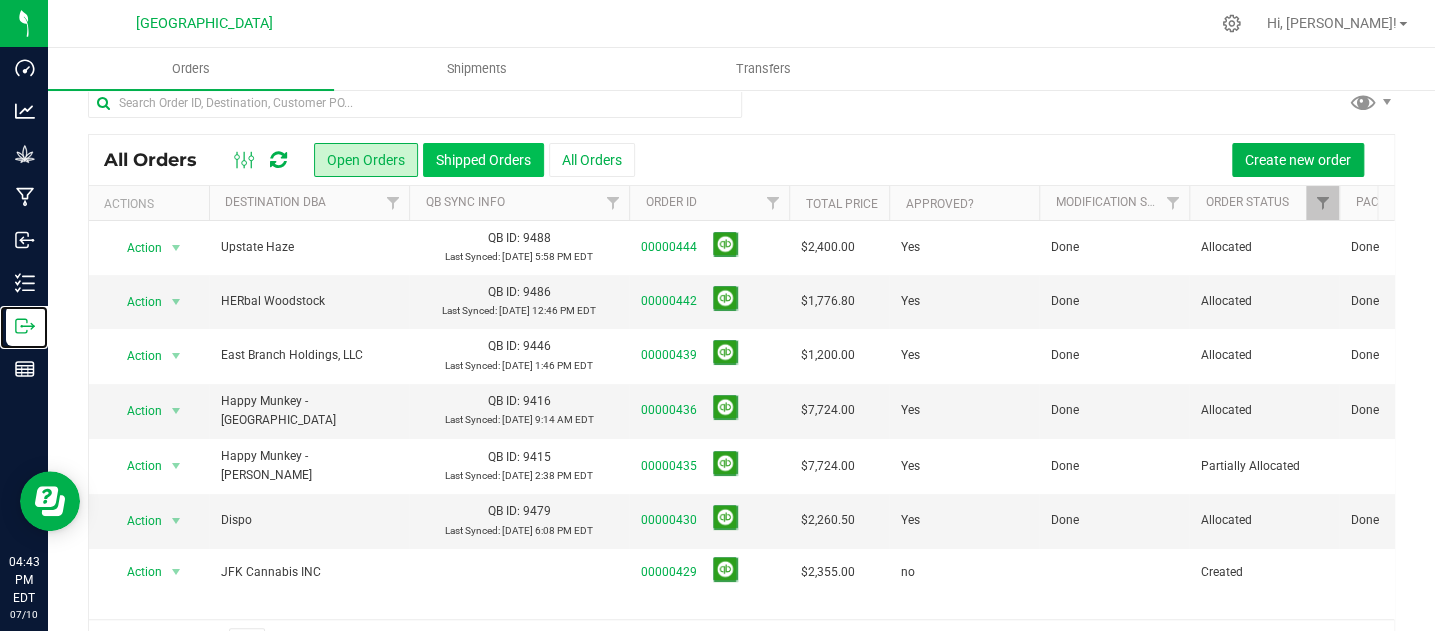 scroll, scrollTop: 0, scrollLeft: 0, axis: both 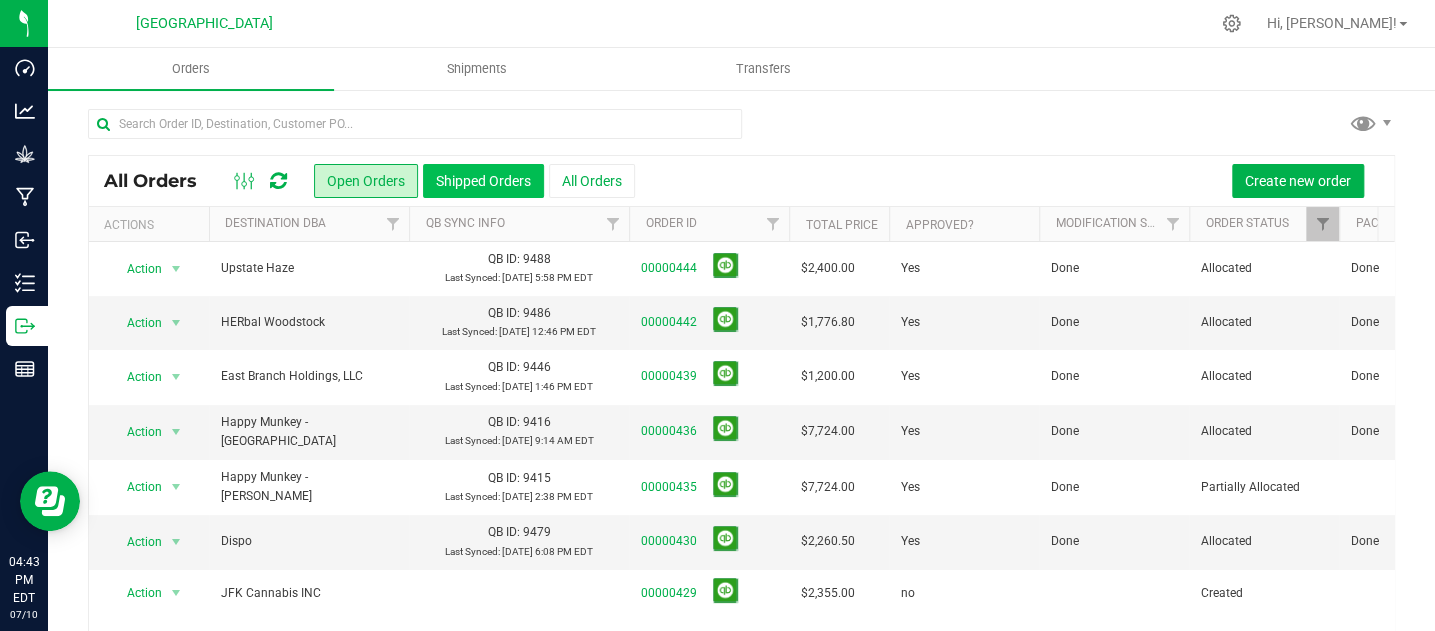 click on "Shipped Orders" at bounding box center [483, 181] 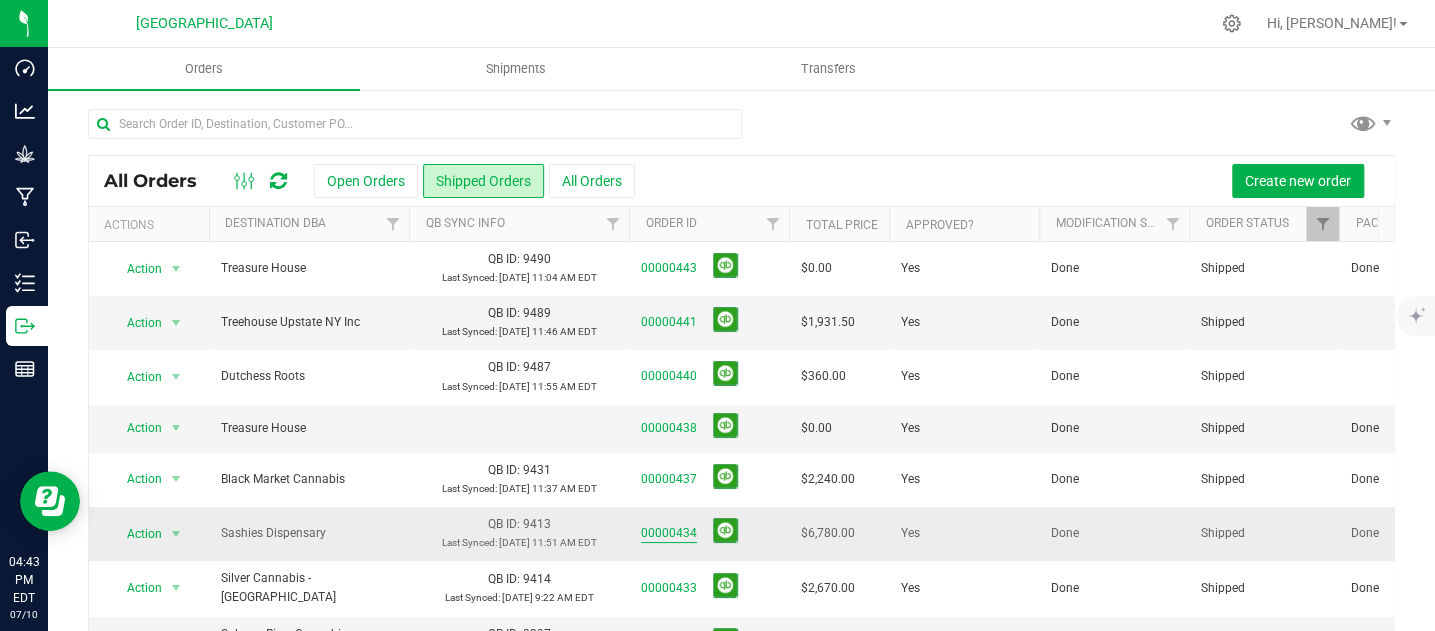 click on "00000434" at bounding box center [669, 533] 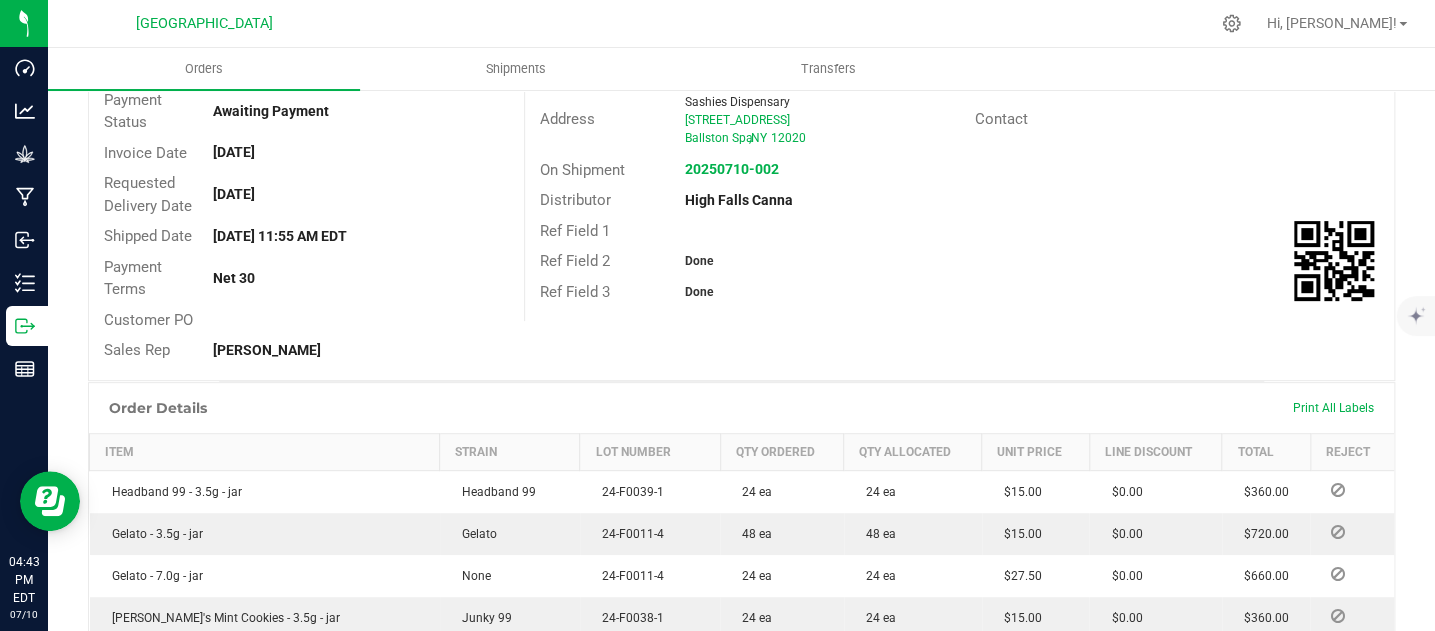scroll, scrollTop: 0, scrollLeft: 0, axis: both 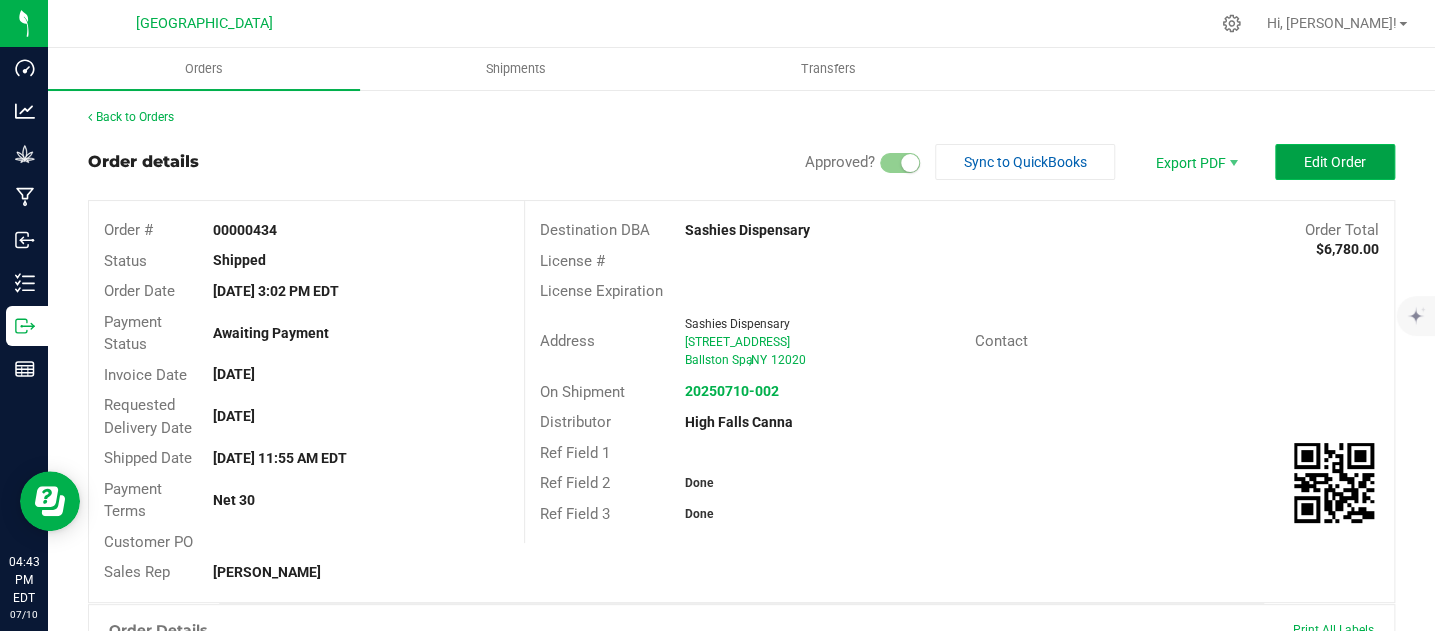 click on "Edit Order" at bounding box center [1335, 162] 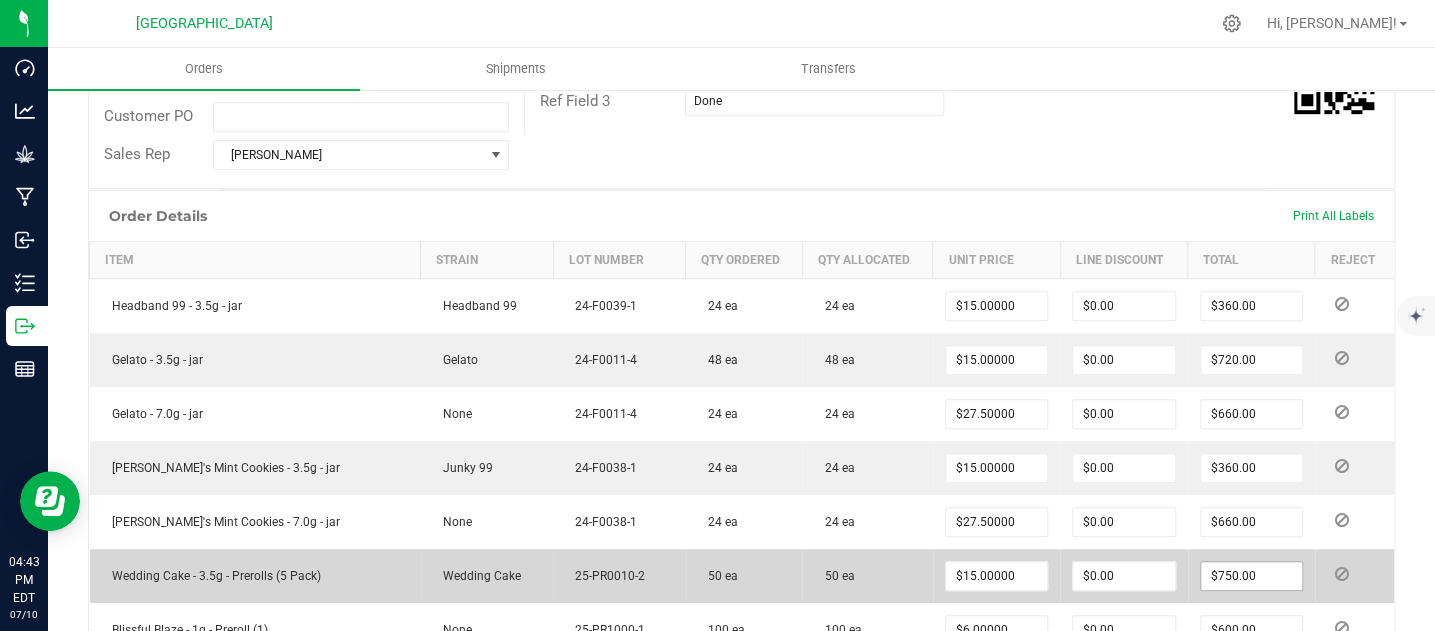 scroll, scrollTop: 666, scrollLeft: 0, axis: vertical 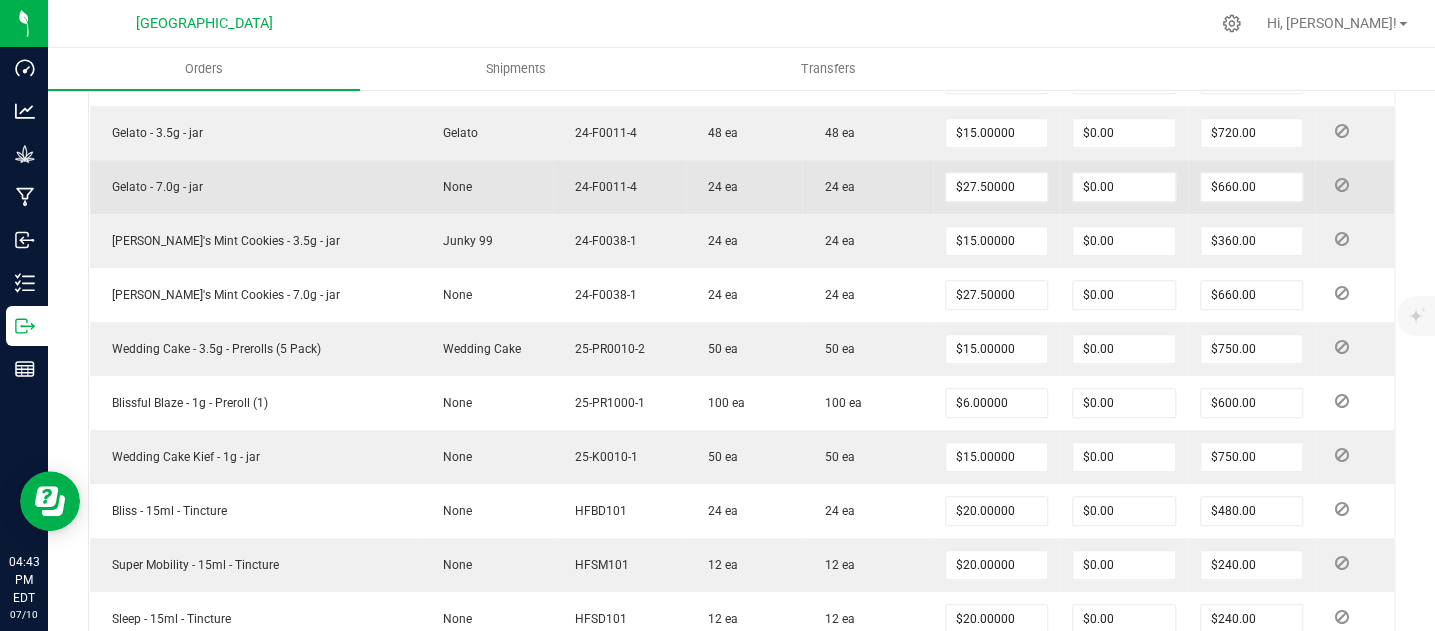 click on "24 ea" at bounding box center [718, 187] 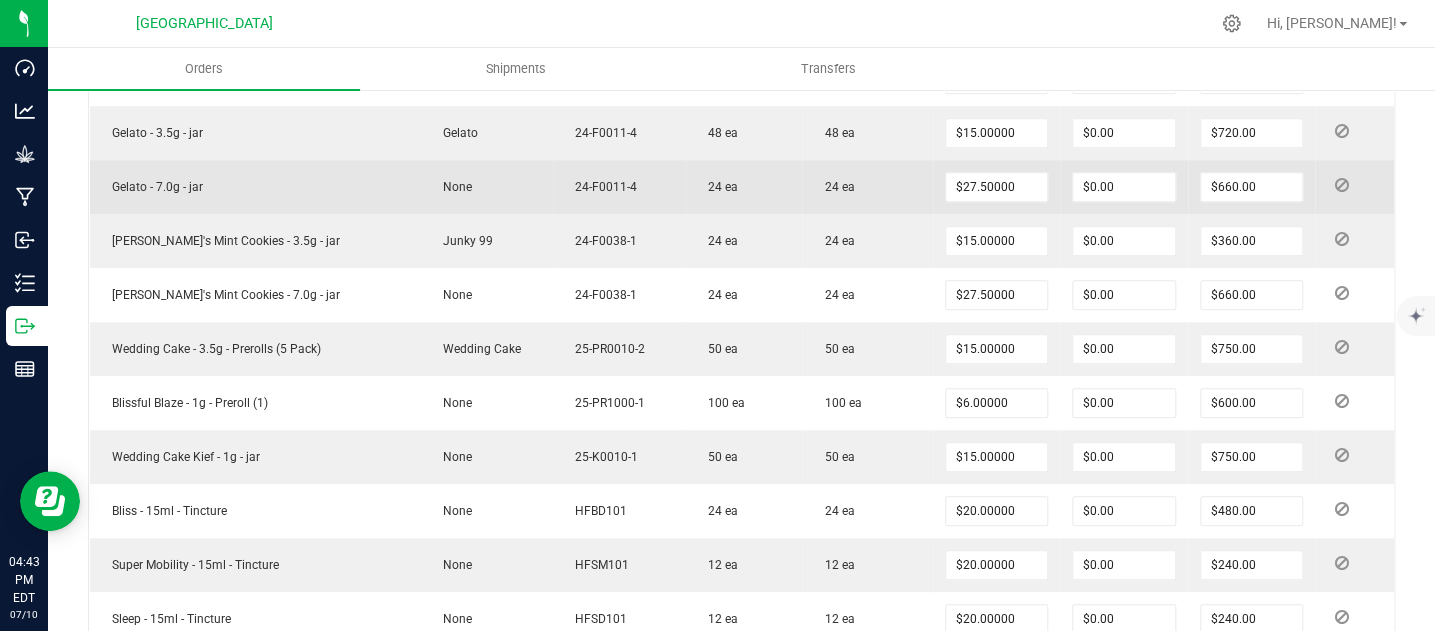 click on "24 ea" at bounding box center (744, 187) 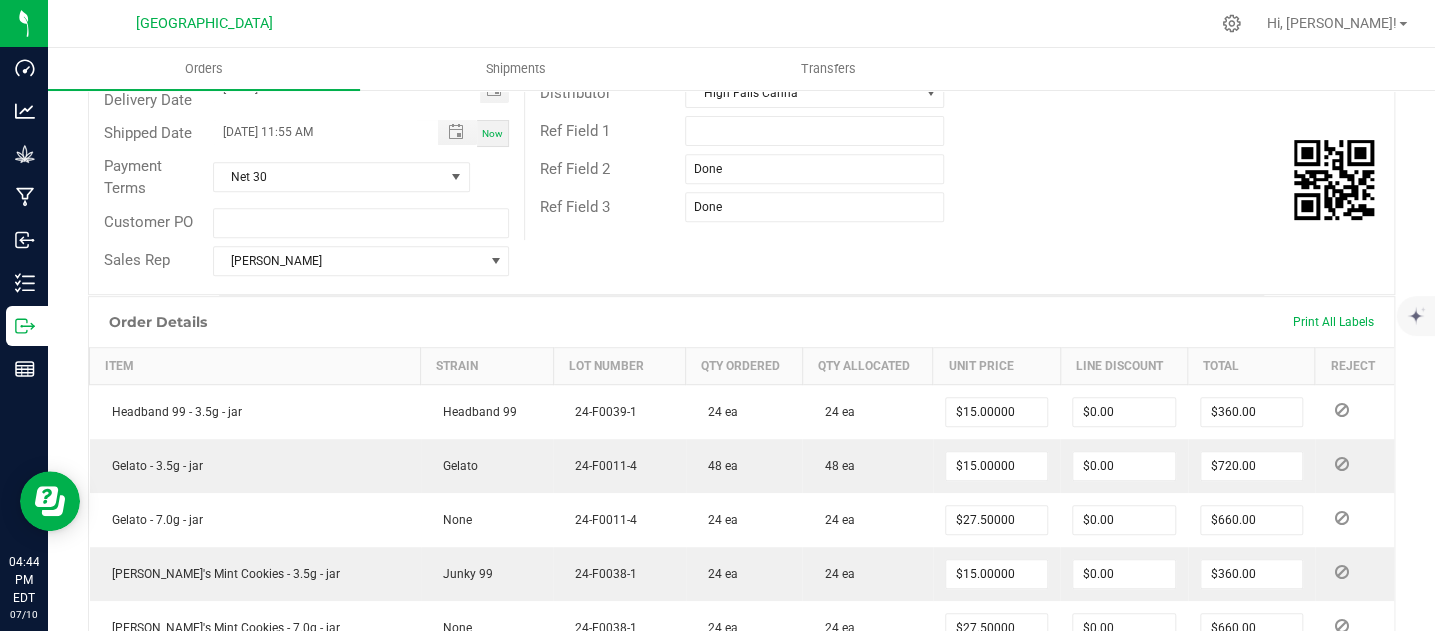 scroll, scrollTop: 444, scrollLeft: 0, axis: vertical 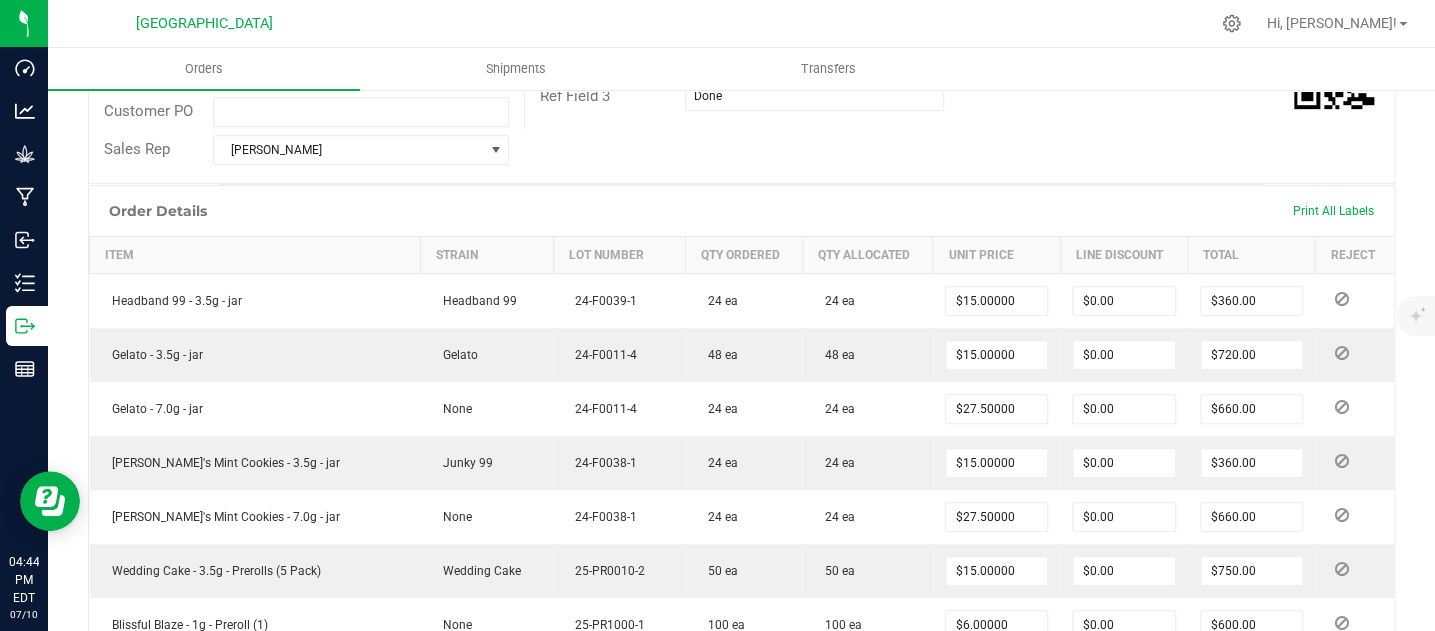 click on "Order #   00000434   Status   Shipped   Order Date   [DATE] 3:02 PM EDT   Payment Status   Awaiting Payment   Invoice Date  [DATE]  Requested Delivery Date  [DATE]  Shipped Date  [DATE] 11:55 AM Now  Payment Terms  Net 30  Customer PO   Sales Rep  [PERSON_NAME]  Destination DBA   Sashies Dispensary   Order Total   $6,780.00   License #      License Expiration   Address  Sashies Dispensary [STREET_ADDRESS]  Contact   On Shipment   20250710-002   Distributor  [GEOGRAPHIC_DATA] [GEOGRAPHIC_DATA] 1   Ref Field 2  [GEOGRAPHIC_DATA] 3  Done" at bounding box center (741, -30) 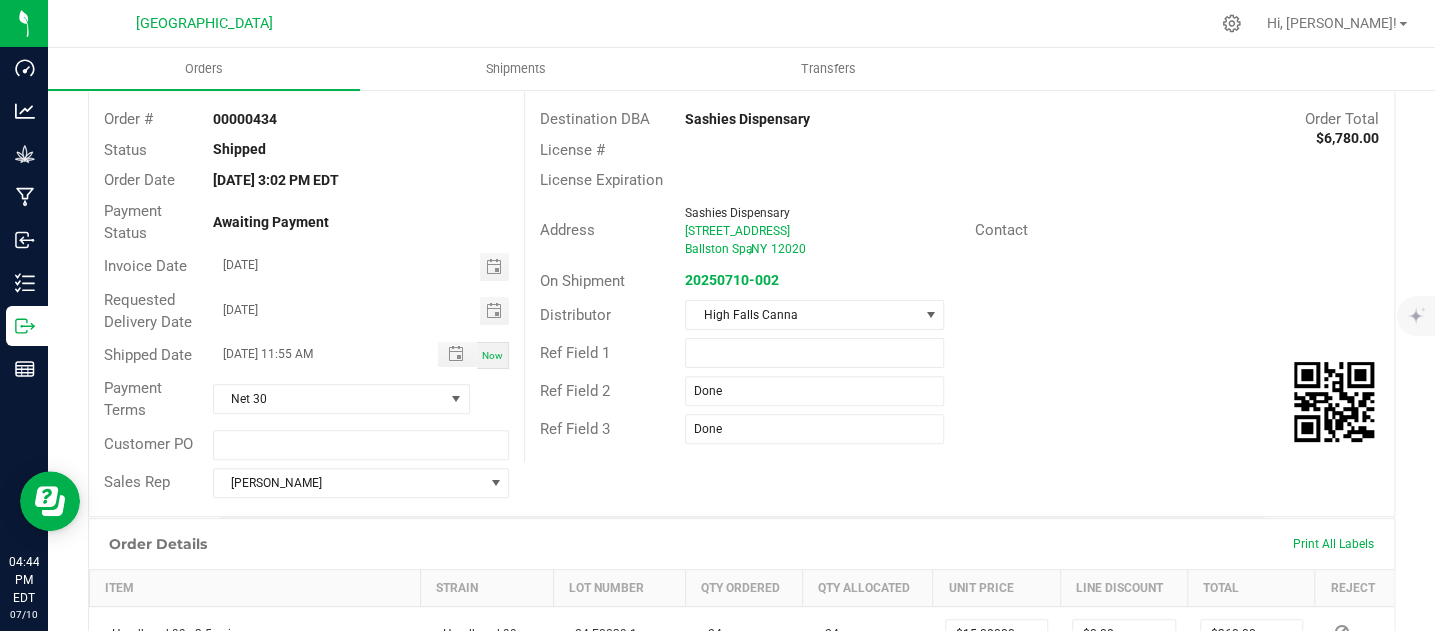 scroll, scrollTop: 0, scrollLeft: 0, axis: both 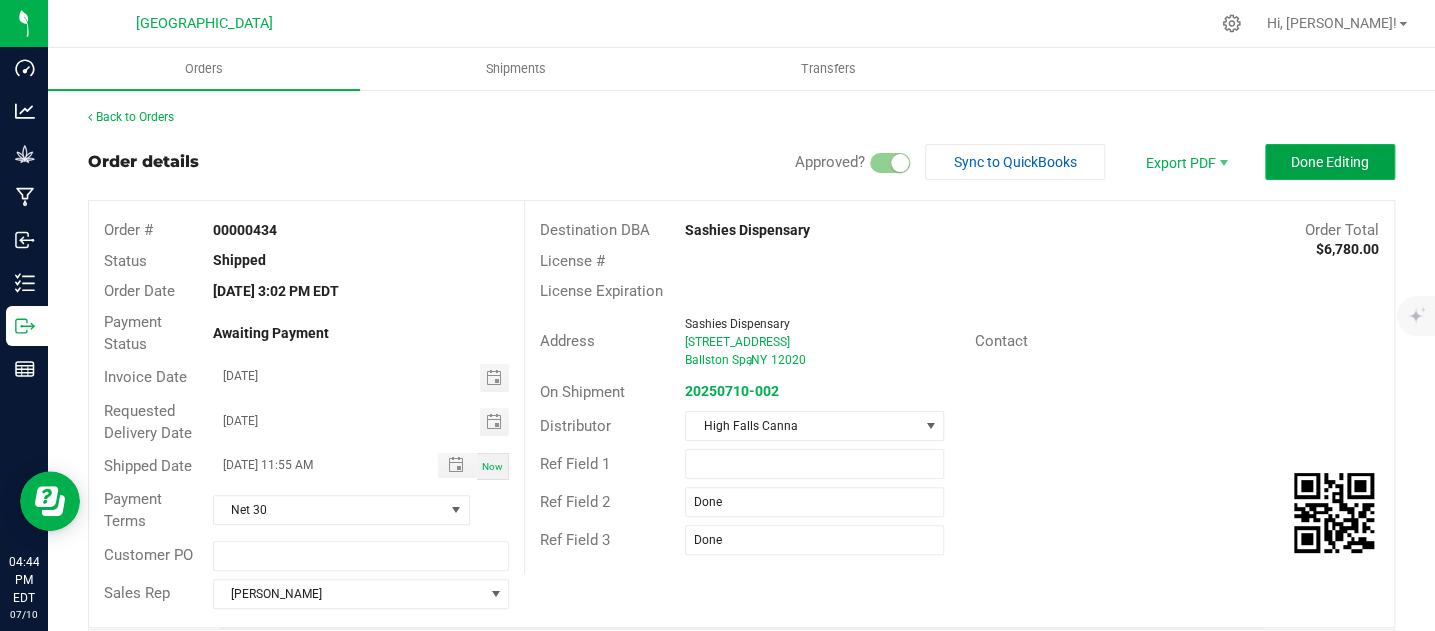 click on "Done Editing" at bounding box center (1330, 162) 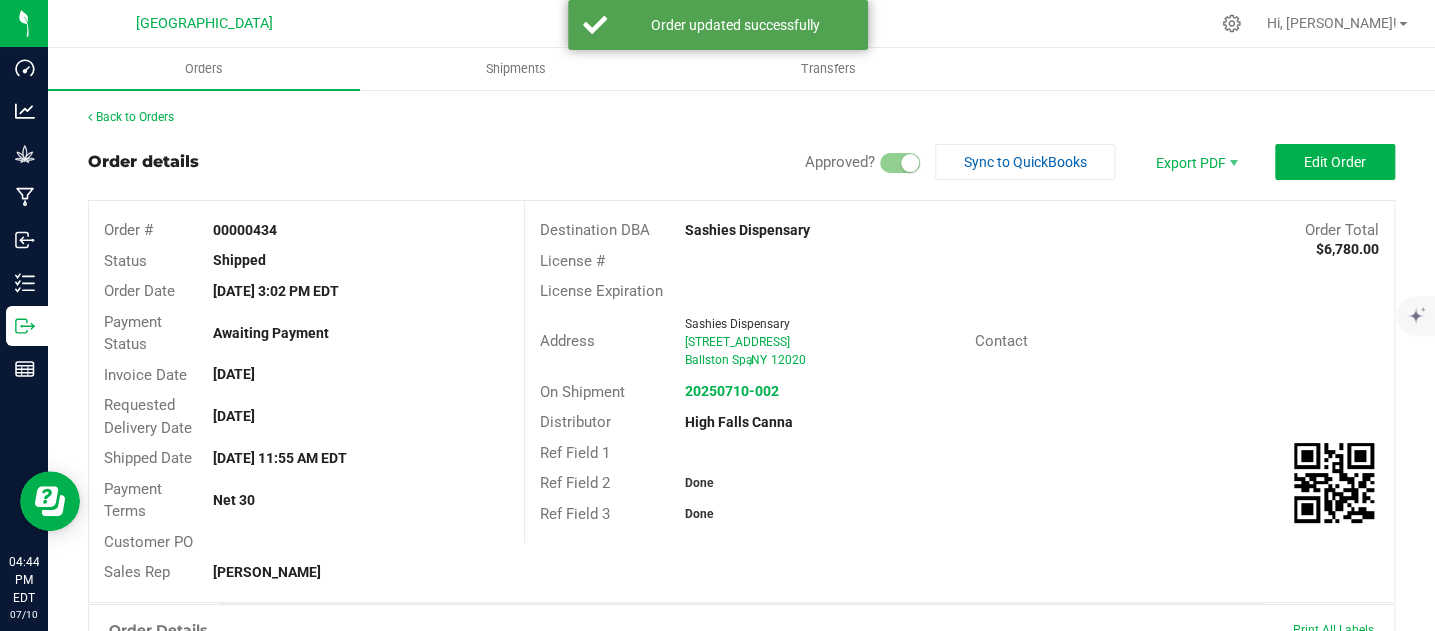 click on "Back to Orders
Order details   Approved?   Sync to QuickBooks   Export PDF   Edit Order   Order #   00000434   Status   Shipped   Order Date   [DATE] 3:02 PM EDT   Payment Status   Awaiting Payment   Invoice Date   [DATE]   Requested Delivery Date   [DATE]   Shipped Date   [DATE] 11:55 AM EDT   Payment Terms   Net 30   Customer PO      Sales Rep   [PERSON_NAME]   Destination DBA   Sashies Dispensary   Order Total   $6,780.00   License #      License Expiration   Address  Sashies Dispensary [STREET_ADDRESS]  Contact   On Shipment   20250710-002   Distributor   [GEOGRAPHIC_DATA] [GEOGRAPHIC_DATA] 1      [GEOGRAPHIC_DATA] 2   [GEOGRAPHIC_DATA] 3   Done
Order Details Print All Labels Item Strain  Lot Number  Qty Ordered Qty Allocated Unit Price Line Discount Total Reject  Headband 99 - 3.5g - jar   Headband 99   24-F0039-1   24 ea" at bounding box center (741, 985) 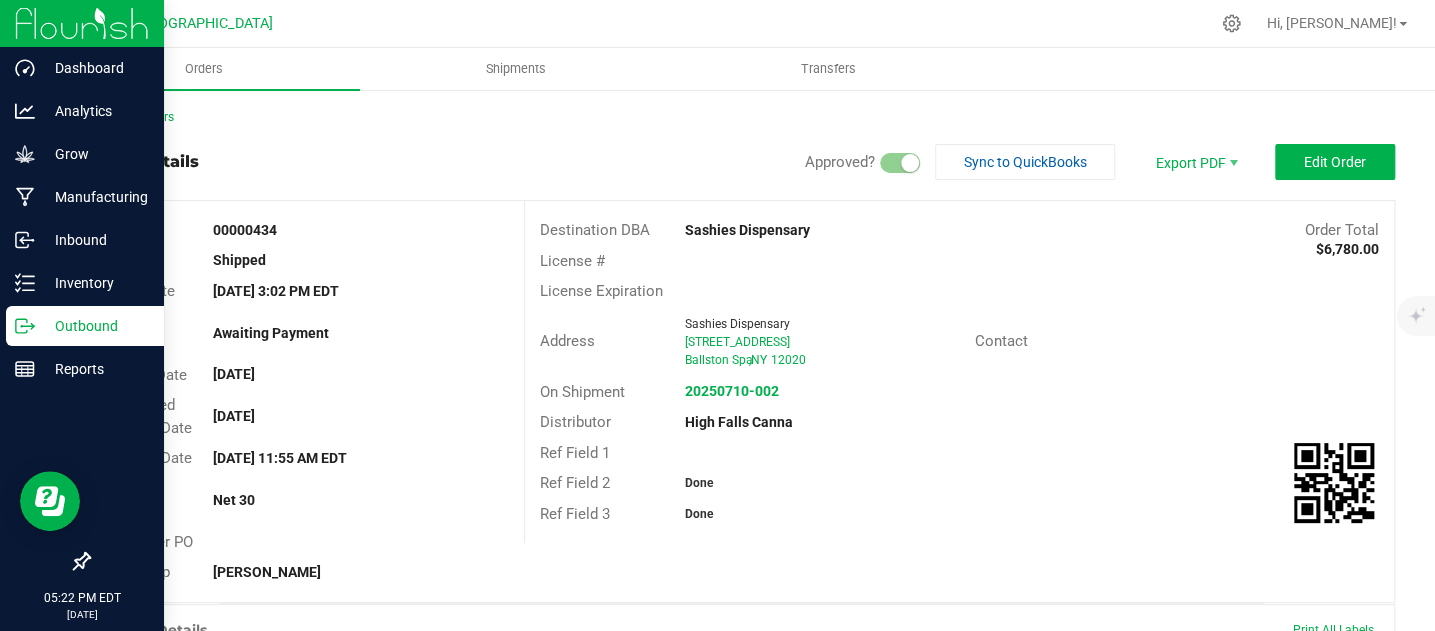 click on "Outbound" at bounding box center [95, 326] 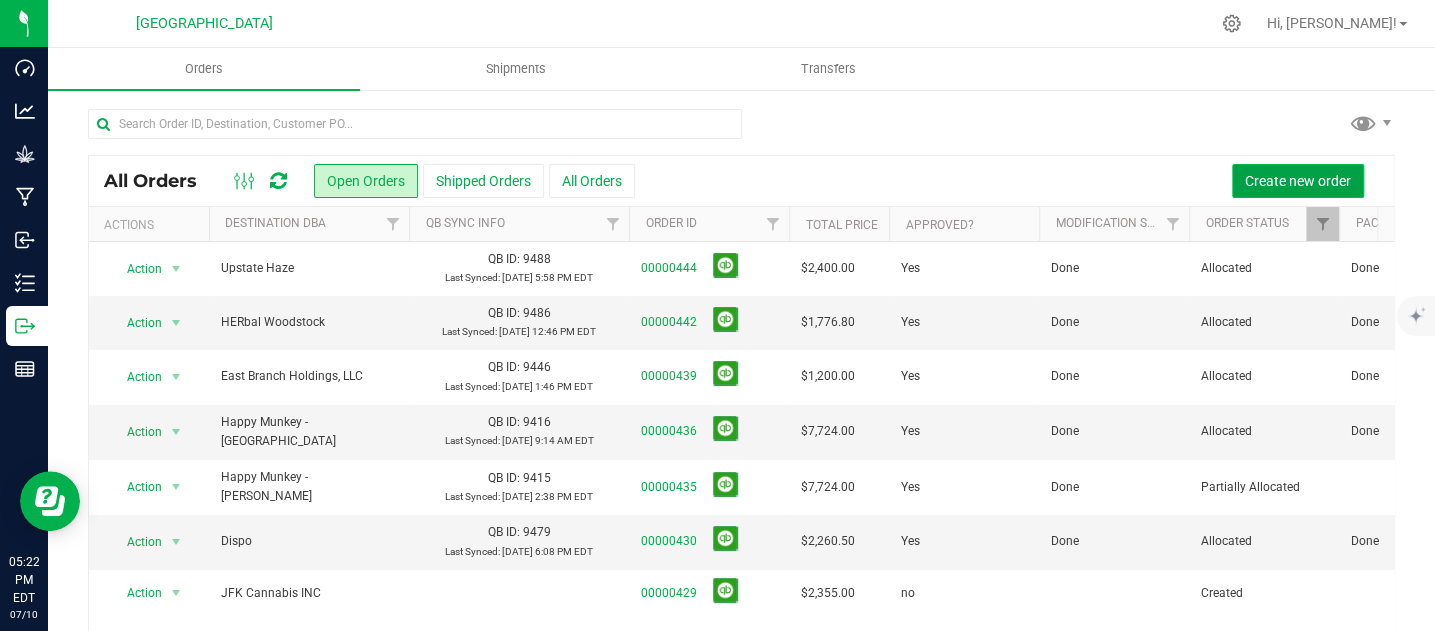 click on "Create new order" at bounding box center (1298, 181) 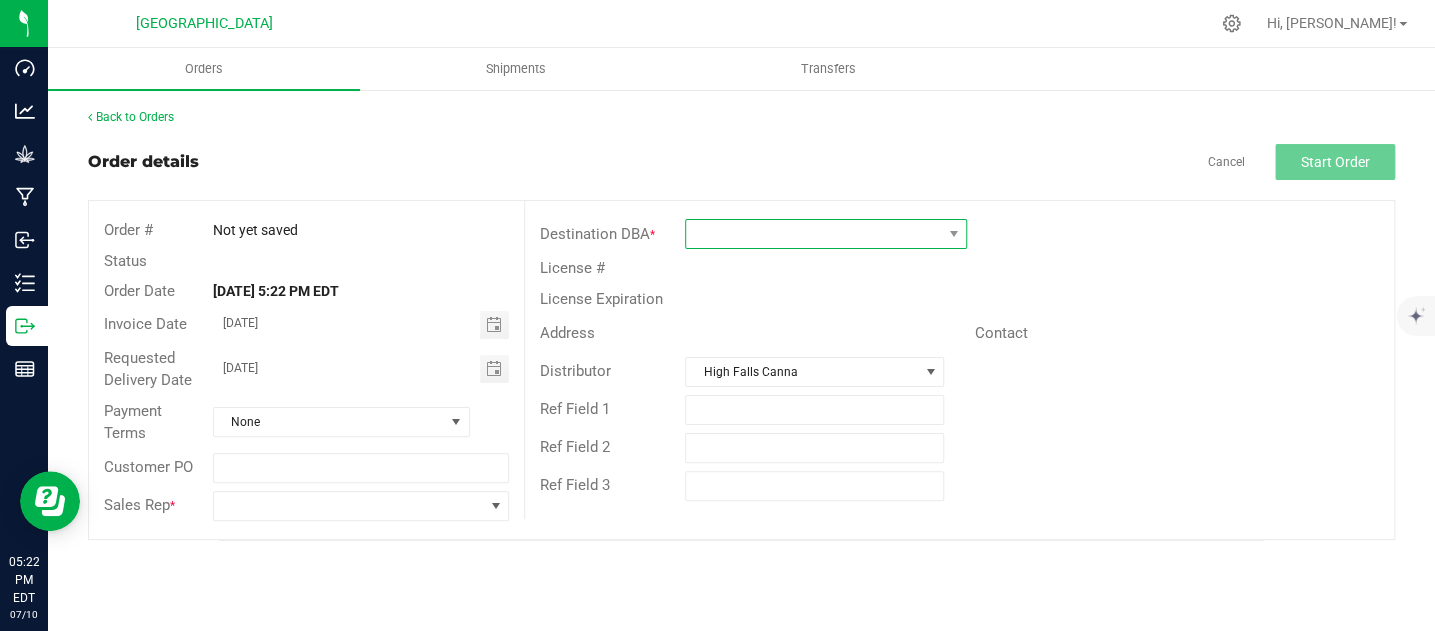click at bounding box center (813, 234) 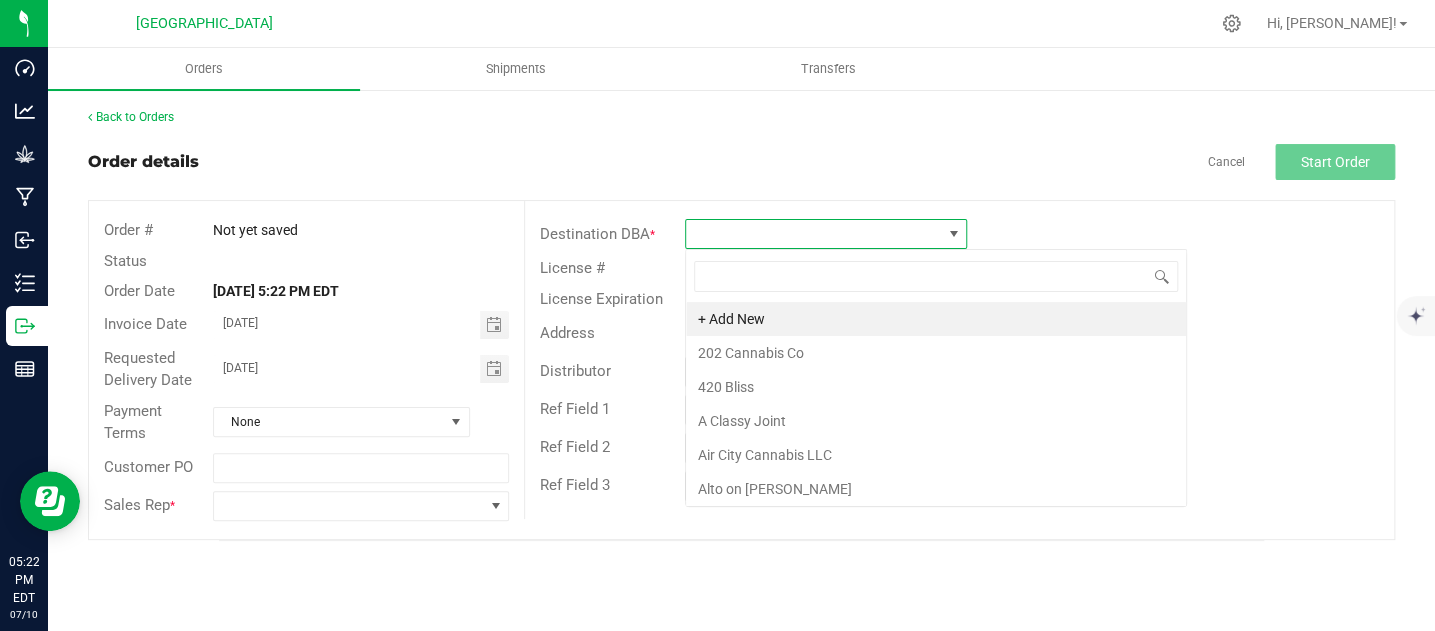 scroll, scrollTop: 99970, scrollLeft: 99717, axis: both 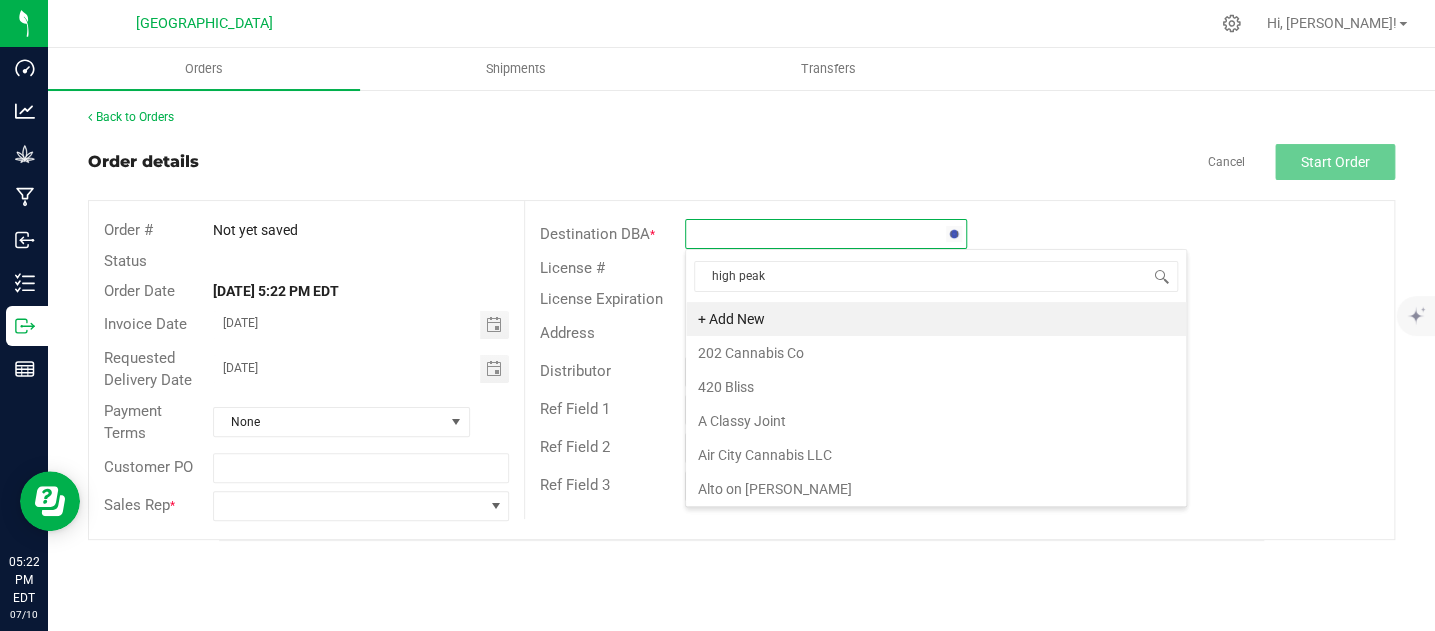 type on "high peaks" 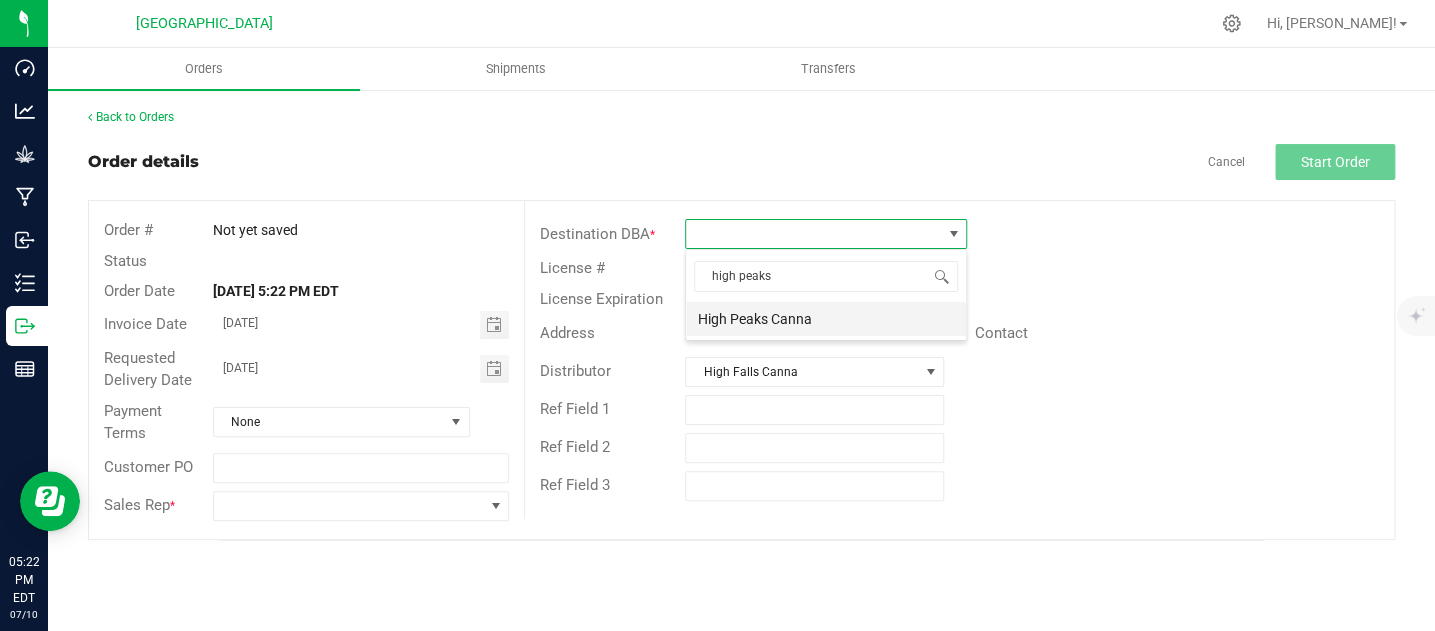 click on "High Peaks Canna" at bounding box center (826, 319) 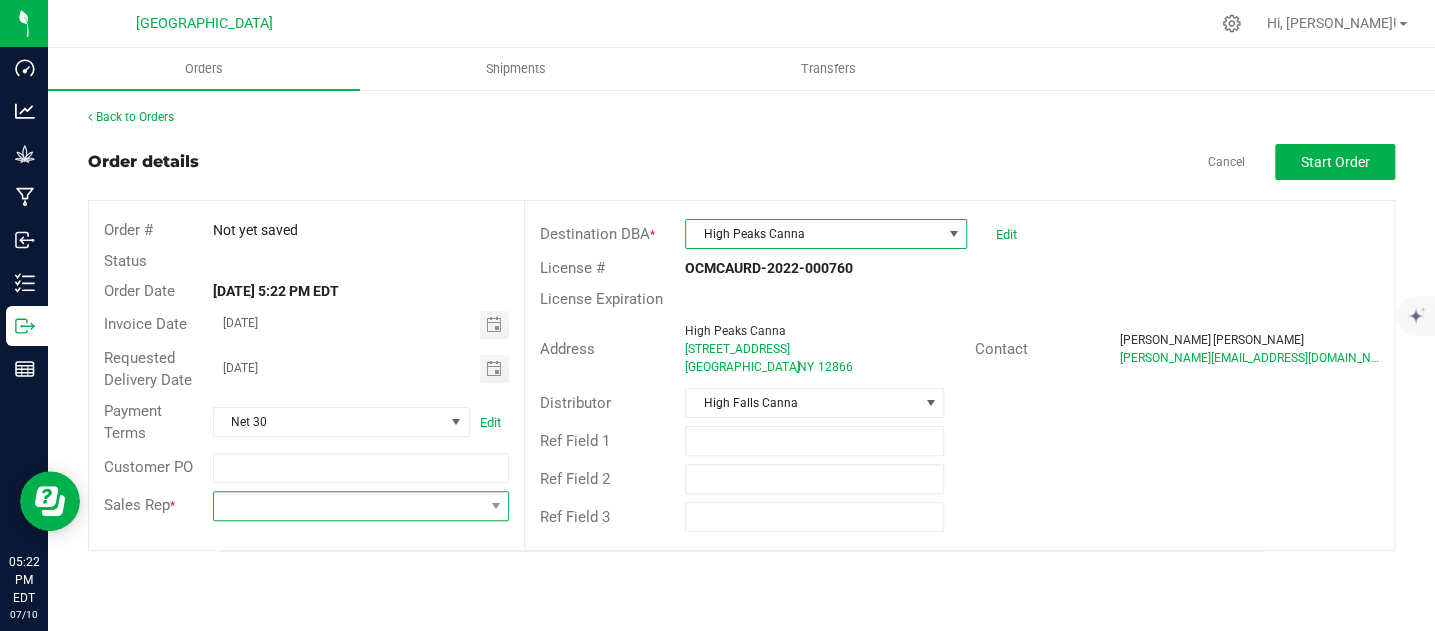 click at bounding box center (361, 506) 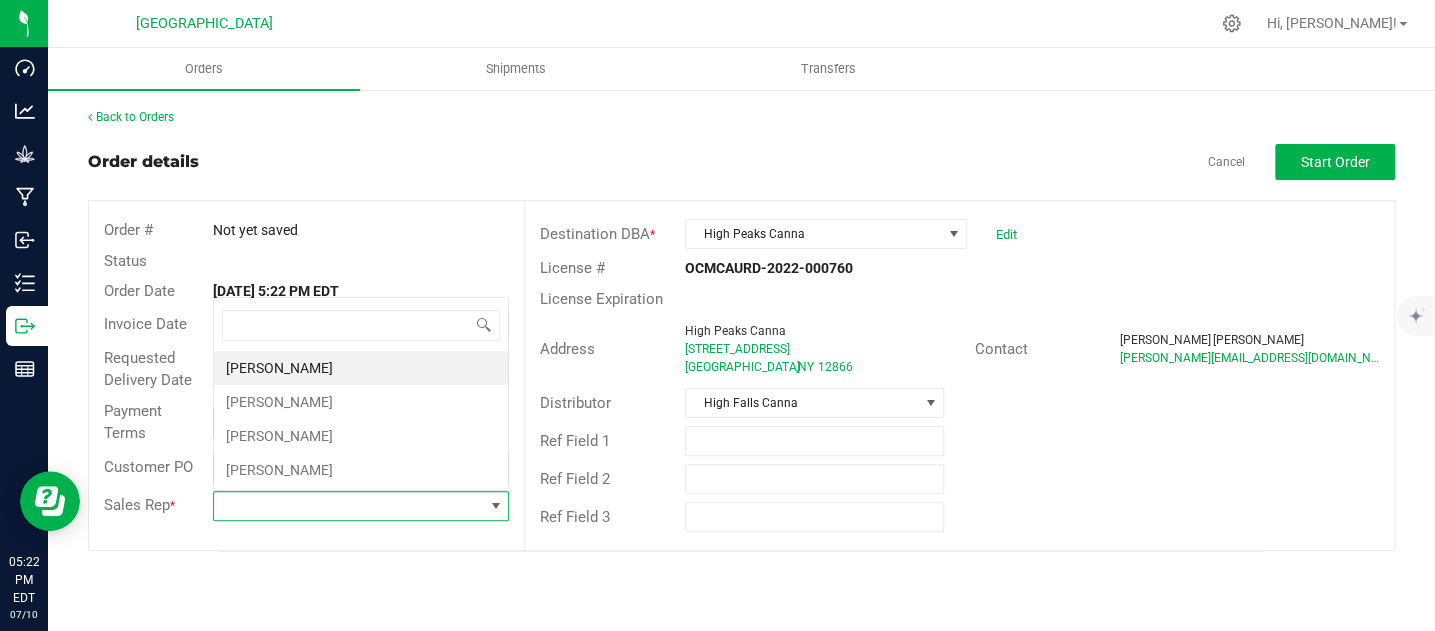 scroll, scrollTop: 0, scrollLeft: 0, axis: both 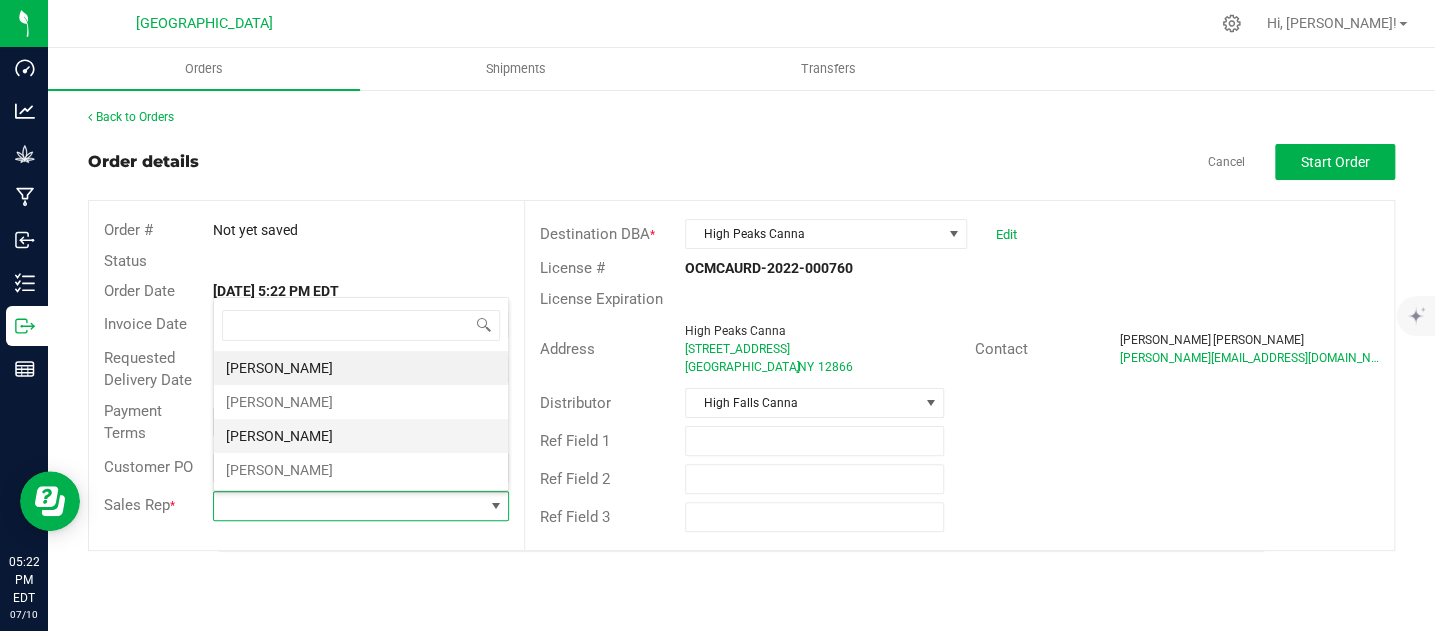 click on "[PERSON_NAME]" at bounding box center (361, 436) 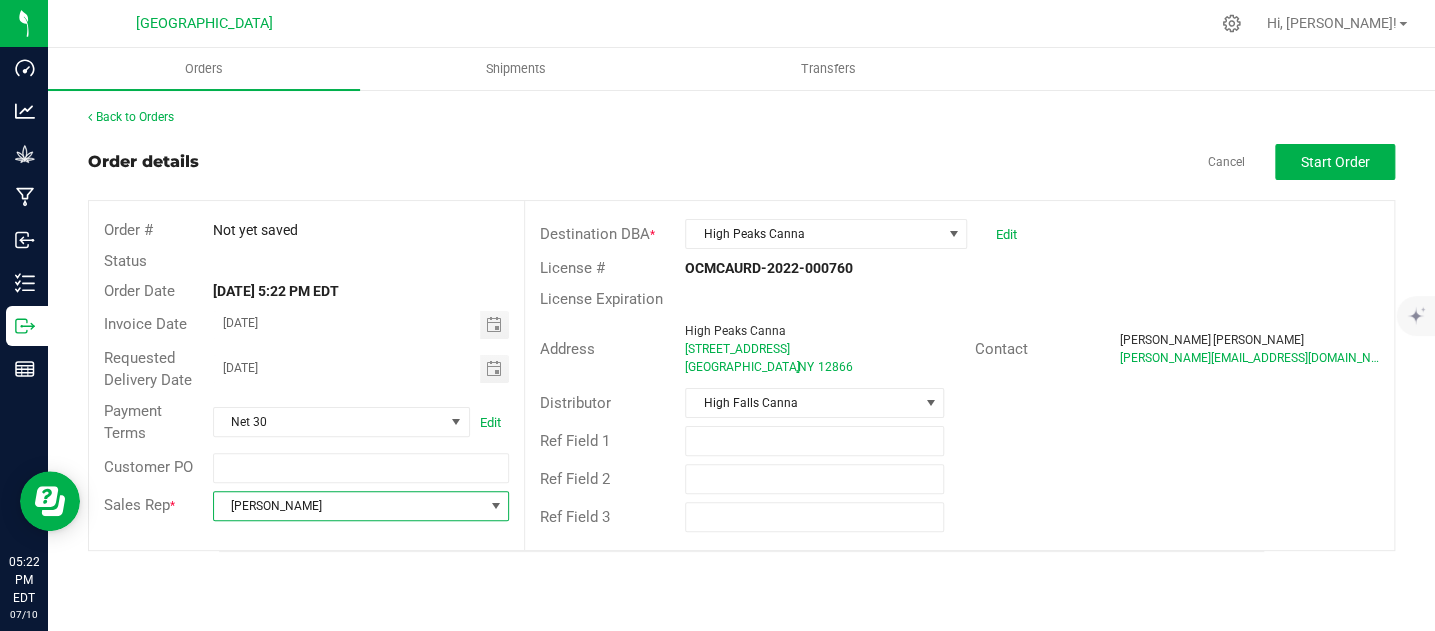 click on "Ref Field 2" at bounding box center [959, 479] 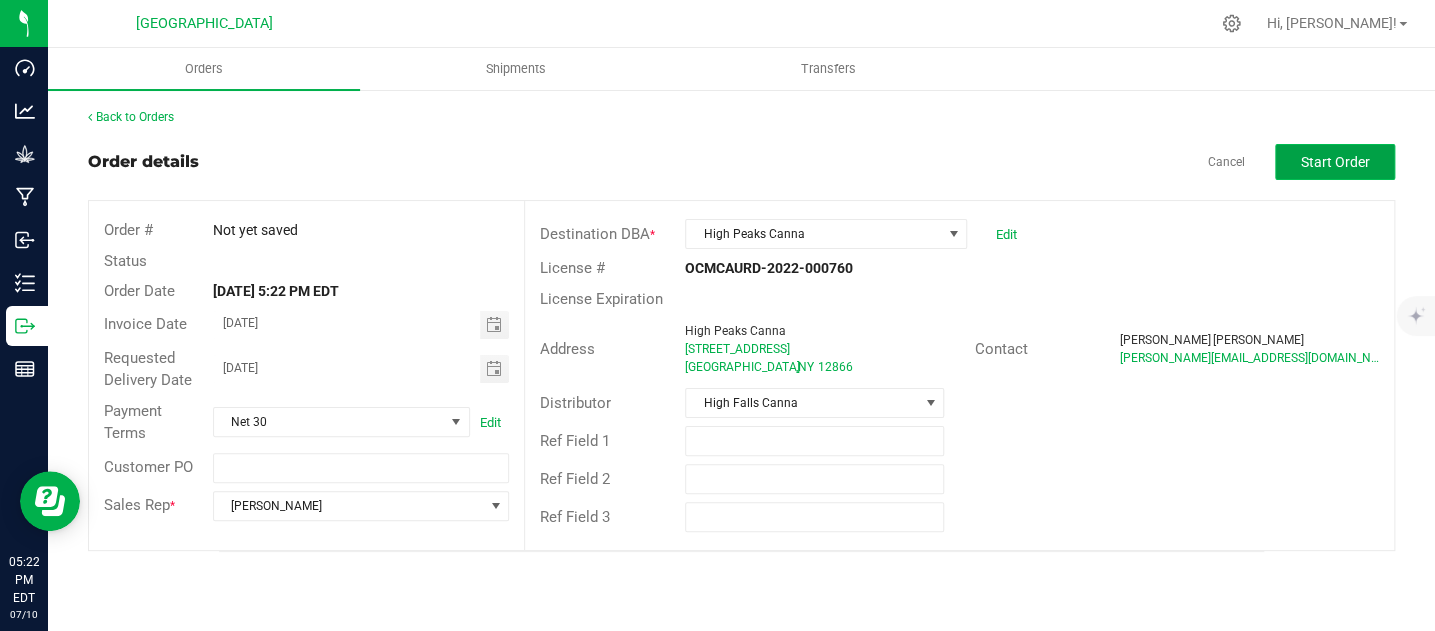 click on "Start Order" at bounding box center [1335, 162] 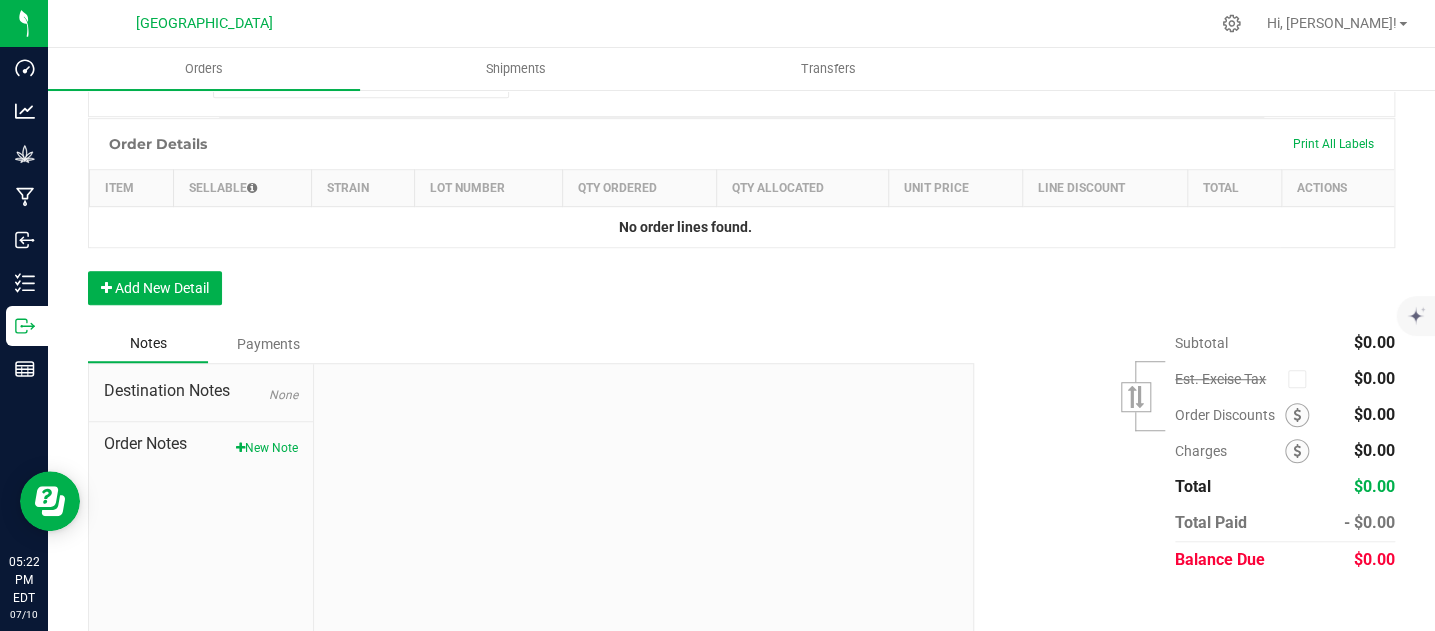 scroll, scrollTop: 495, scrollLeft: 0, axis: vertical 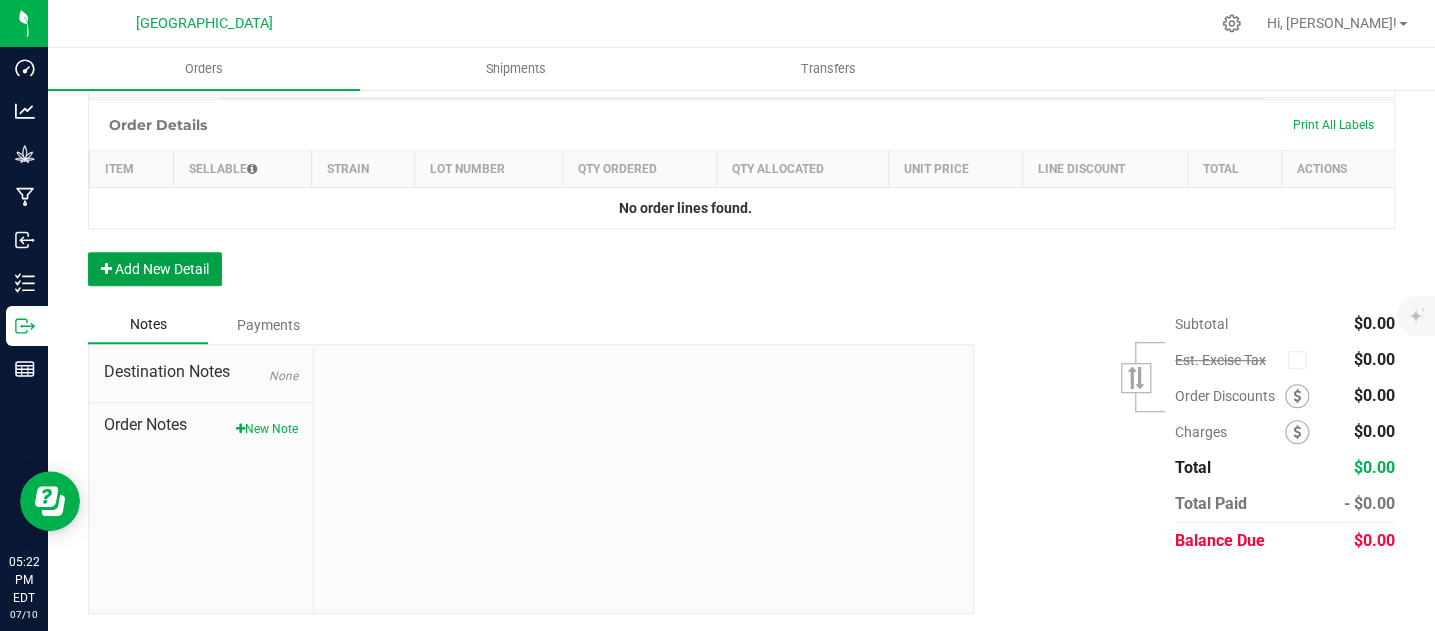 click on "Add New Detail" at bounding box center [155, 269] 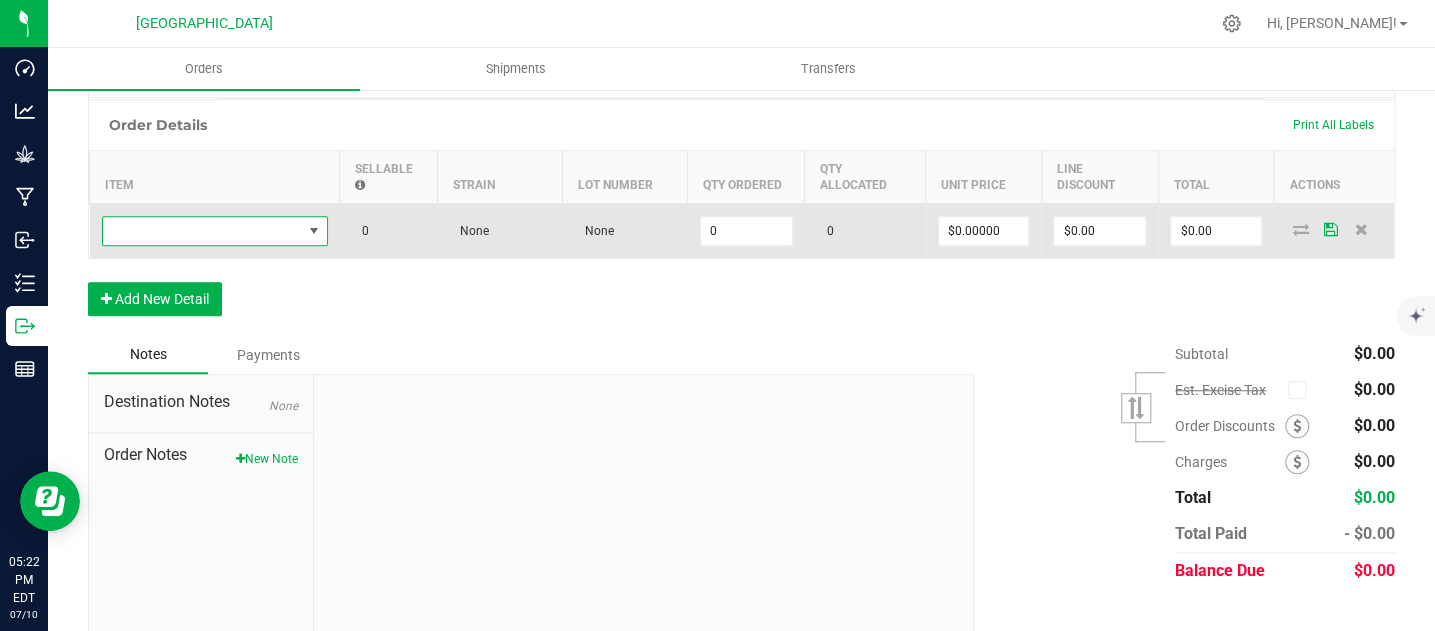 click at bounding box center [202, 231] 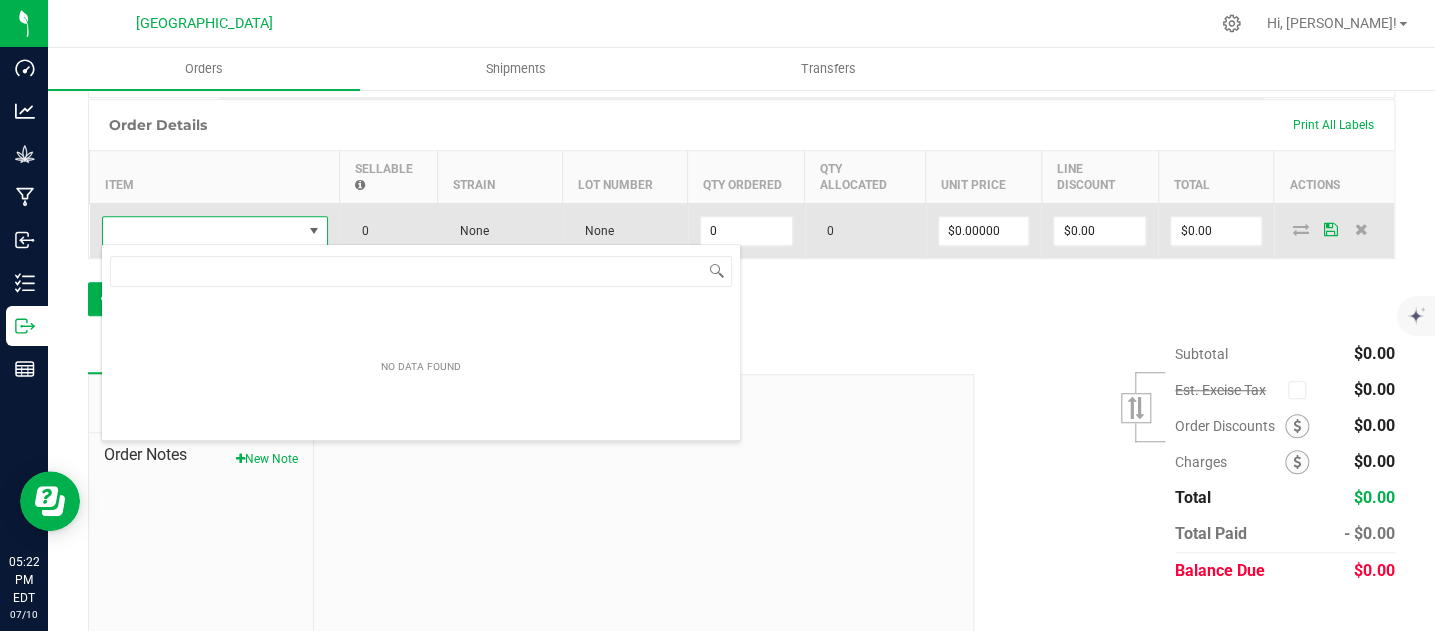 scroll, scrollTop: 99970, scrollLeft: 99774, axis: both 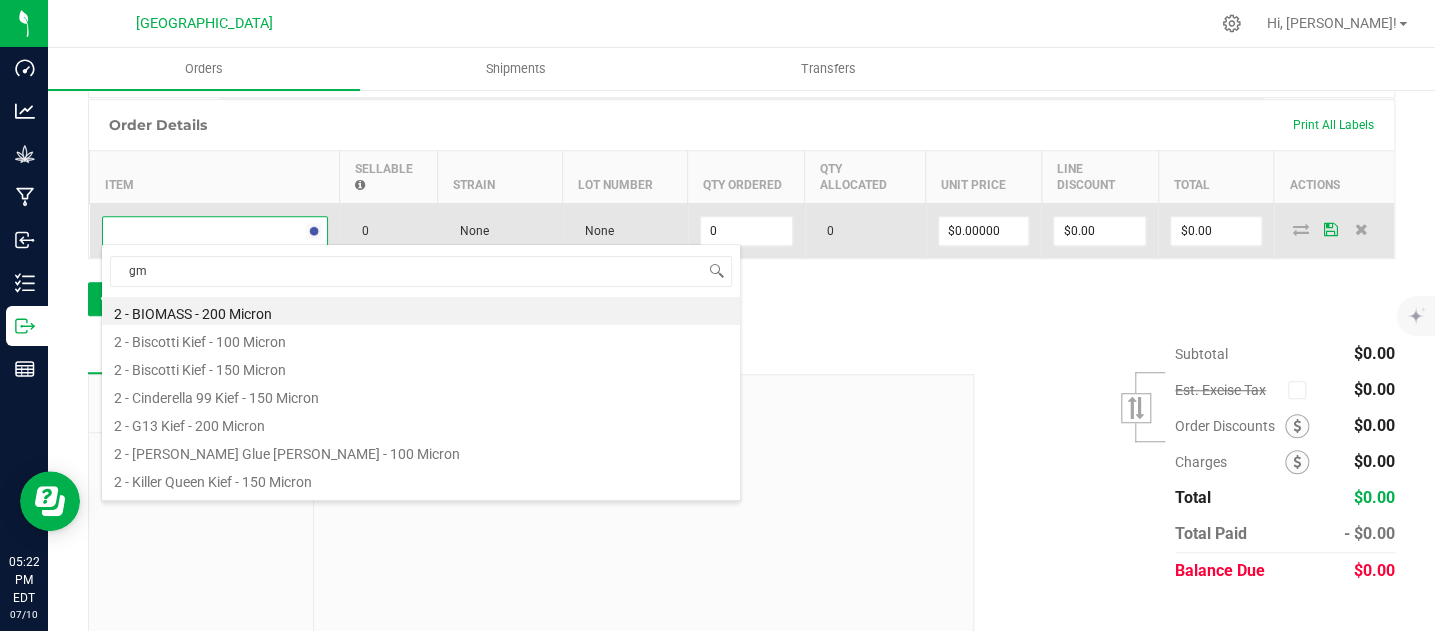 type on "gmo" 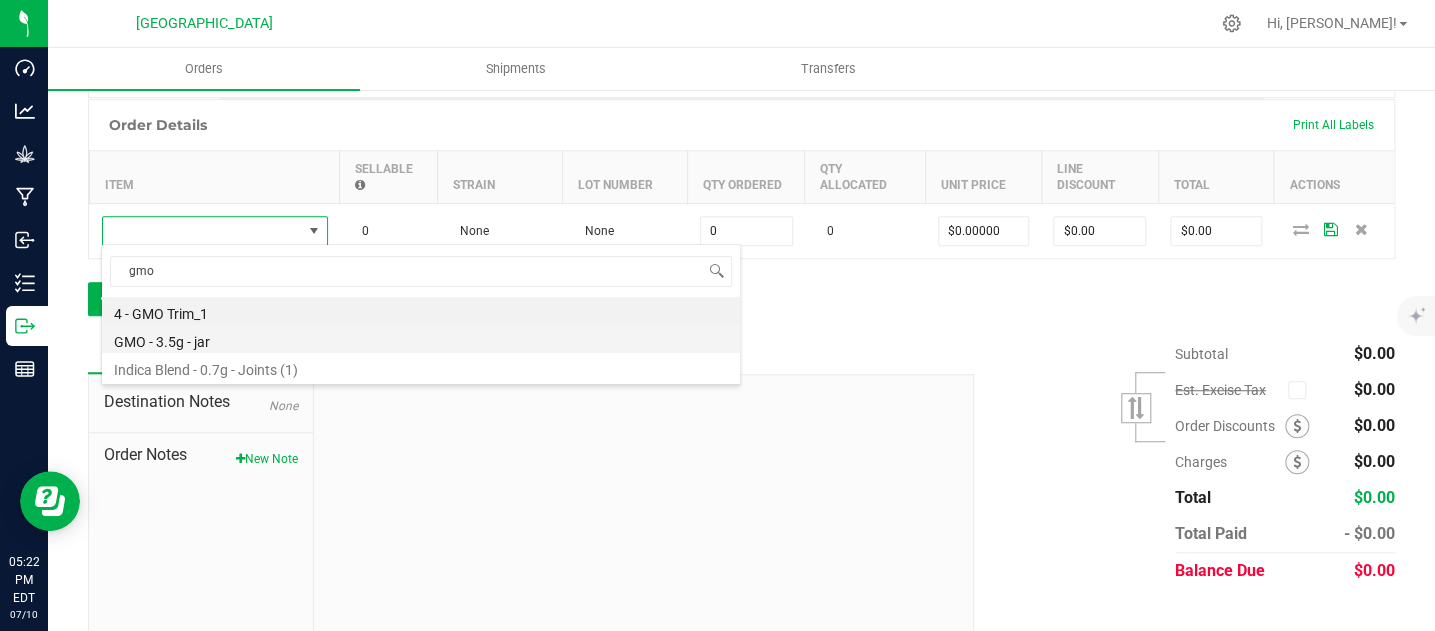 click on "GMO - 3.5g - jar" at bounding box center (421, 339) 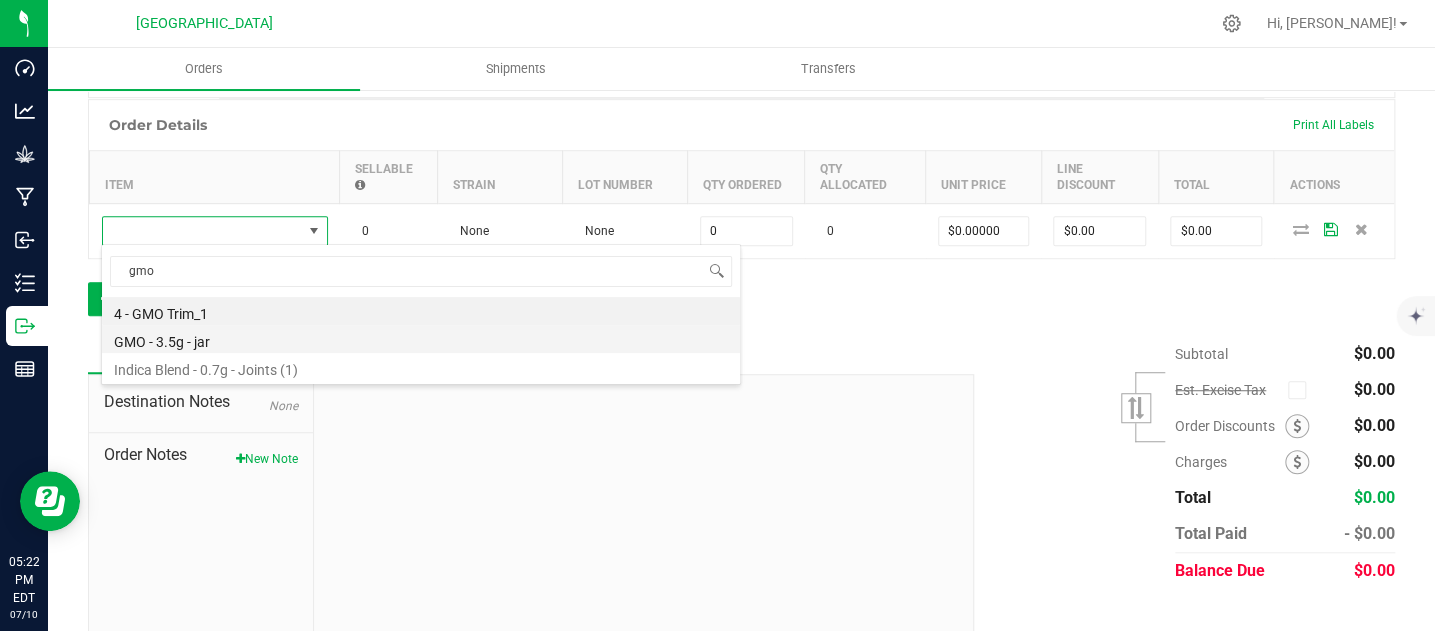 type on "0 ea" 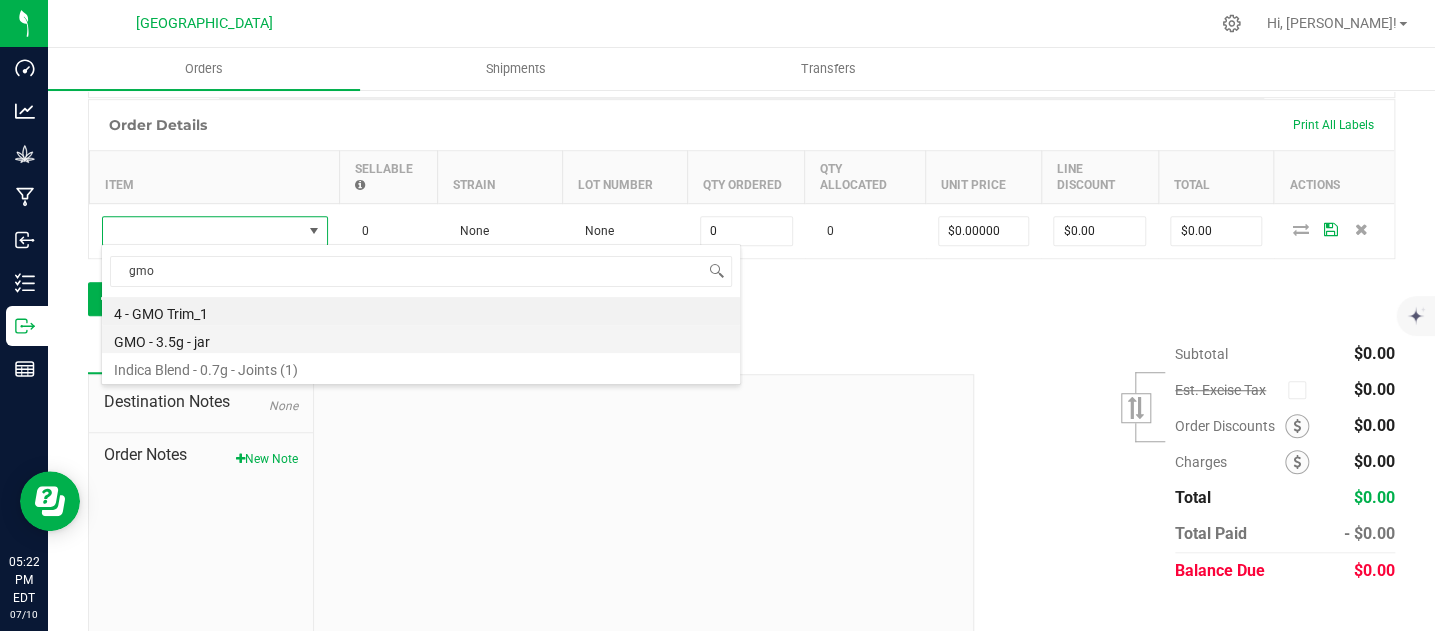 type on "$15.00000" 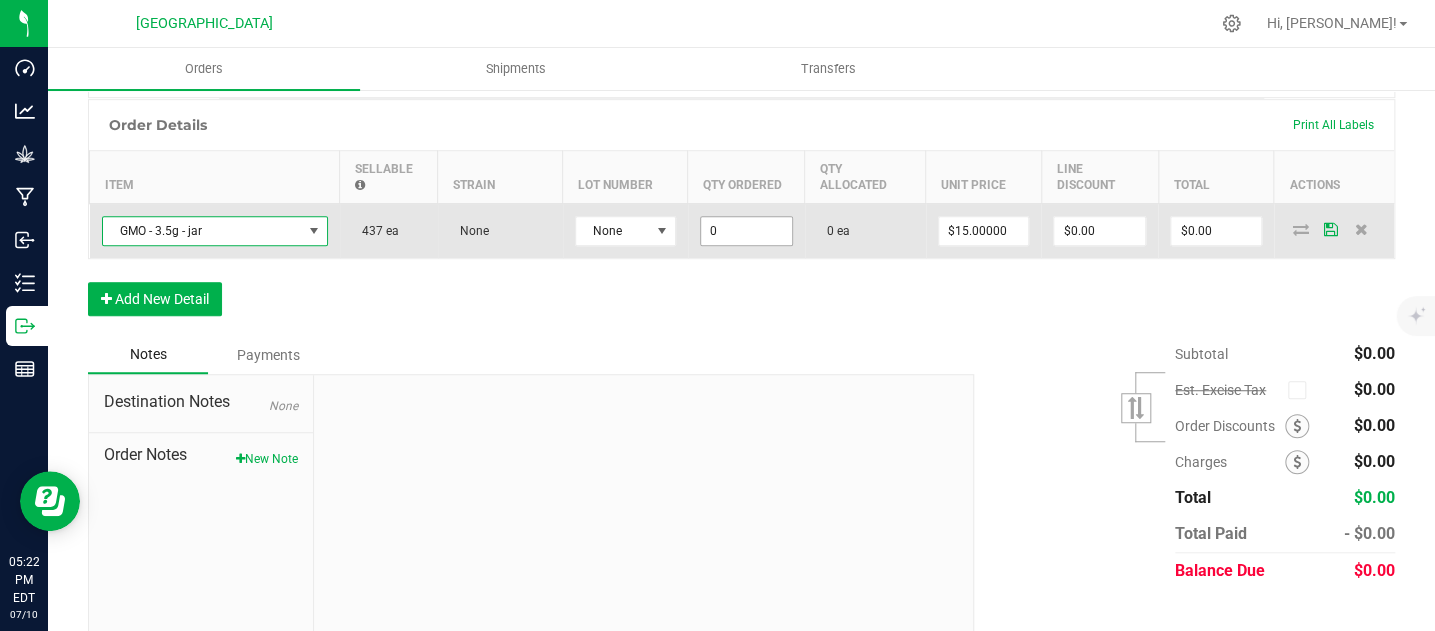 click on "0" at bounding box center [746, 231] 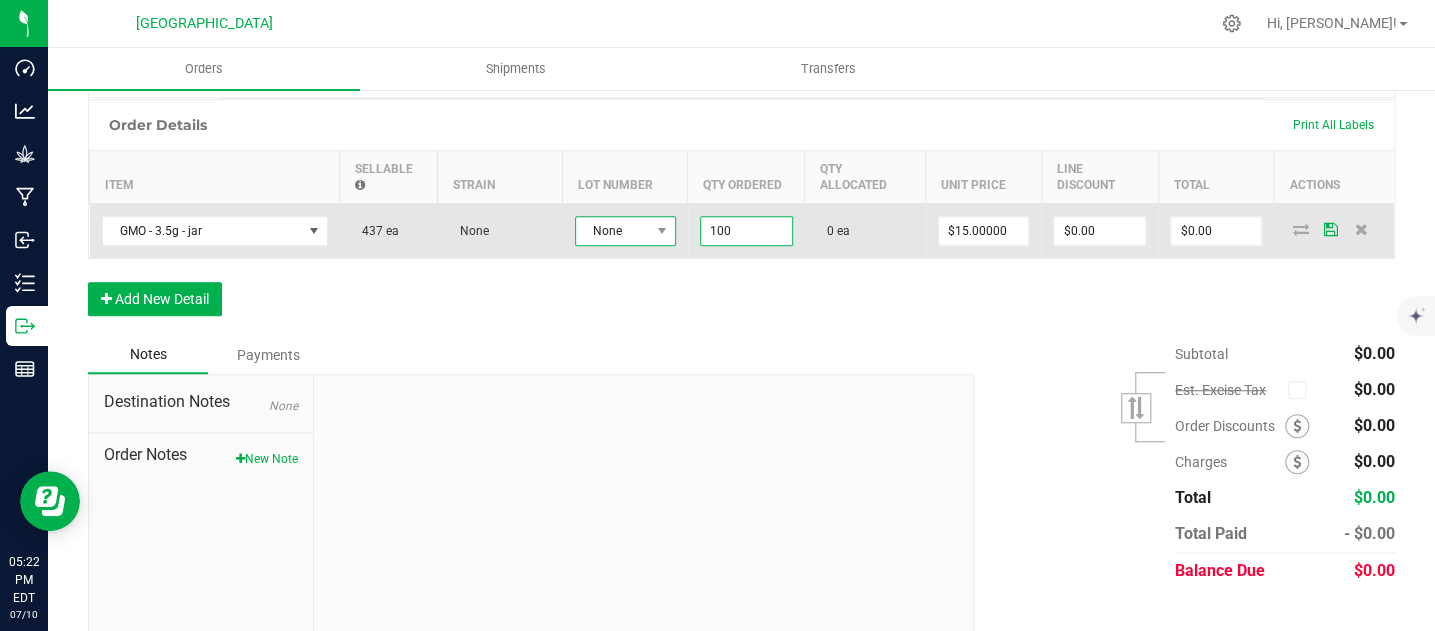 type on "100 ea" 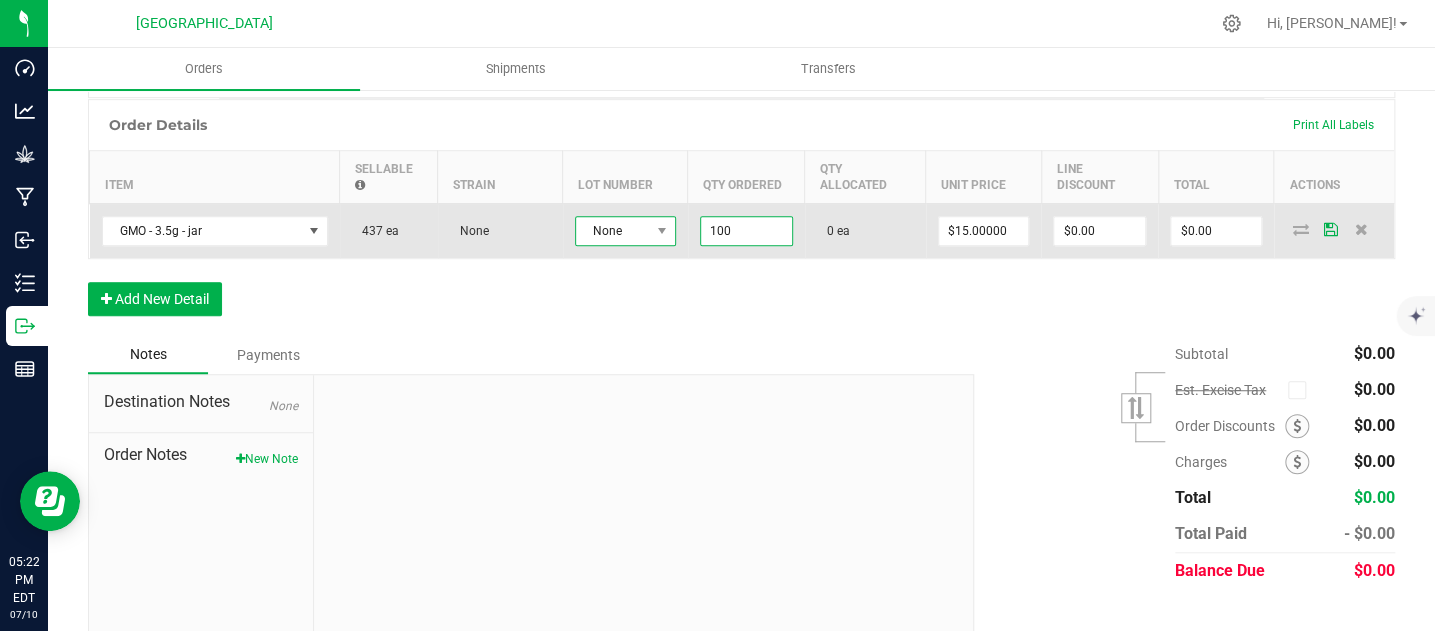 type on "$1,500.00" 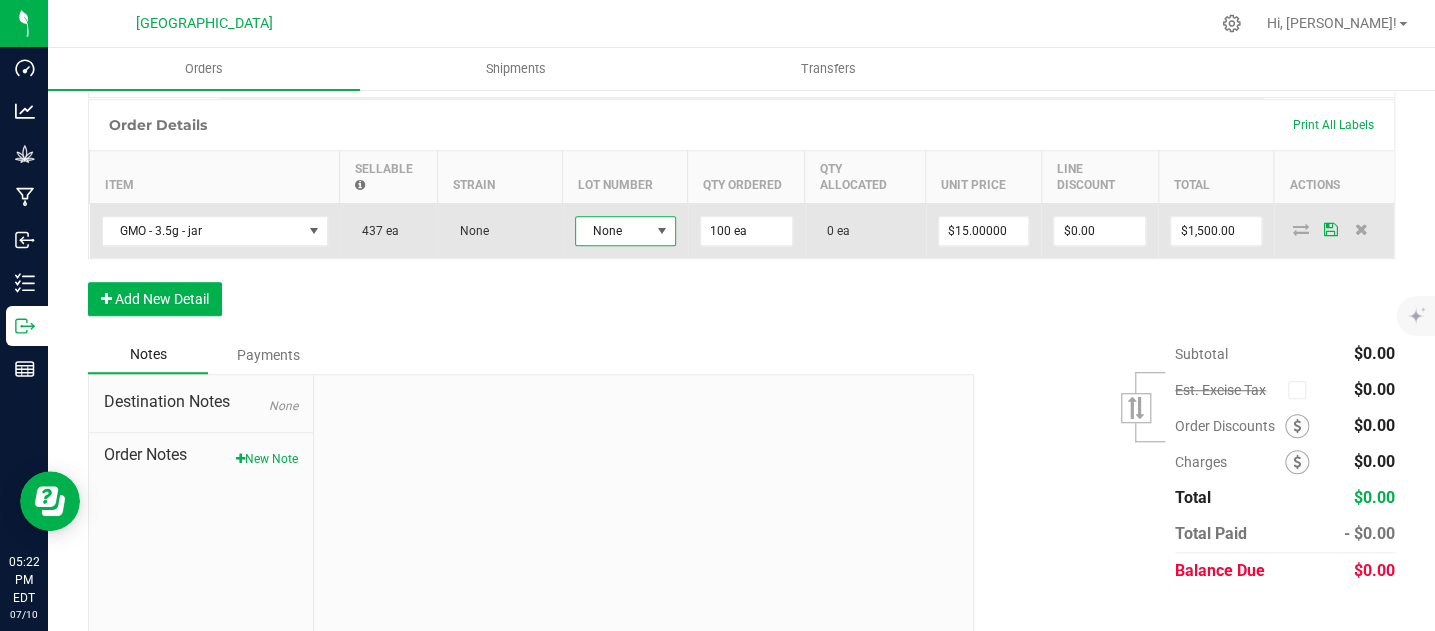 click at bounding box center (662, 231) 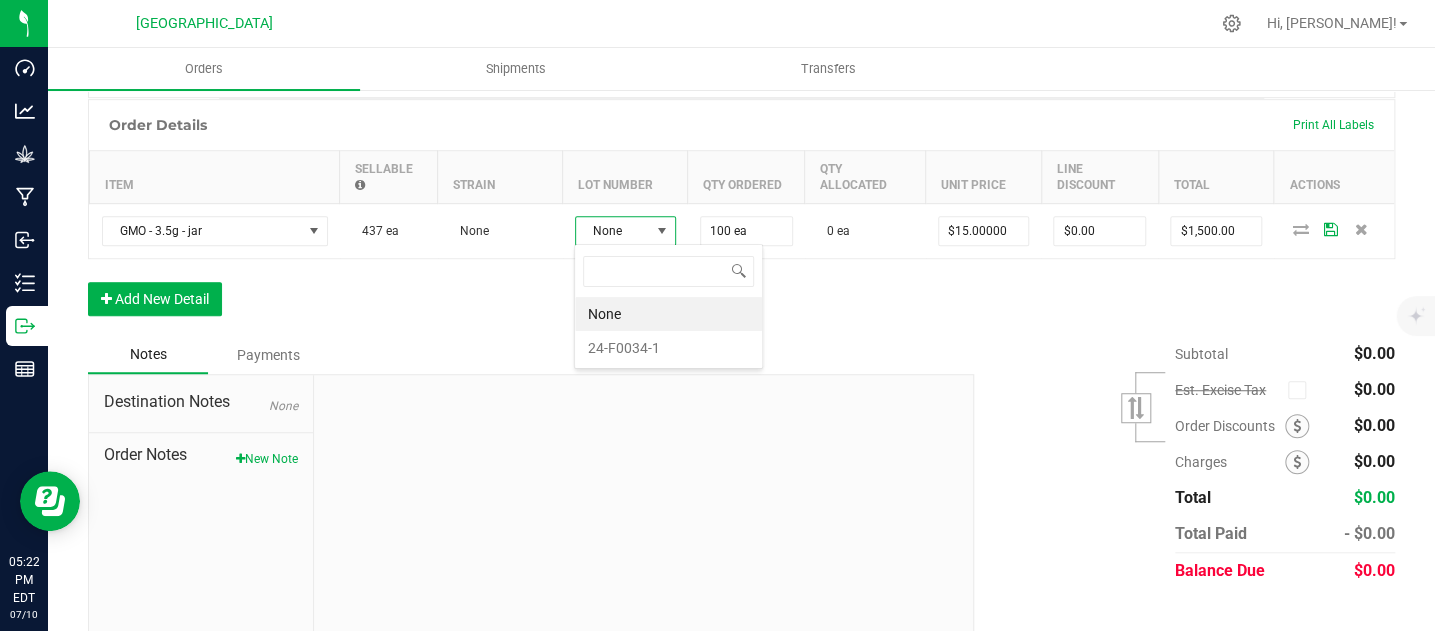 scroll, scrollTop: 99970, scrollLeft: 99898, axis: both 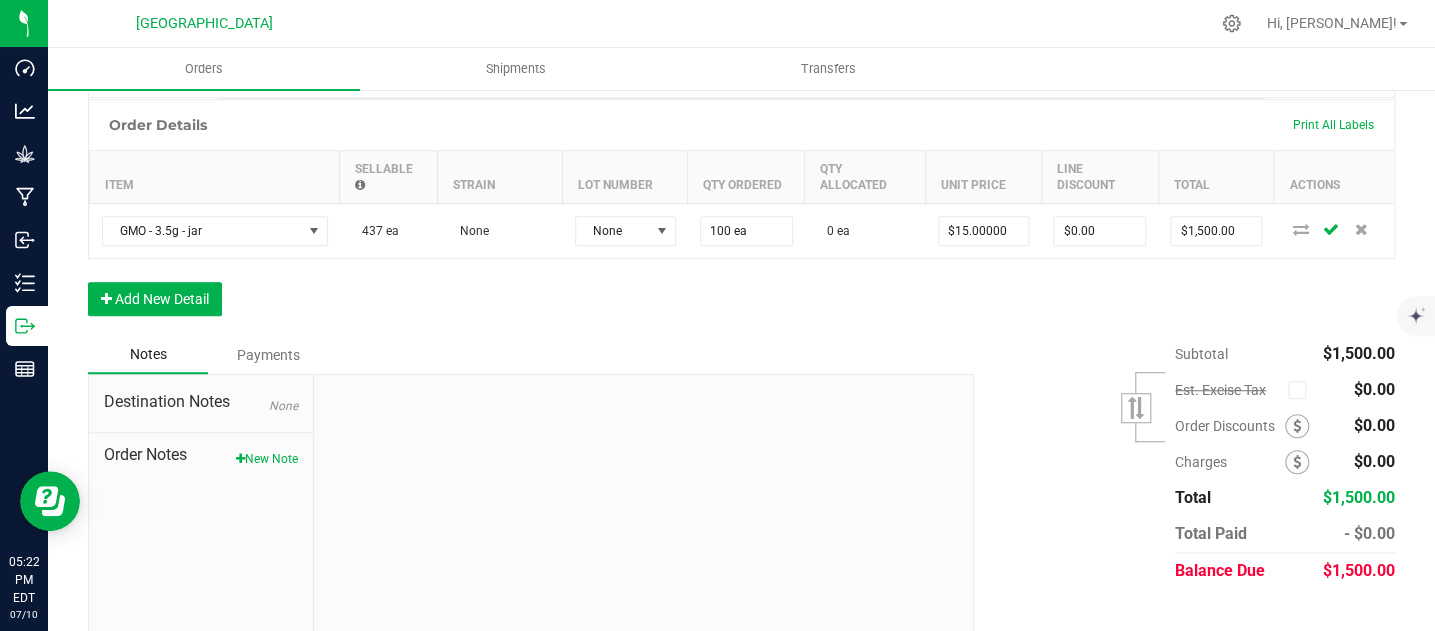 click on "Notes
Payments" at bounding box center (523, 355) 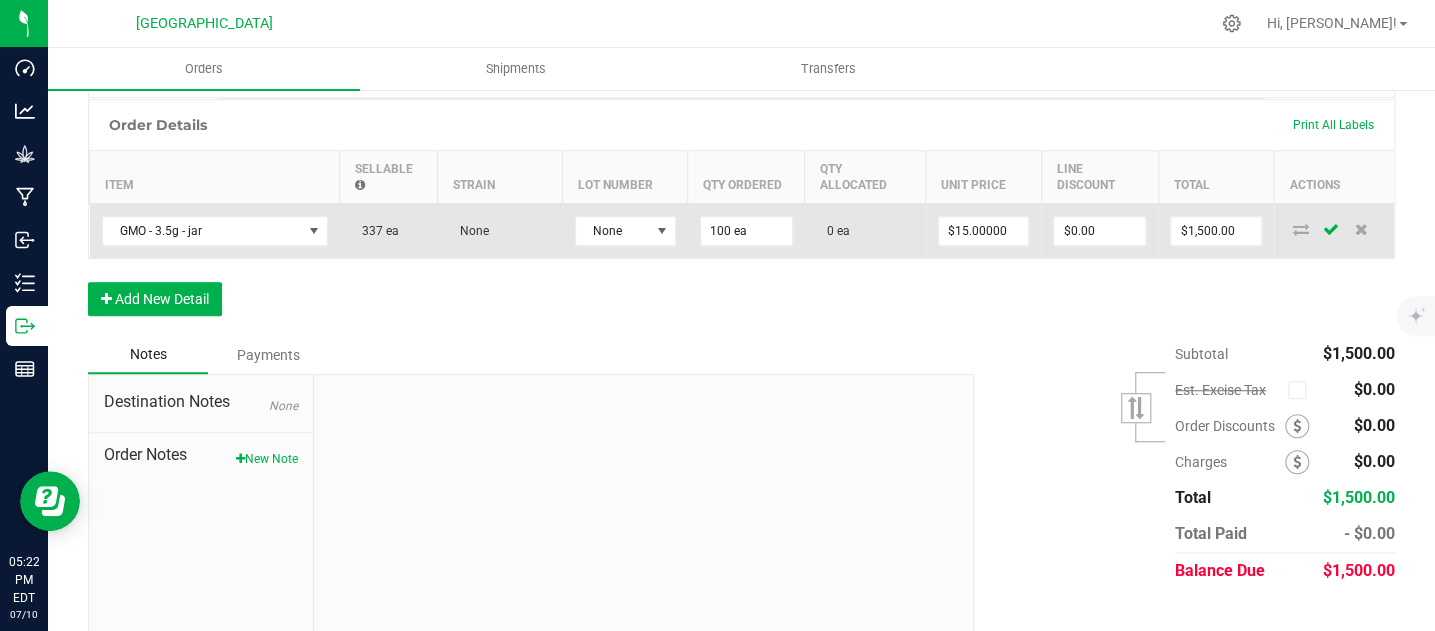 click on "None" at bounding box center (625, 230) 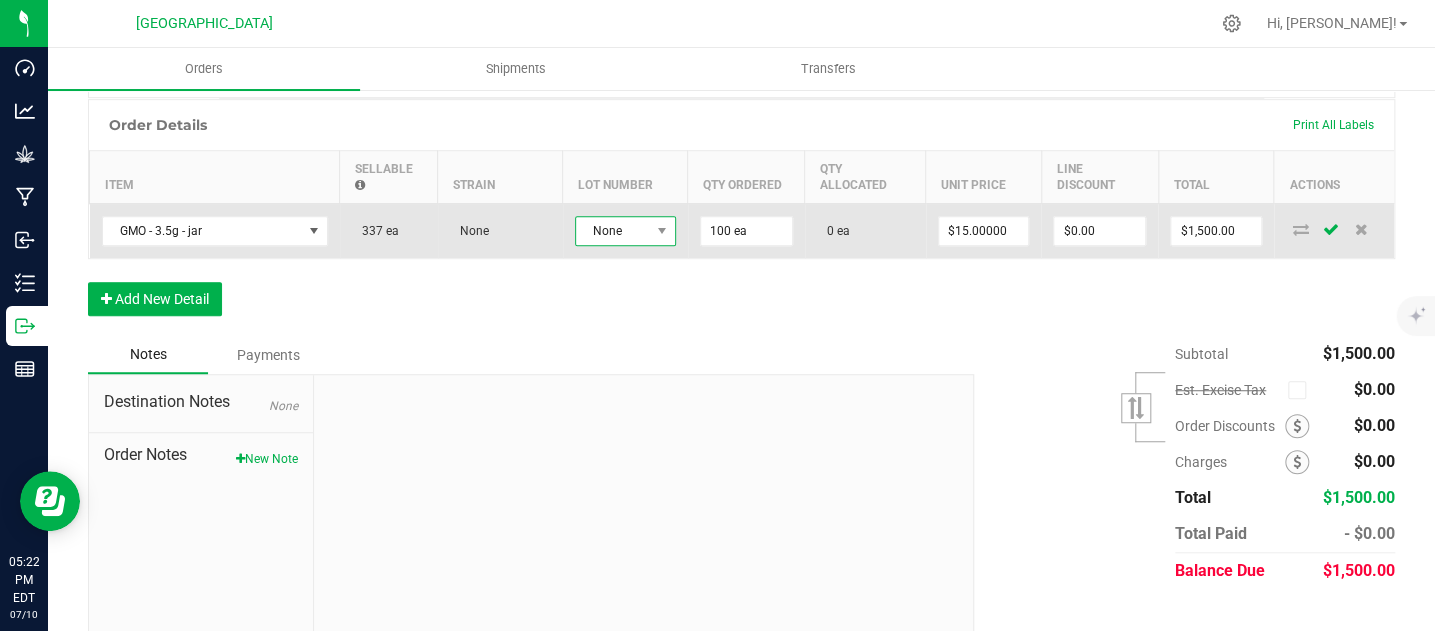 click on "None" at bounding box center [613, 231] 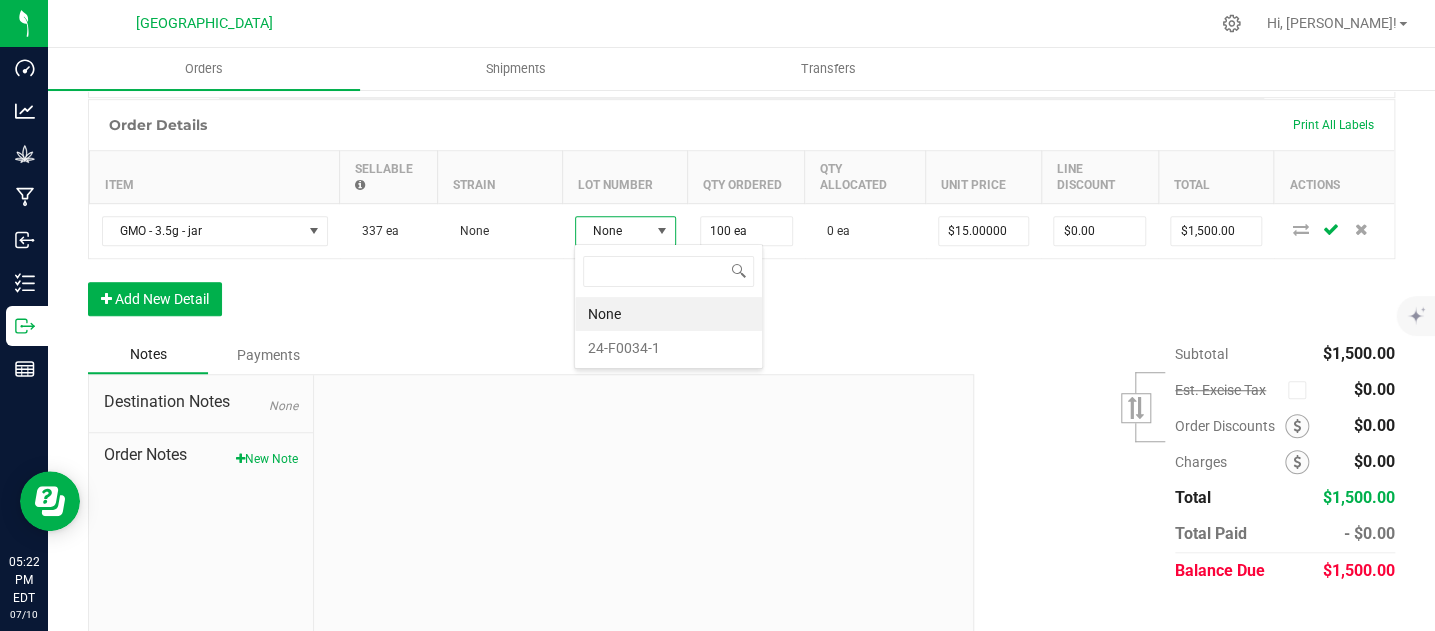 scroll, scrollTop: 99970, scrollLeft: 99898, axis: both 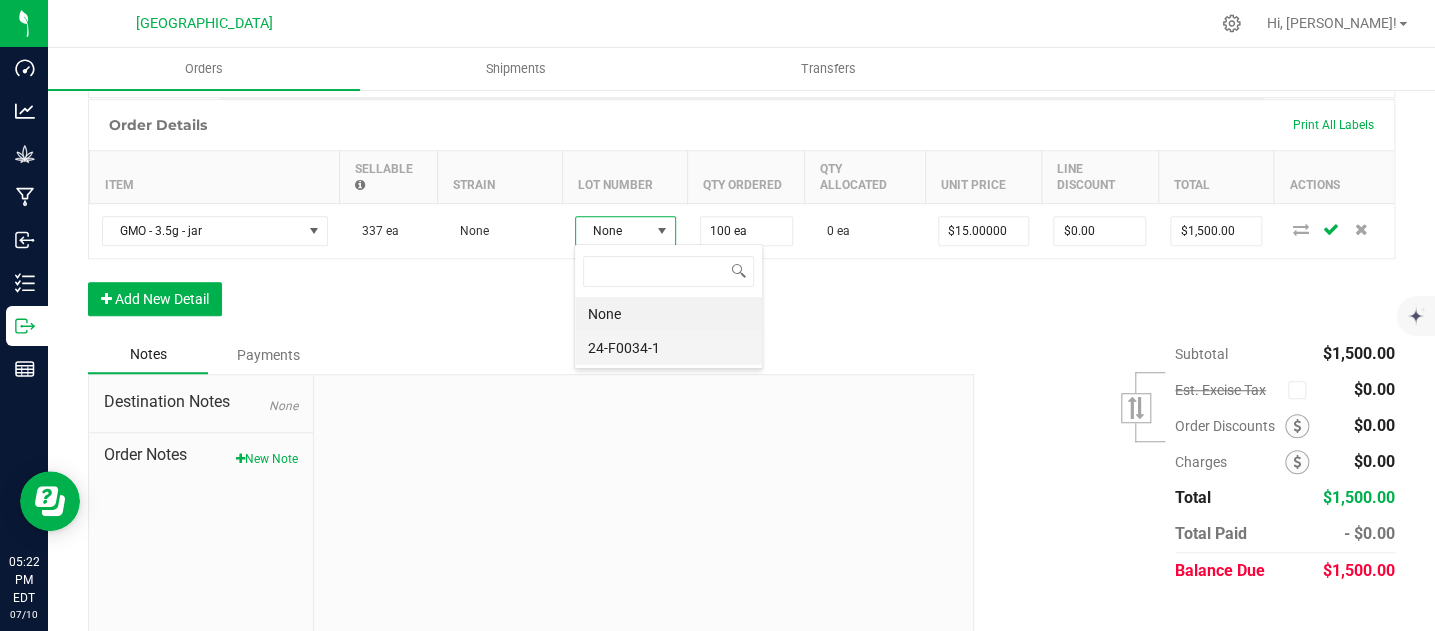 click on "24-F0034-1" at bounding box center (668, 348) 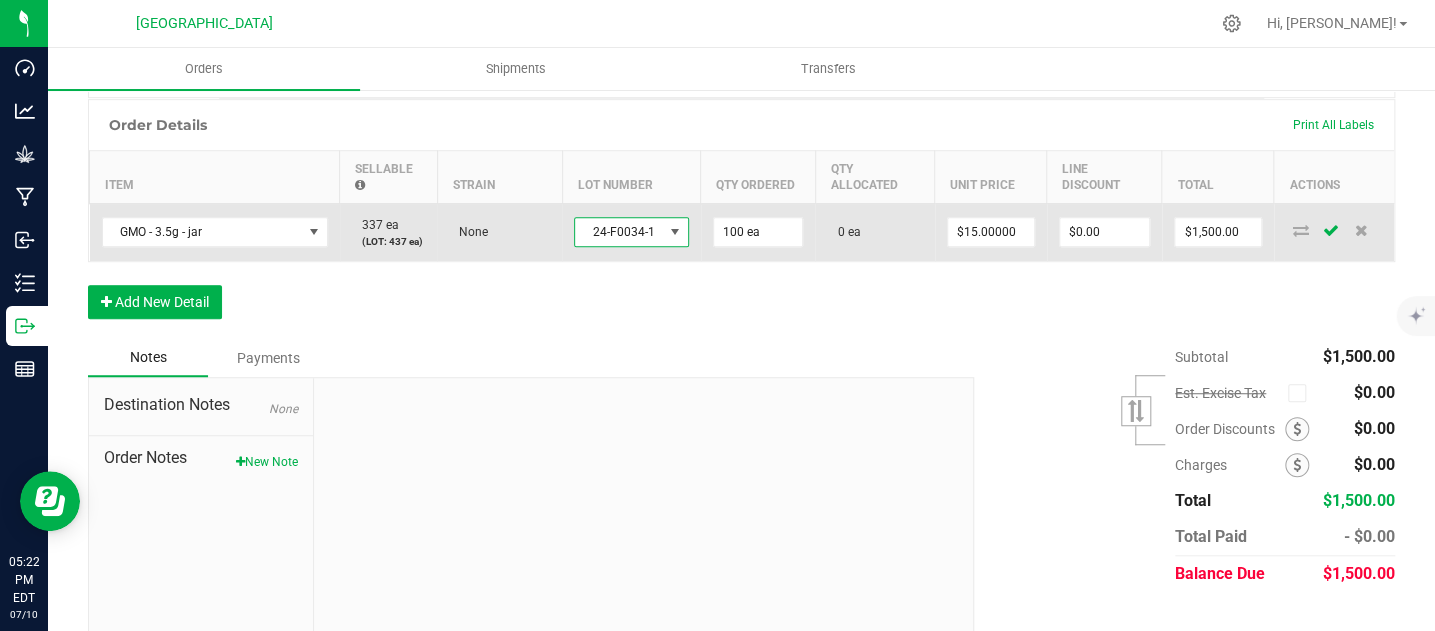 click on "$15.00000" at bounding box center (991, 232) 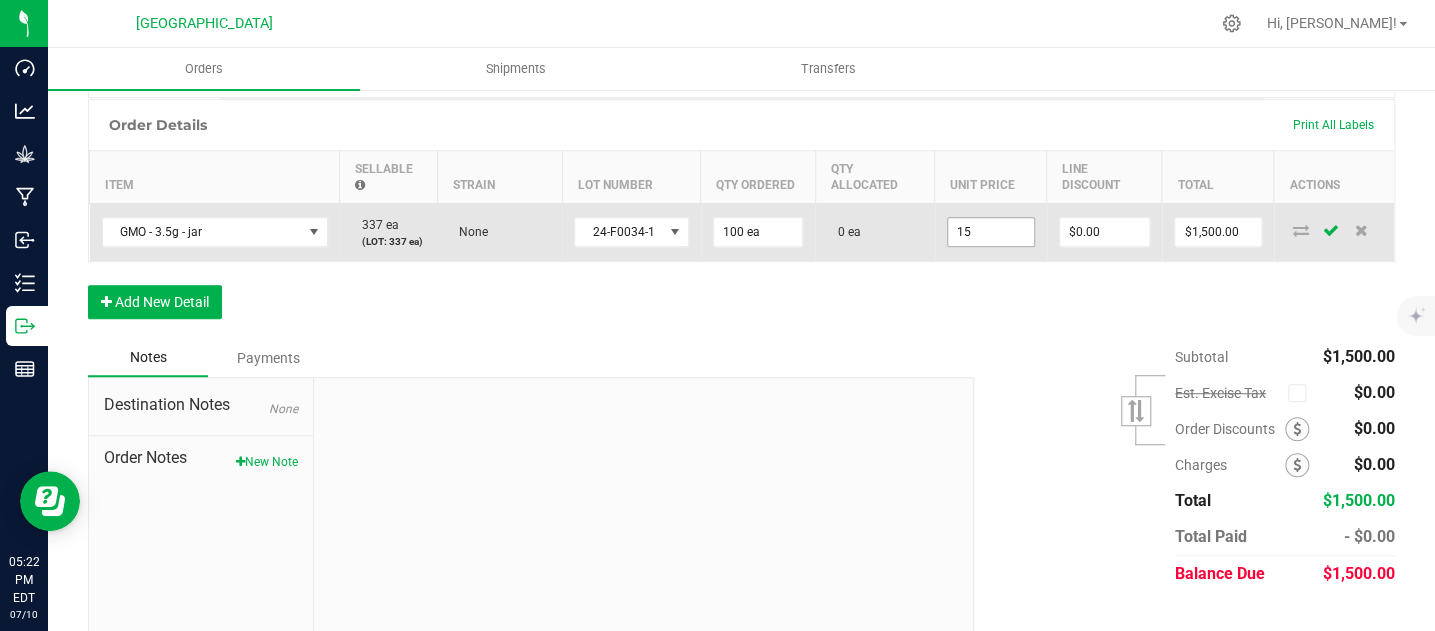 click on "15" at bounding box center (991, 232) 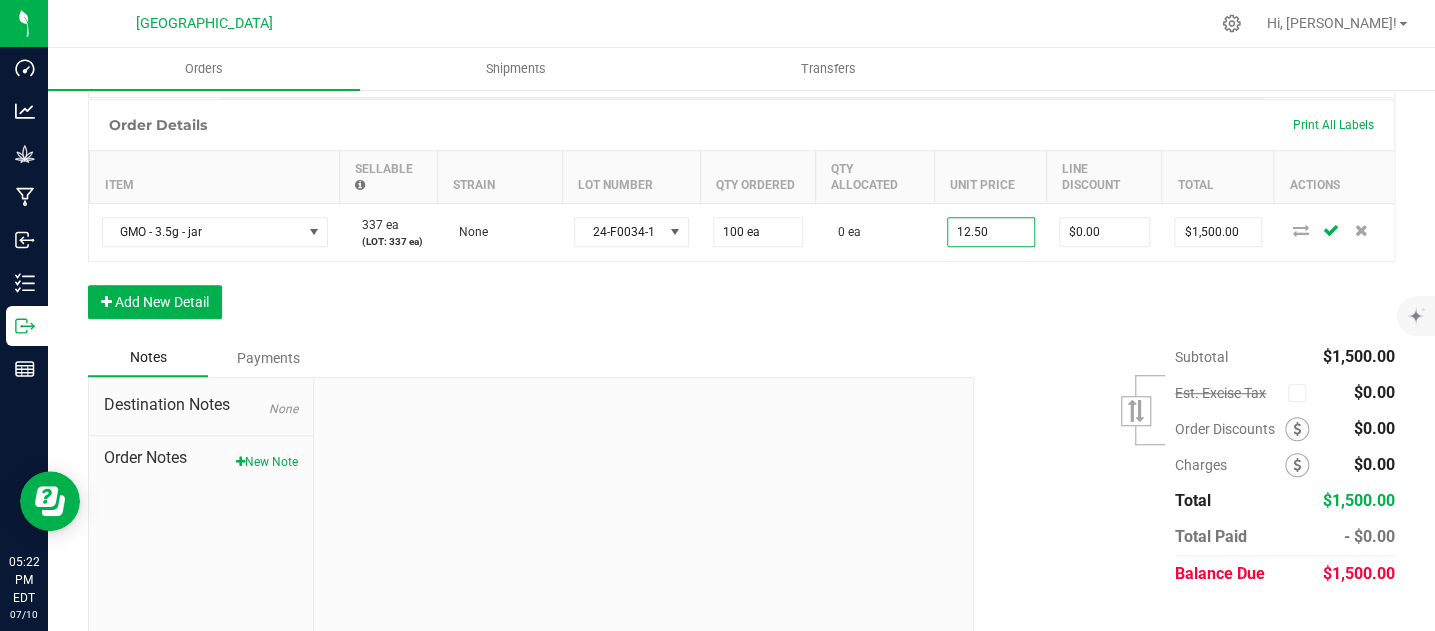 type on "$12.50000" 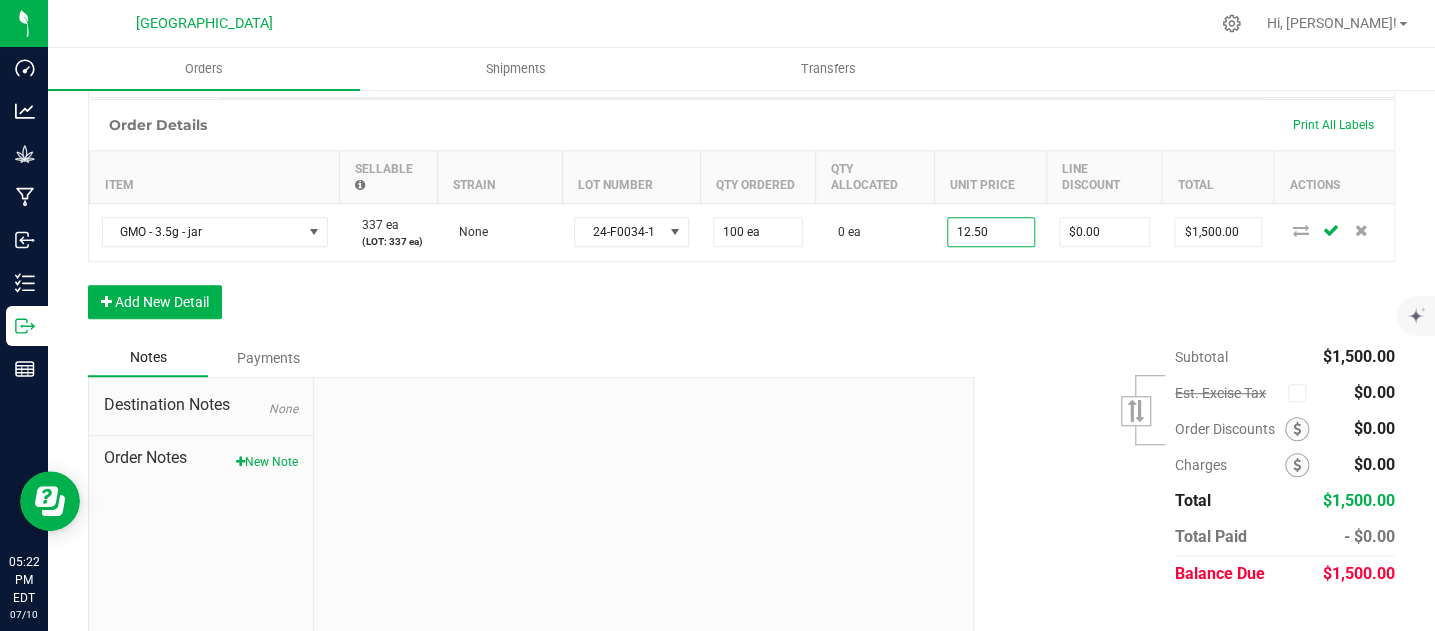 type on "$1,250.00" 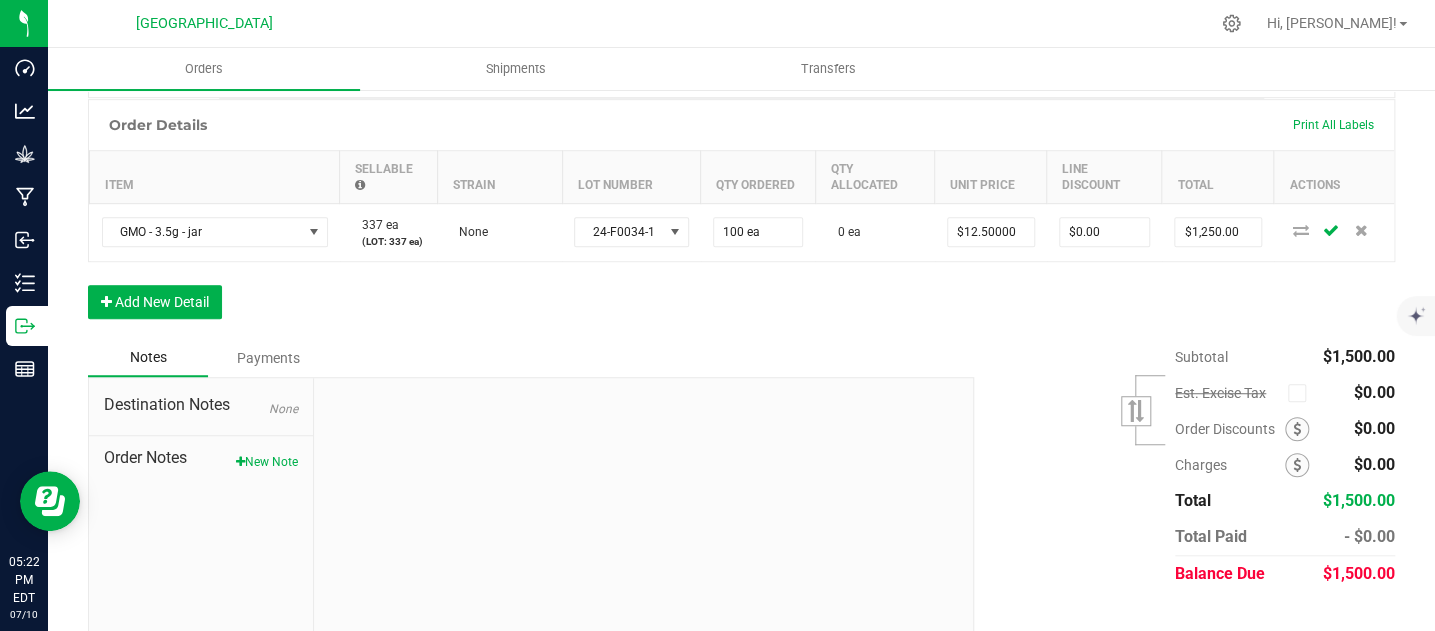 click on "Order Details Print All Labels Item  Sellable  Strain  Lot Number  Qty Ordered Qty Allocated Unit Price Line Discount Total Actions GMO - 3.5g - jar  337 ea   (LOT: 337 ea)   None  24-F0034-1 100 ea  0 ea  $12.50000 $0.00 $1,250.00
Add New Detail" at bounding box center [741, 219] 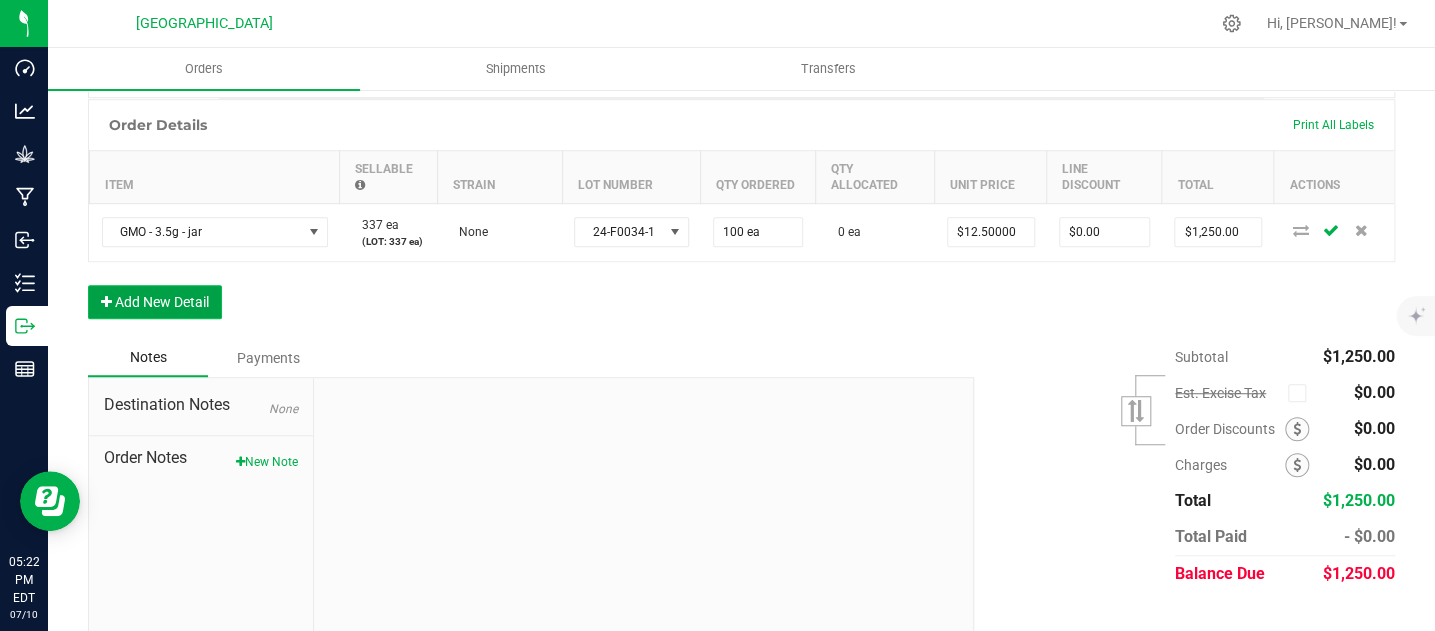click on "Add New Detail" at bounding box center [155, 302] 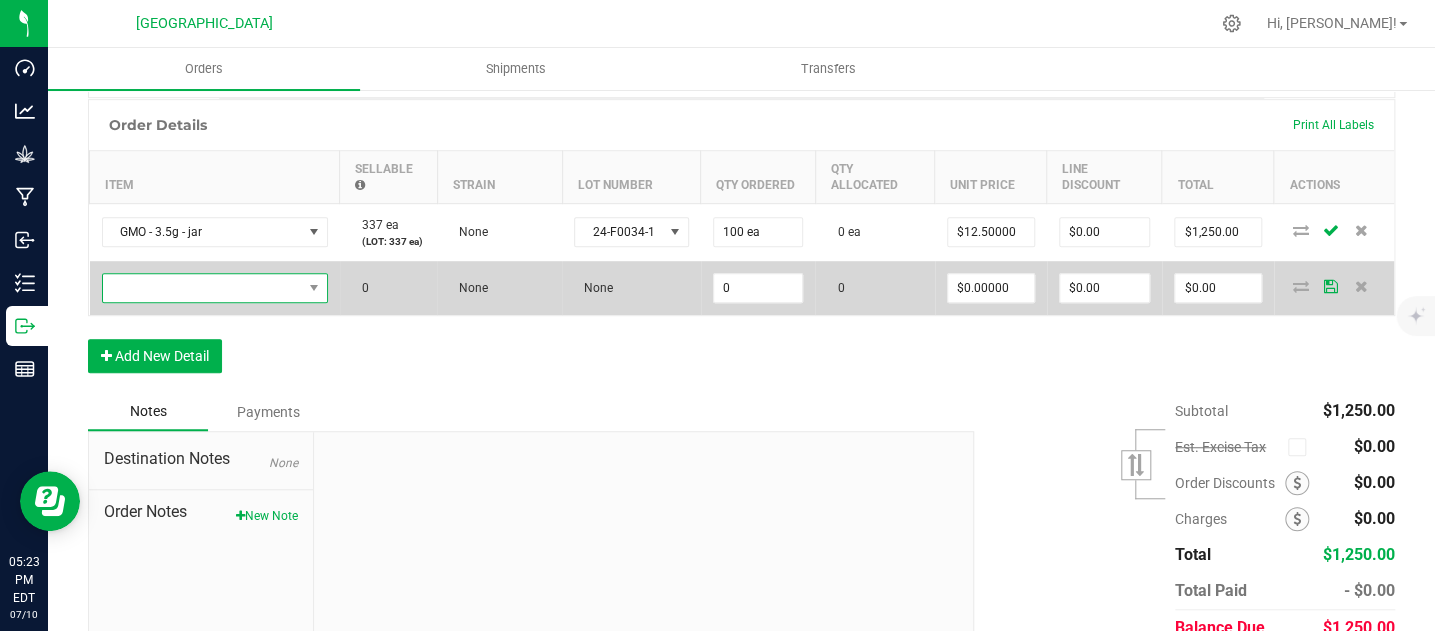 click at bounding box center (202, 288) 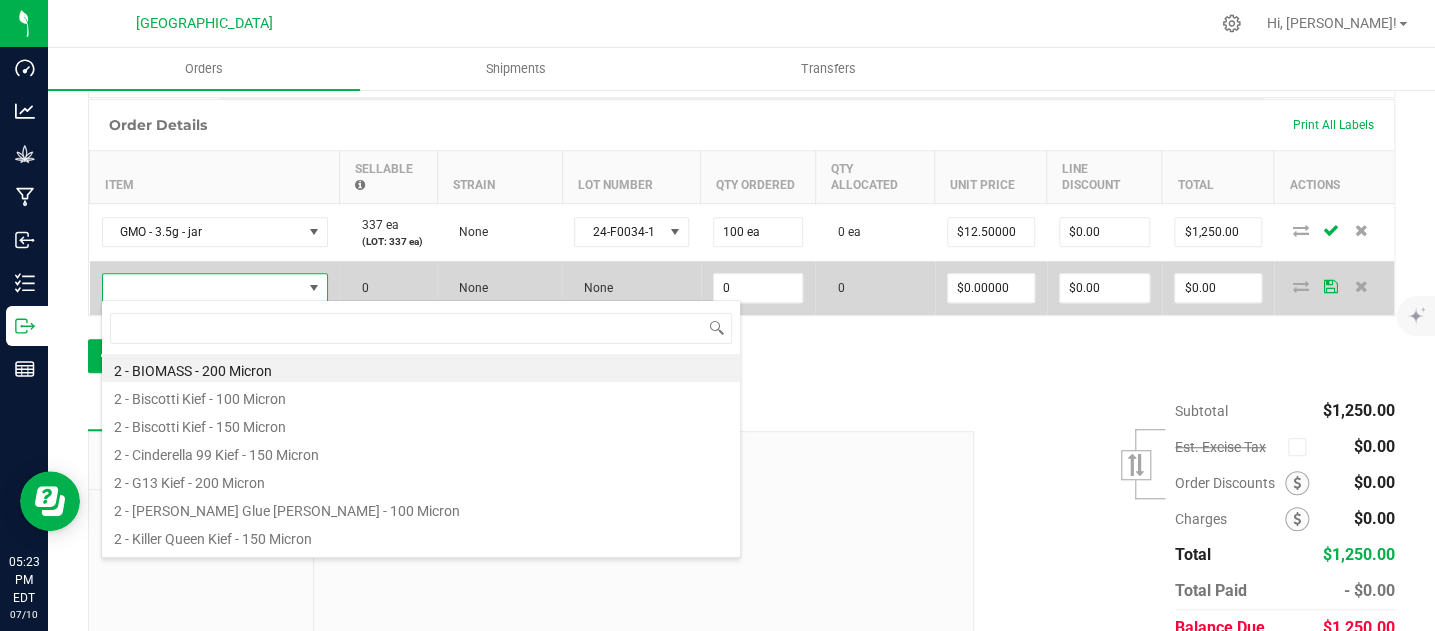 scroll, scrollTop: 99970, scrollLeft: 99774, axis: both 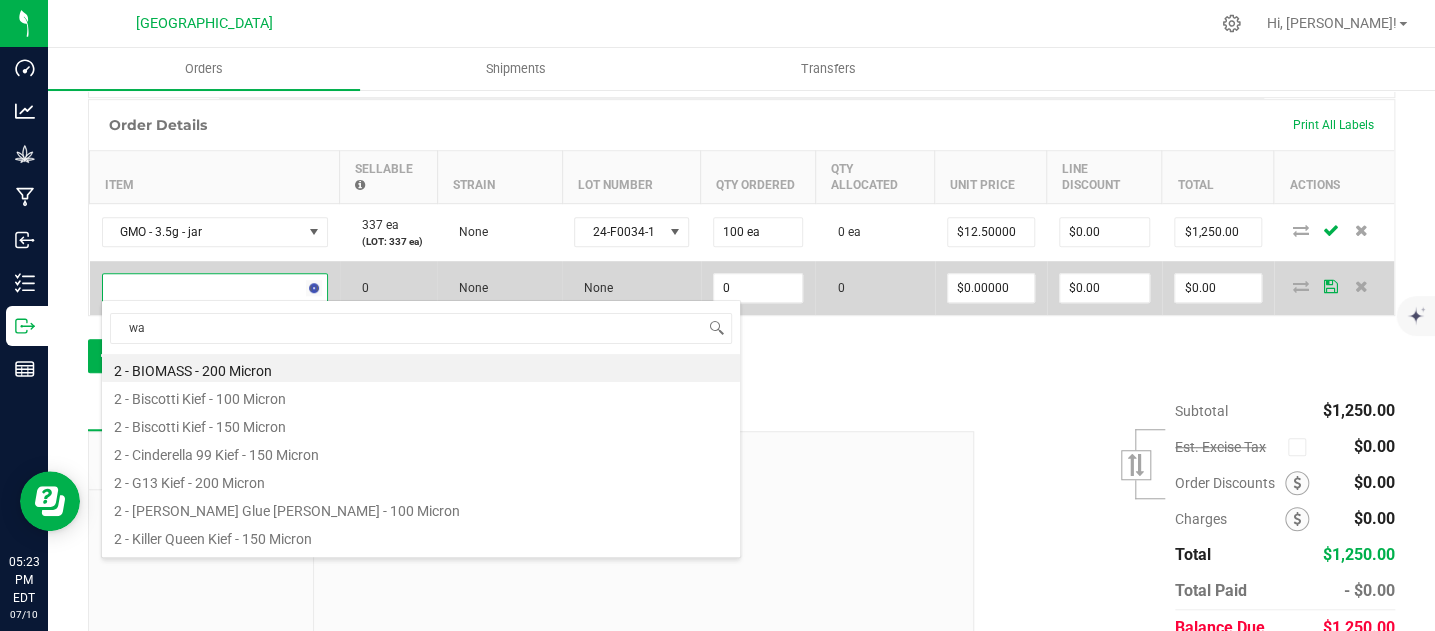 type on "wat" 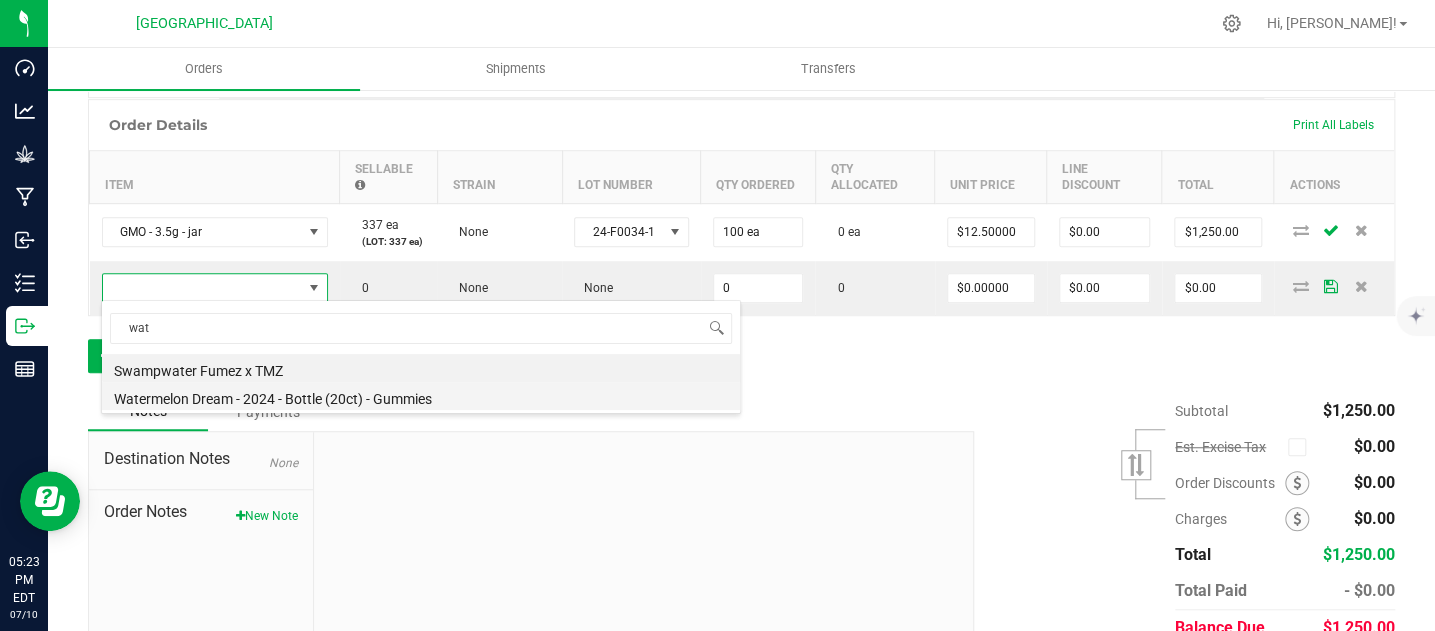 click on "Watermelon Dream - 2024 - Bottle (20ct) - Gummies" at bounding box center [421, 396] 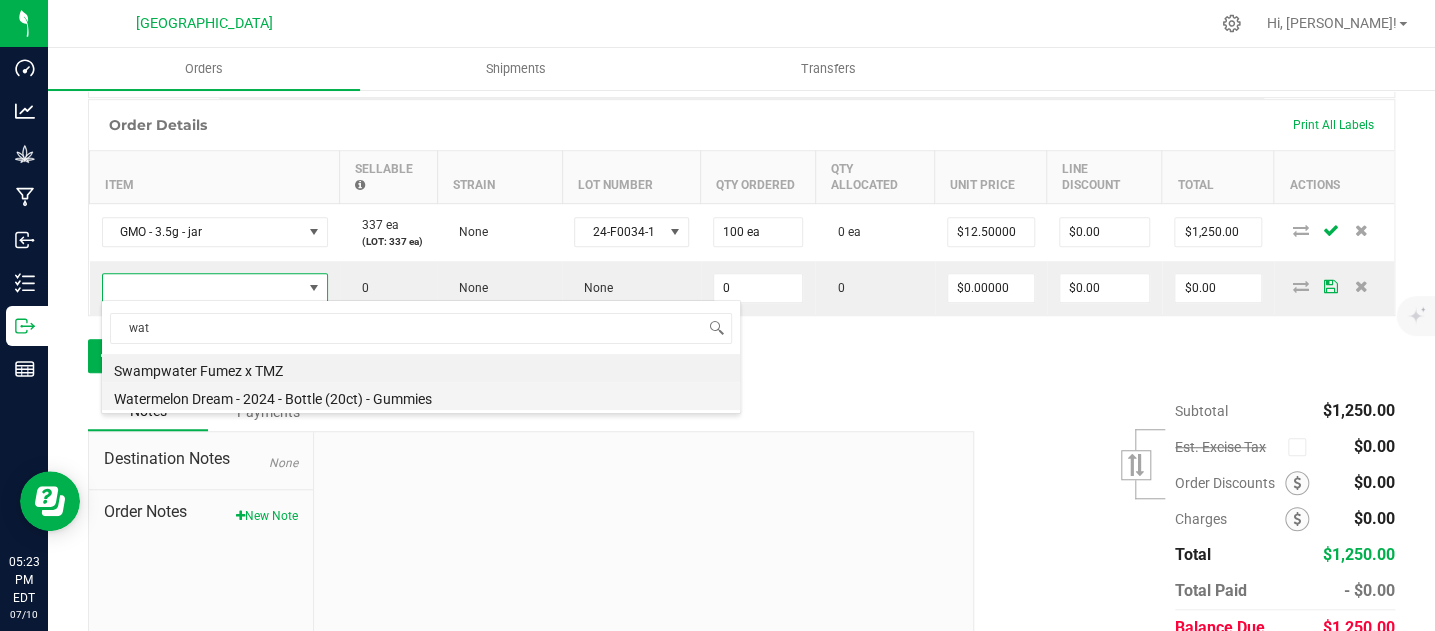 type on "0 ea" 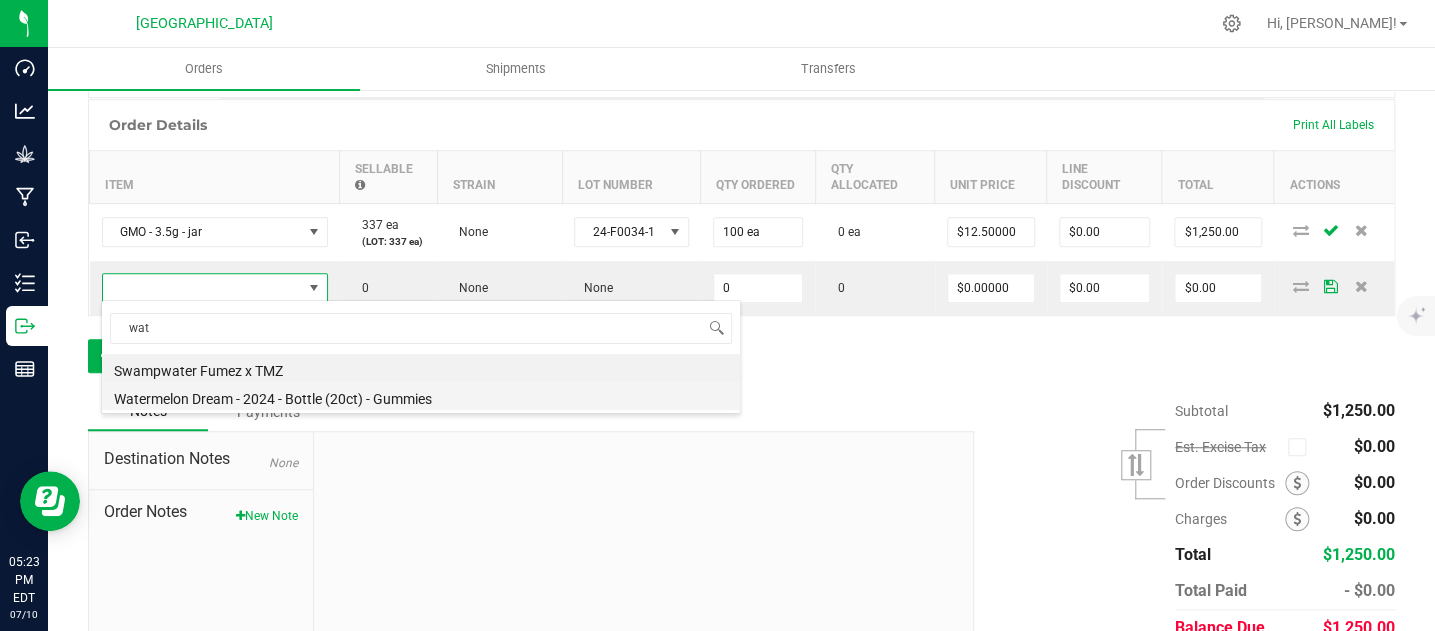 type on "$10.00000" 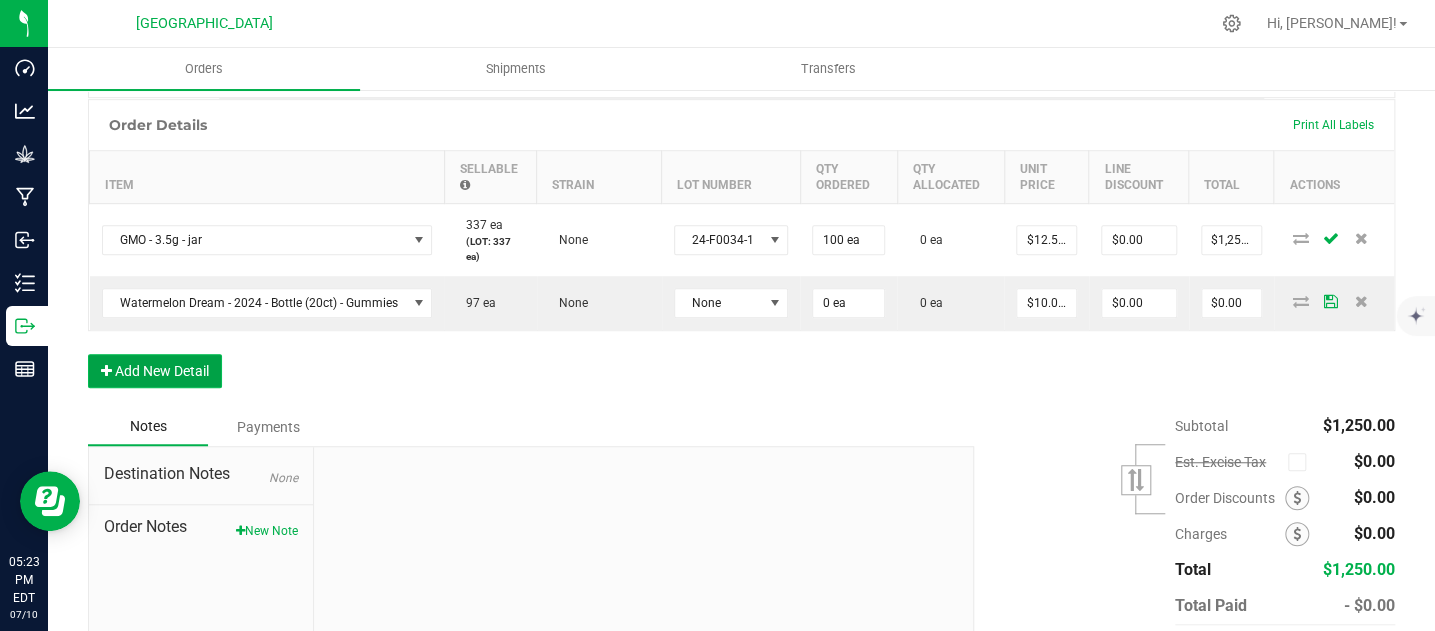 click on "Add New Detail" at bounding box center [155, 371] 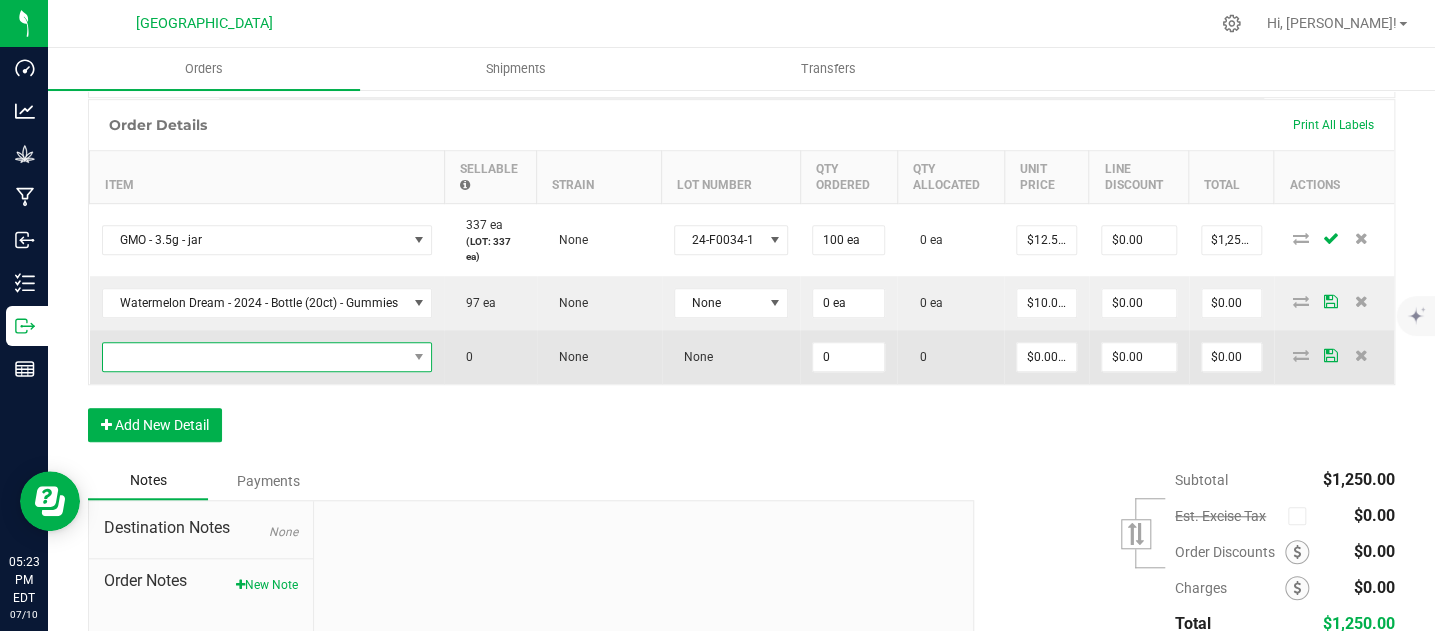 click at bounding box center [255, 357] 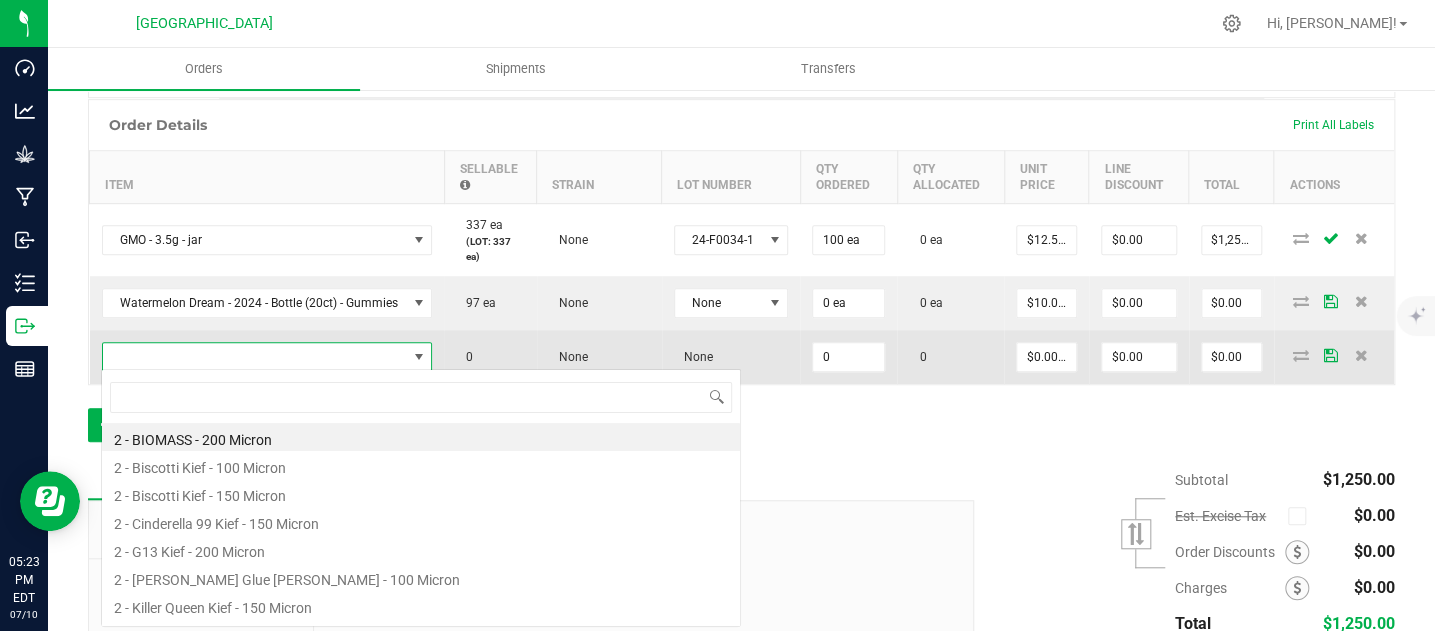 scroll, scrollTop: 99970, scrollLeft: 99672, axis: both 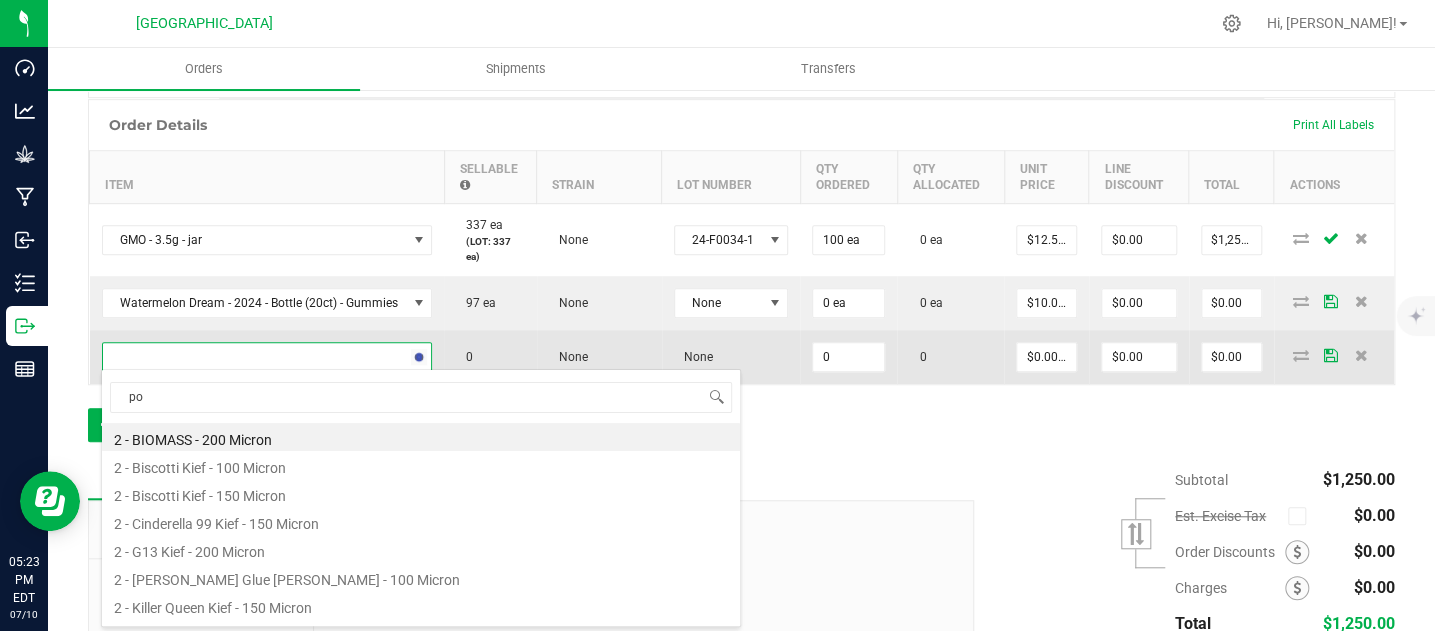 type on "pom" 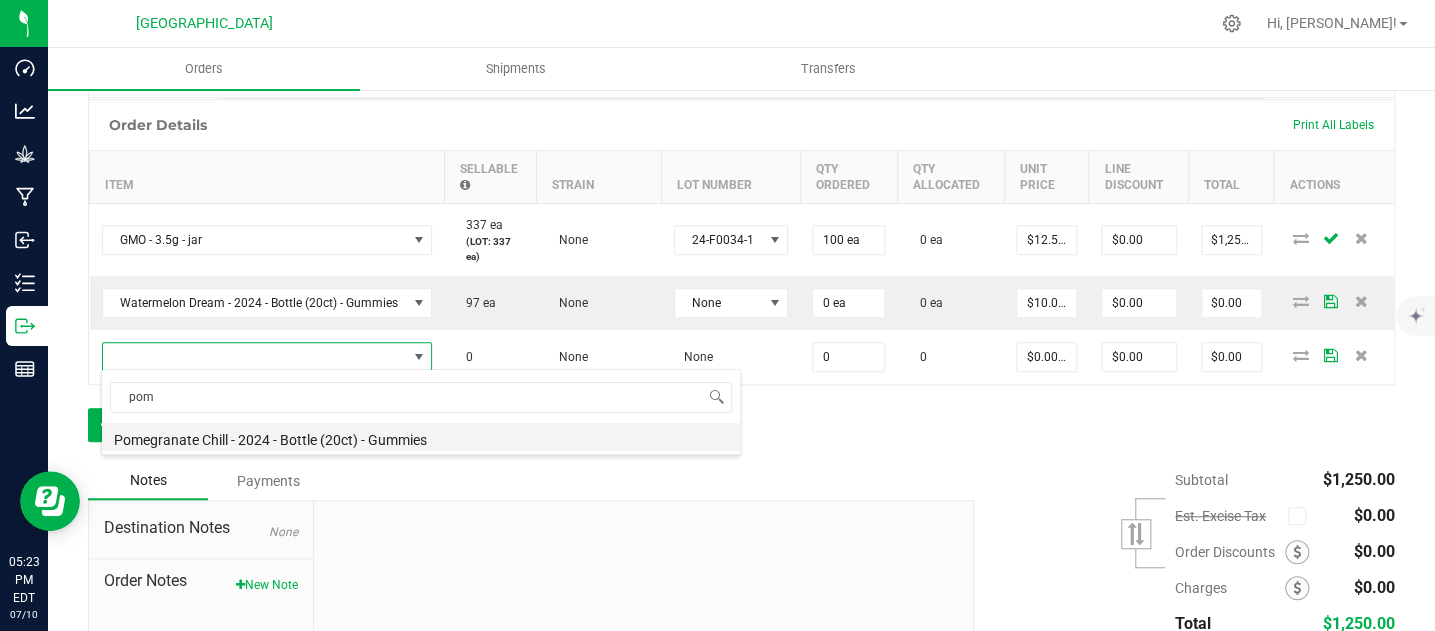click on "Pomegranate Chill - 2024 - Bottle (20ct) - Gummies" at bounding box center (421, 437) 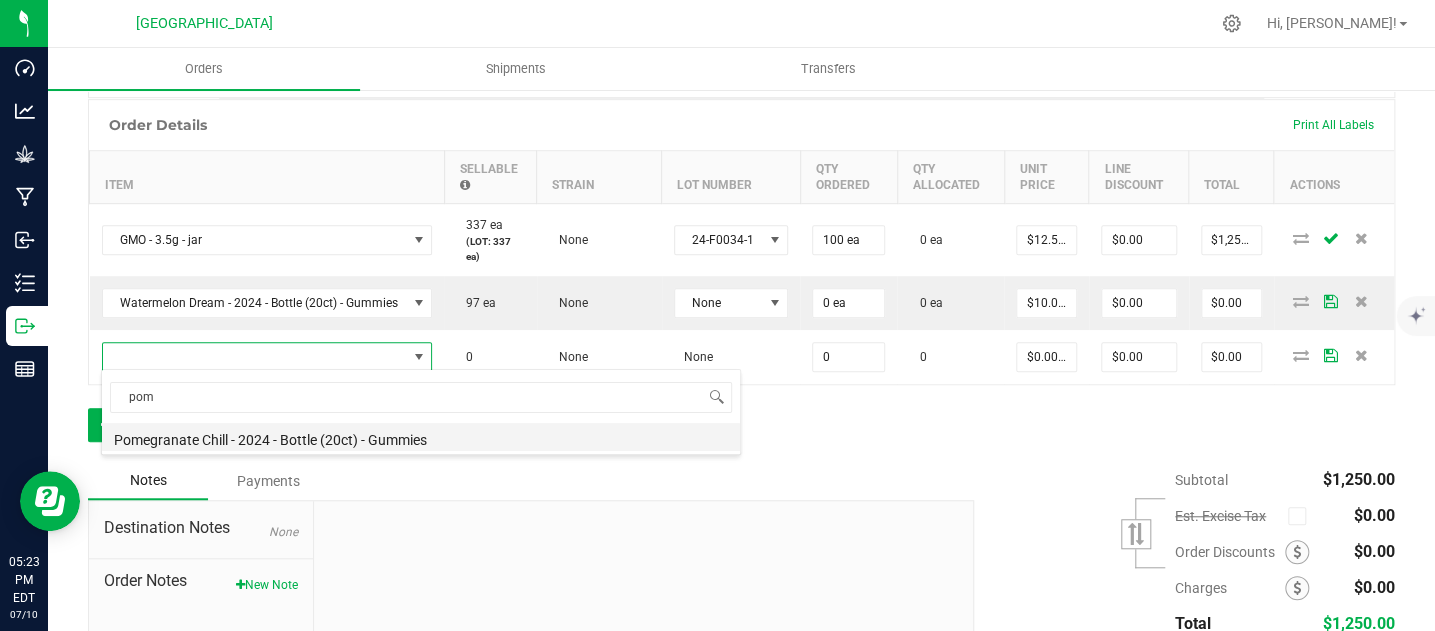 type on "0 ea" 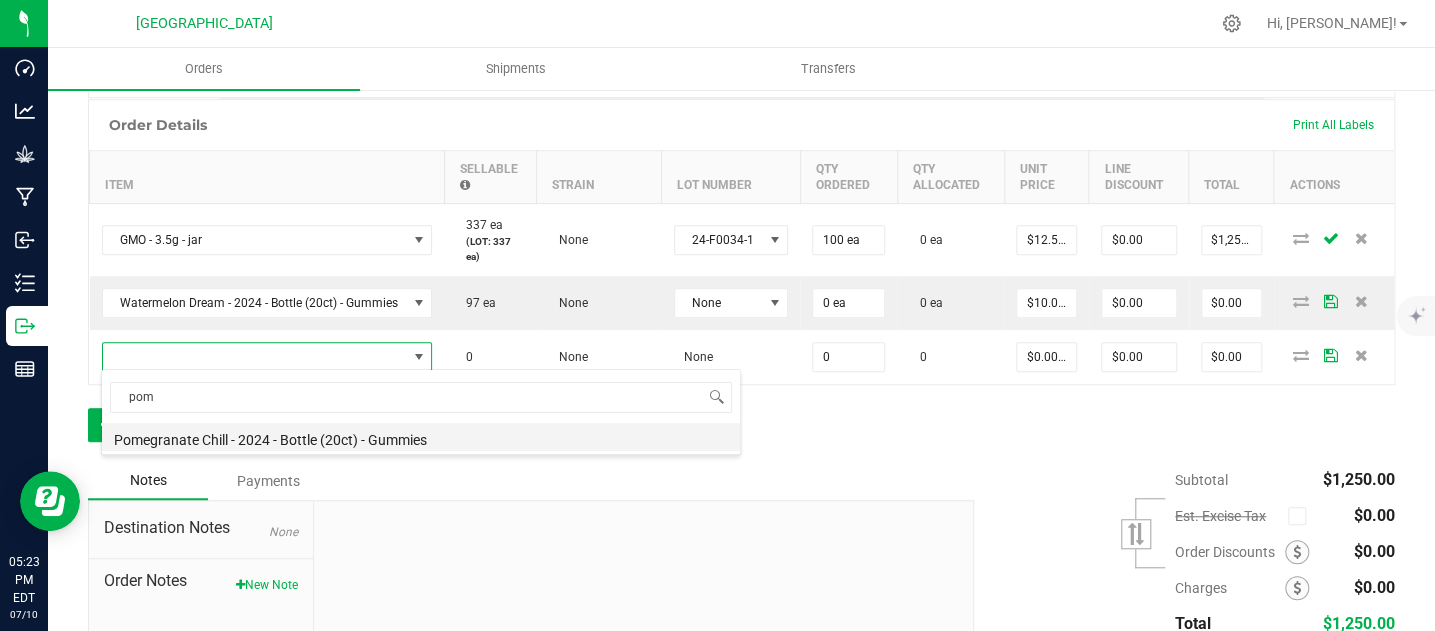 type on "$10.00000" 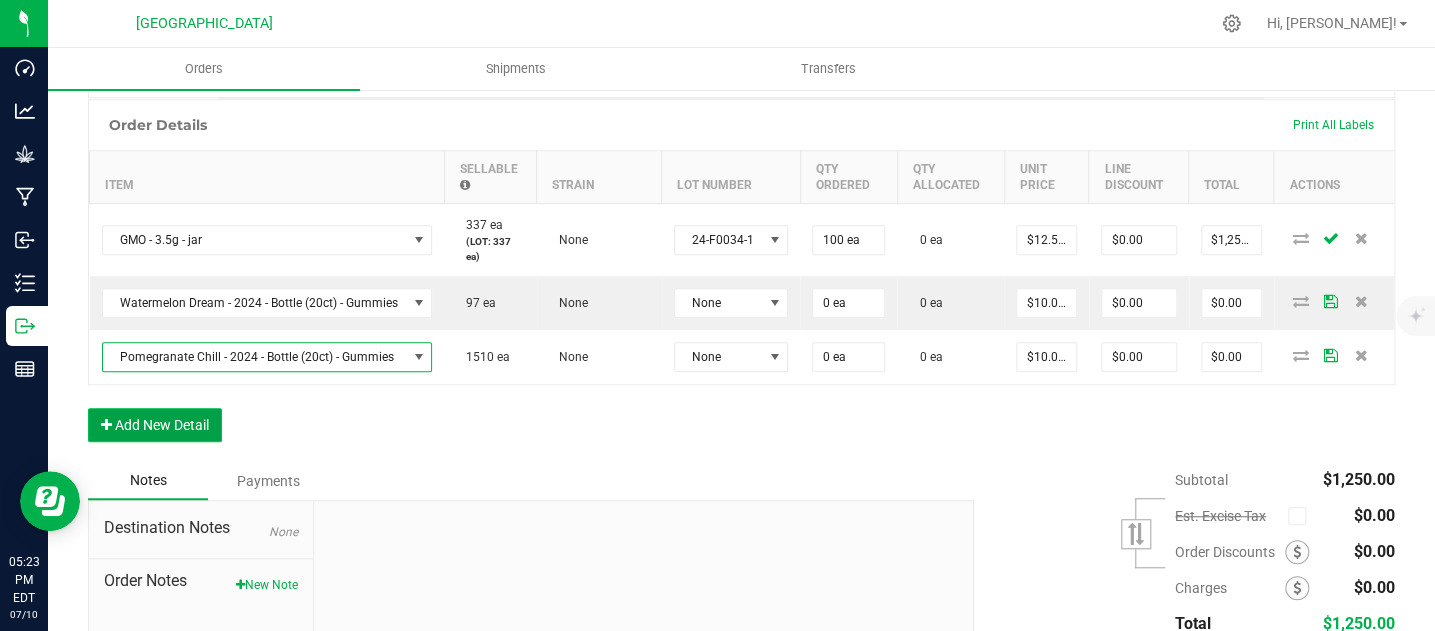 click on "Add New Detail" at bounding box center [155, 425] 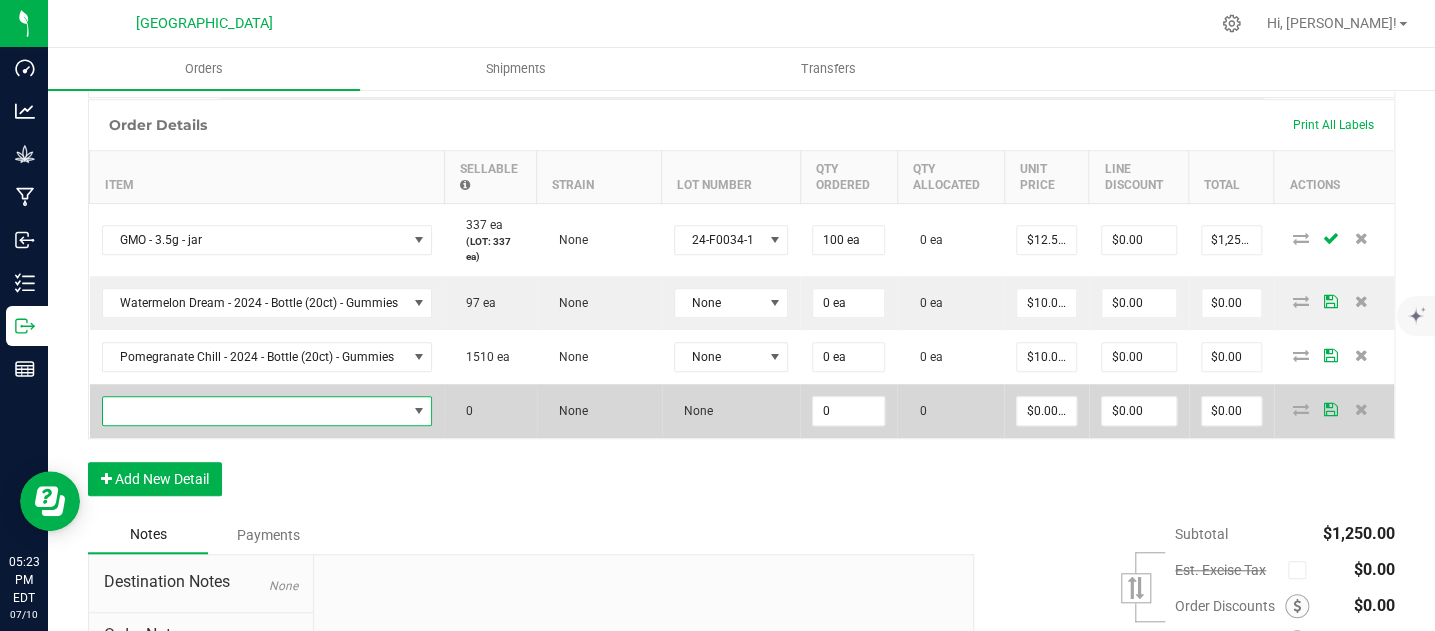 click at bounding box center [255, 411] 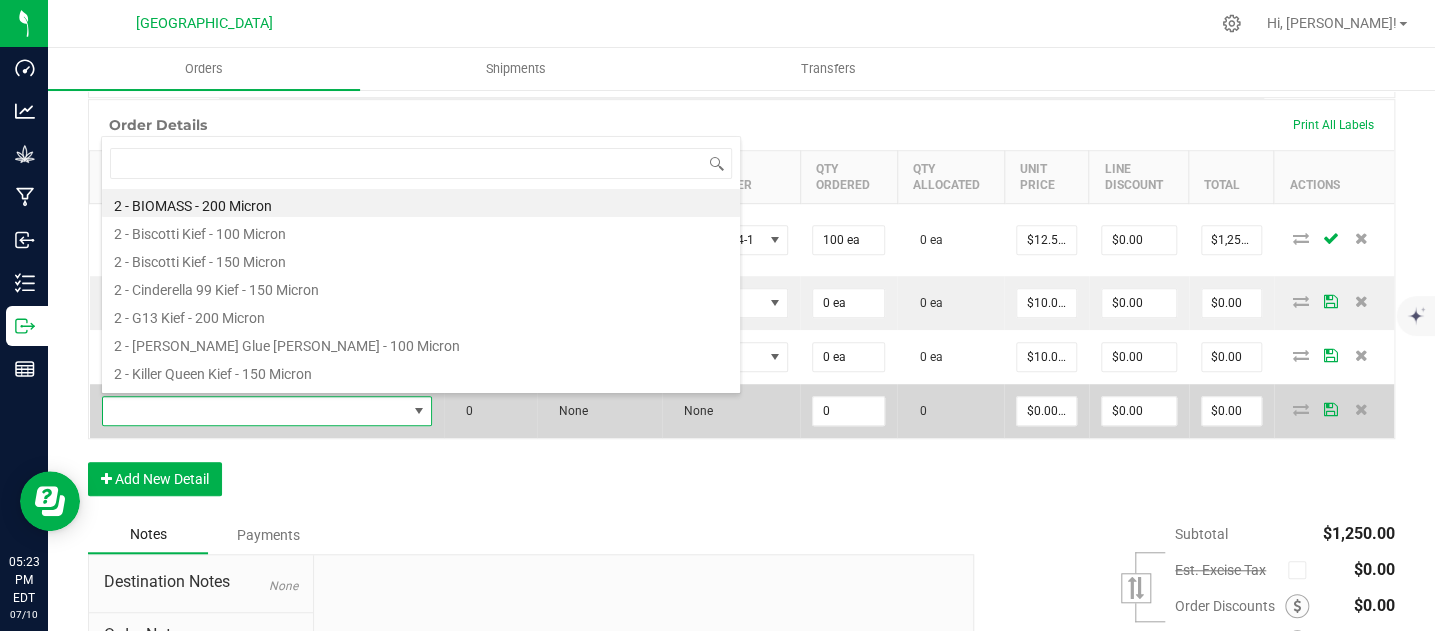 scroll, scrollTop: 99970, scrollLeft: 99672, axis: both 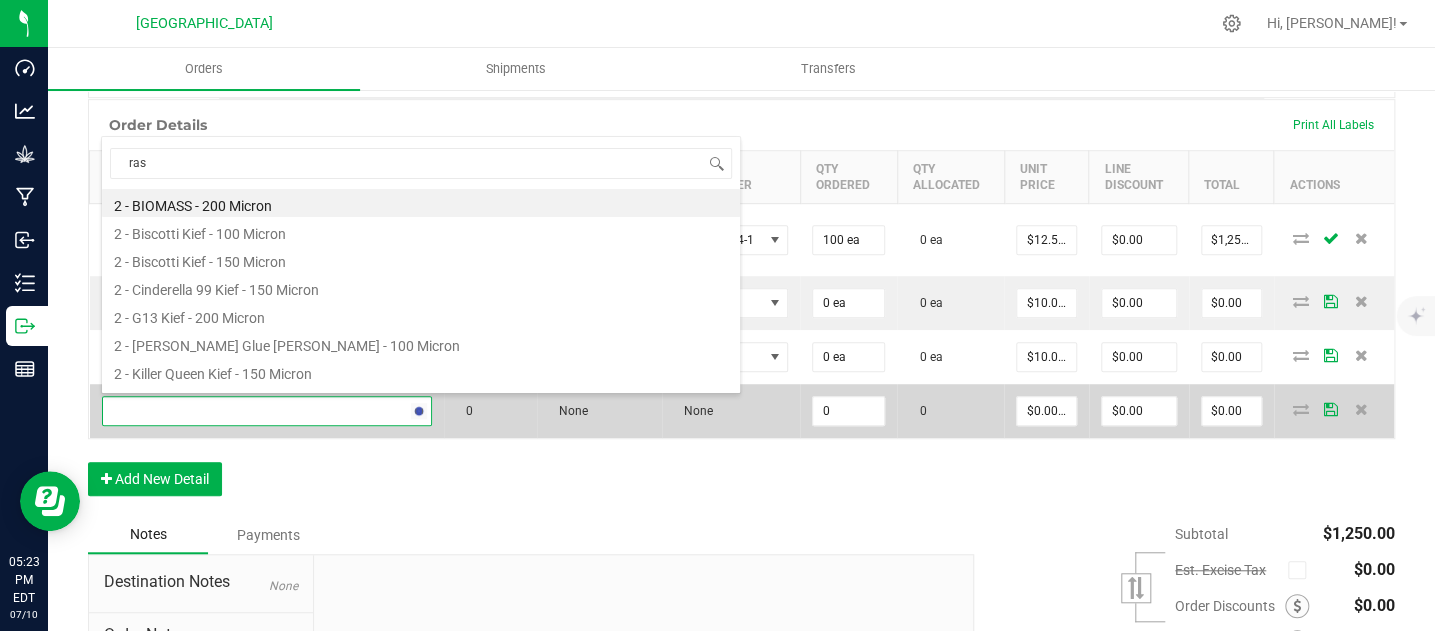 type on "rasp" 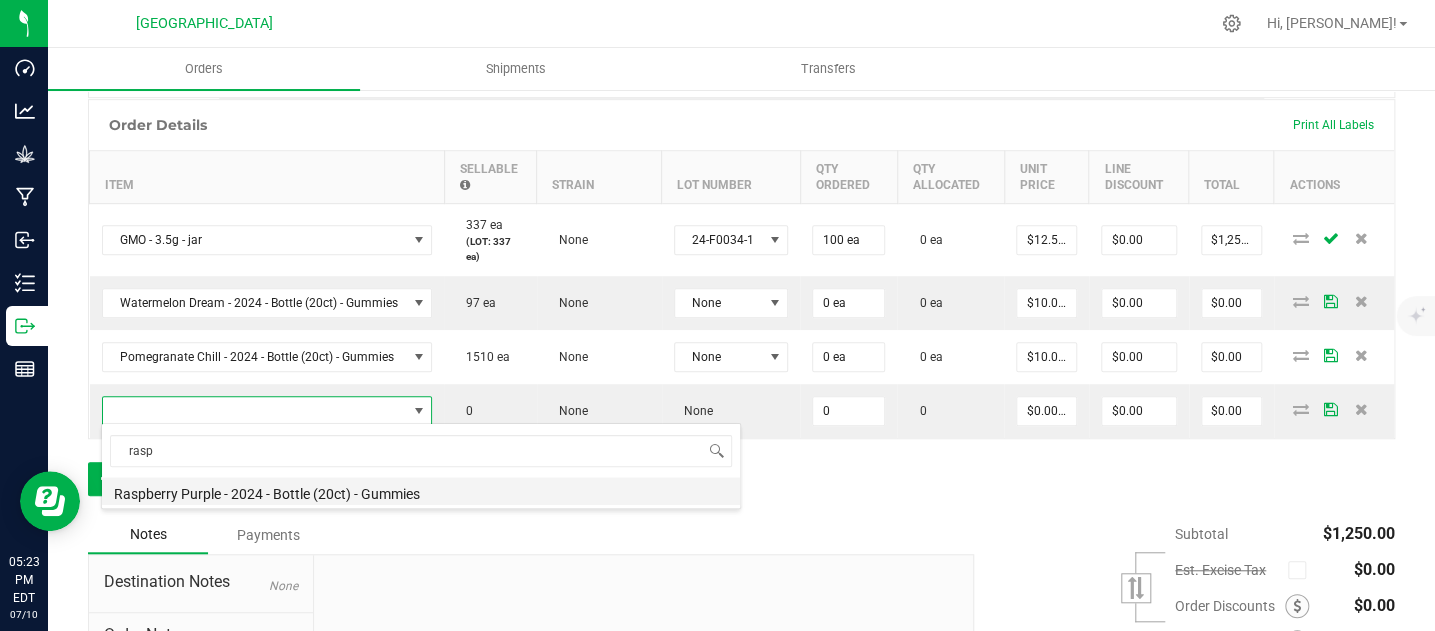 click on "Raspberry Purple - 2024 - Bottle (20ct) - Gummies" at bounding box center [421, 491] 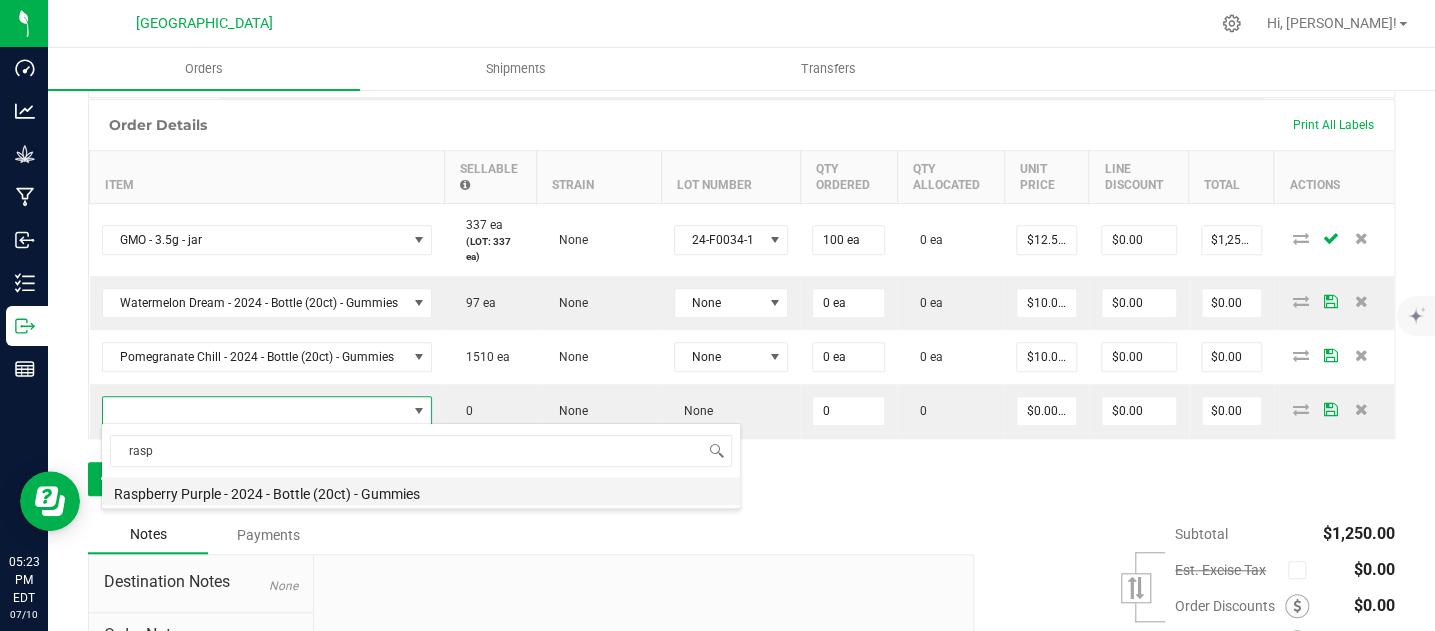 type on "0 ea" 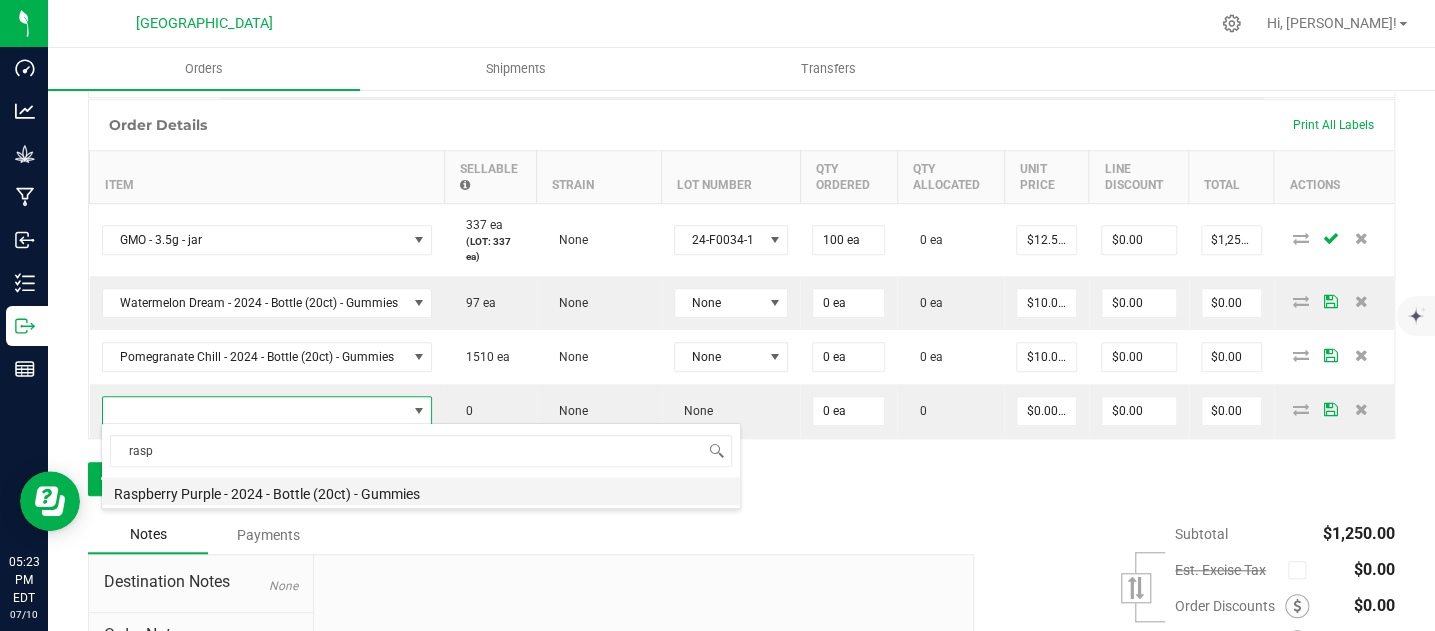 type on "$10.00000" 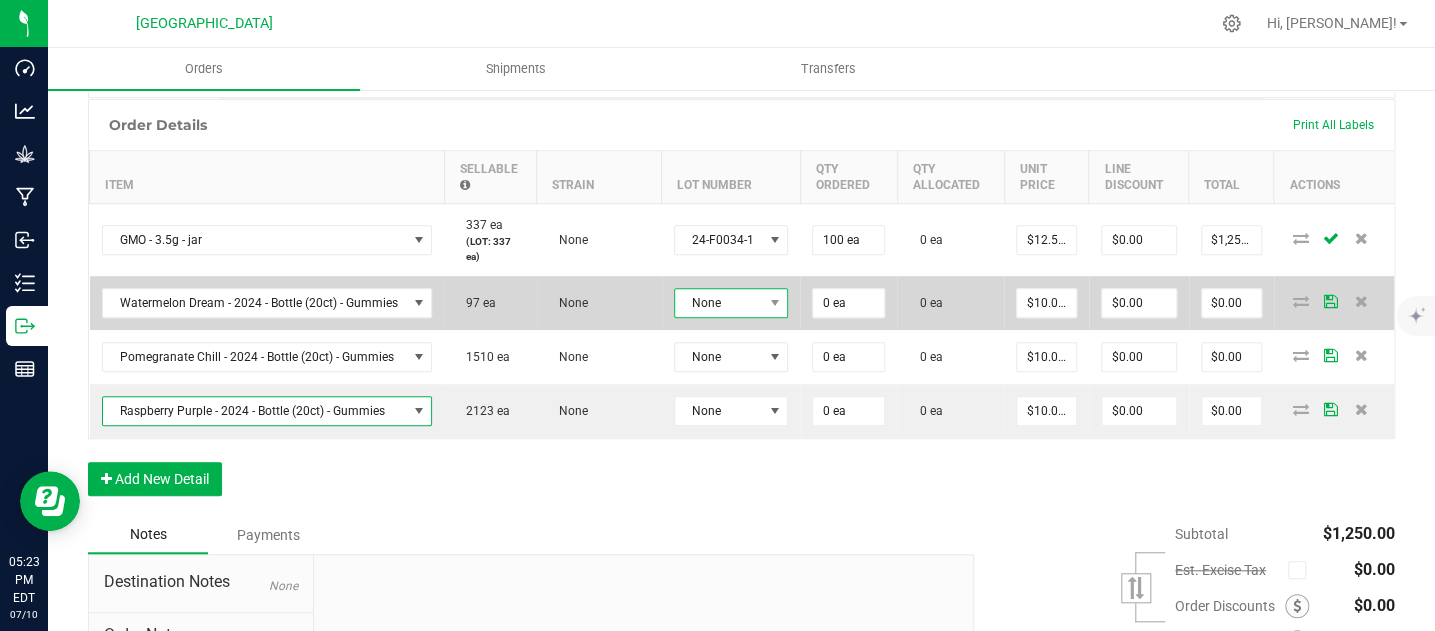 click on "None" at bounding box center (719, 303) 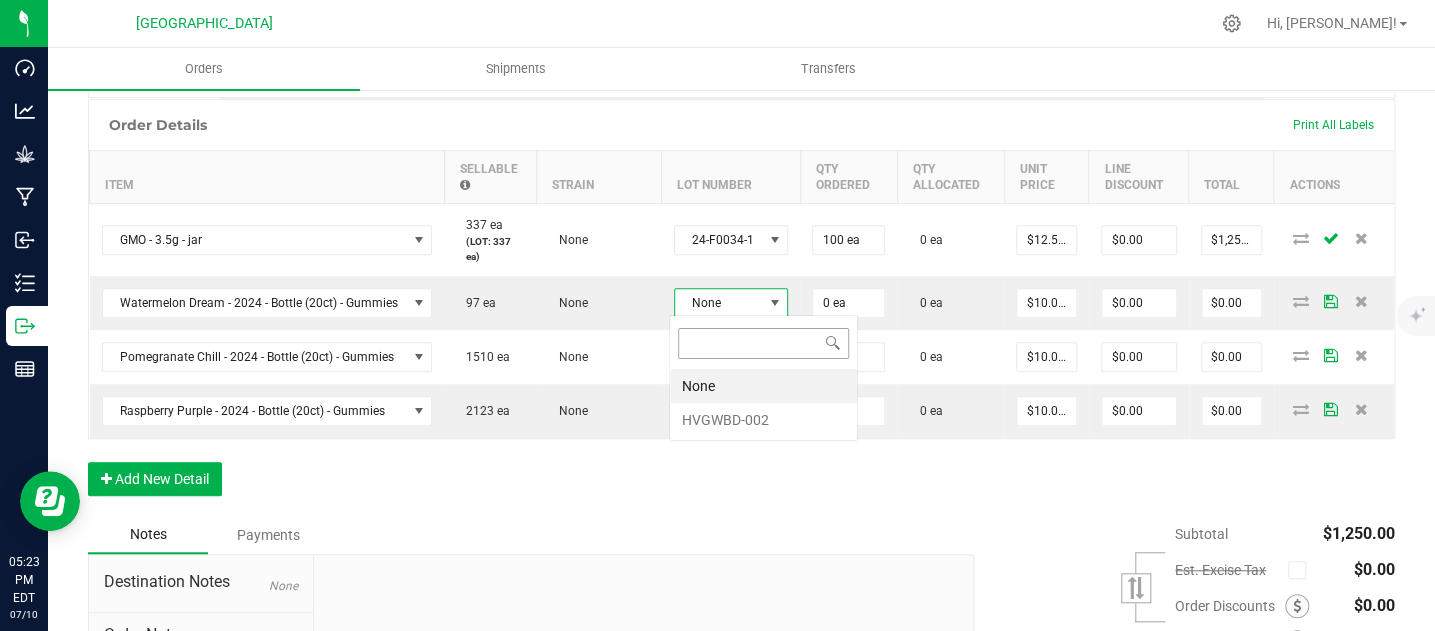 scroll, scrollTop: 99970, scrollLeft: 99887, axis: both 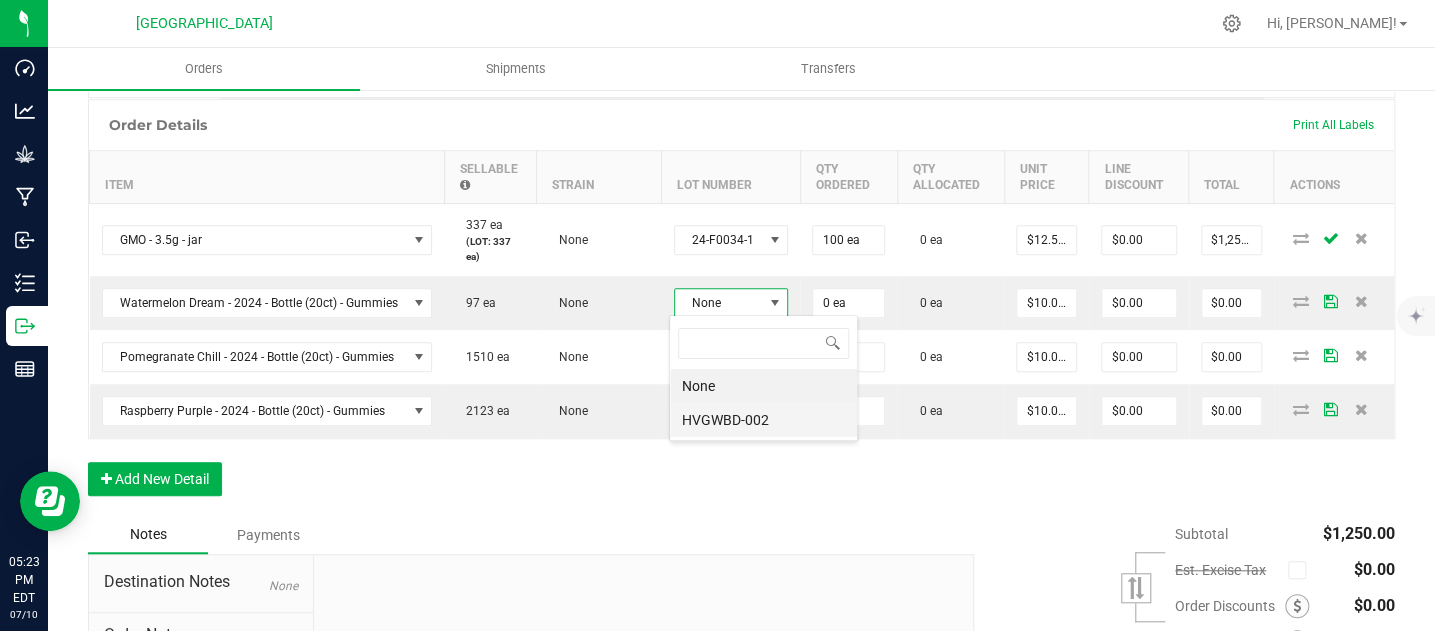 click on "HVGWBD-002" at bounding box center [763, 420] 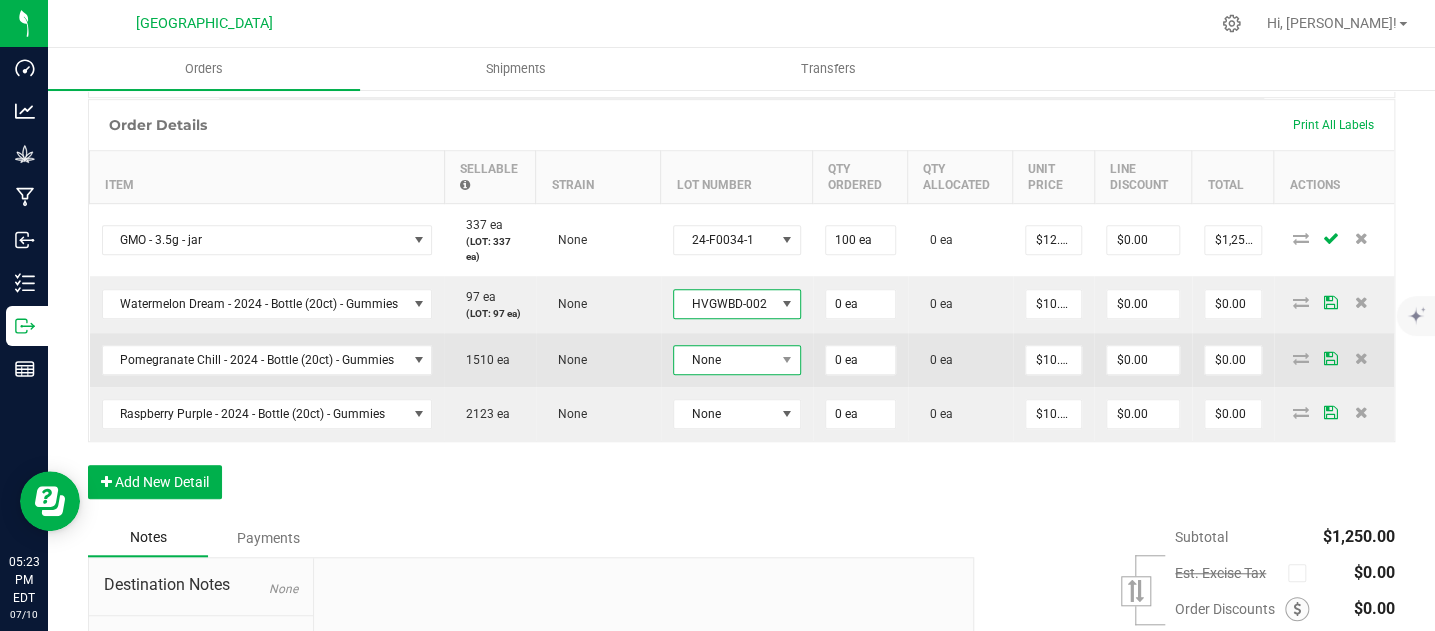 click on "None" at bounding box center [724, 360] 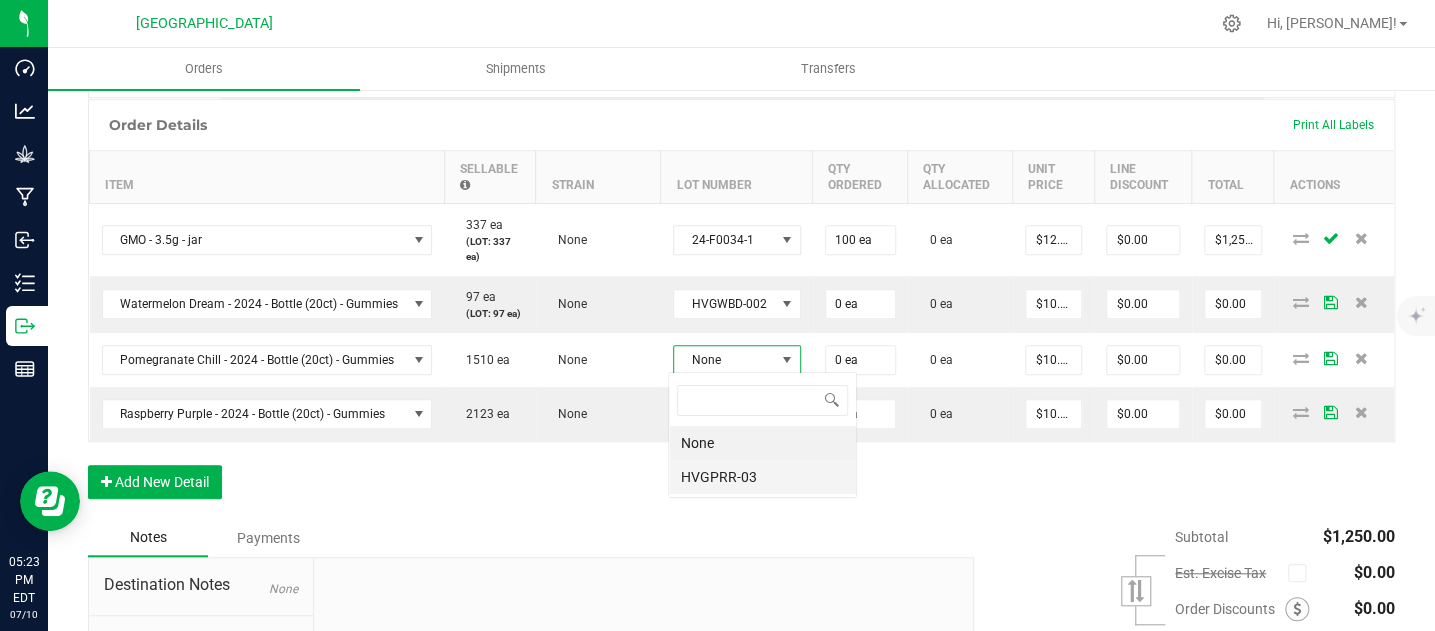 scroll, scrollTop: 99970, scrollLeft: 99873, axis: both 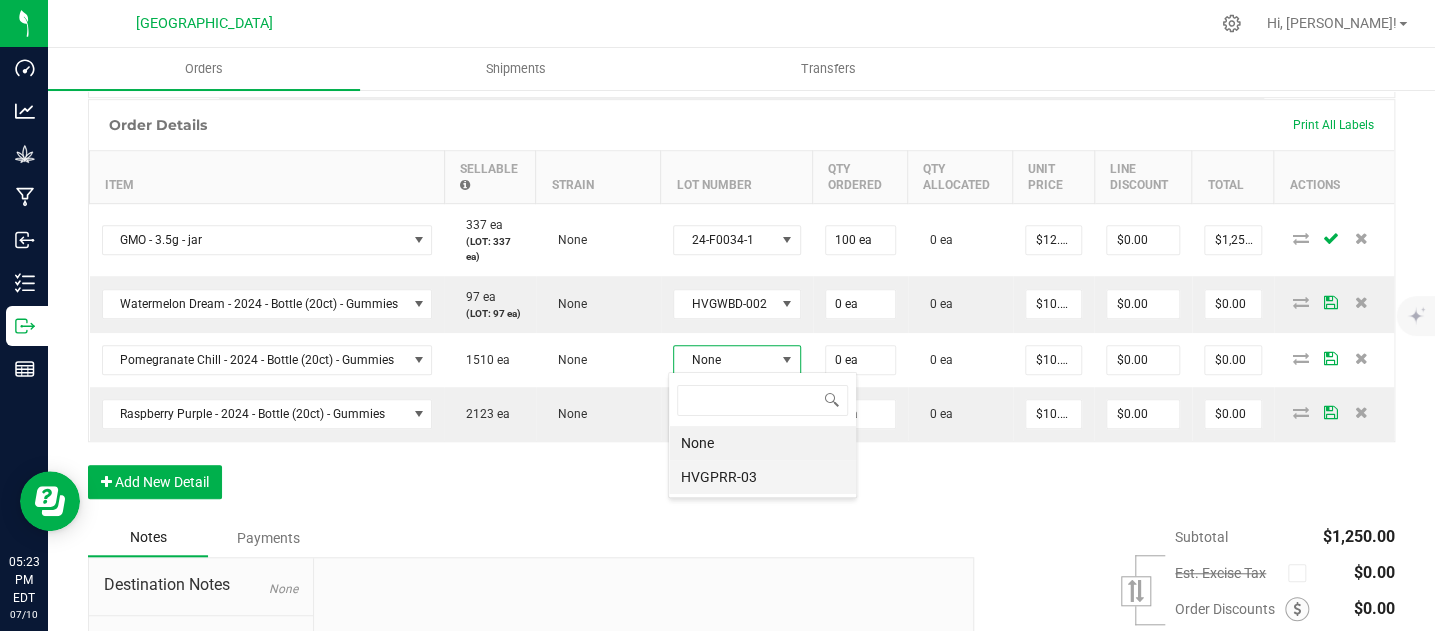 click on "HVGPRR-03" at bounding box center (762, 477) 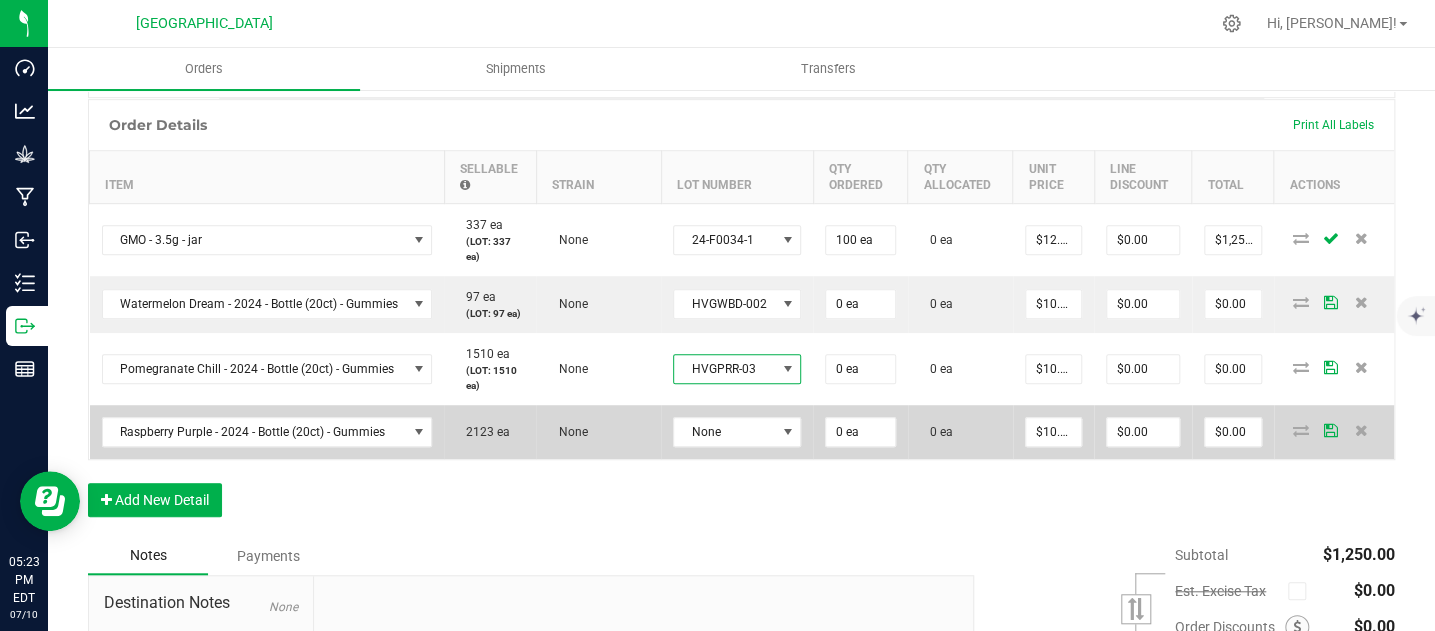 click on "None" at bounding box center [737, 432] 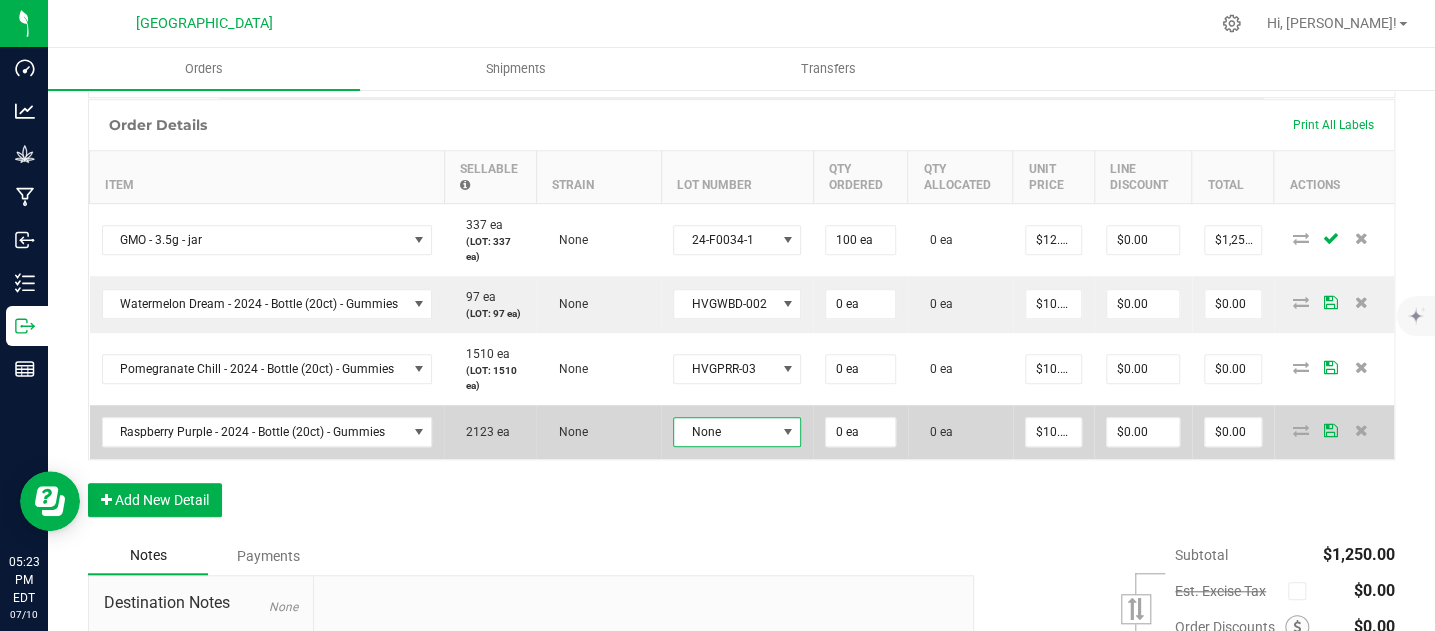 click on "None" at bounding box center (724, 432) 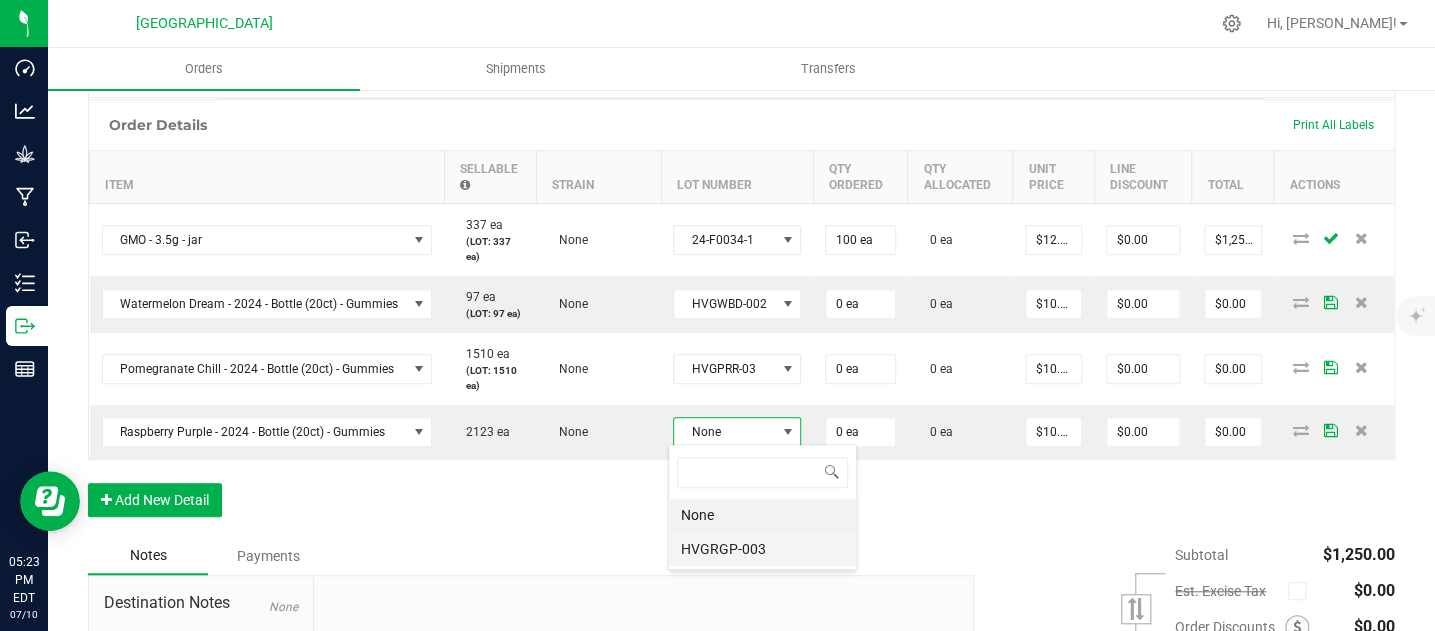 scroll, scrollTop: 99970, scrollLeft: 99873, axis: both 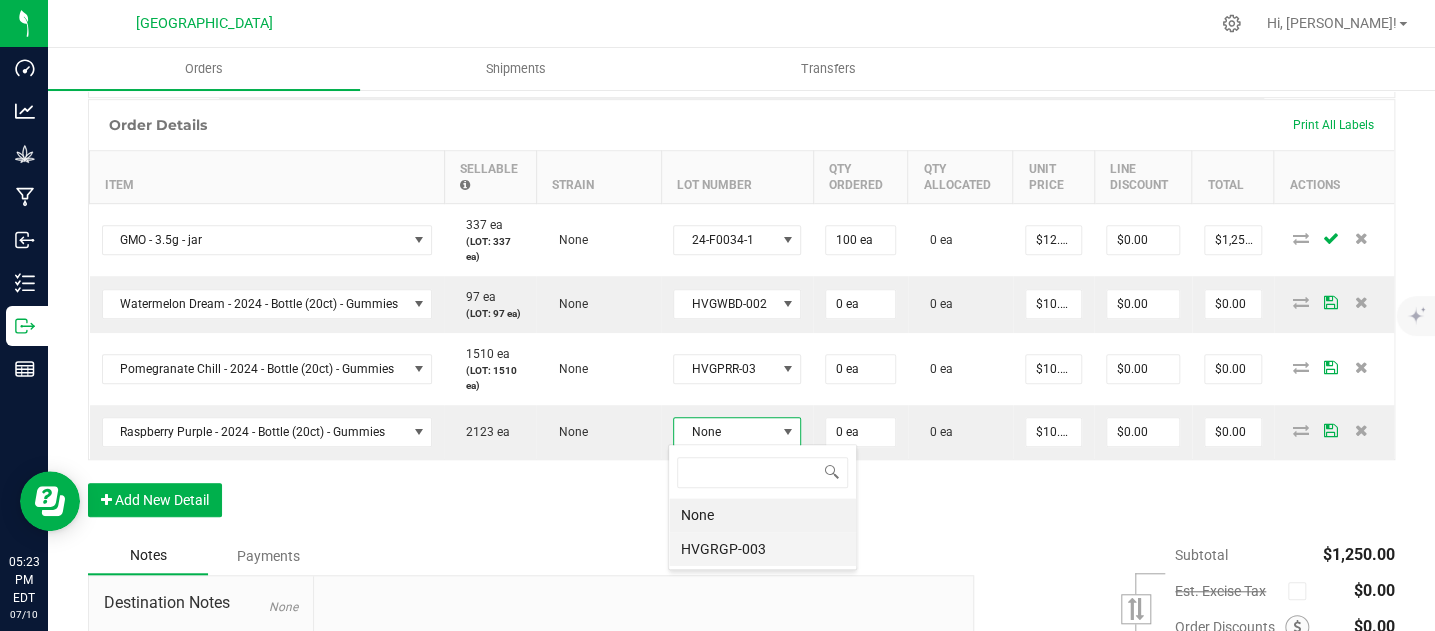click on "HVGRGP-003" at bounding box center [762, 549] 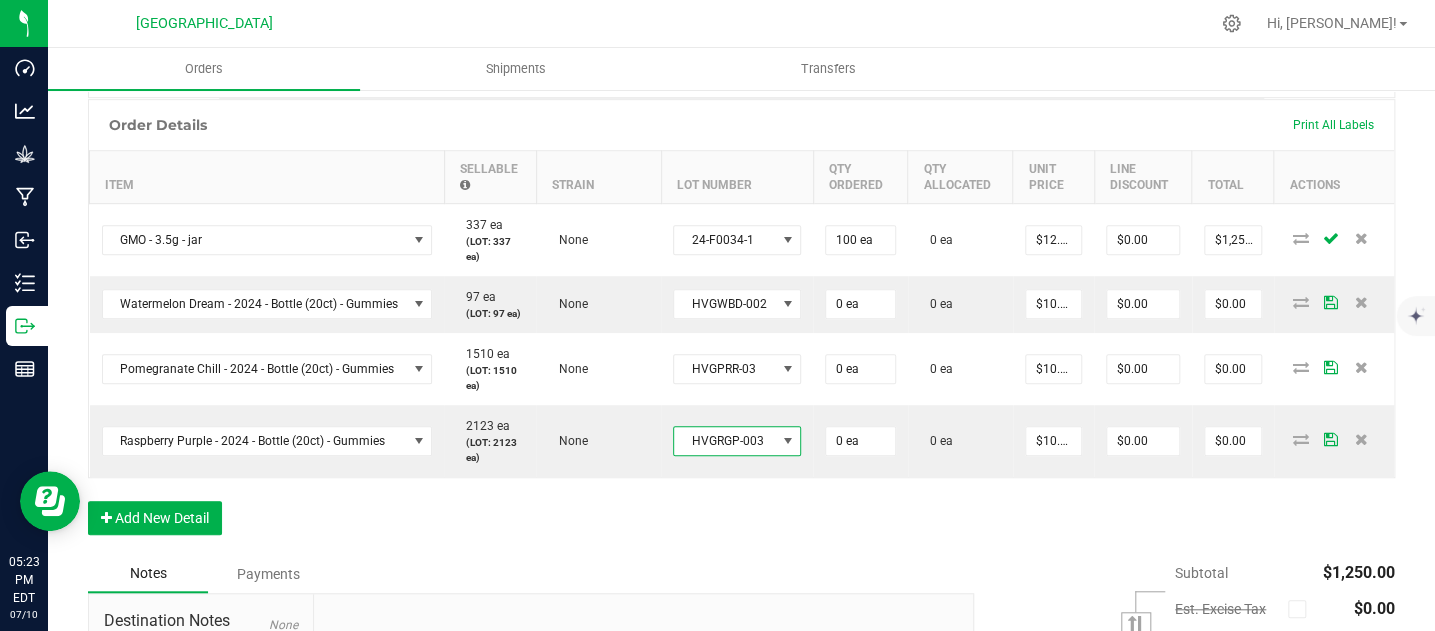 click on "Order Details Print All Labels Item  Sellable  Strain  Lot Number  Qty Ordered Qty Allocated Unit Price Line Discount Total Actions GMO - 3.5g - jar  337 ea   (LOT: 337 ea)   None  24-F0034-1 100 ea  0 ea  $12.50000 $0.00 $1,250.00 Watermelon Dream - 2024 - Bottle (20ct) - Gummies  97 ea   (LOT: 97 ea)   None  HVGWBD-002 0 ea  0 ea  $10.00000 $0.00 $0.00 Pomegranate Chill - 2024 - Bottle (20ct) - Gummies  1510 ea   (LOT: 1510 ea)   None  HVGPRR-03 0 ea  0 ea  $10.00000 $0.00 $0.00 Raspberry Purple - 2024 - Bottle (20ct) - Gummies  2123 ea   (LOT: 2123 ea)   None  HVGRGP-003 0 ea  0 ea  $10.00000 $0.00 $0.00
Add New Detail" at bounding box center (741, 327) 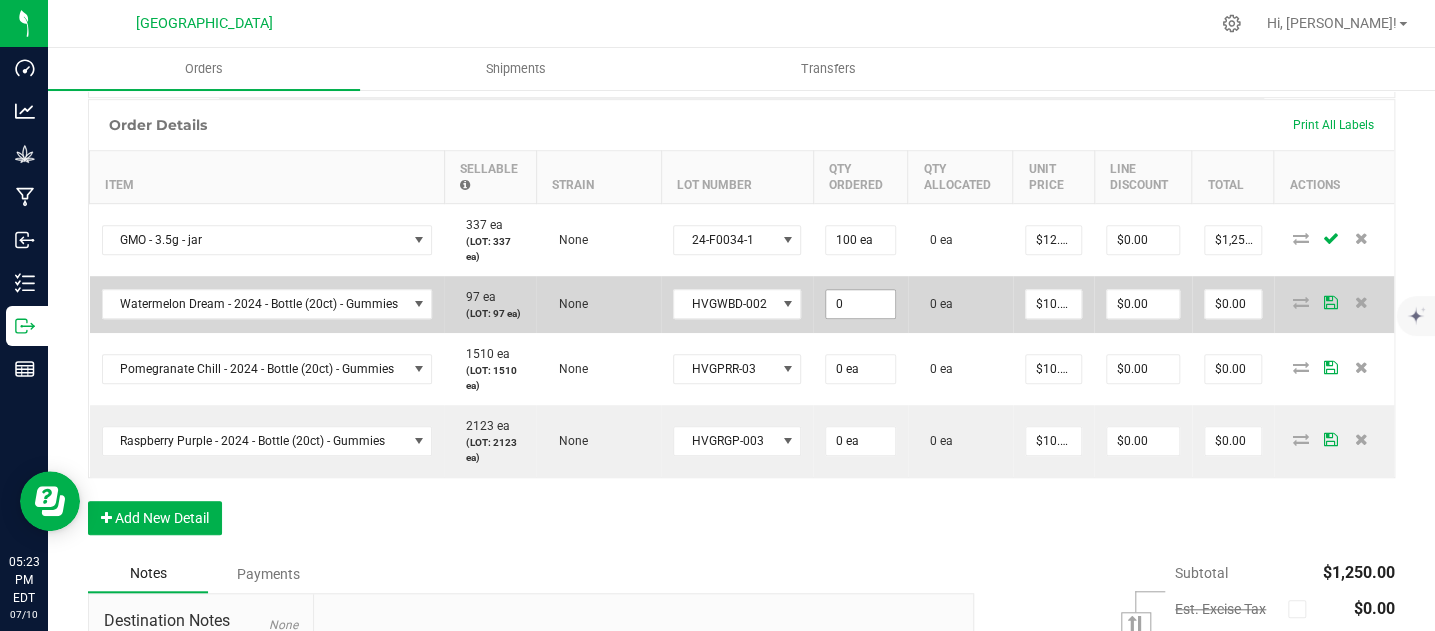 click on "0" at bounding box center [860, 304] 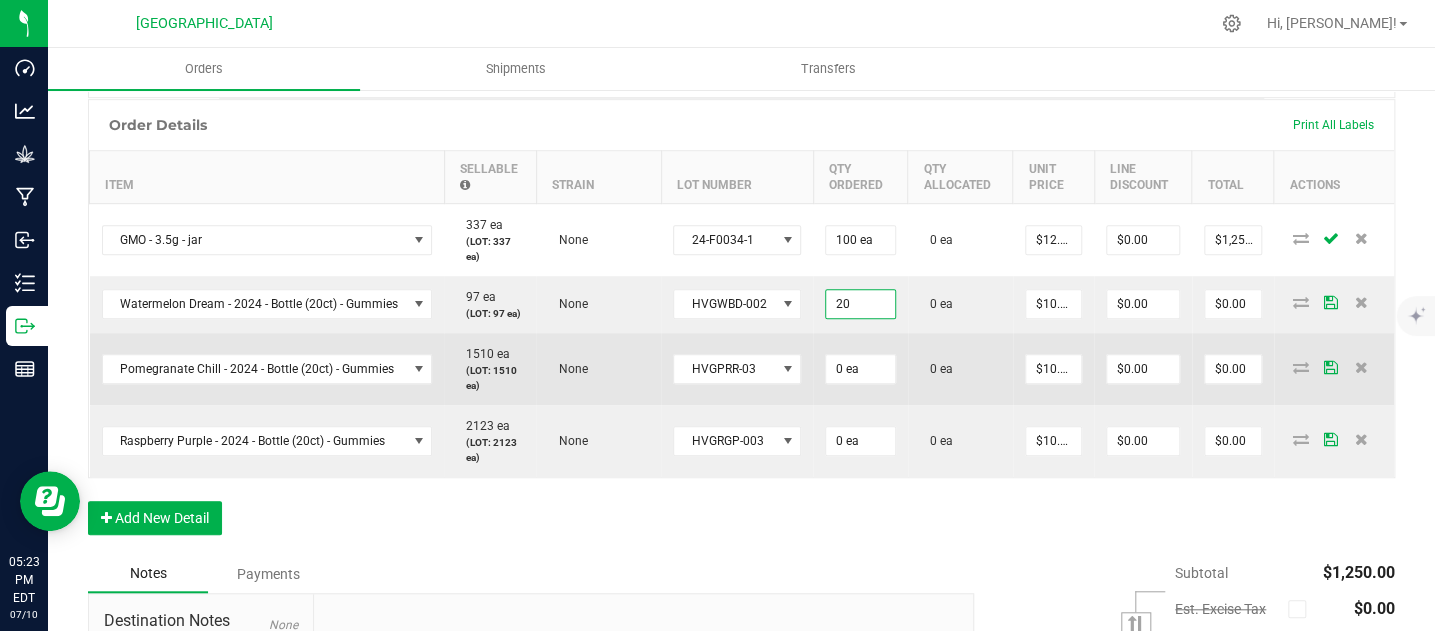 type on "20 ea" 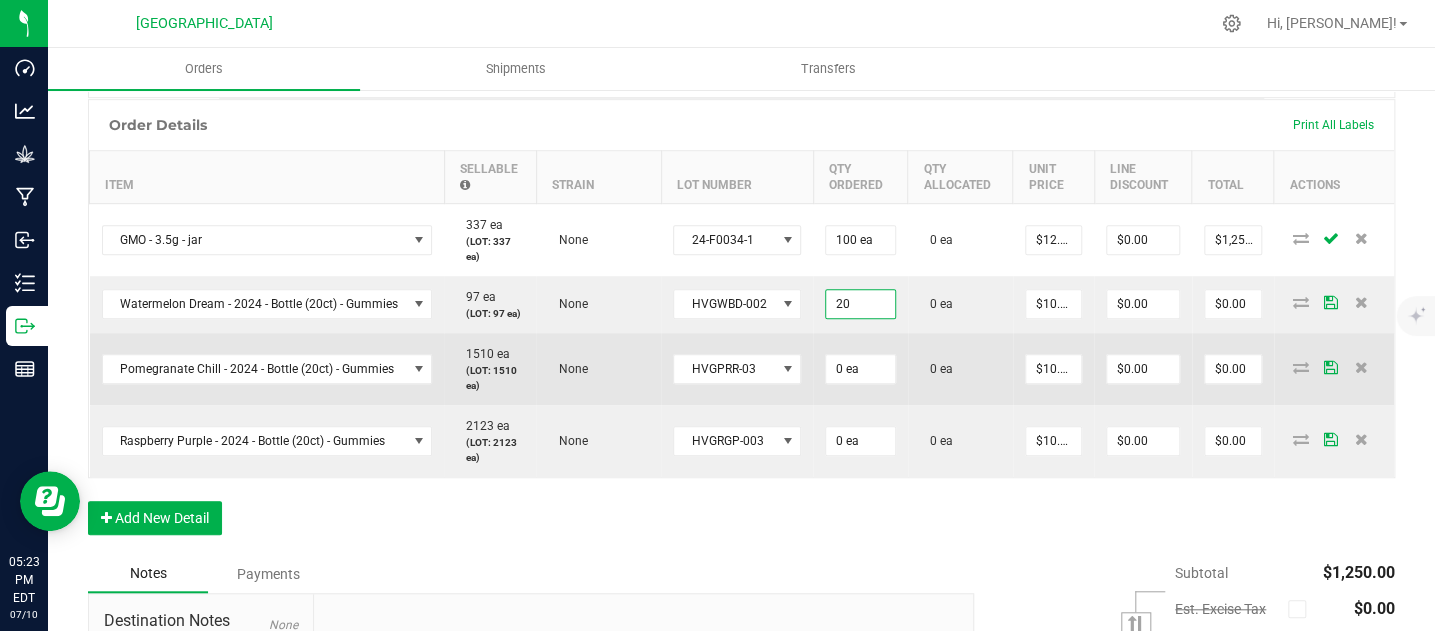type on "$200.00" 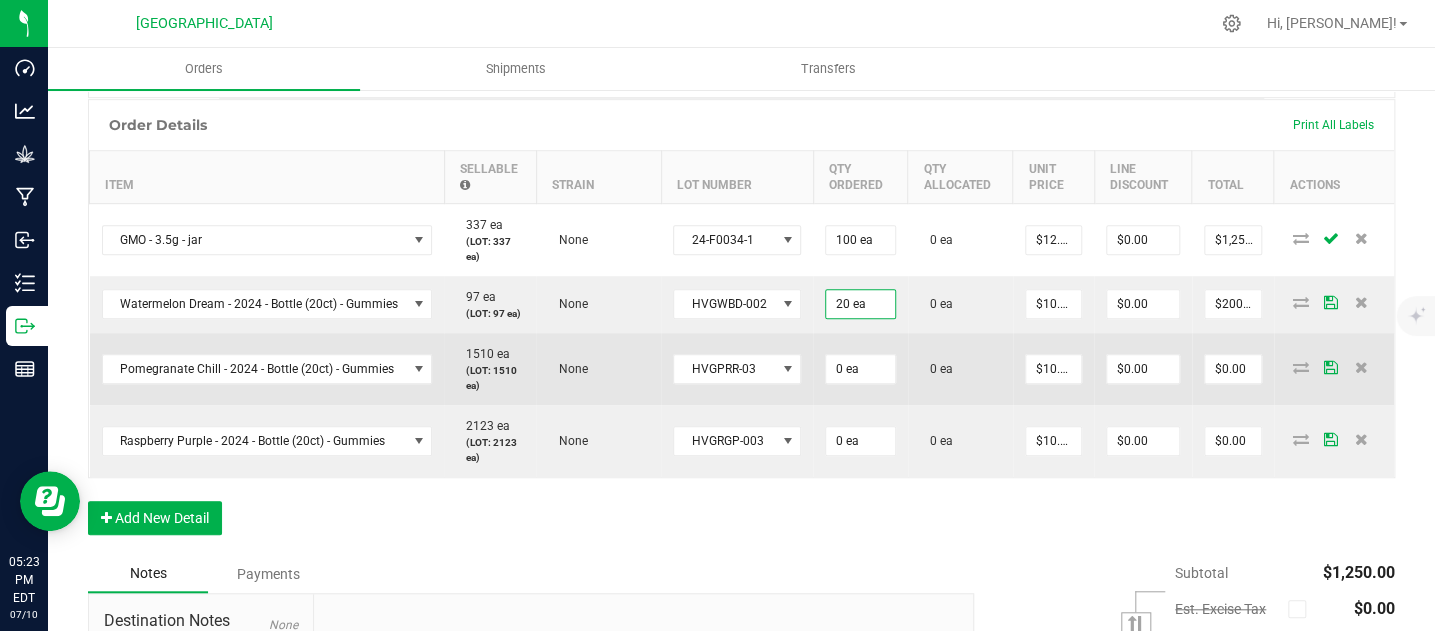 click on "0 ea" at bounding box center (860, 369) 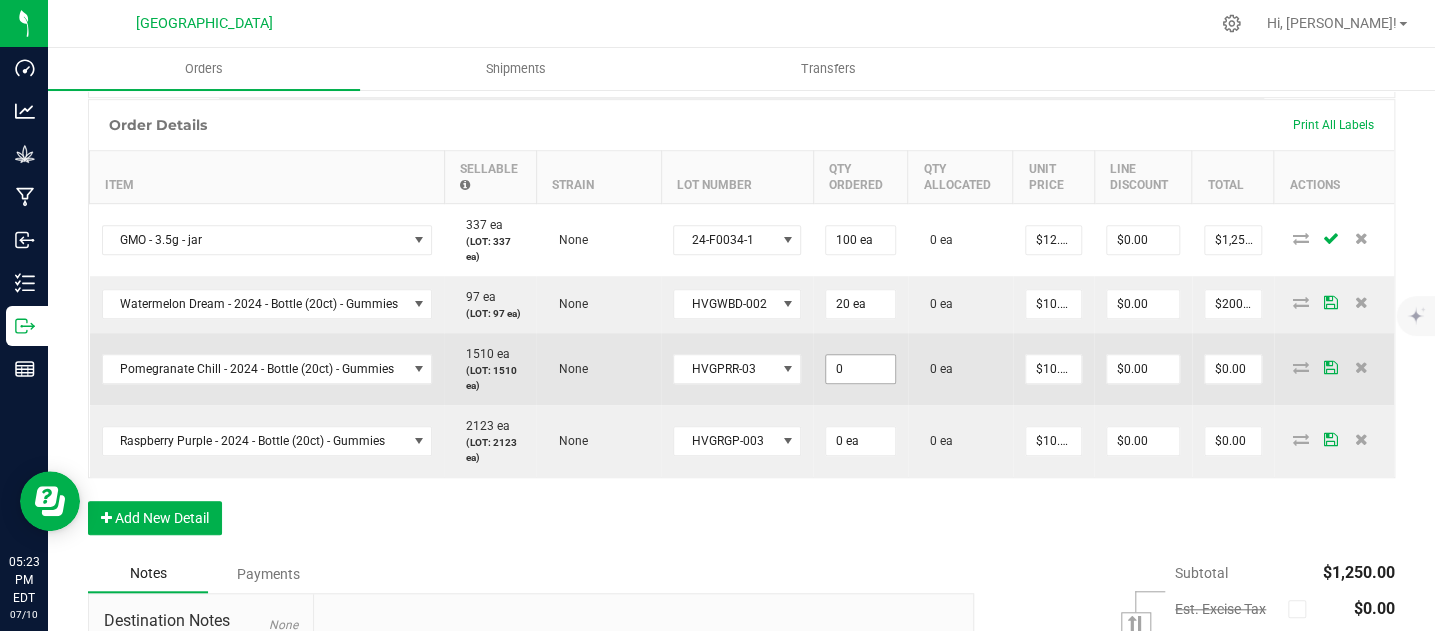 click on "0" at bounding box center (860, 369) 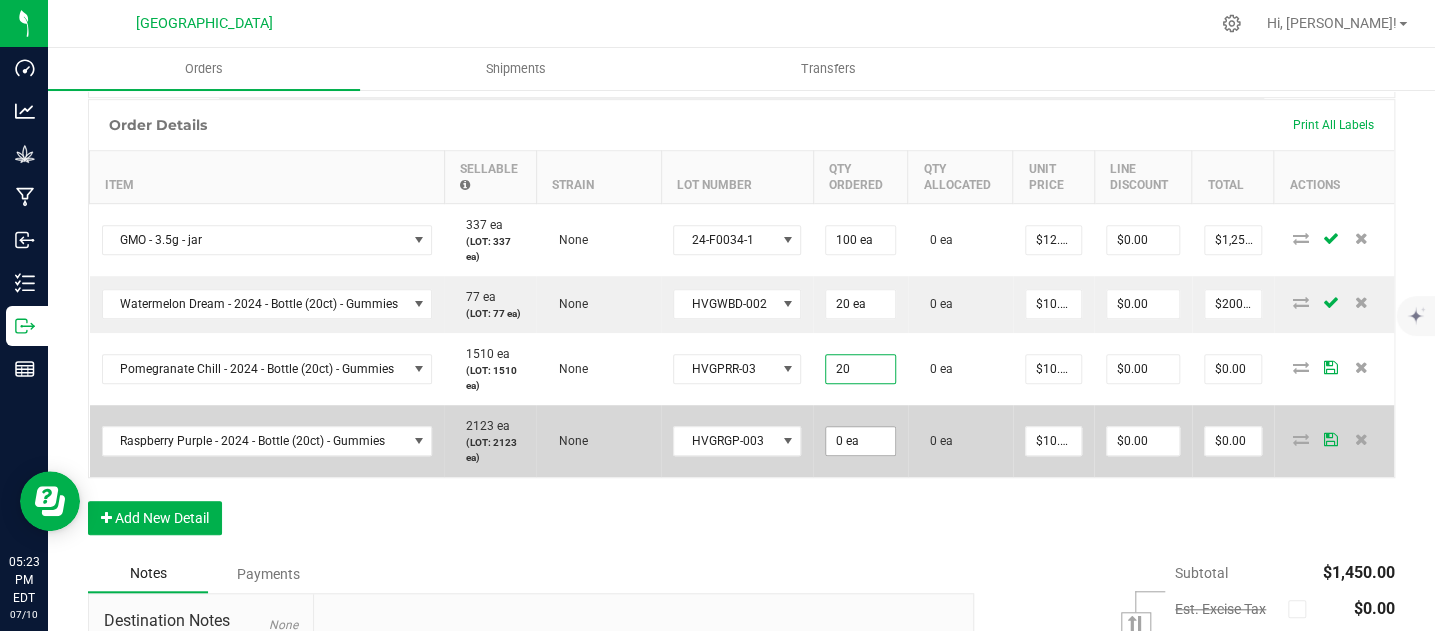 type on "20 ea" 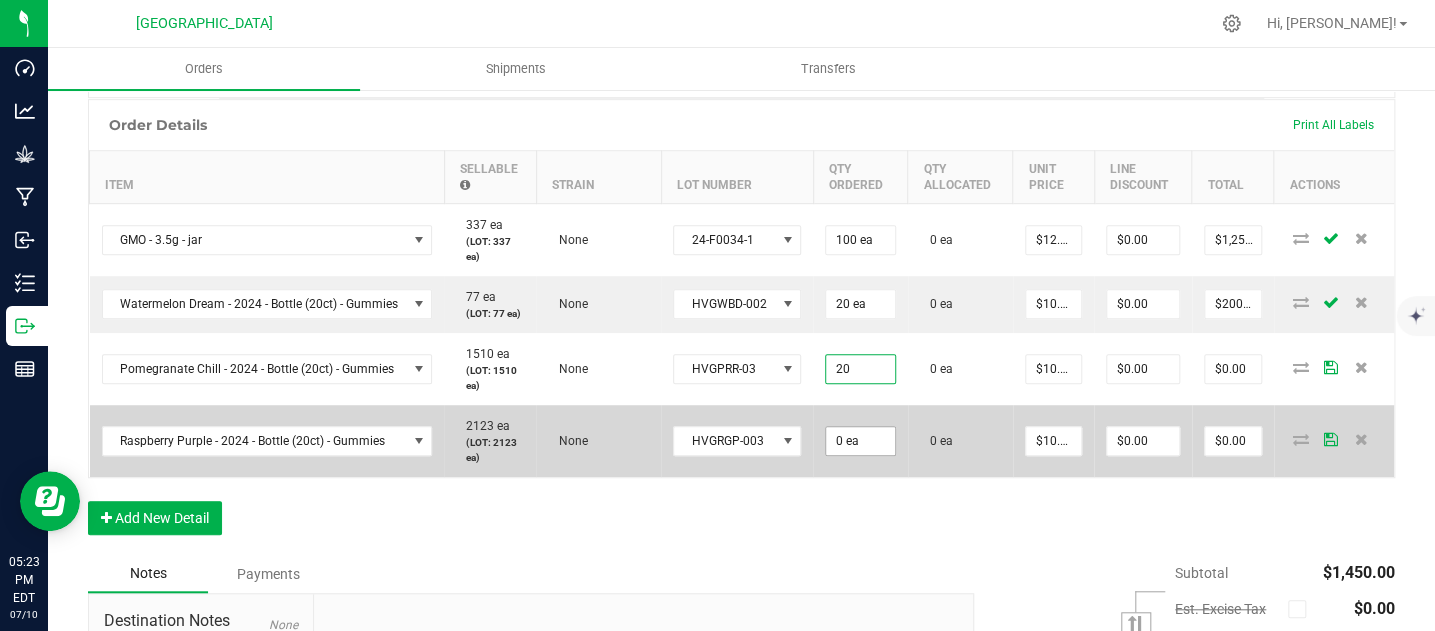 type on "$200.00" 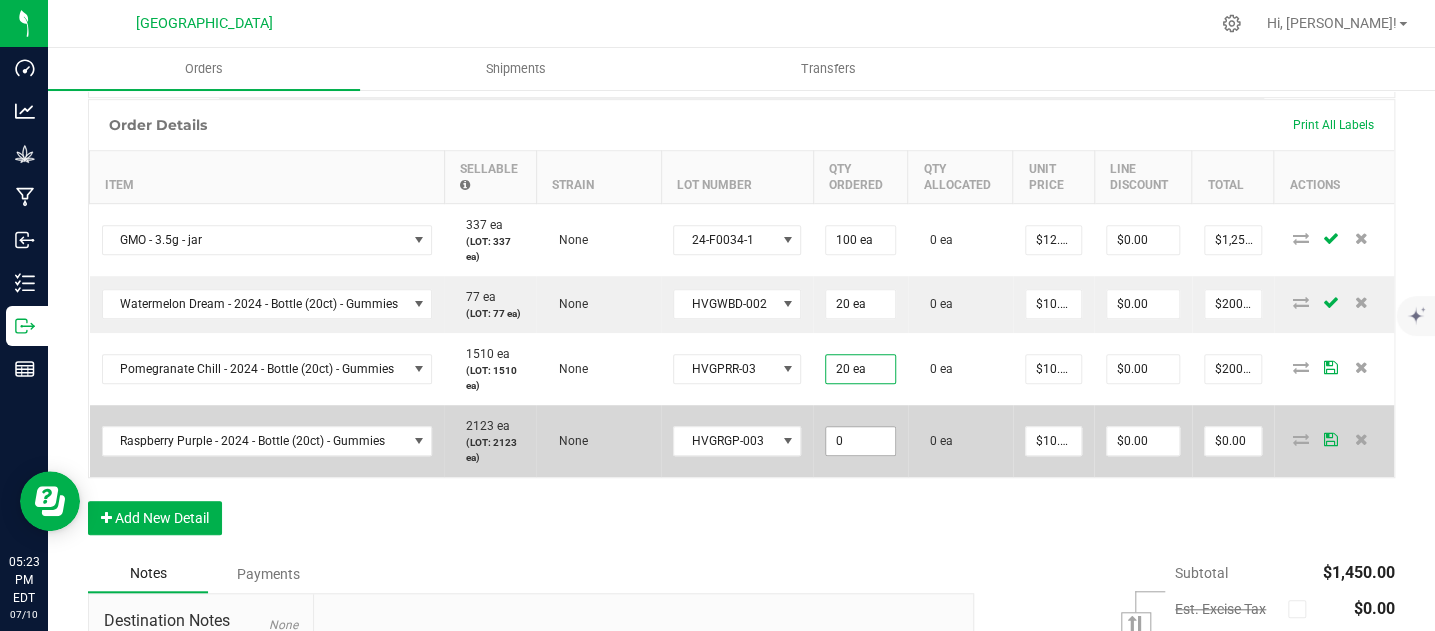 click on "0" at bounding box center (860, 441) 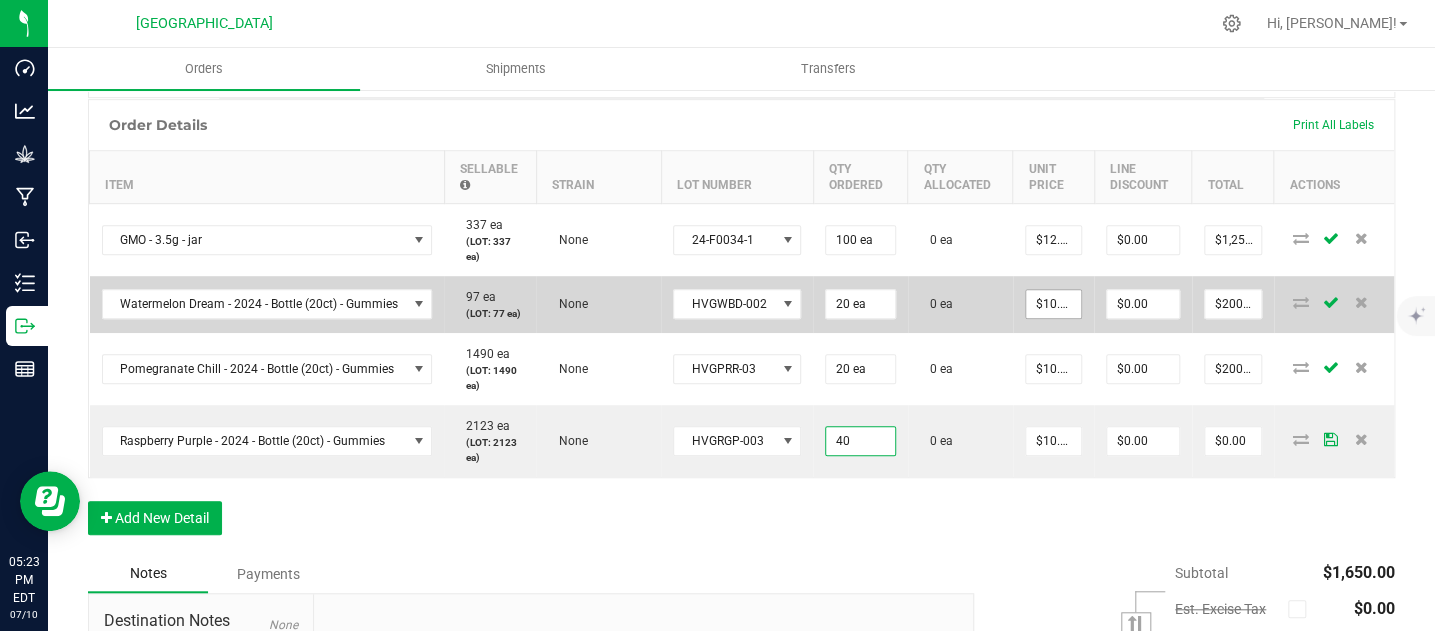 type on "40 ea" 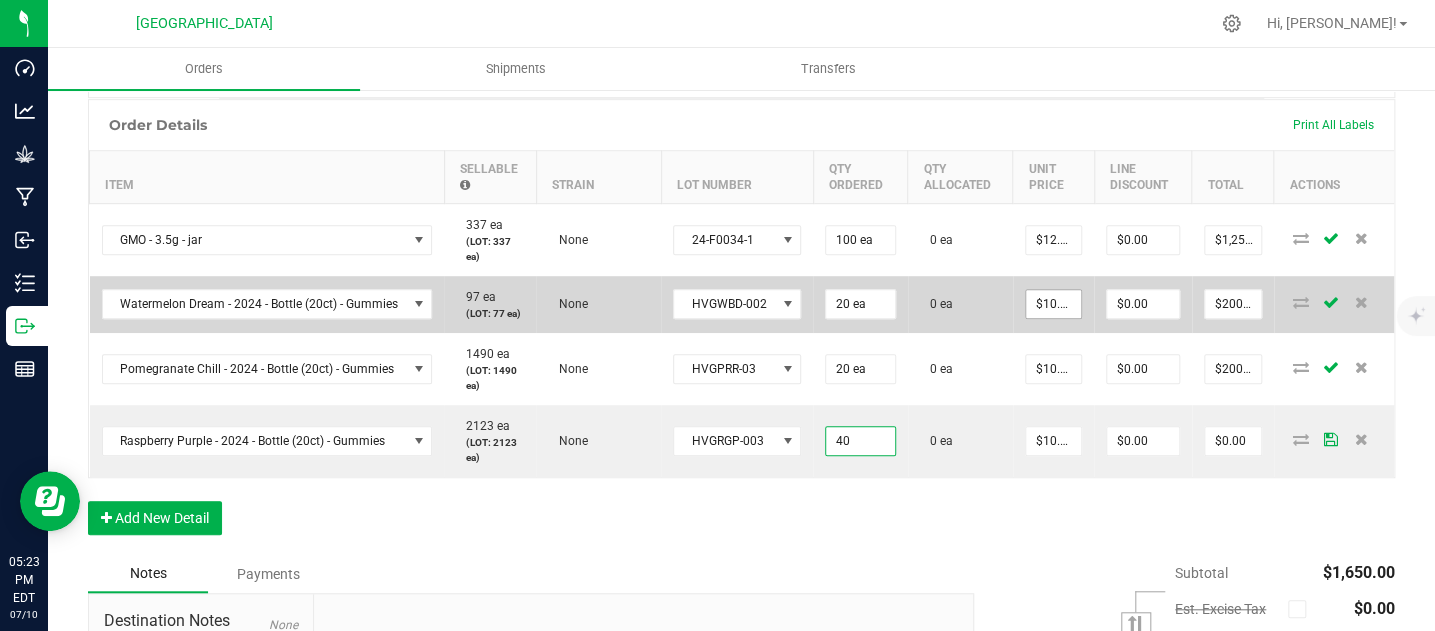type on "$400.00" 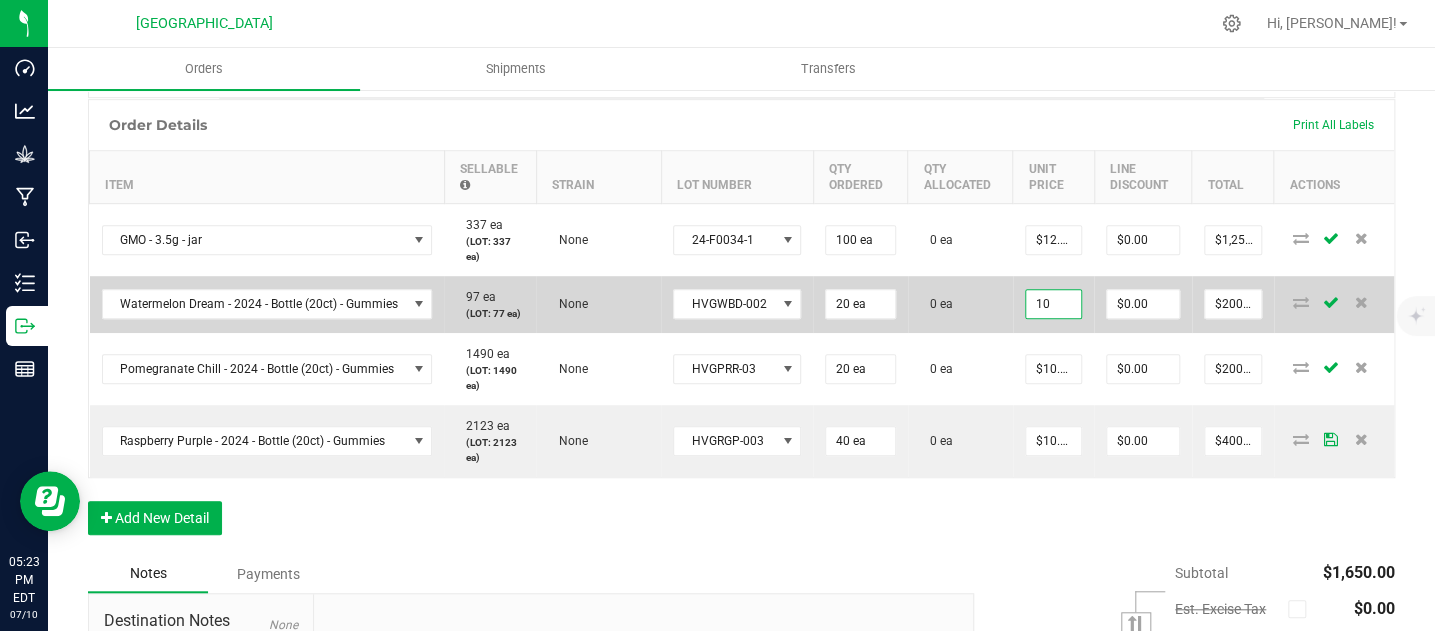click on "10" at bounding box center (1053, 304) 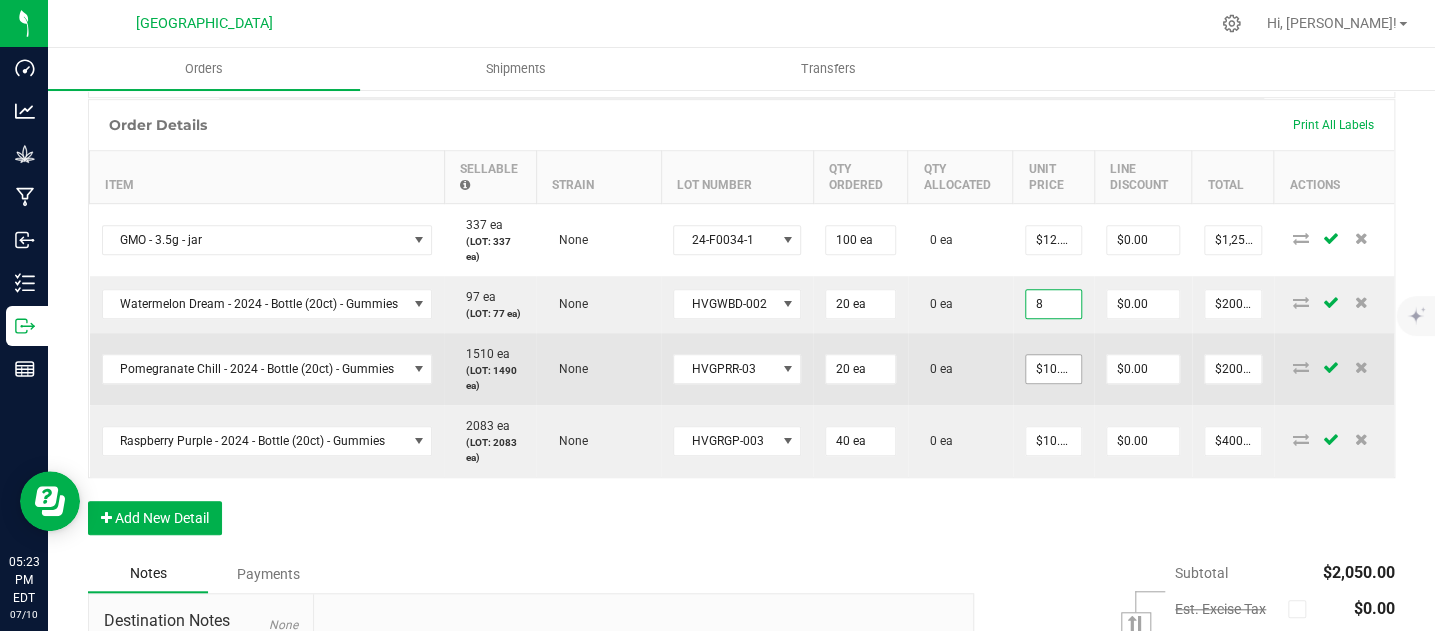 type on "$8.00000" 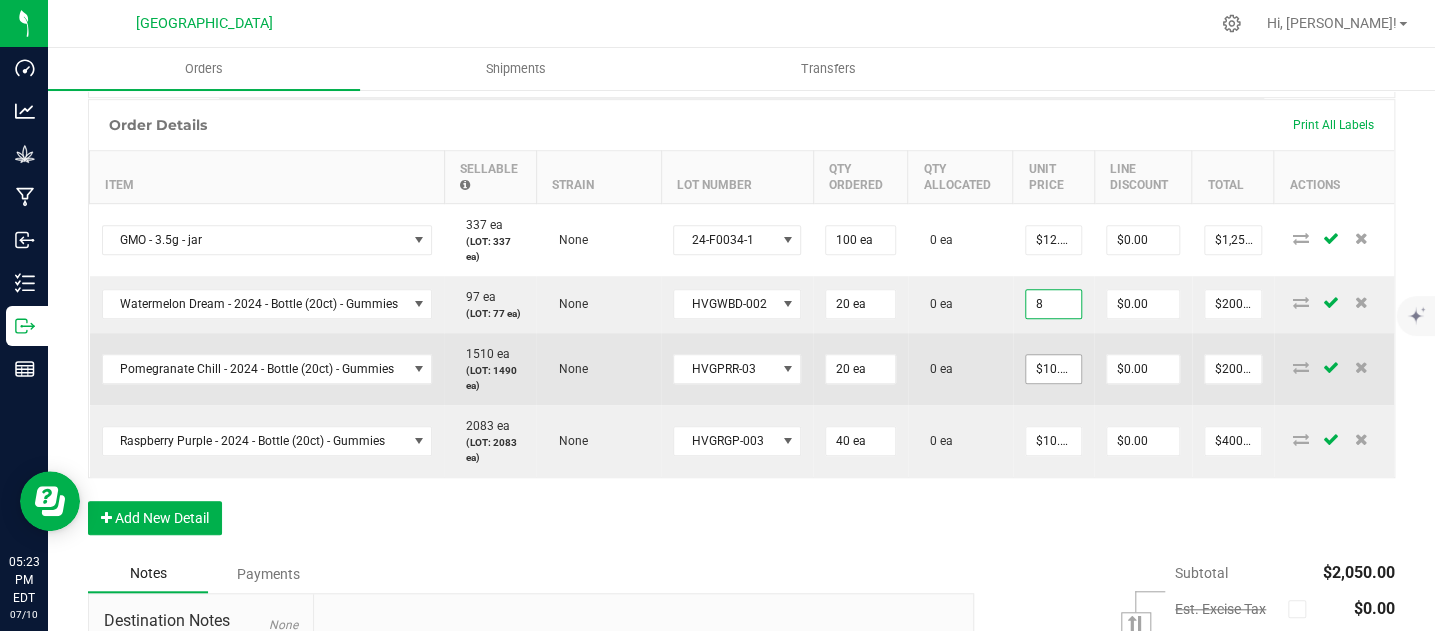 type on "$160.00" 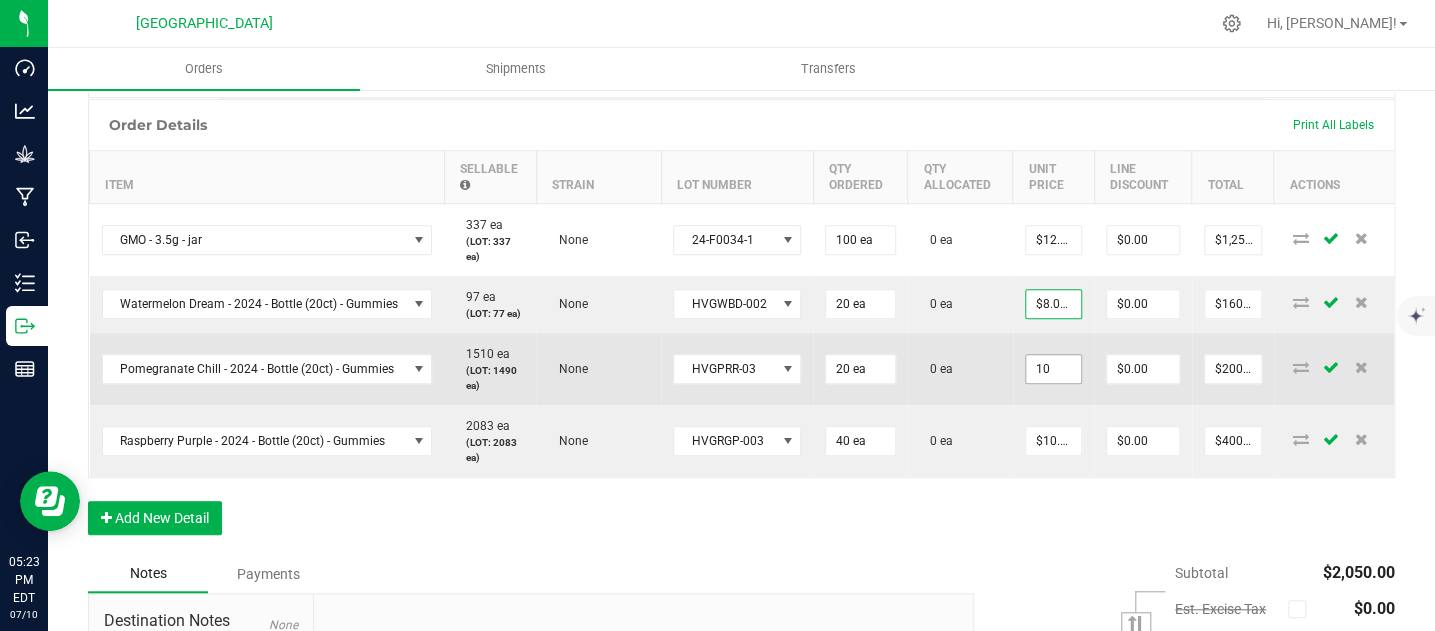 click on "10" at bounding box center [1053, 369] 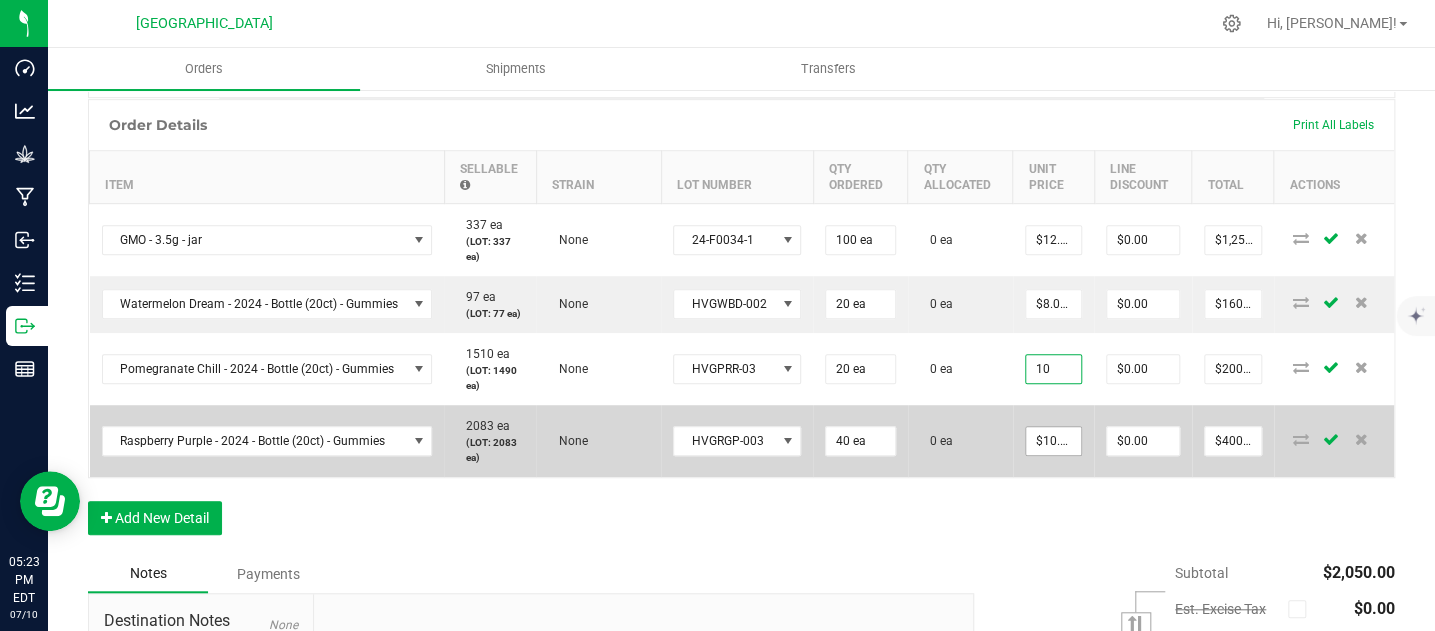 paste on "8" 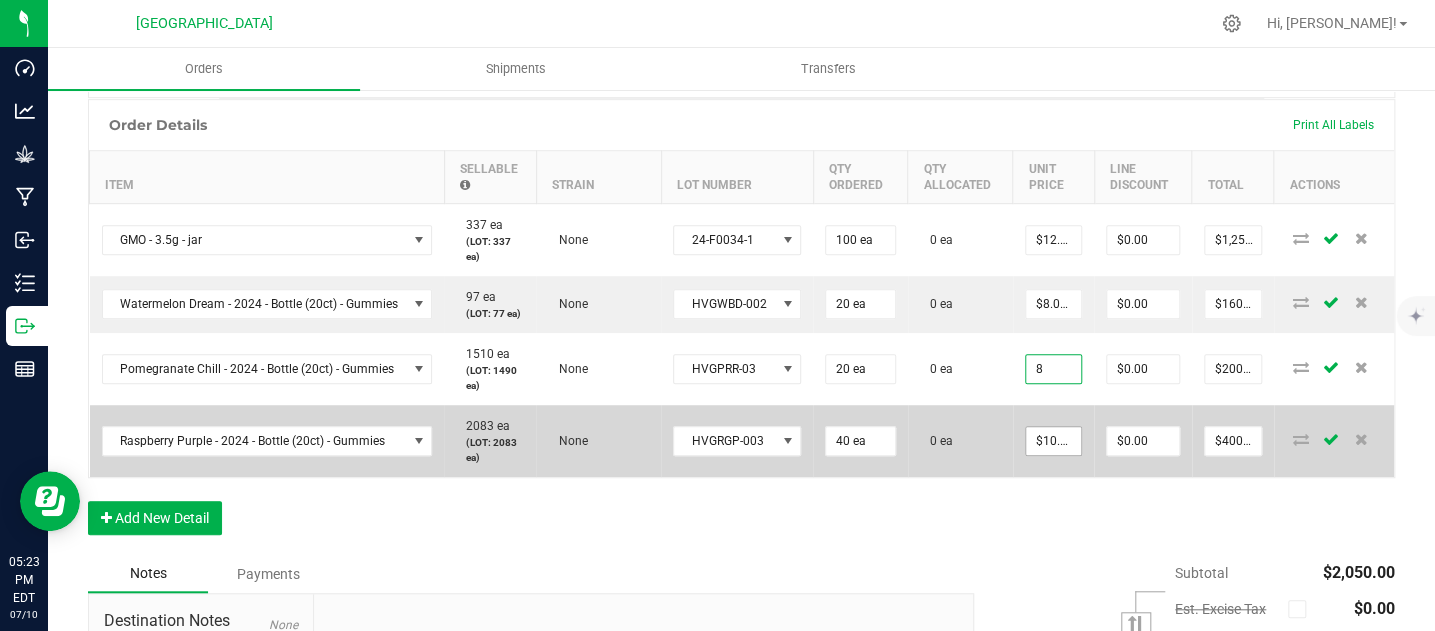 type on "$8.00000" 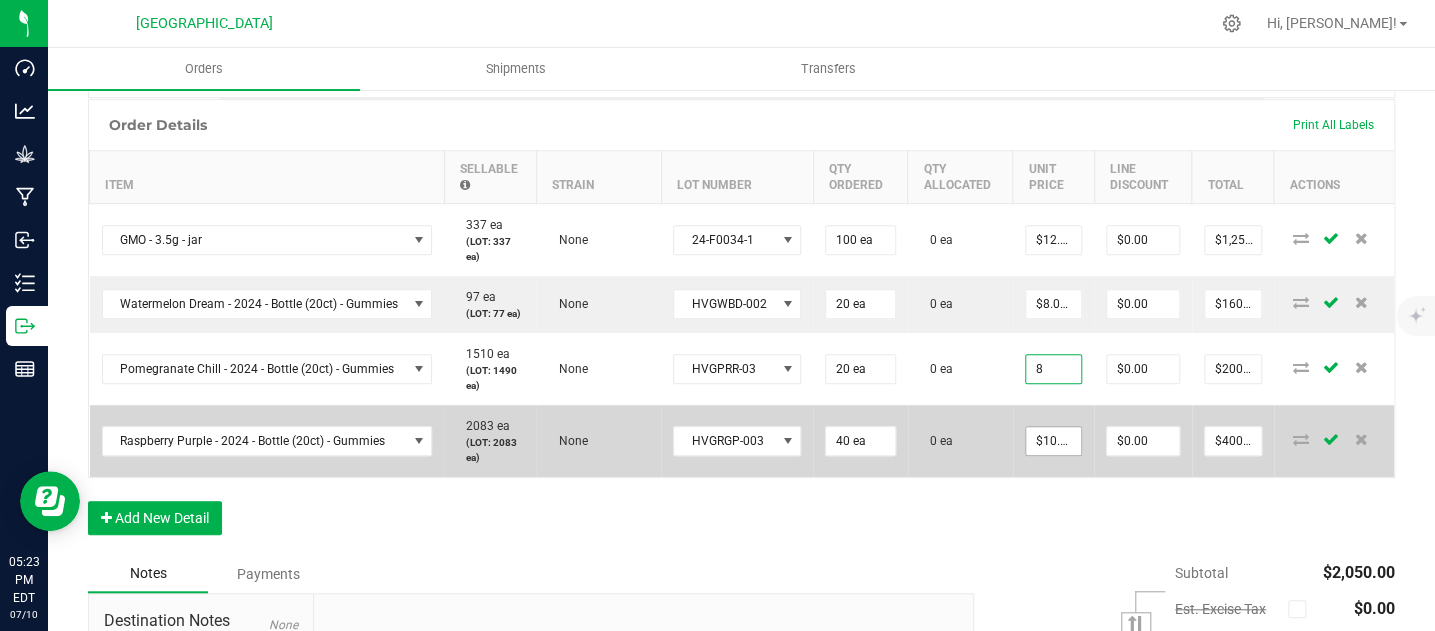 type on "$160.00" 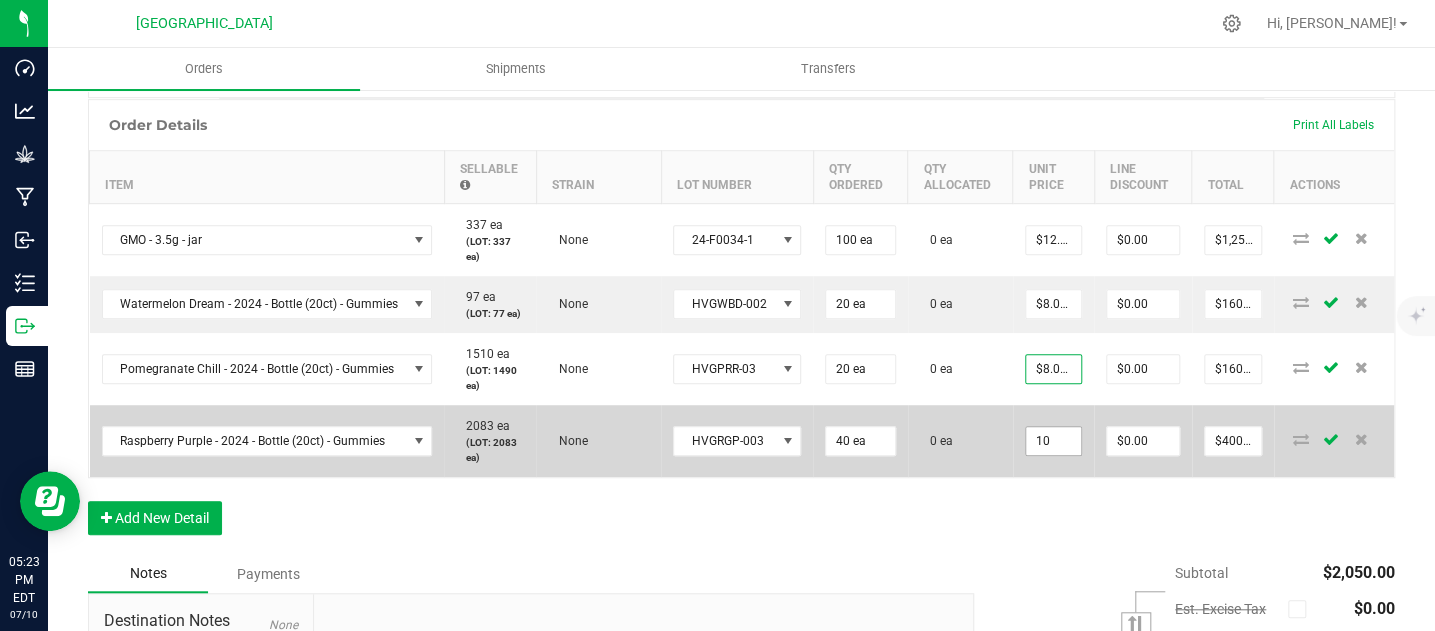 click on "10" at bounding box center [1053, 441] 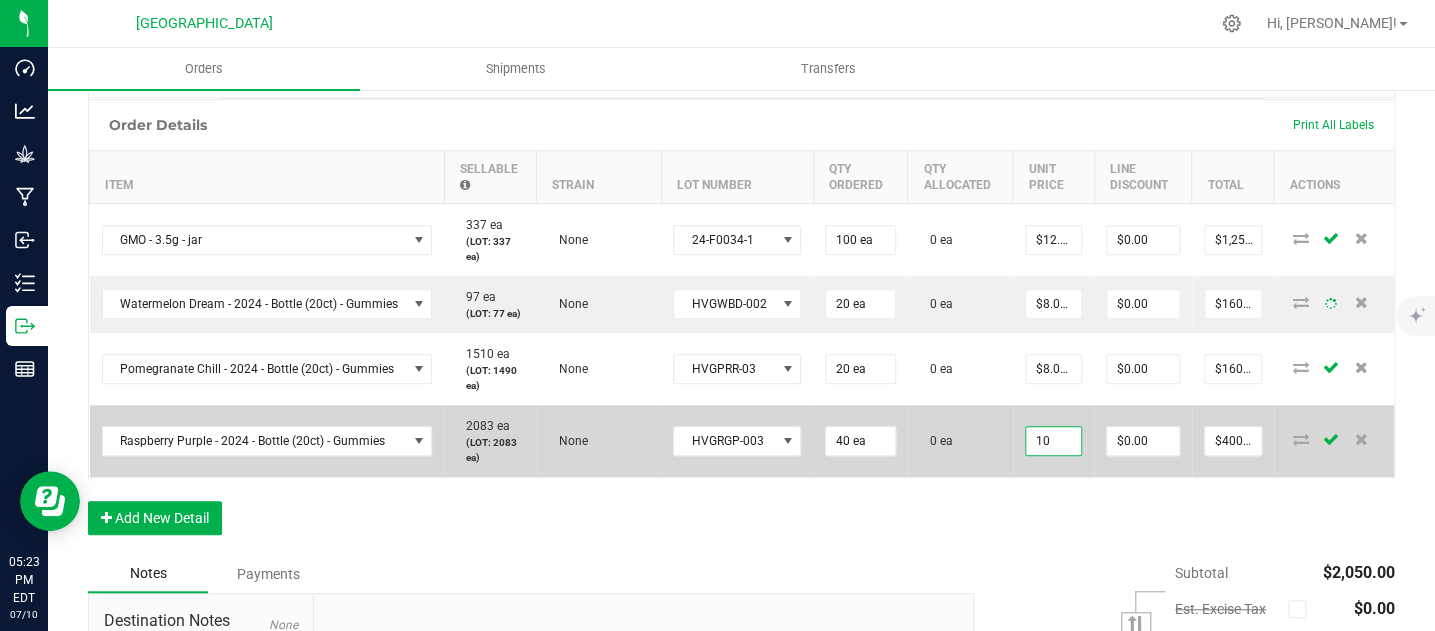 paste on "8" 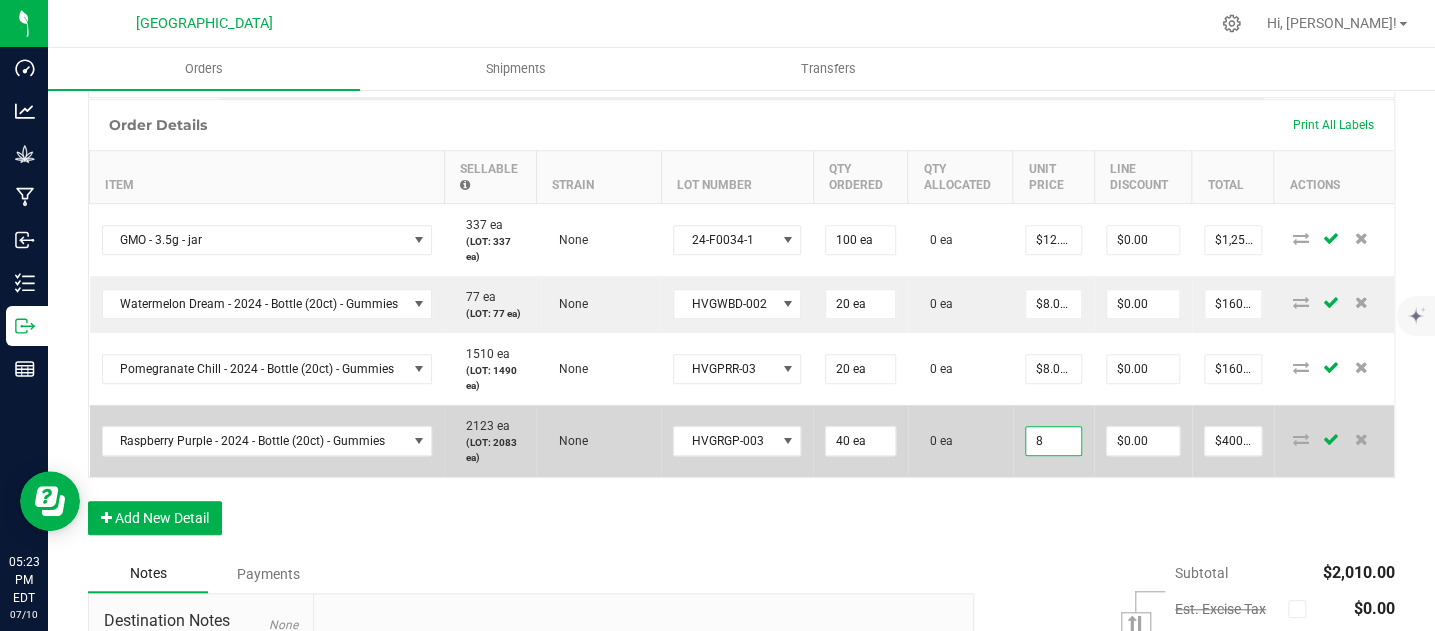 type on "$8.00000" 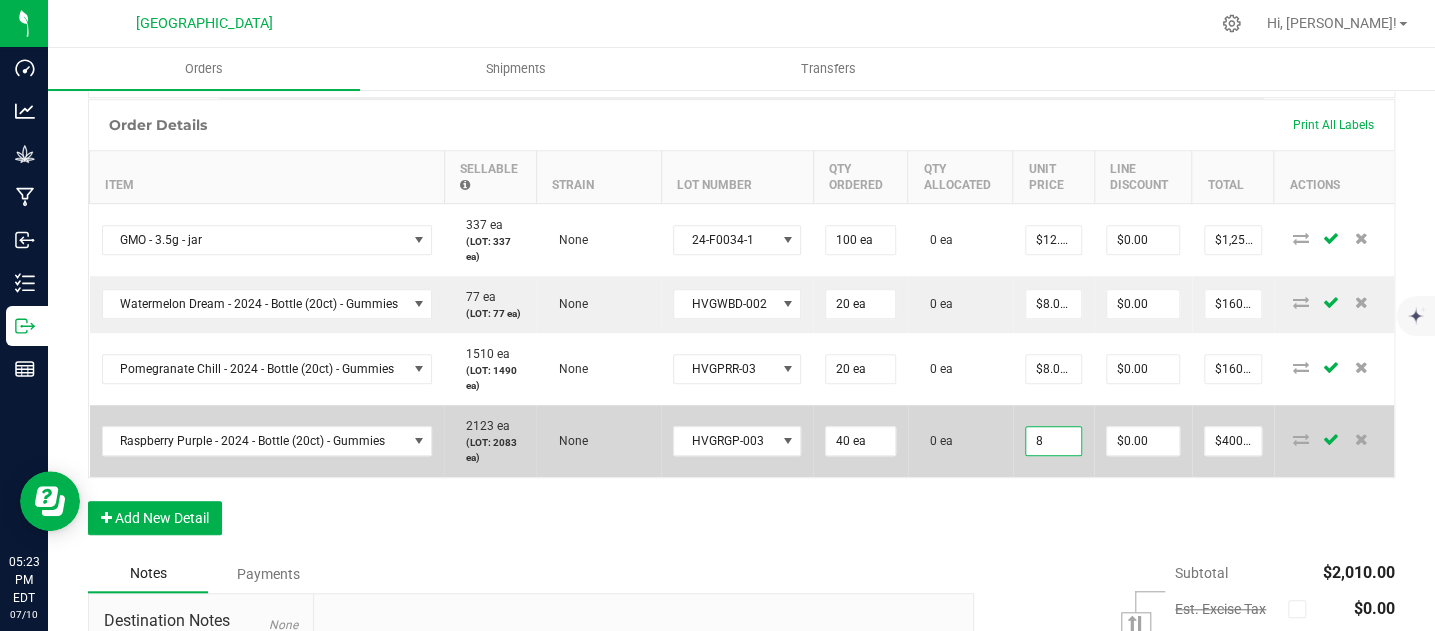 type on "$320.00" 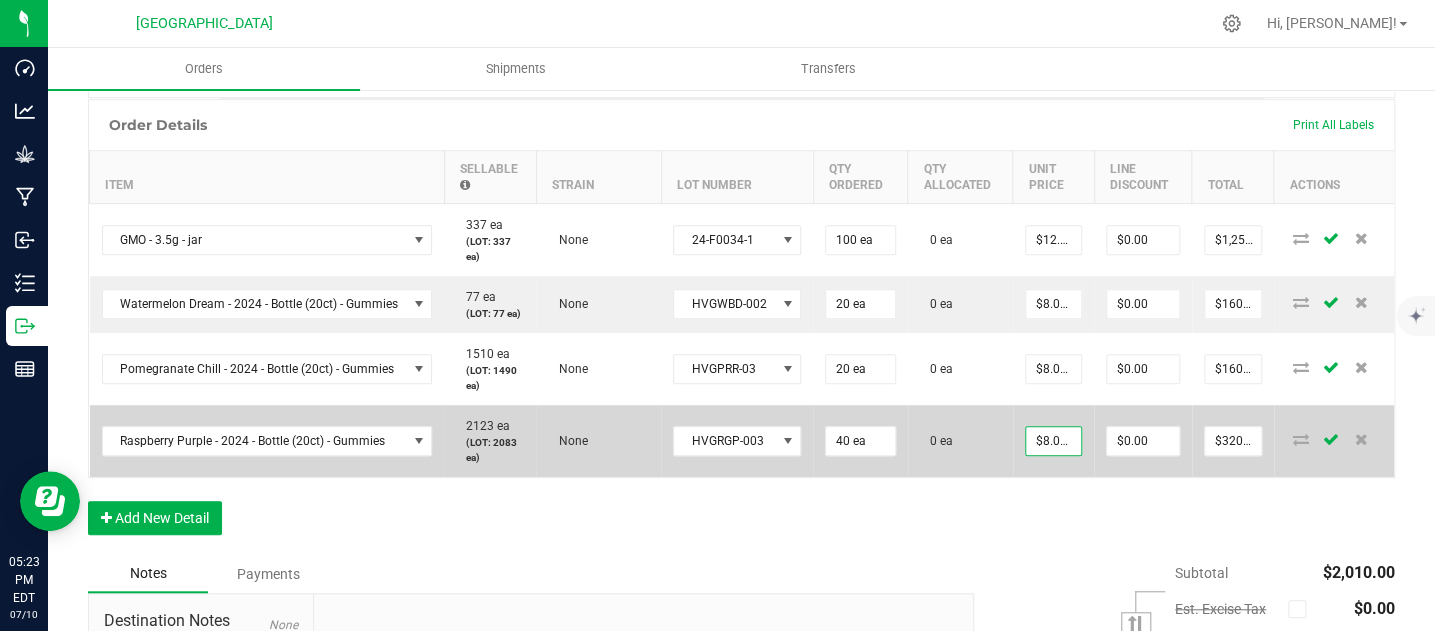 click on "0 ea" at bounding box center (960, 441) 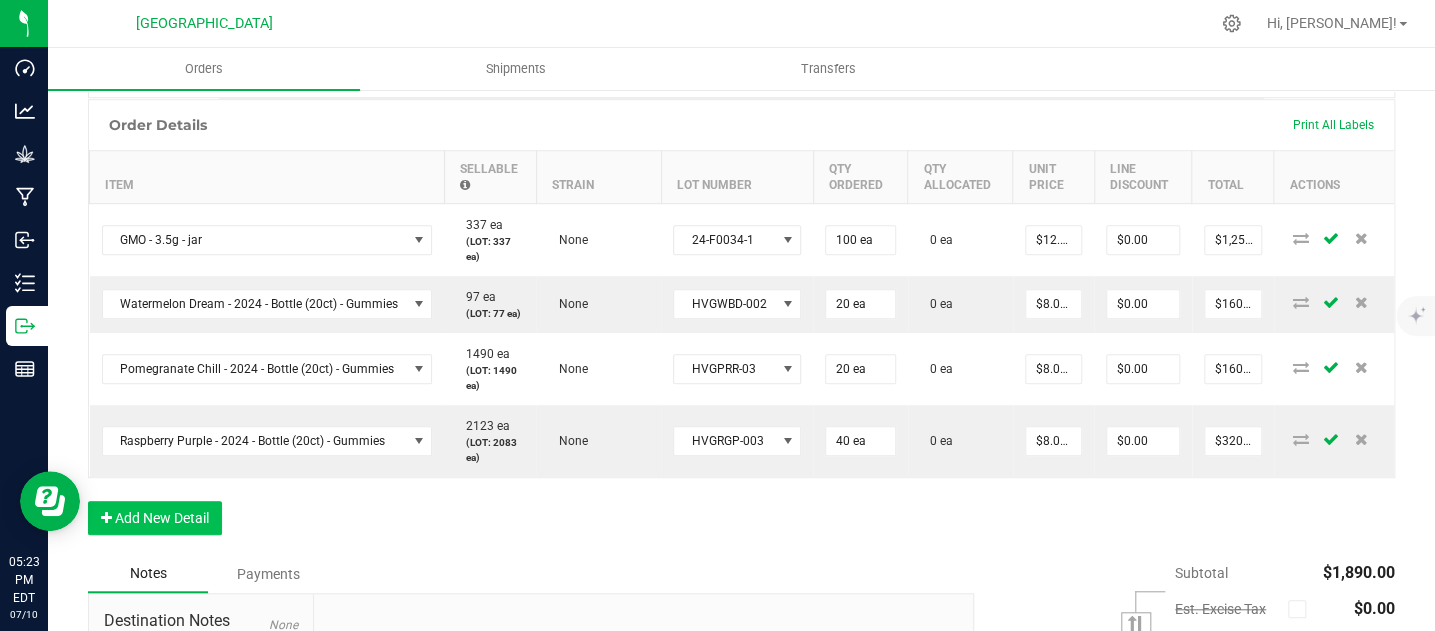 click on "Order Details Print All Labels Item  Sellable  Strain  Lot Number  Qty Ordered Qty Allocated Unit Price Line Discount Total Actions GMO - 3.5g - jar  337 ea   (LOT: 337 ea)   None  24-F0034-1 100 ea  0 ea  $12.50000 $0.00 $1,250.00 Watermelon Dream - 2024 - Bottle (20ct) - Gummies  97 ea   (LOT: 77 ea)   None  HVGWBD-002 20 ea  0 ea  $8.00000 $0.00 $160.00 Pomegranate Chill - 2024 - Bottle (20ct) - Gummies  1490 ea   (LOT: 1490 ea)   None  HVGPRR-03 20 ea  0 ea  $8.00000 $0.00 $160.00 Raspberry Purple - 2024 - Bottle (20ct) - Gummies  2123 ea   (LOT: 2083 ea)   None  HVGRGP-003 40 ea  0 ea  $8.00000 $0.00 $320.00
Add New Detail" at bounding box center (741, 327) 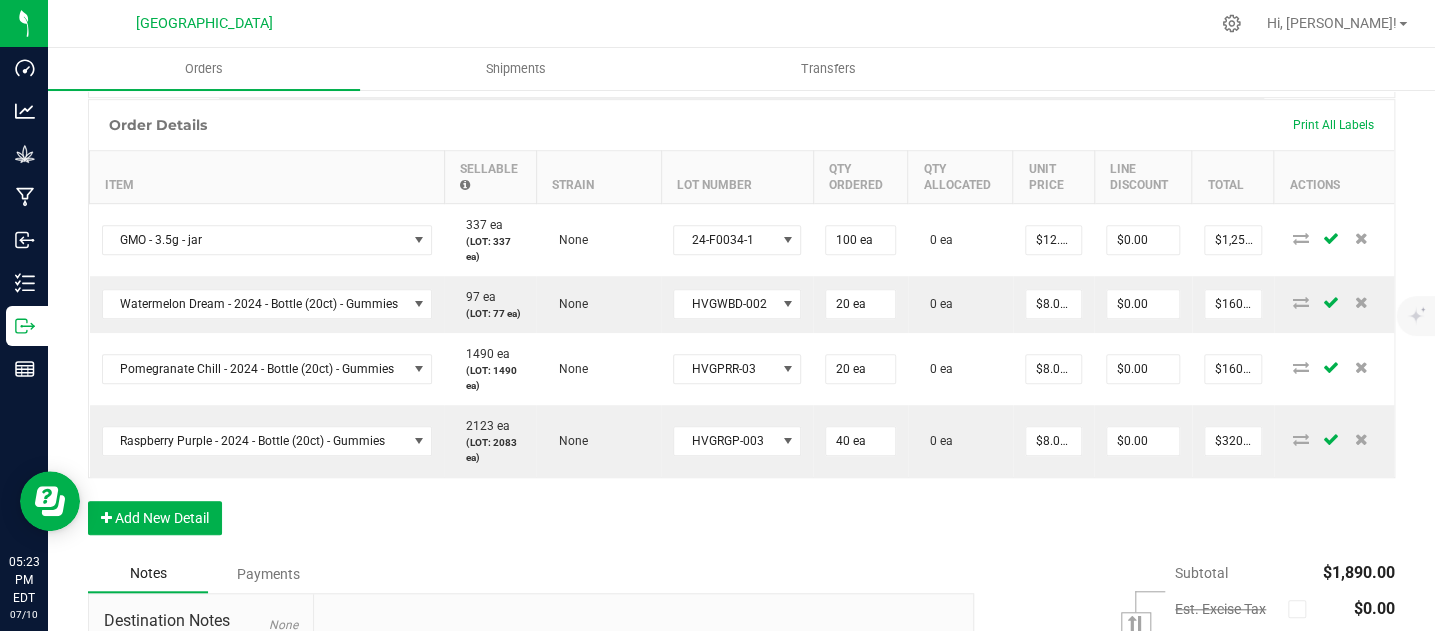click on "Order Details Print All Labels Item  Sellable  Strain  Lot Number  Qty Ordered Qty Allocated Unit Price Line Discount Total Actions GMO - 3.5g - jar  337 ea   (LOT: 337 ea)   None  24-F0034-1 100 ea  0 ea  $12.50000 $0.00 $1,250.00 Watermelon Dream - 2024 - Bottle (20ct) - Gummies  97 ea   (LOT: 77 ea)   None  HVGWBD-002 20 ea  0 ea  $8.00000 $0.00 $160.00 Pomegranate Chill - 2024 - Bottle (20ct) - Gummies  1490 ea   (LOT: 1490 ea)   None  HVGPRR-03 20 ea  0 ea  $8.00000 $0.00 $160.00 Raspberry Purple - 2024 - Bottle (20ct) - Gummies  2123 ea   (LOT: 2083 ea)   None  HVGRGP-003 40 ea  0 ea  $8.00000 $0.00 $320.00
Add New Detail" at bounding box center [741, 327] 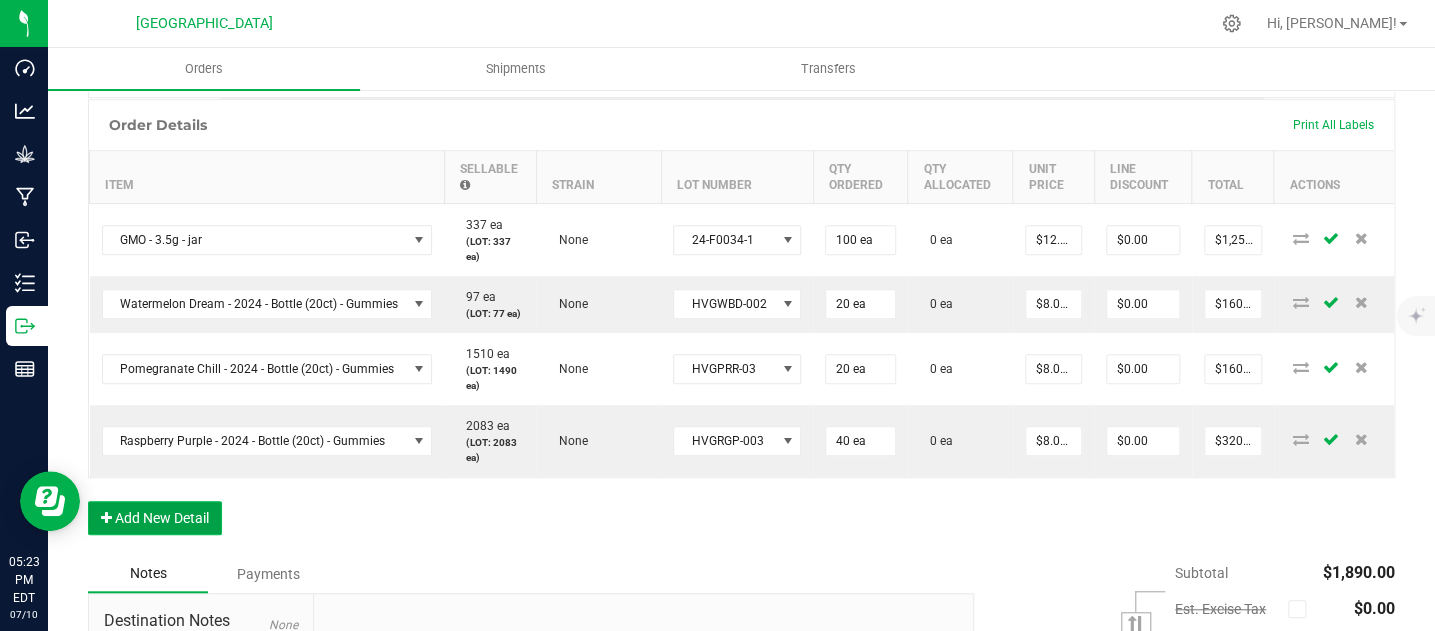 click on "Add New Detail" at bounding box center (155, 518) 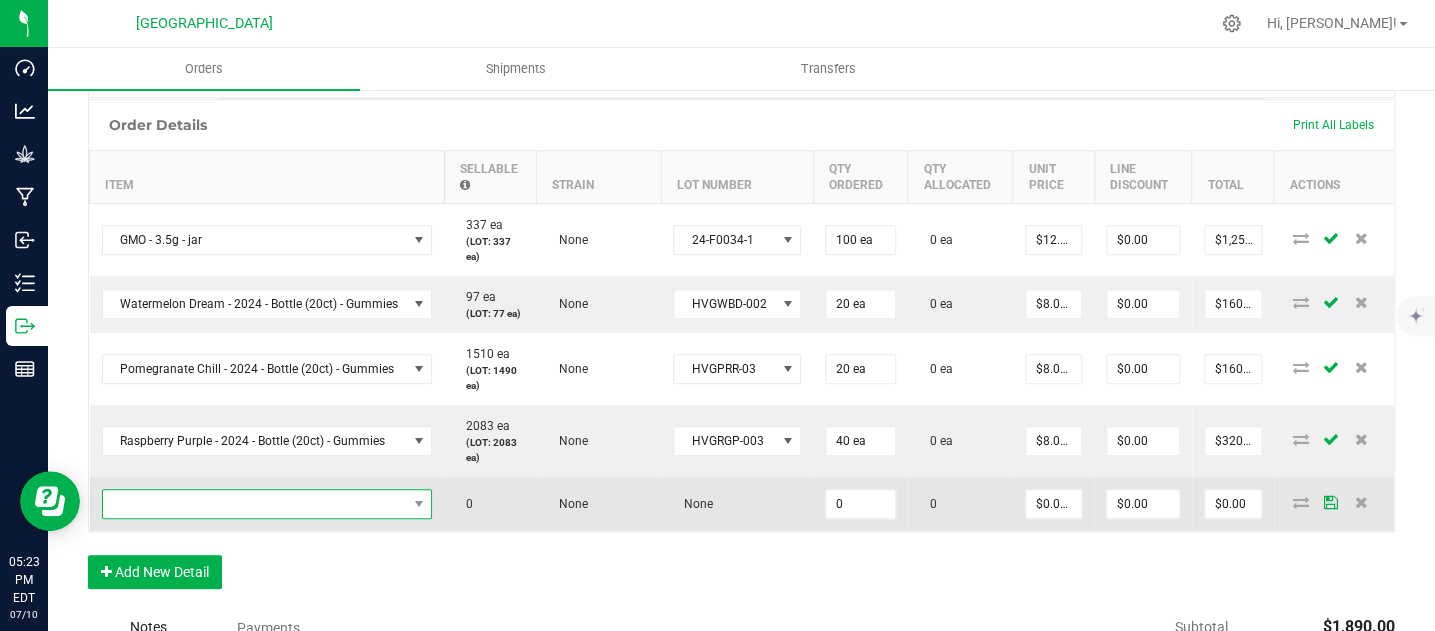 click at bounding box center (255, 504) 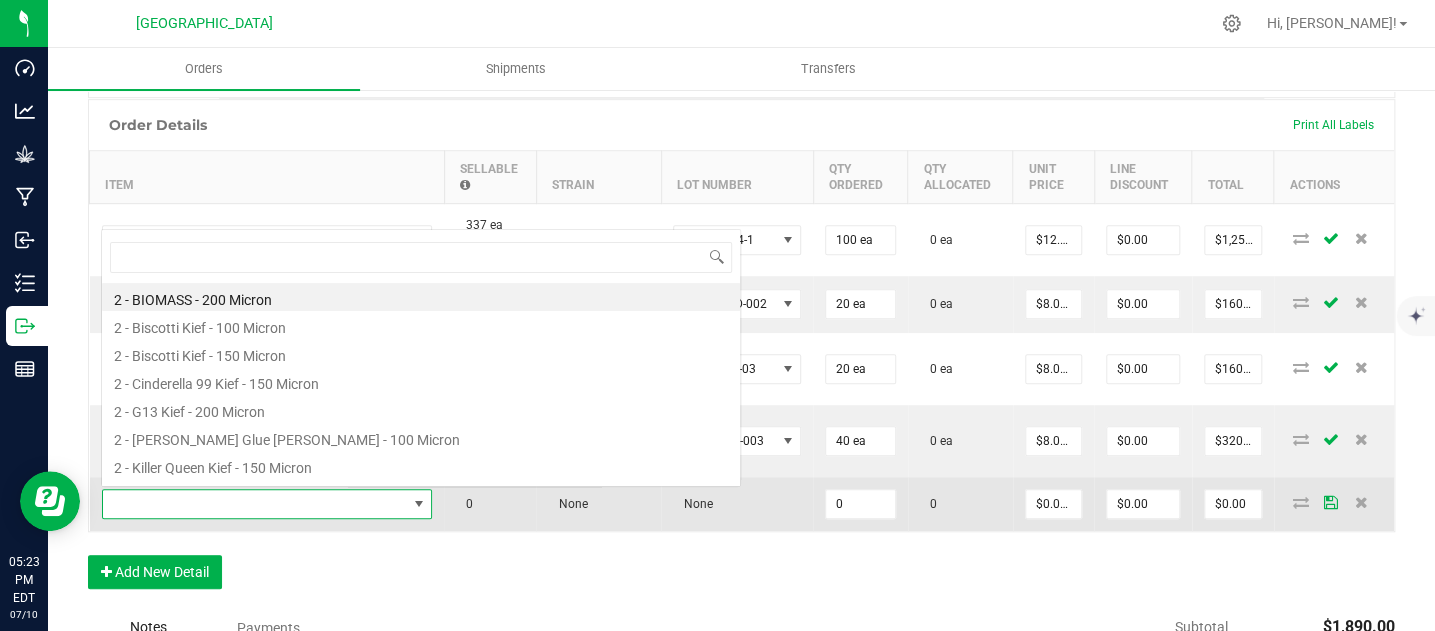 scroll, scrollTop: 0, scrollLeft: 0, axis: both 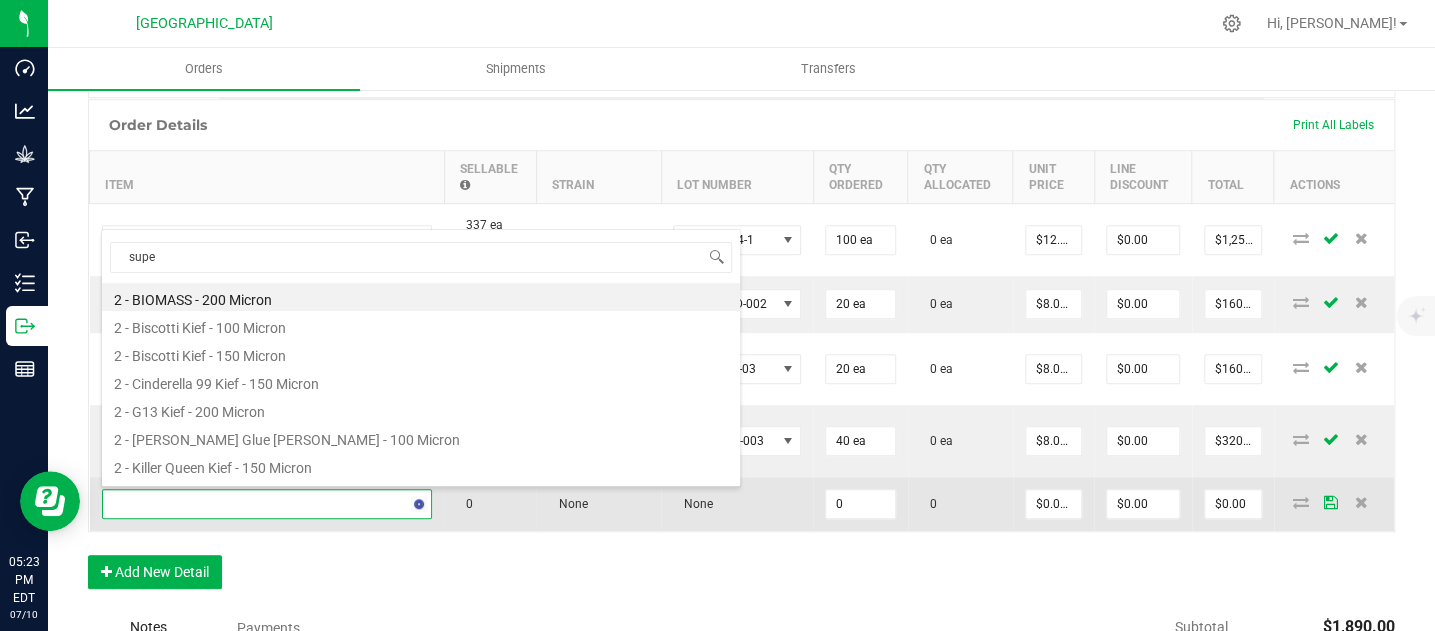 type on "super" 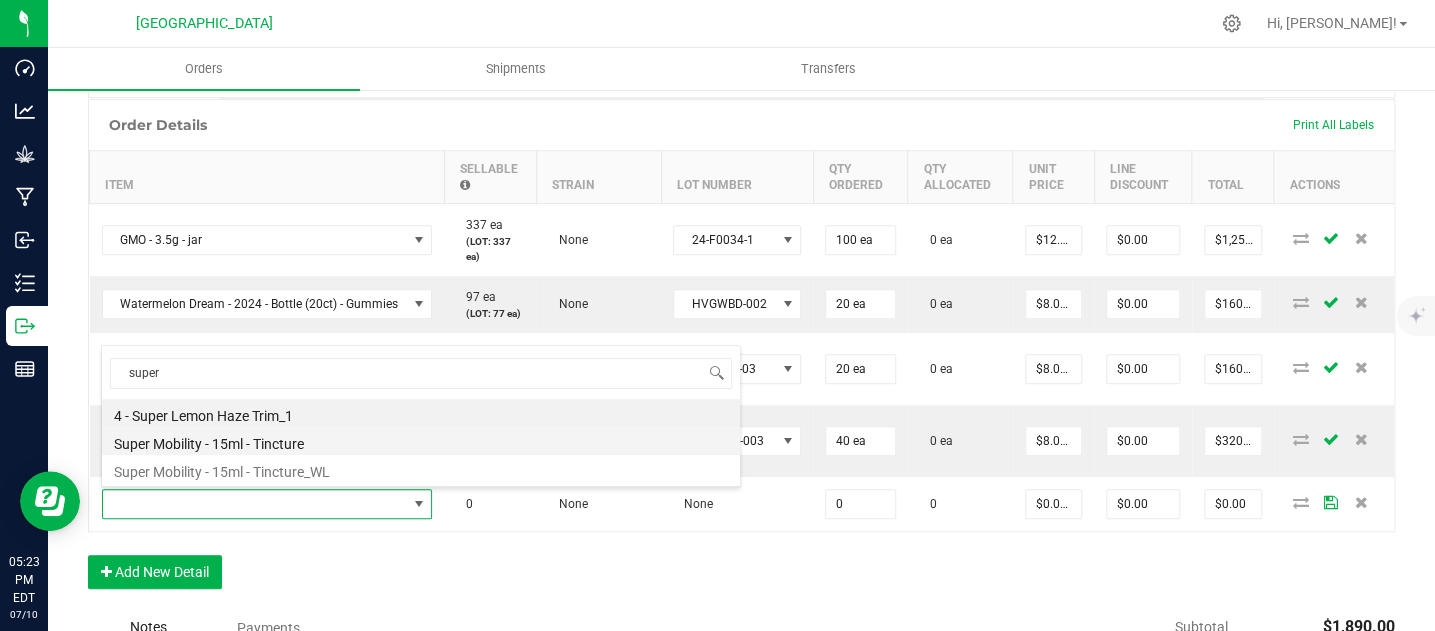 click on "Super Mobility - 15ml - Tincture" at bounding box center [421, 441] 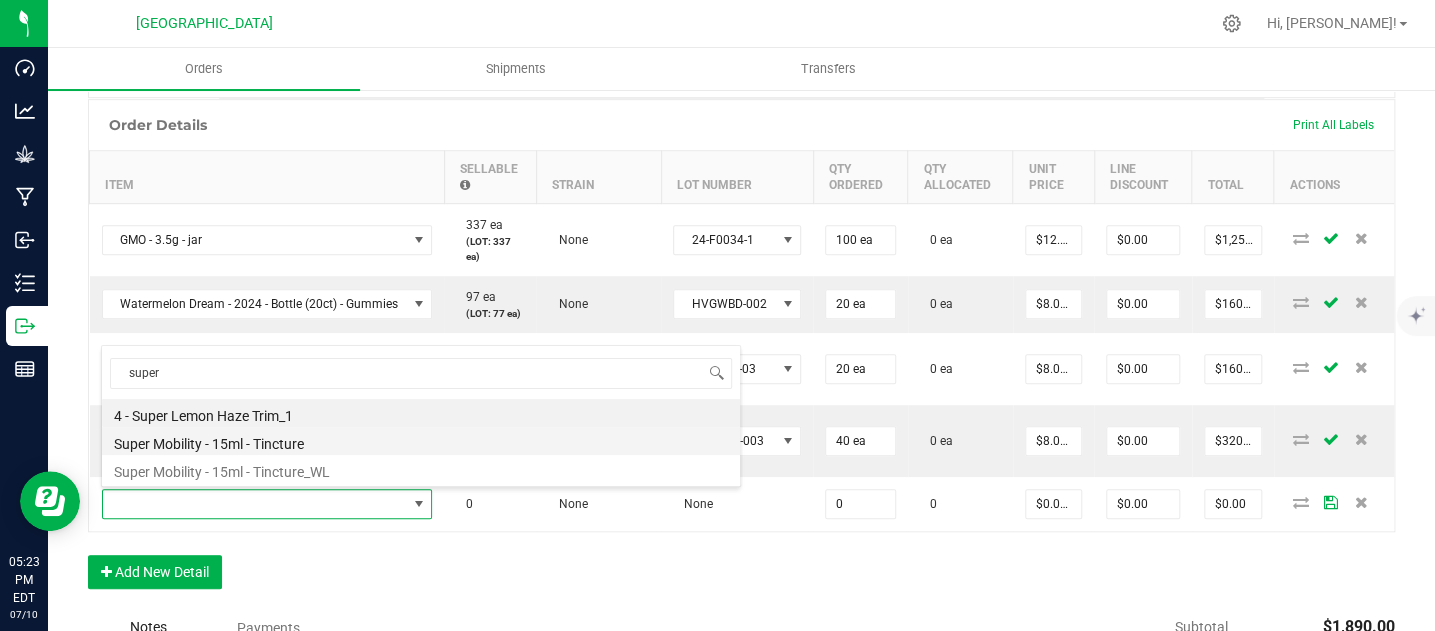 type on "0 ea" 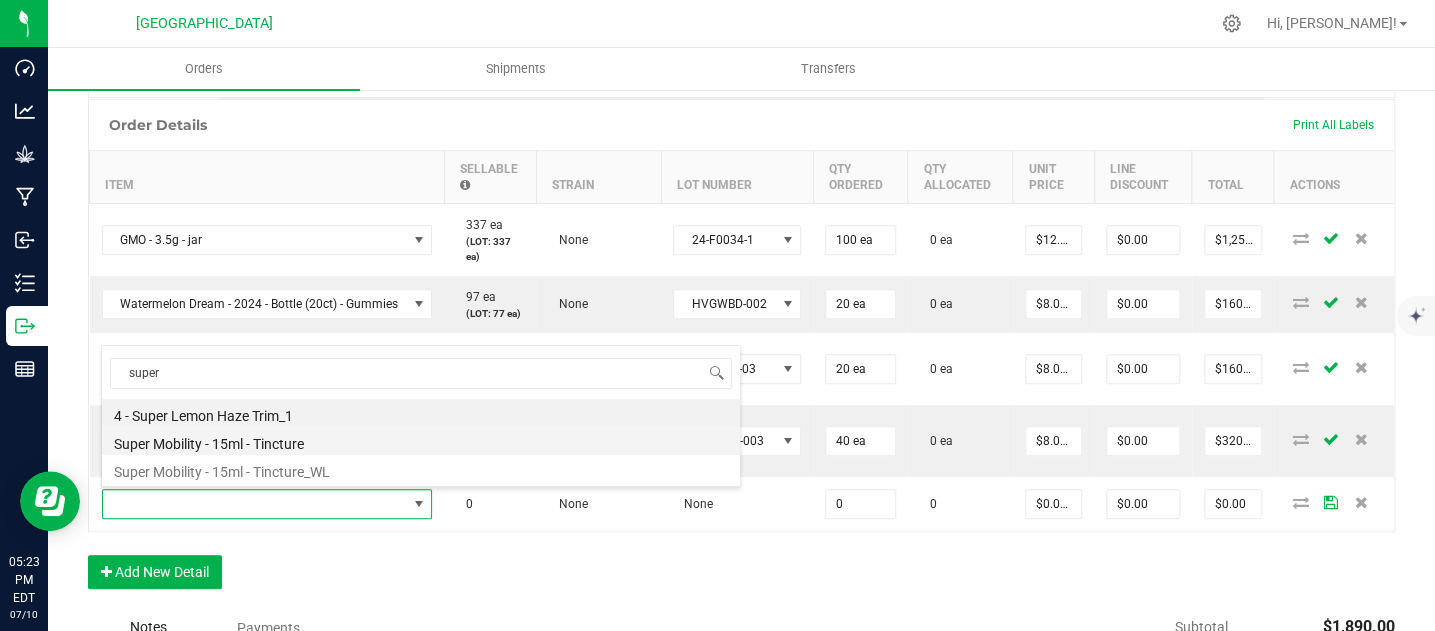 type on "$20.00000" 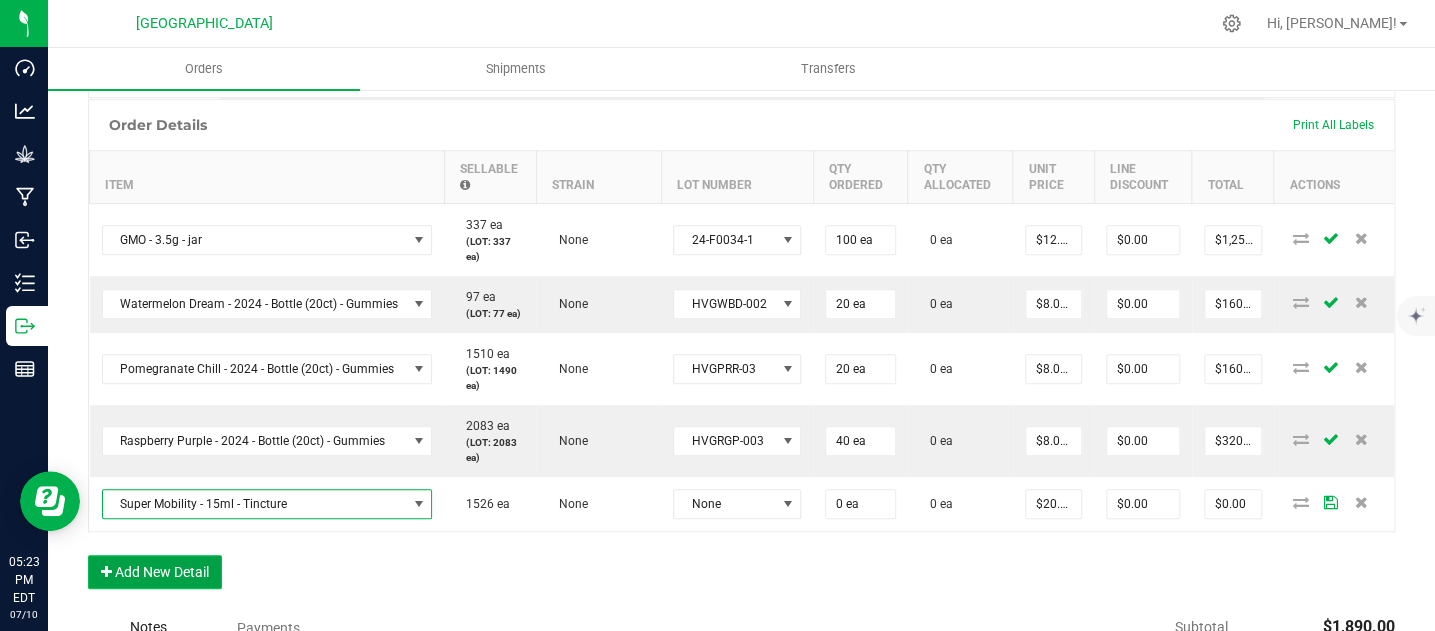 click on "Add New Detail" at bounding box center (155, 572) 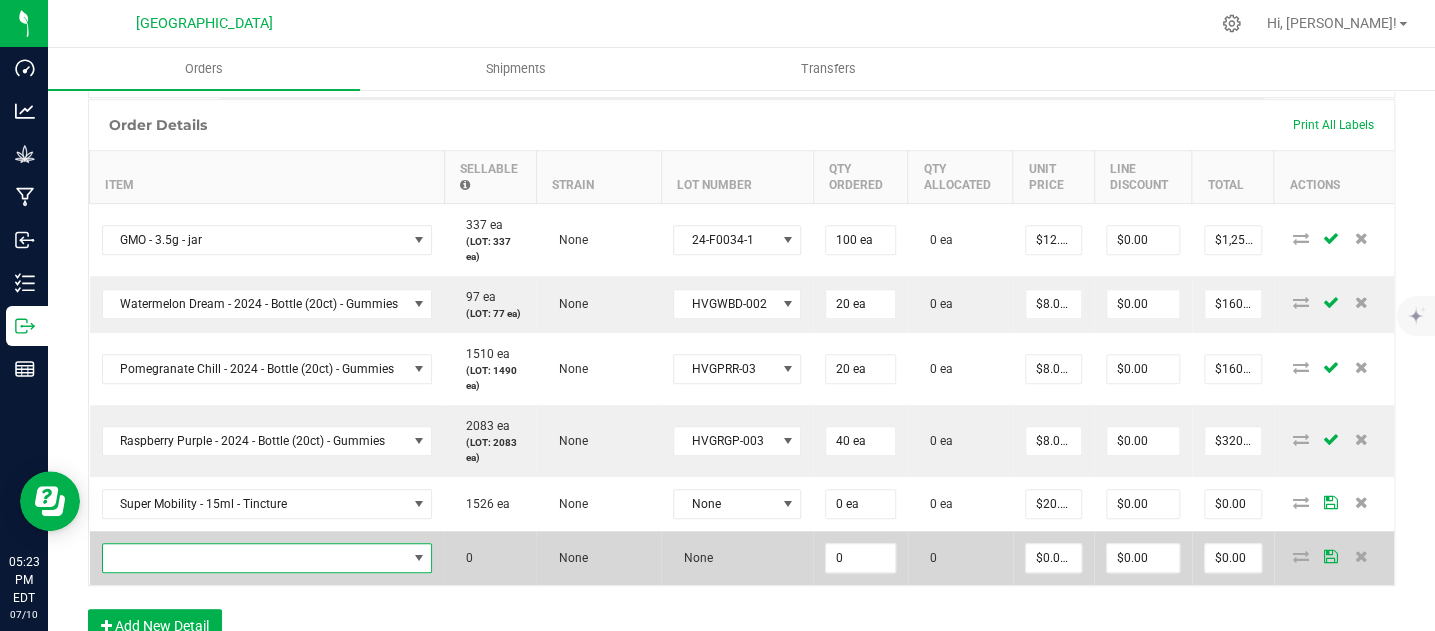 click at bounding box center [255, 558] 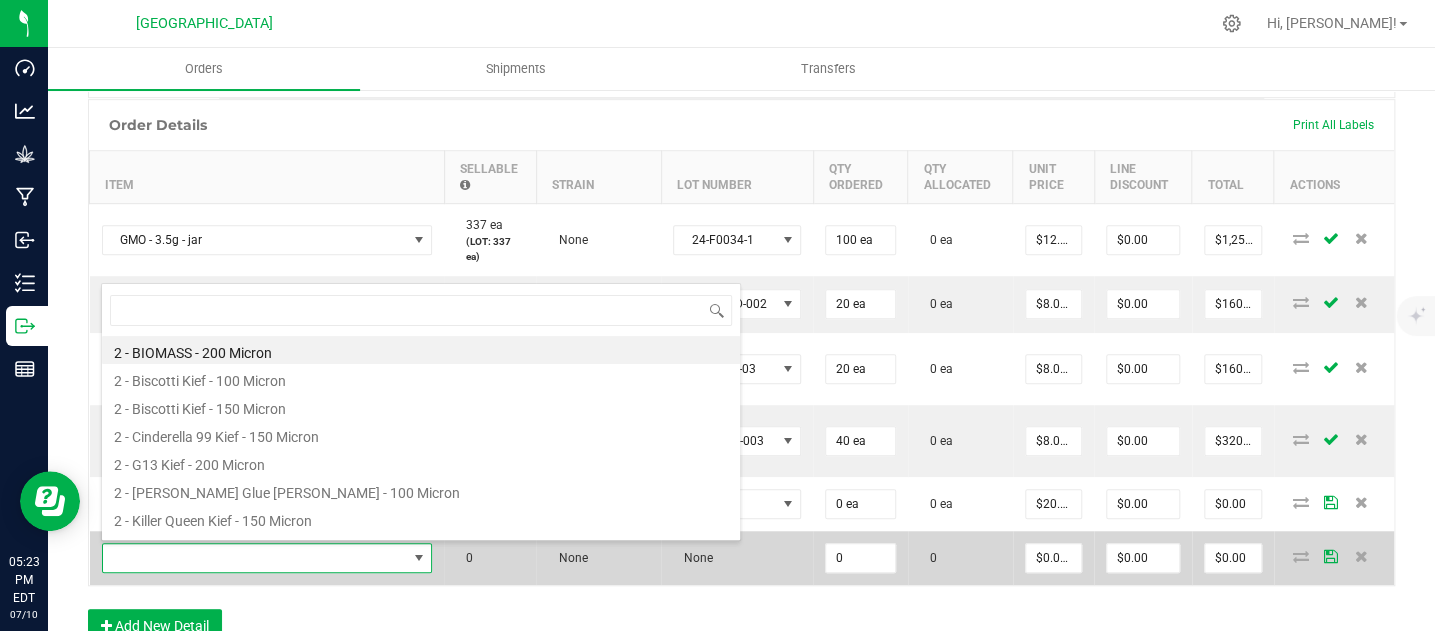 scroll, scrollTop: 99970, scrollLeft: 99672, axis: both 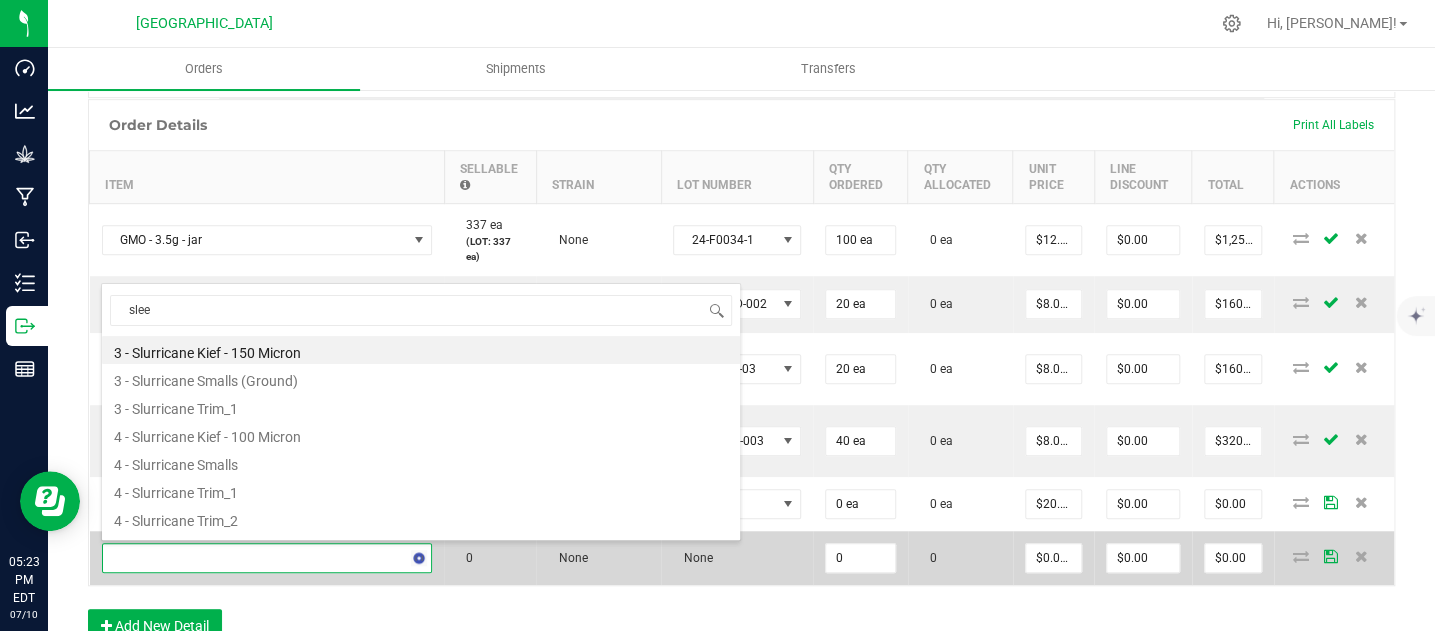 type on "sleep" 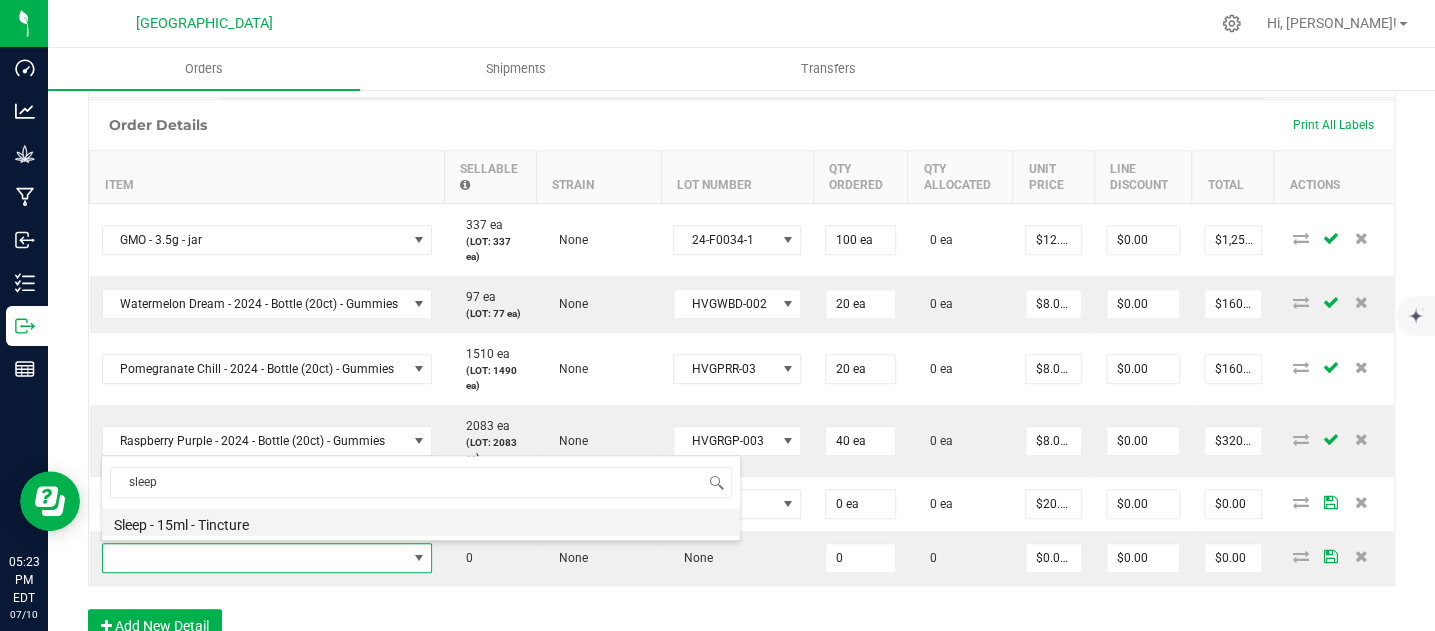 click on "Sleep - 15ml - Tincture" at bounding box center (421, 522) 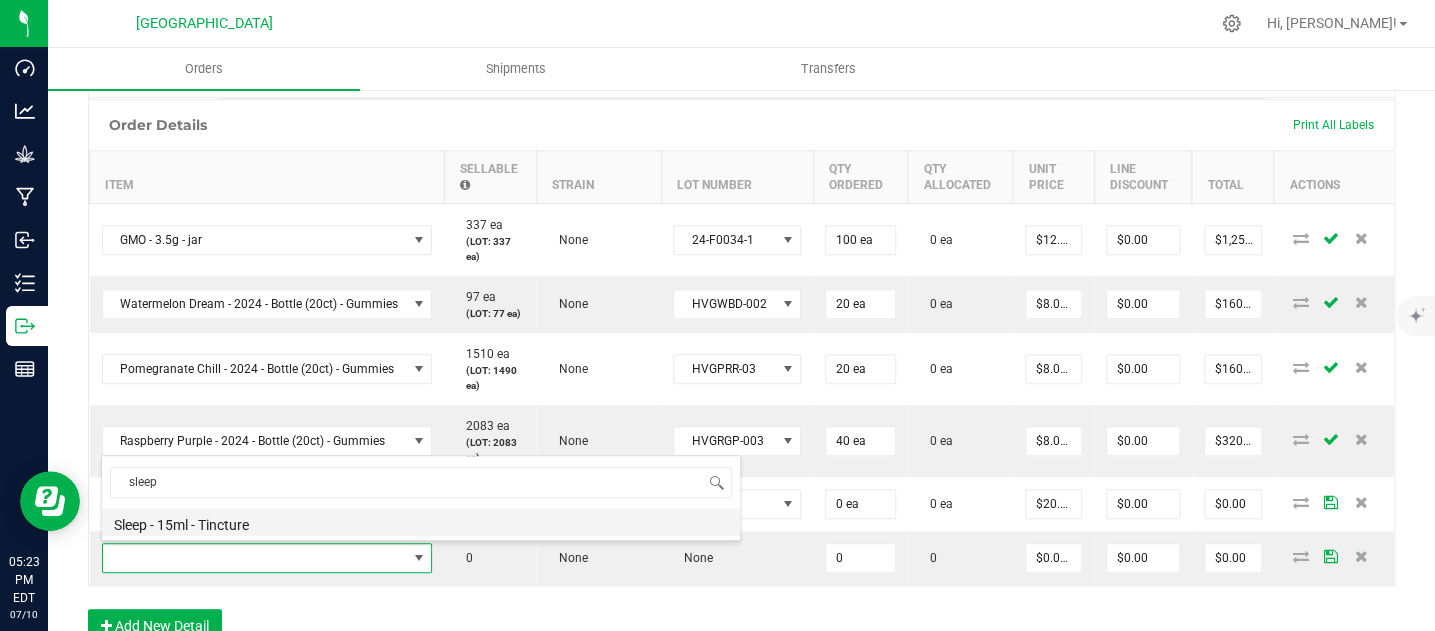type on "0 ea" 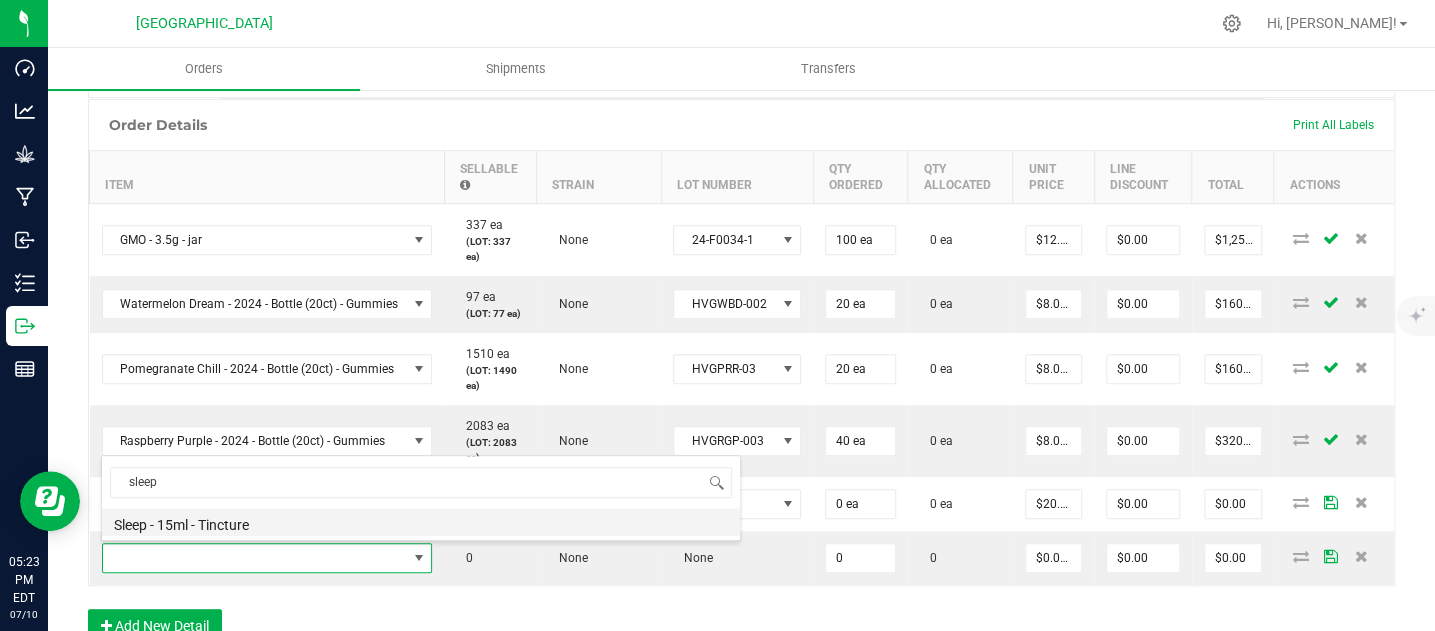 type on "$20.00000" 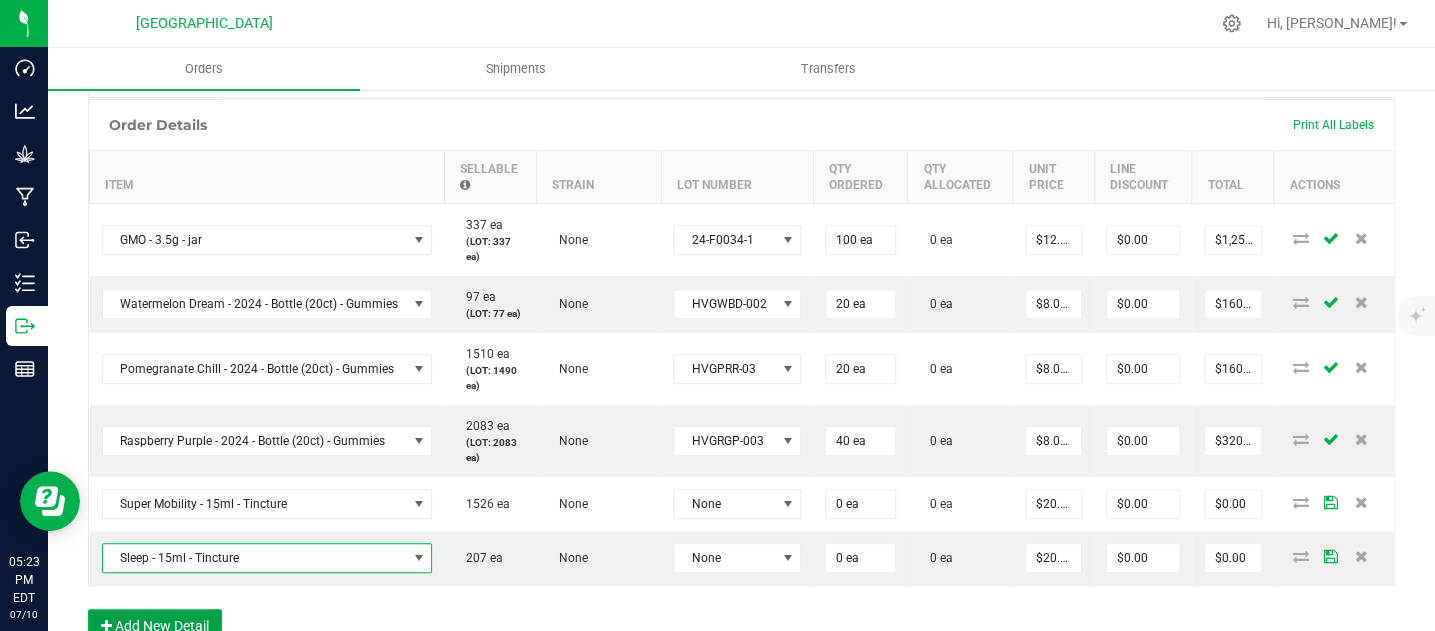 click on "Add New Detail" at bounding box center [155, 626] 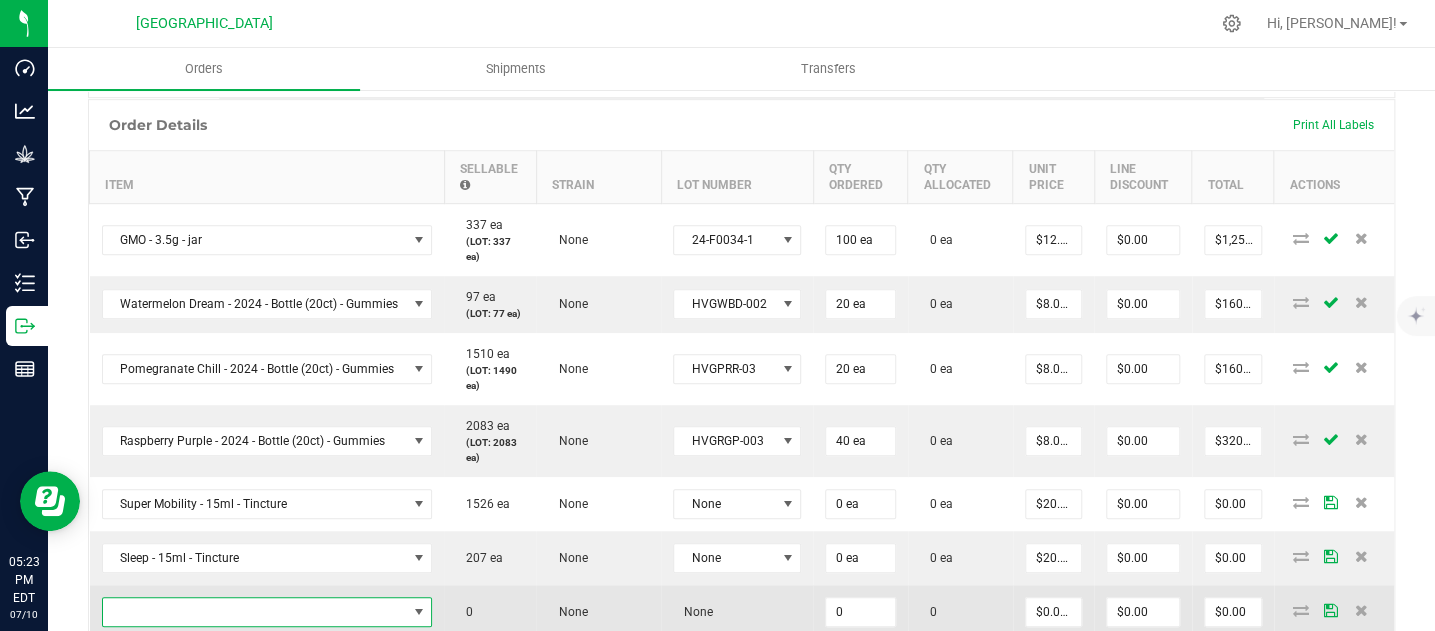 click at bounding box center (255, 612) 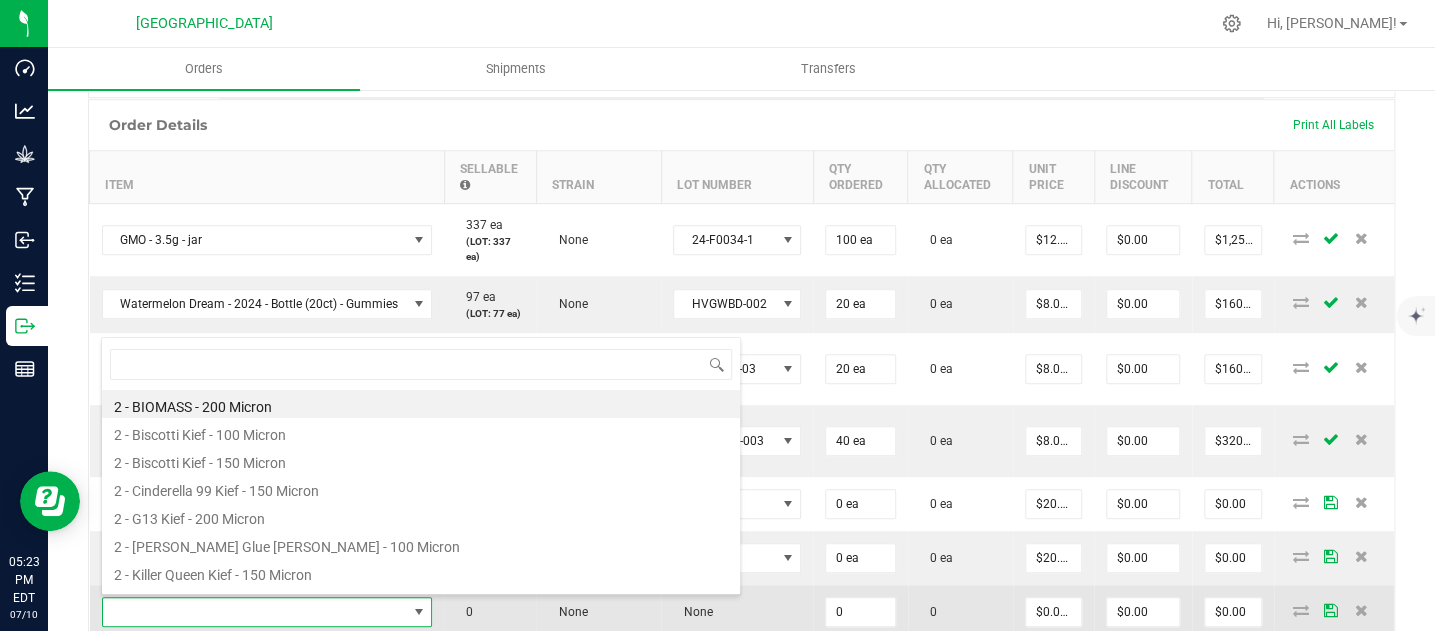 scroll, scrollTop: 99970, scrollLeft: 99672, axis: both 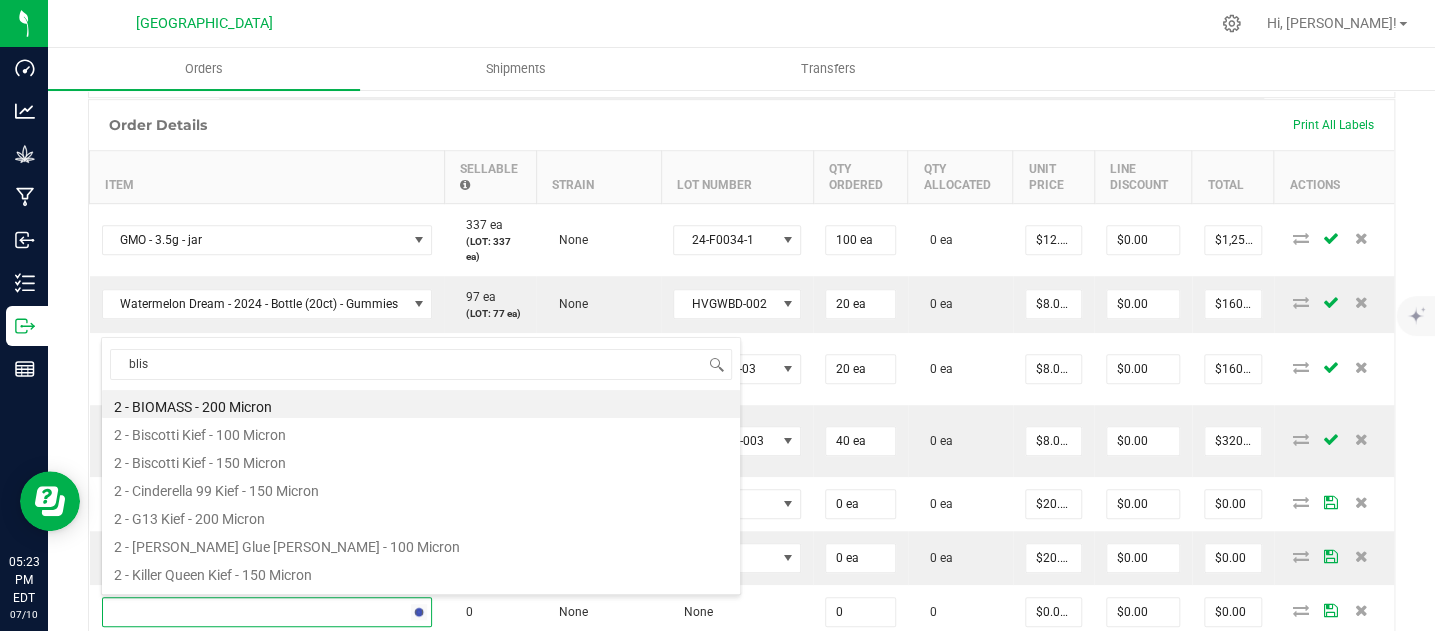 type on "bliss" 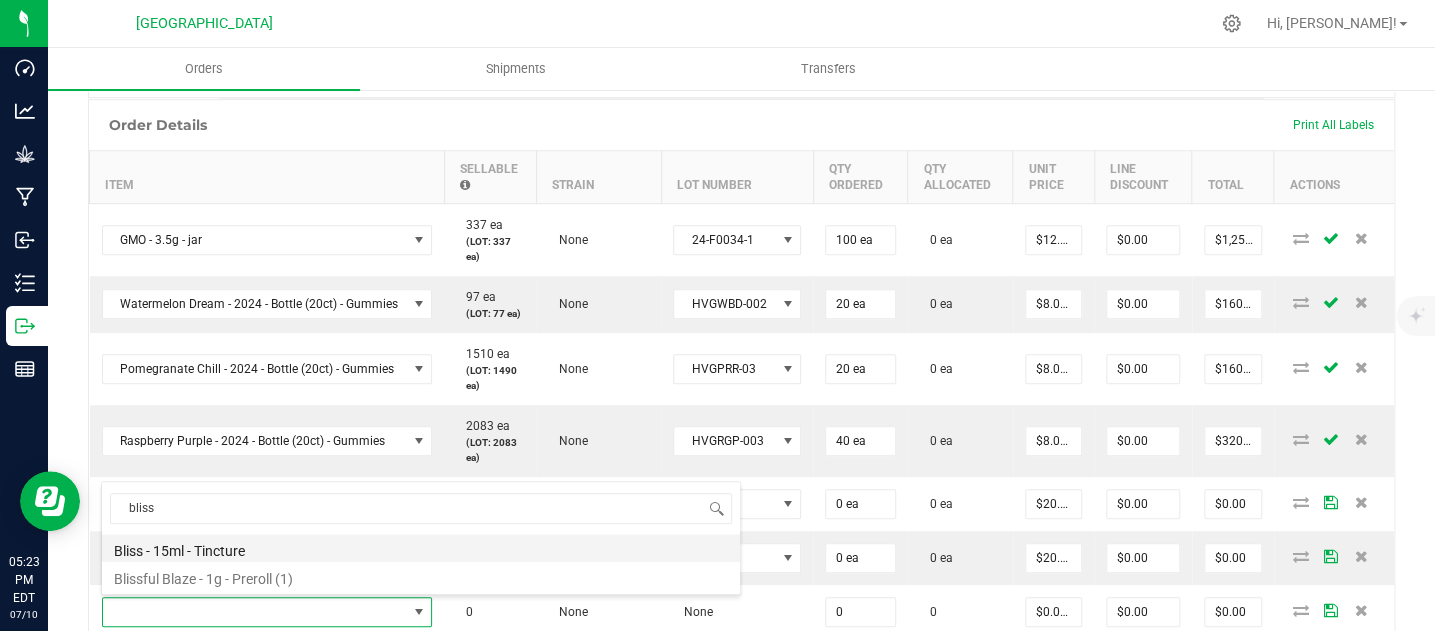 click on "Bliss - 15ml - Tincture" at bounding box center [421, 548] 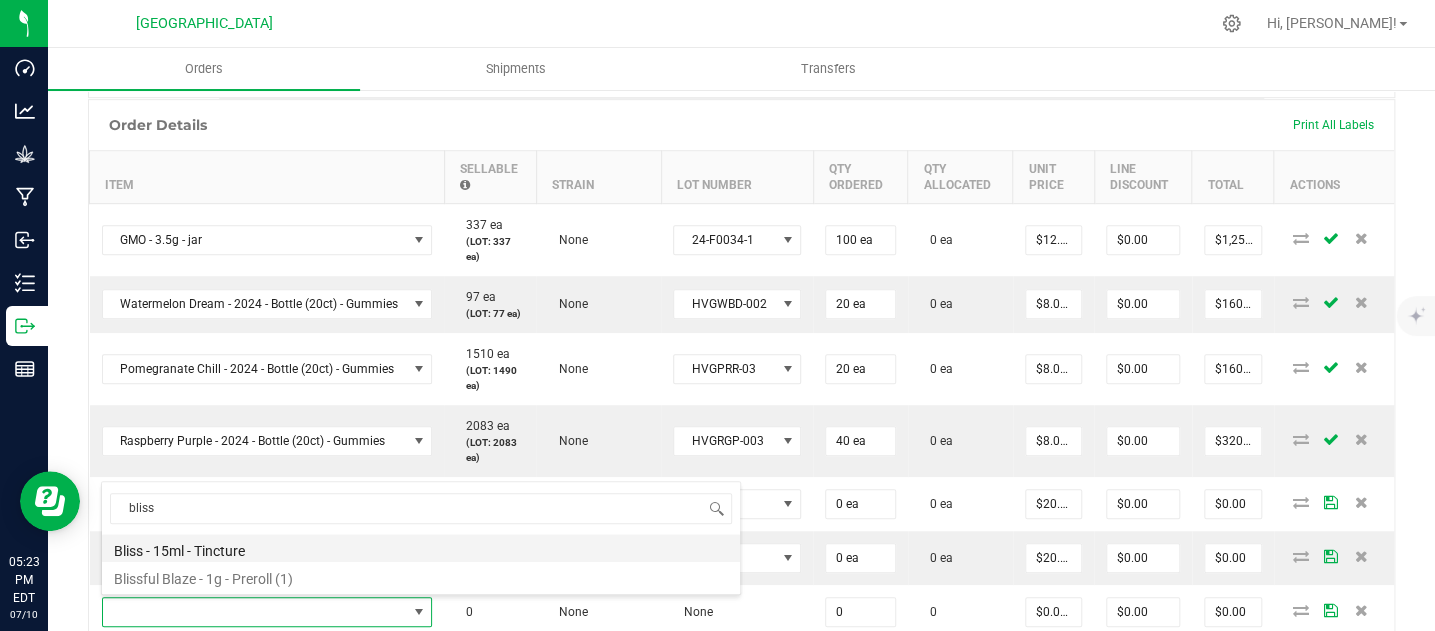 type on "0 ea" 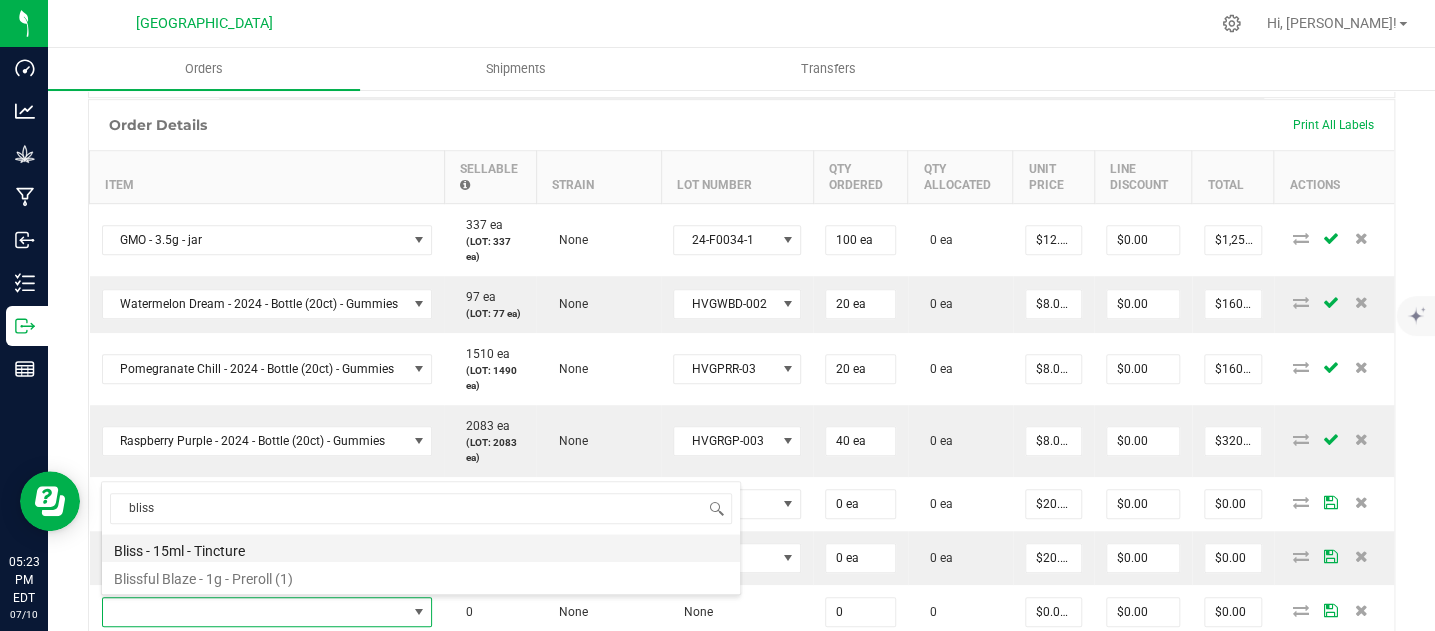 type on "$20.00000" 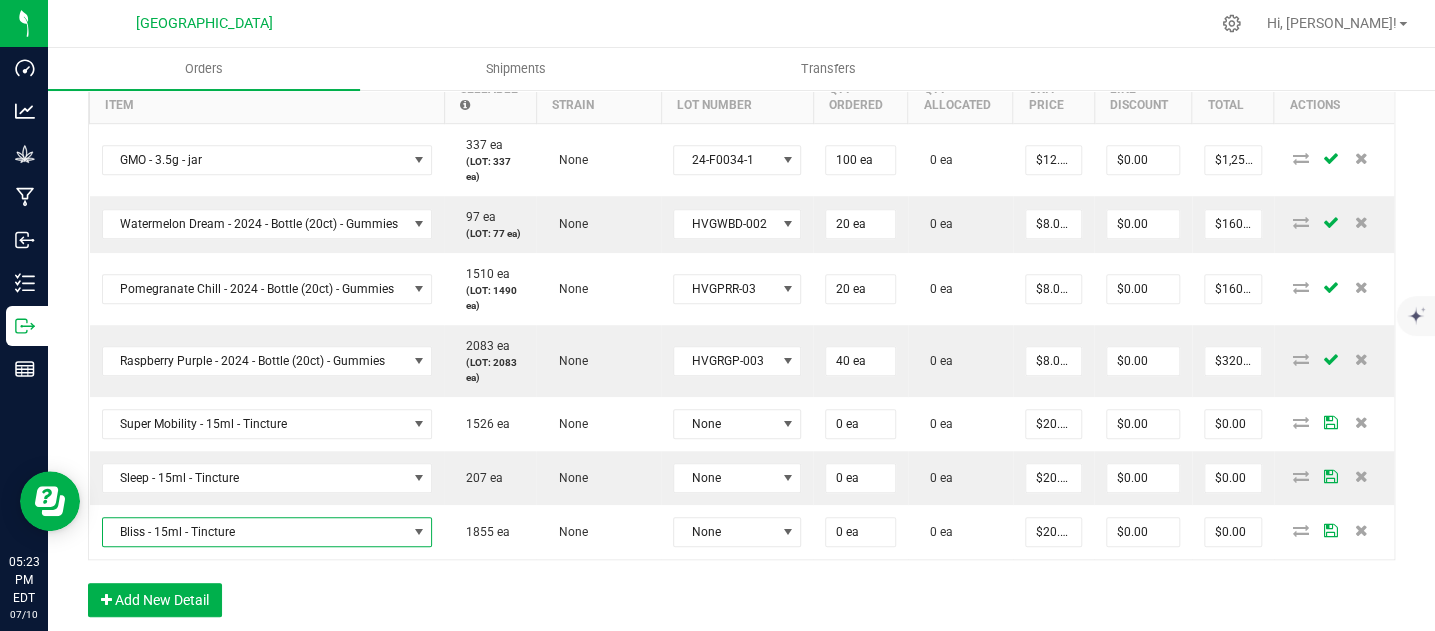 scroll, scrollTop: 717, scrollLeft: 0, axis: vertical 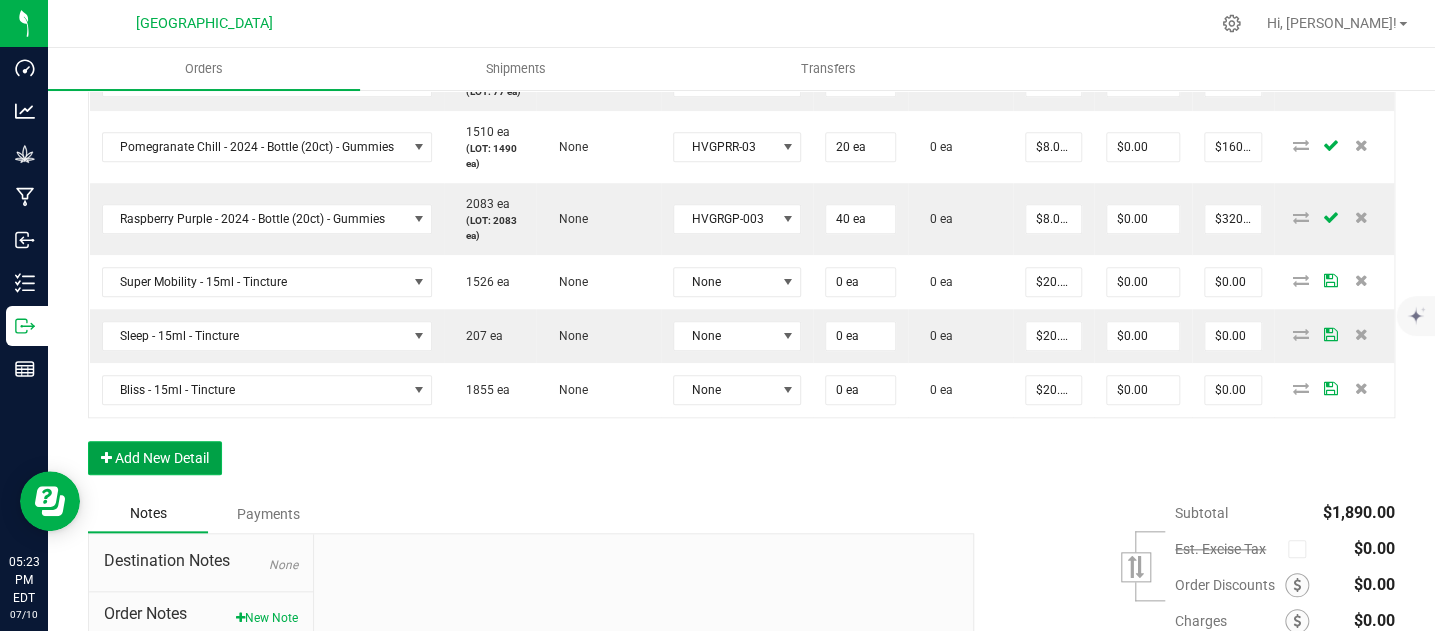 click on "Add New Detail" at bounding box center [155, 458] 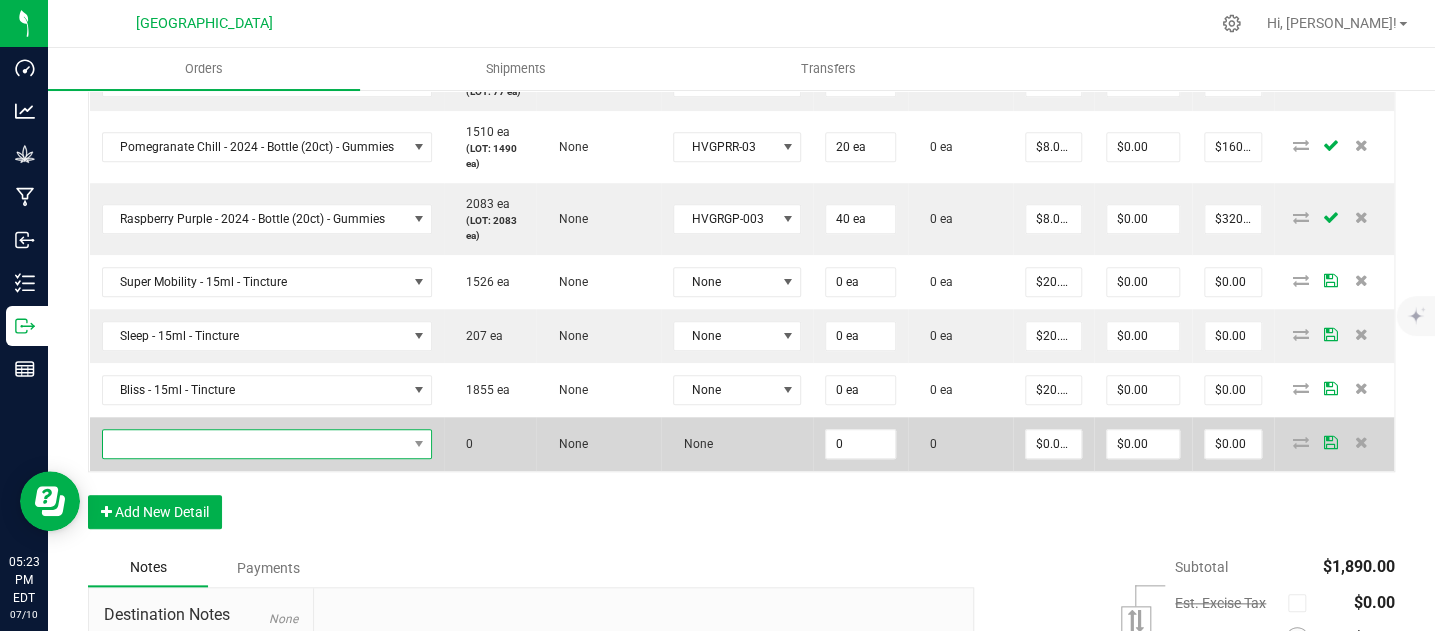 click at bounding box center (255, 444) 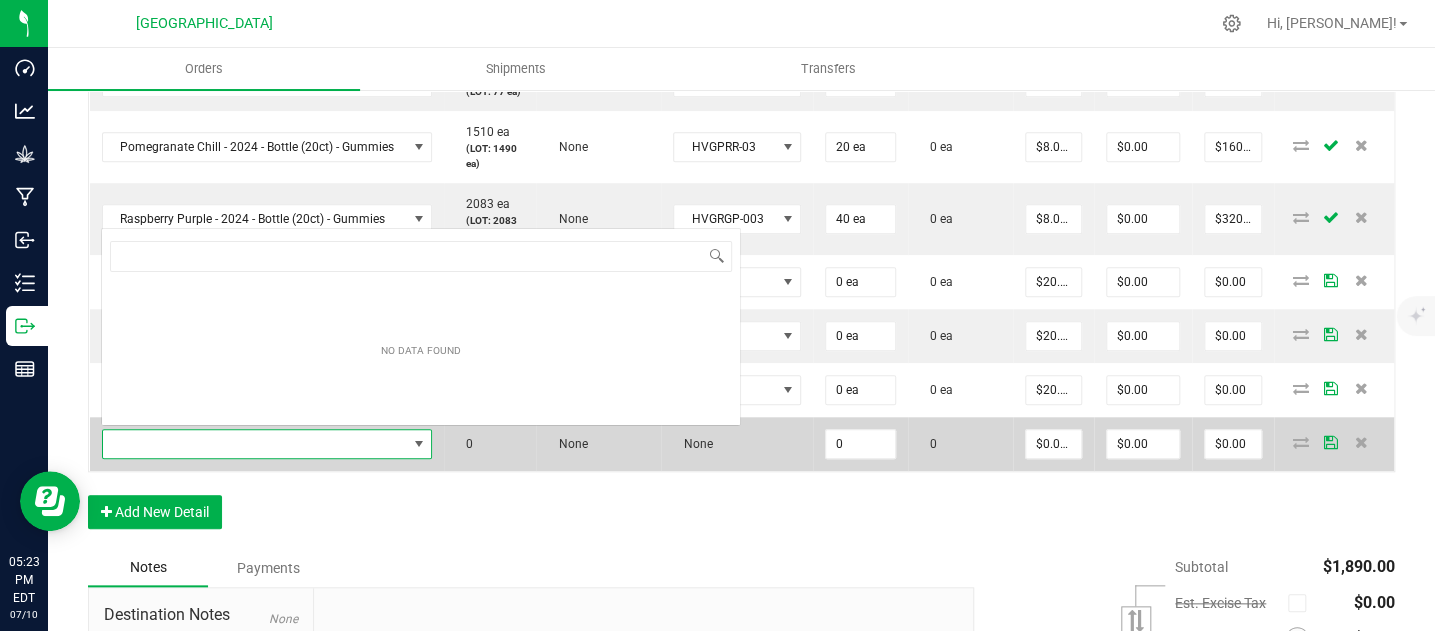 scroll, scrollTop: 0, scrollLeft: 0, axis: both 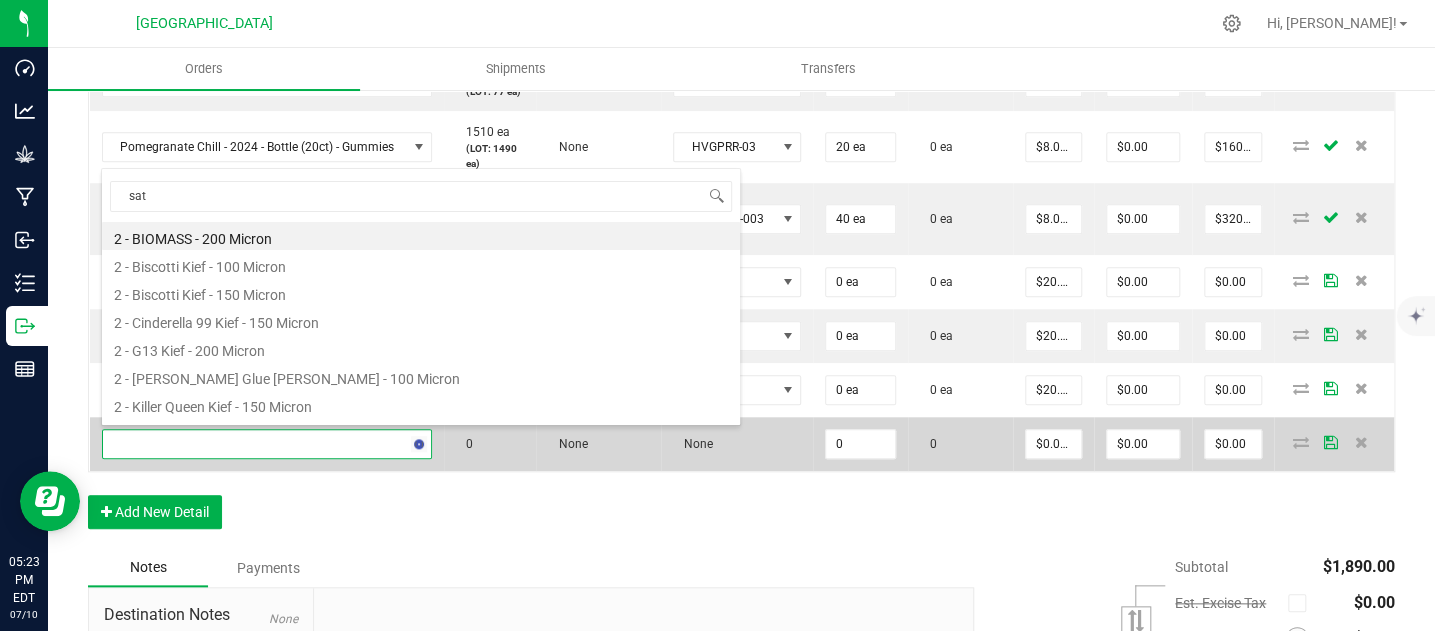 type on "sati" 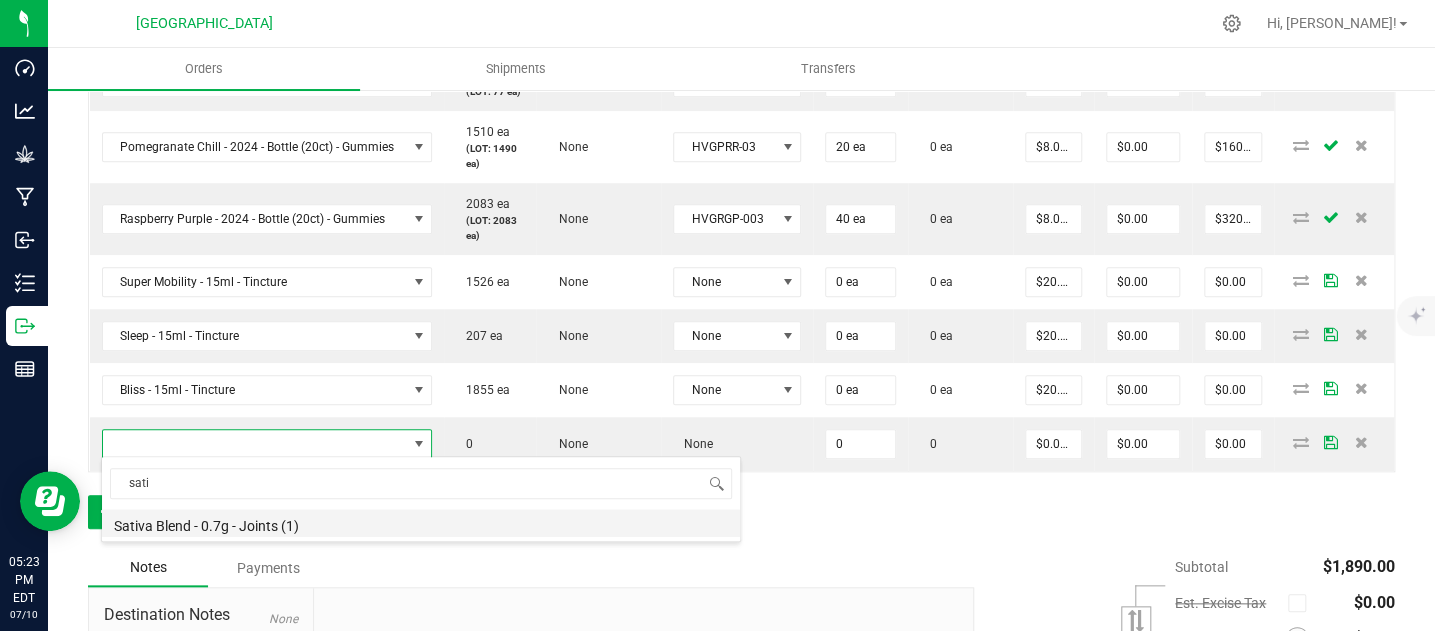 click on "Sativa Blend - 0.7g - Joints (1)" at bounding box center [421, 523] 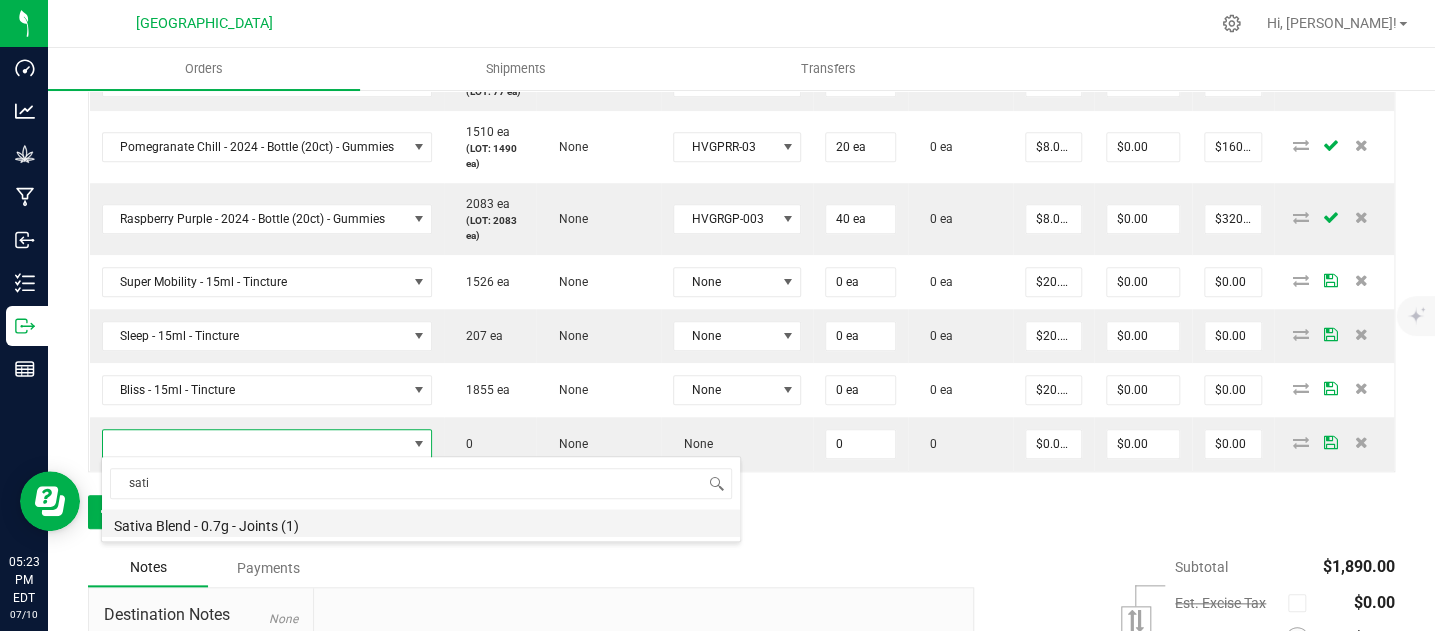 type on "0 ea" 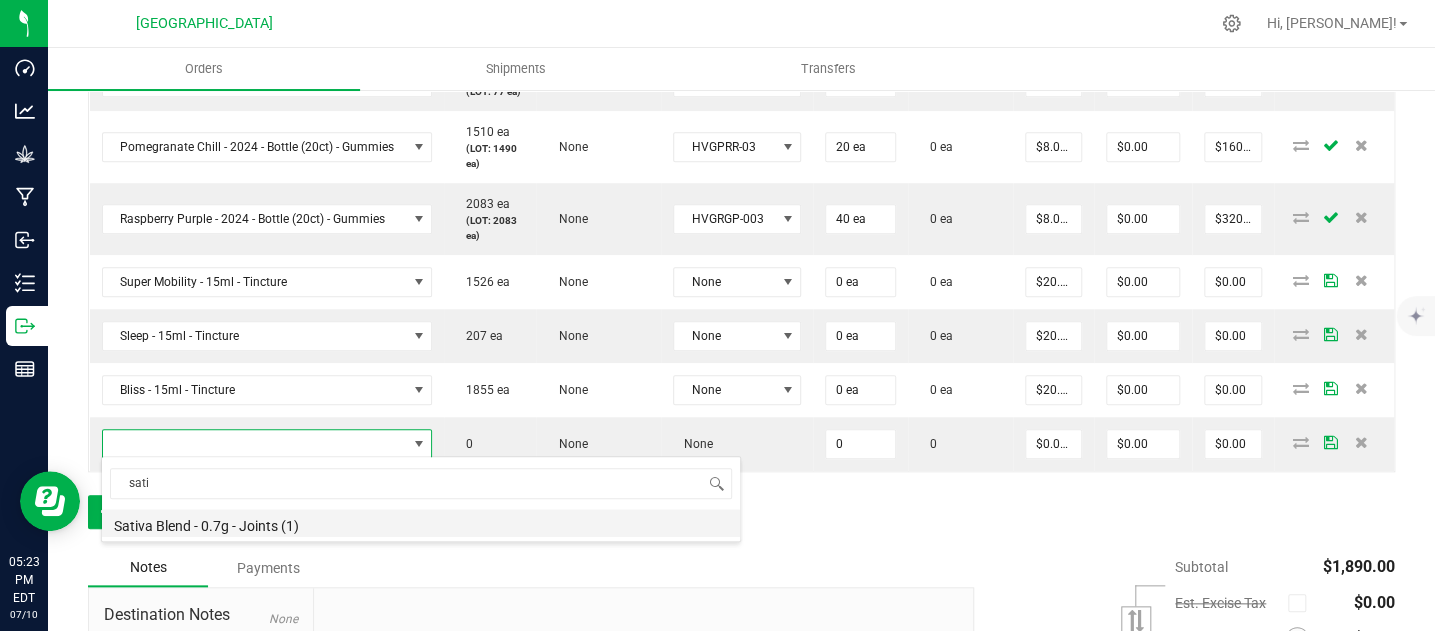type on "$4.42000" 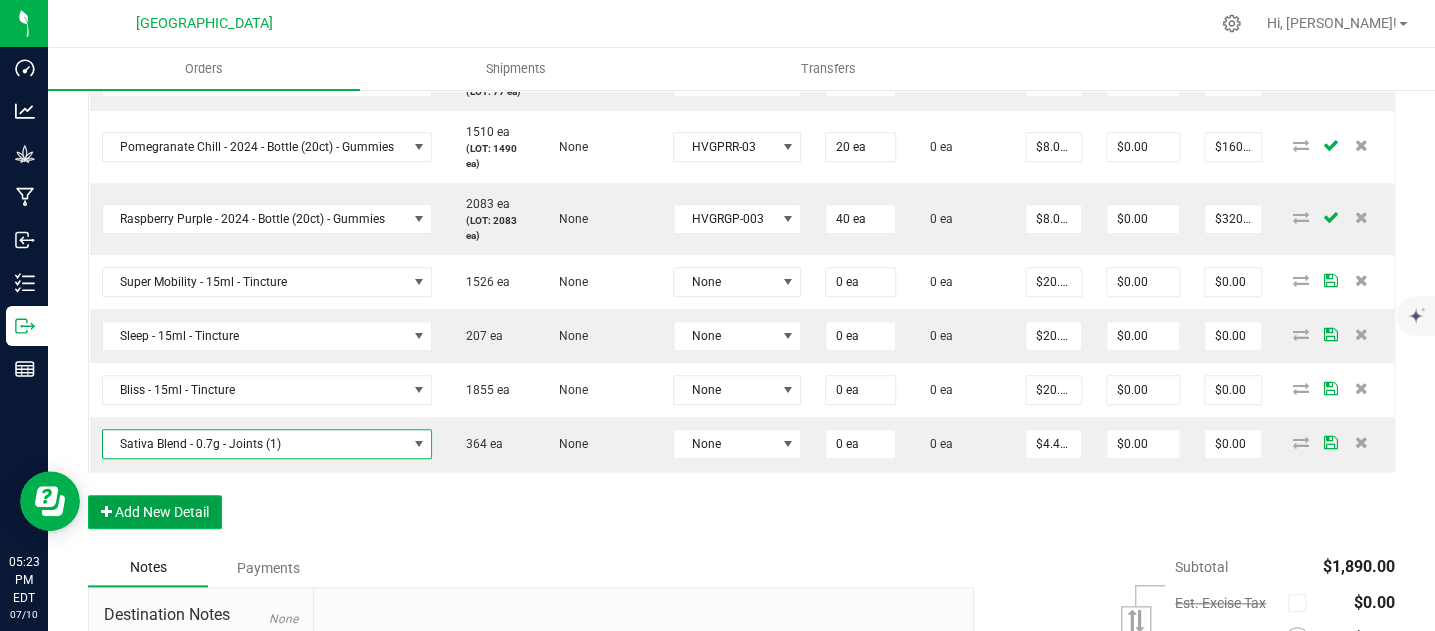 click on "Add New Detail" at bounding box center [155, 512] 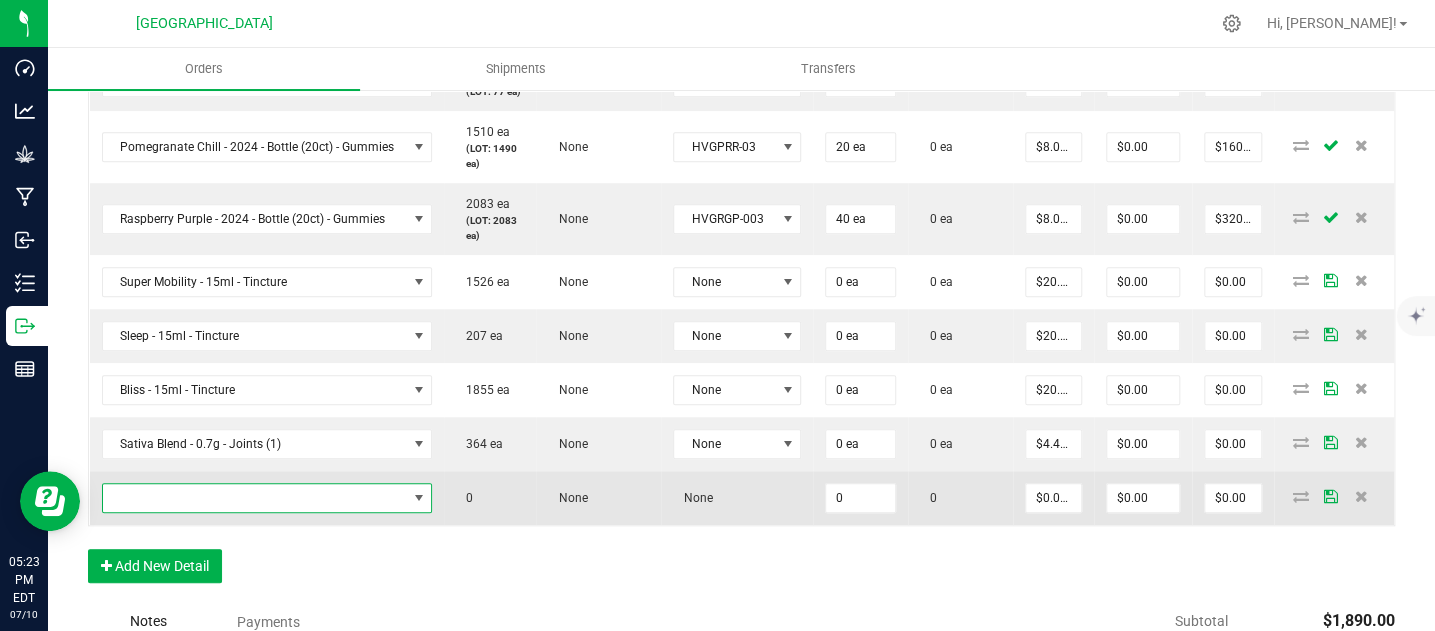 click at bounding box center [255, 498] 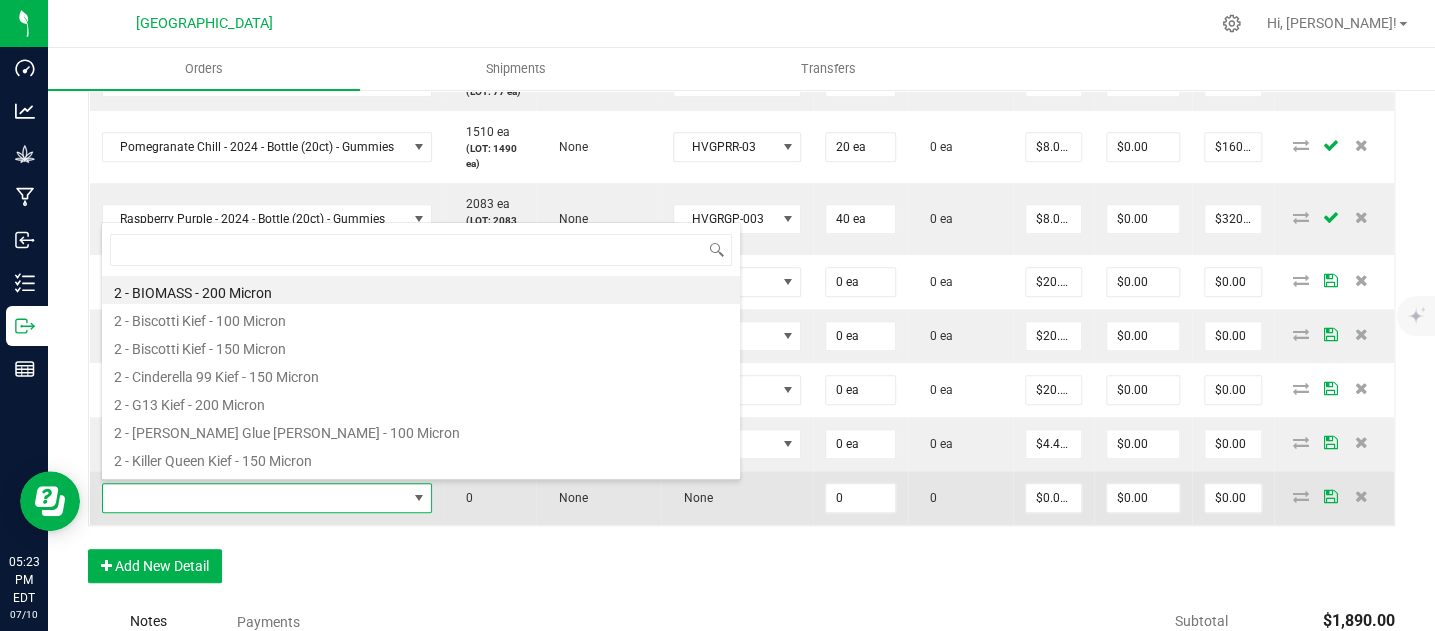 scroll, scrollTop: 99970, scrollLeft: 99672, axis: both 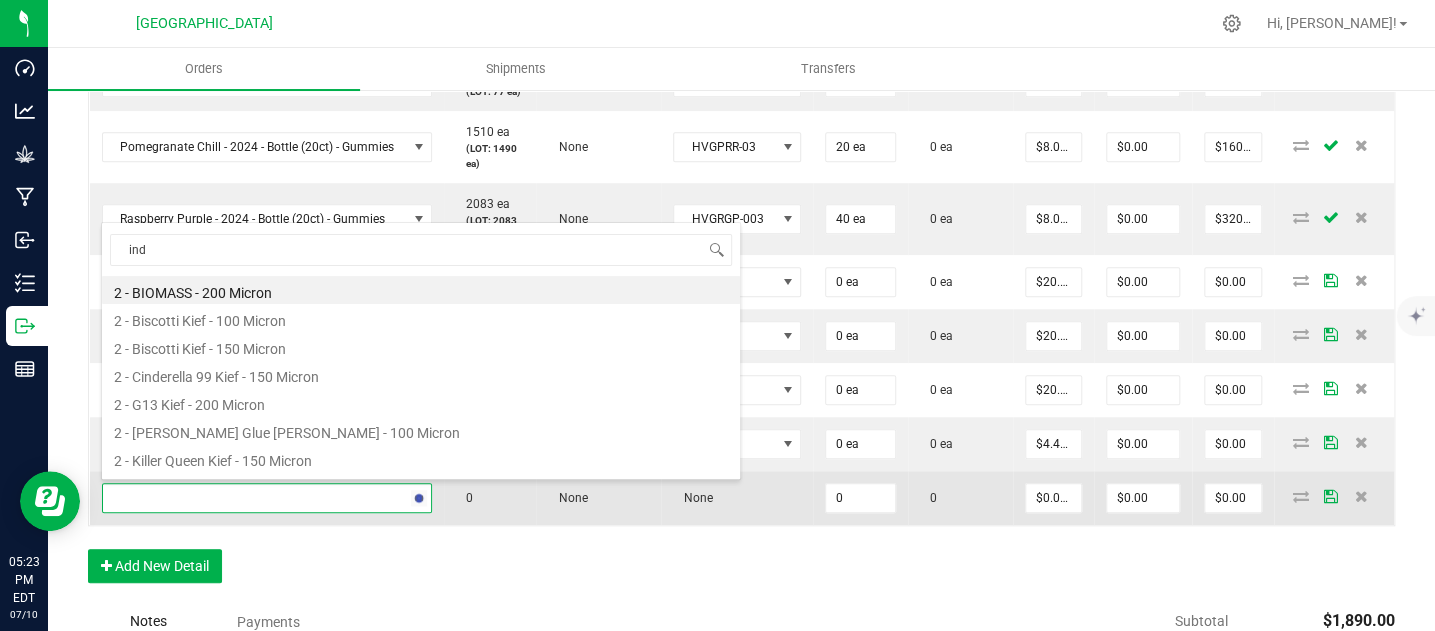 type on "indi" 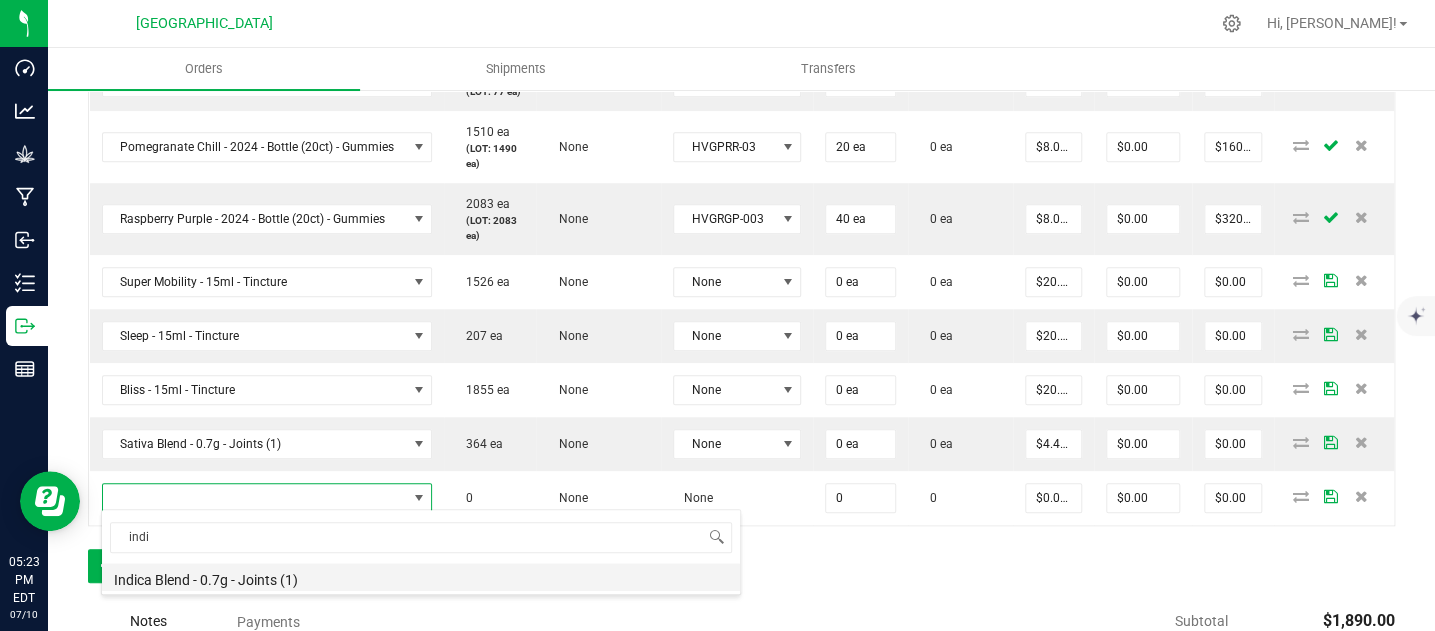 click on "Indica Blend - 0.7g - Joints (1)" at bounding box center [421, 577] 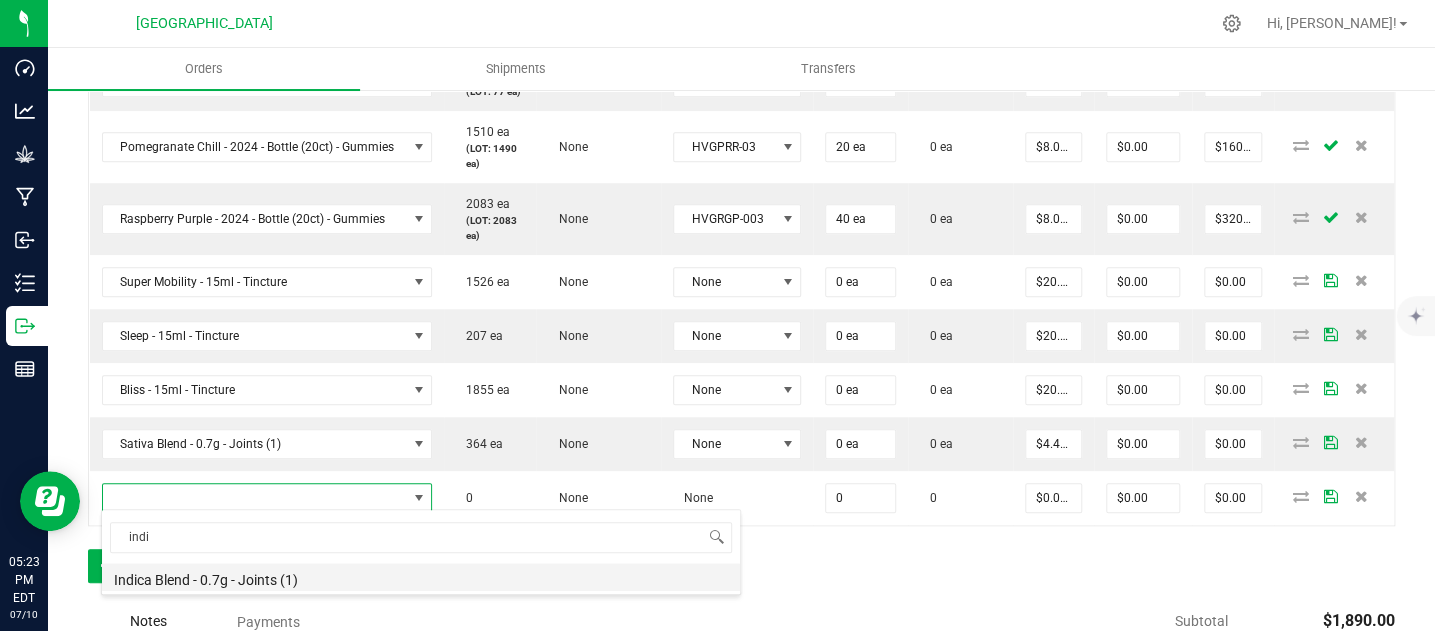 type on "0 ea" 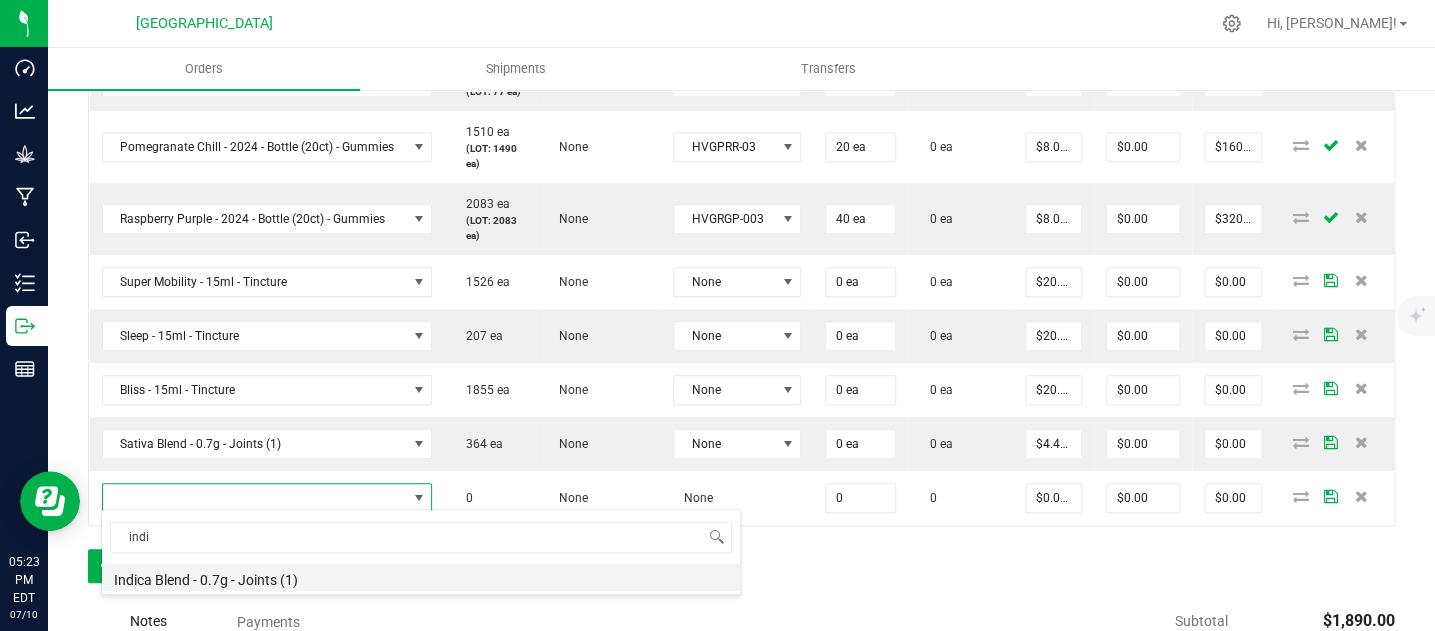 type on "$4.42000" 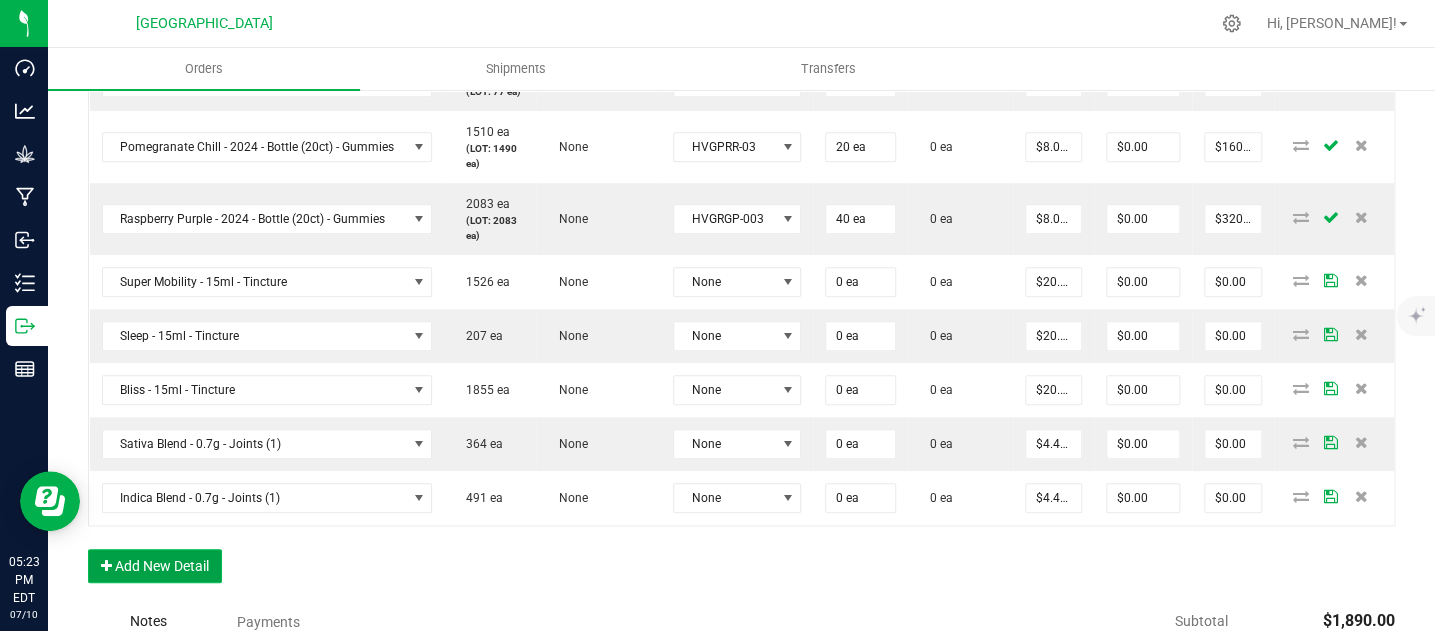 click on "Add New Detail" at bounding box center [155, 566] 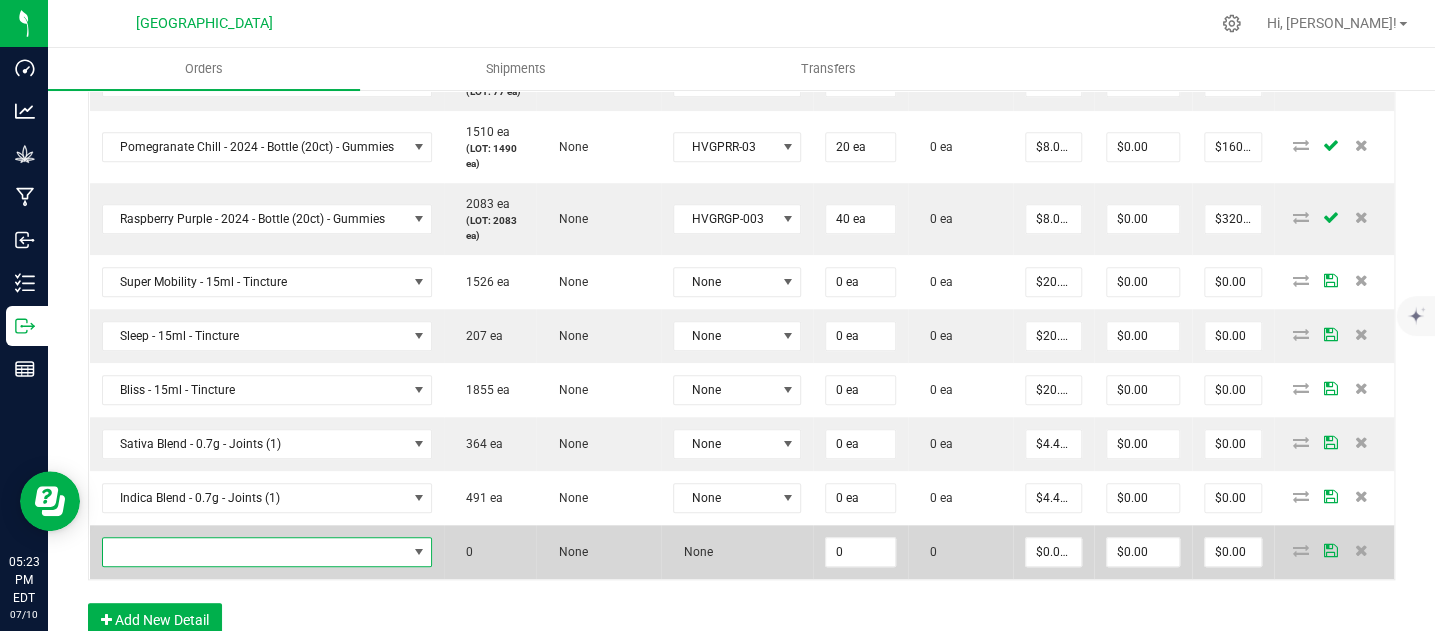 click at bounding box center (255, 552) 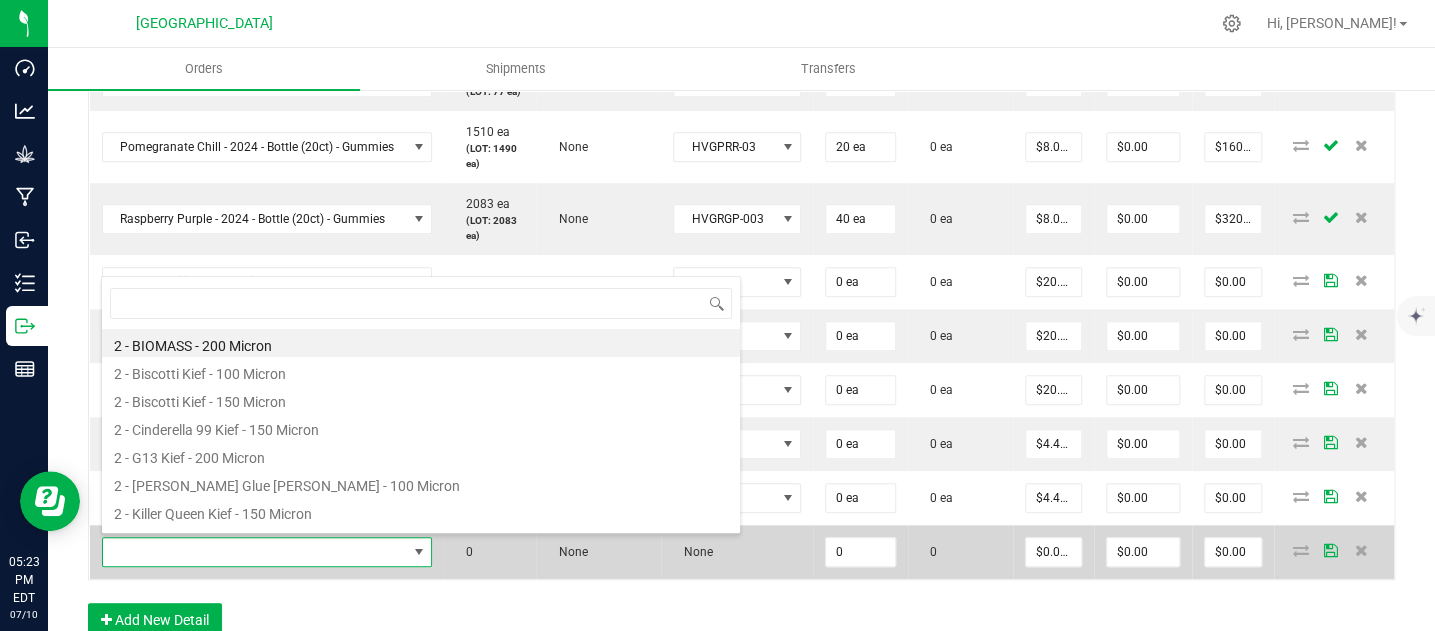 scroll, scrollTop: 99970, scrollLeft: 99672, axis: both 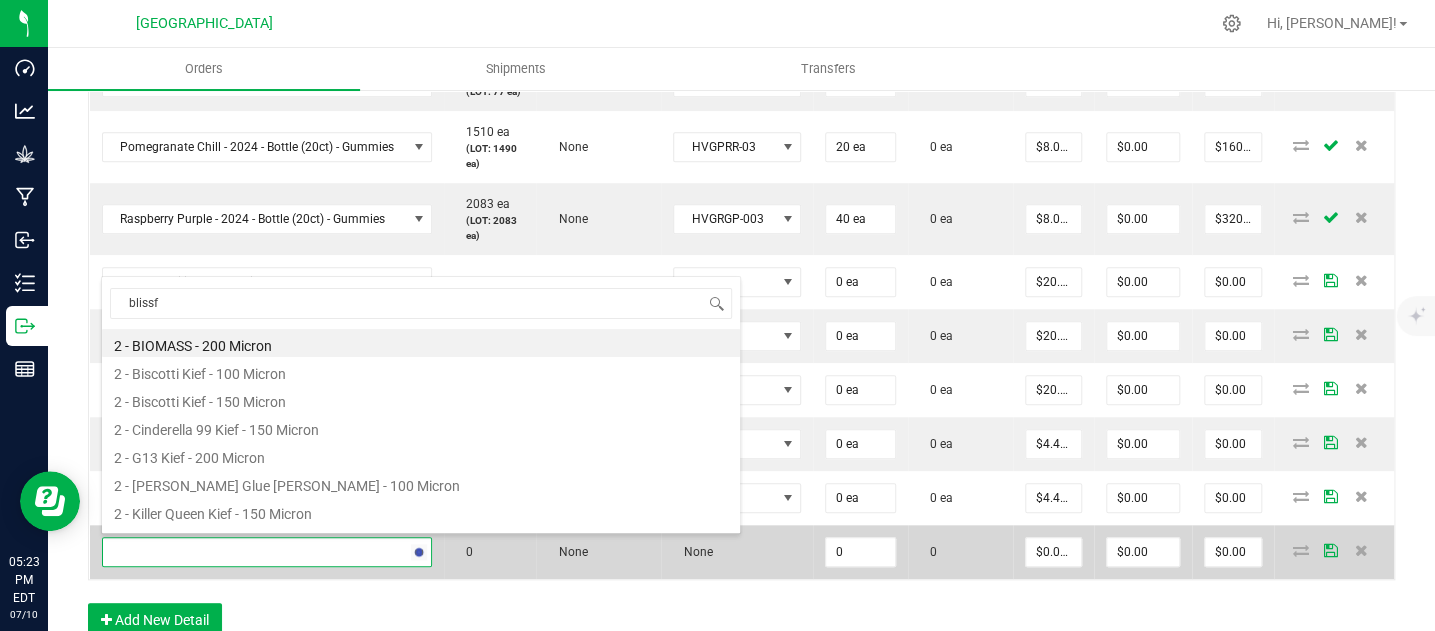 type on "blissfu" 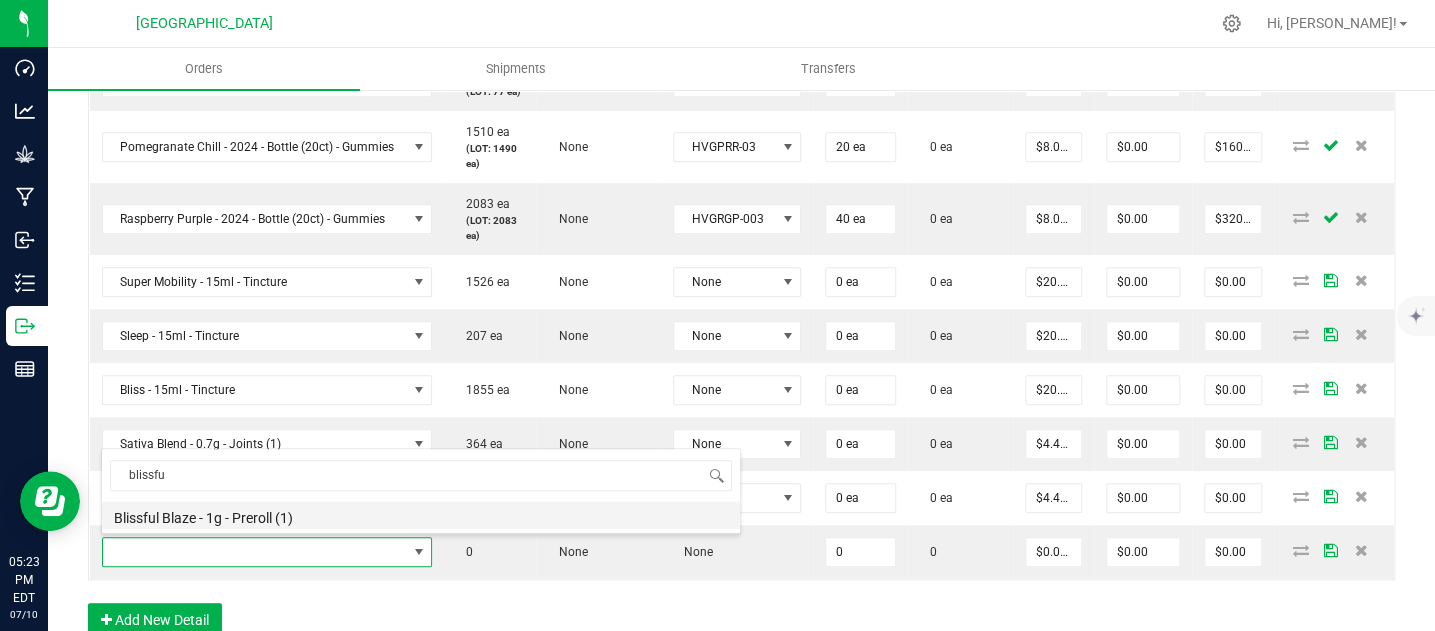click on "Blissful Blaze - 1g - Preroll (1)" at bounding box center [421, 515] 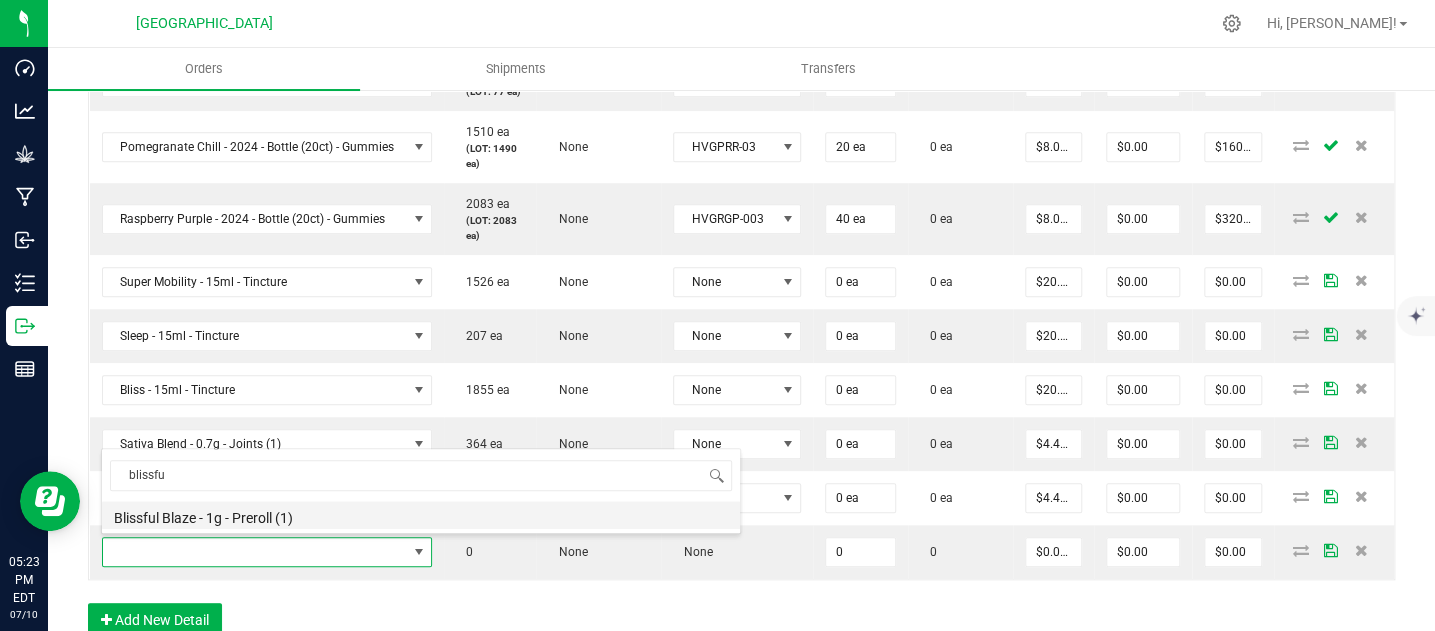type on "0 ea" 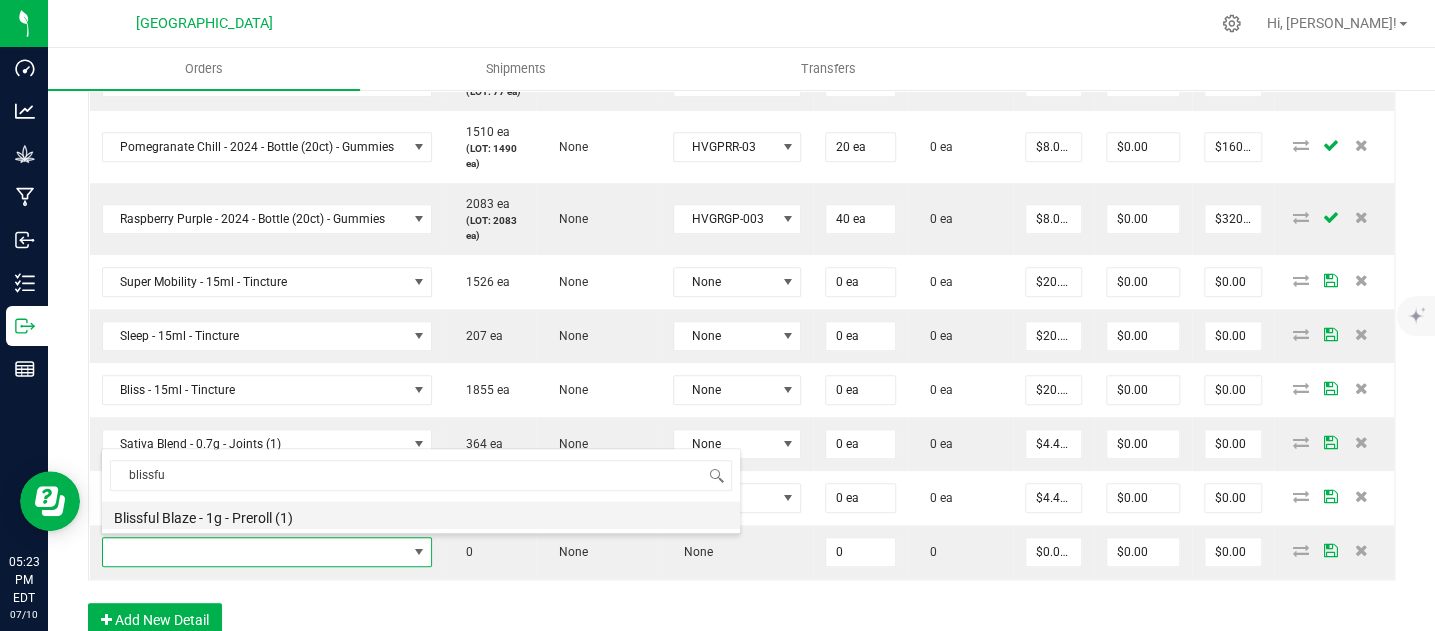 type on "$6.00000" 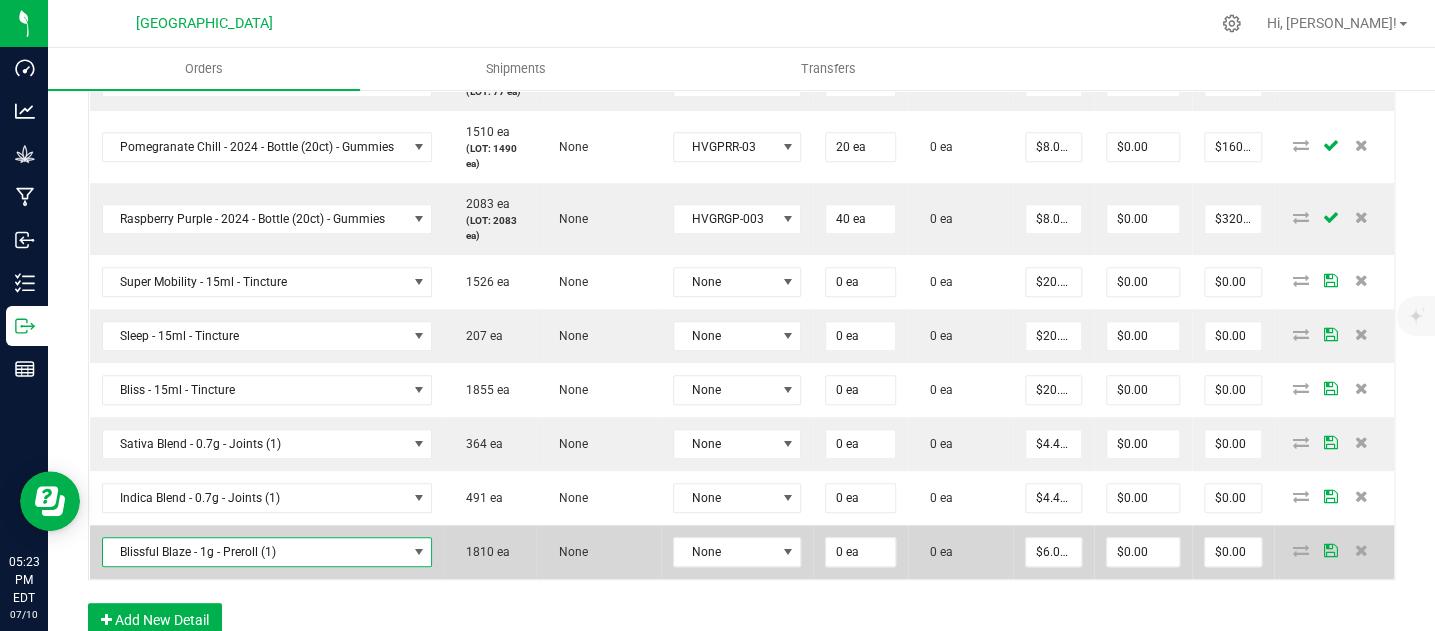 scroll, scrollTop: 828, scrollLeft: 0, axis: vertical 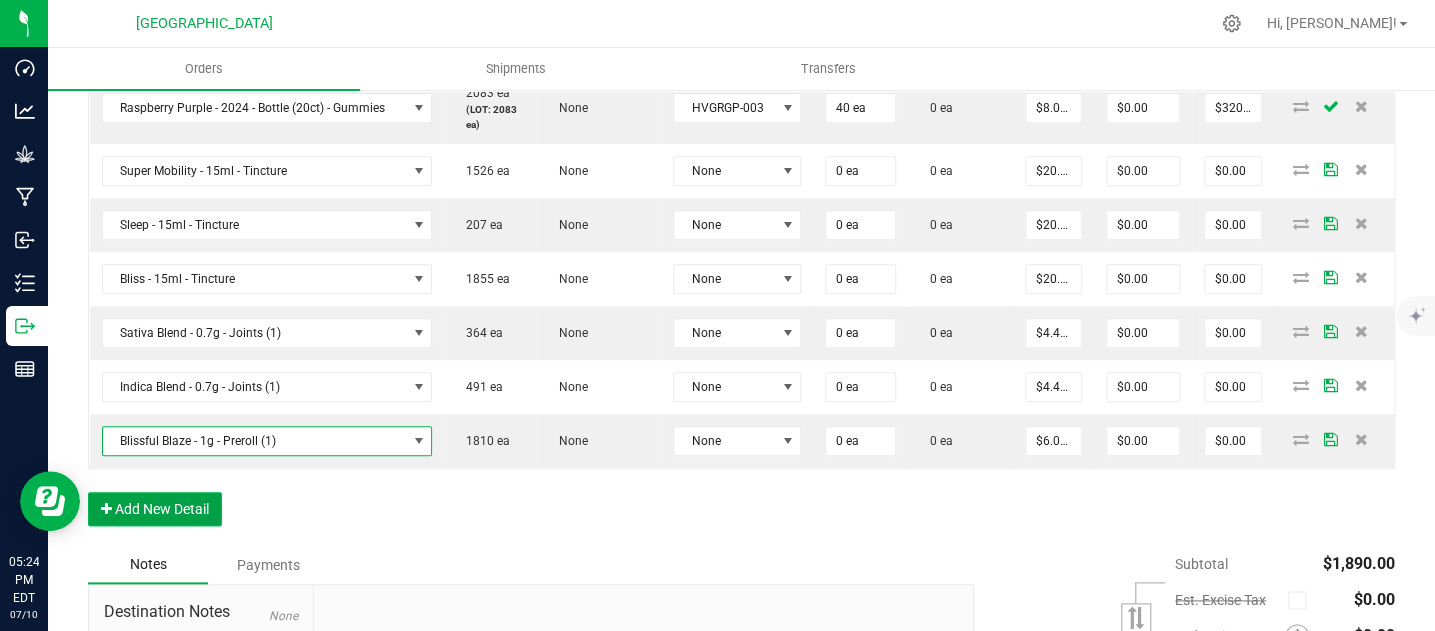 click on "Add New Detail" at bounding box center [155, 509] 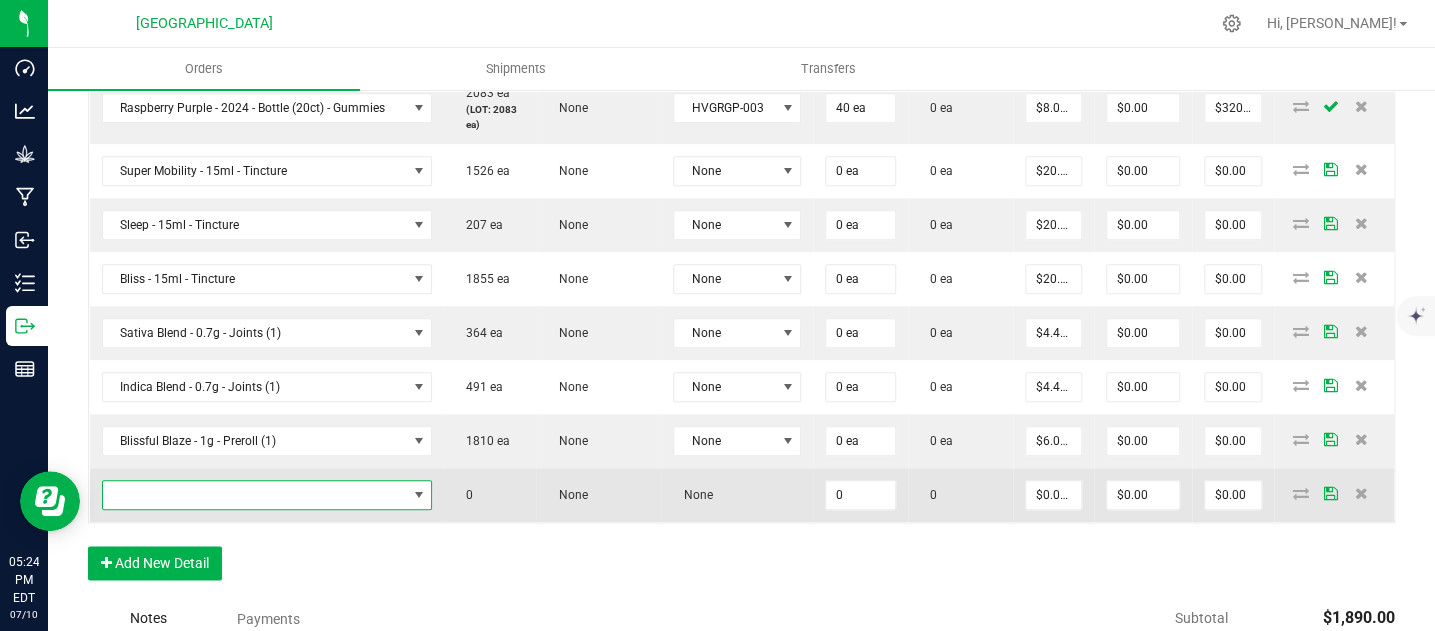 click at bounding box center [255, 495] 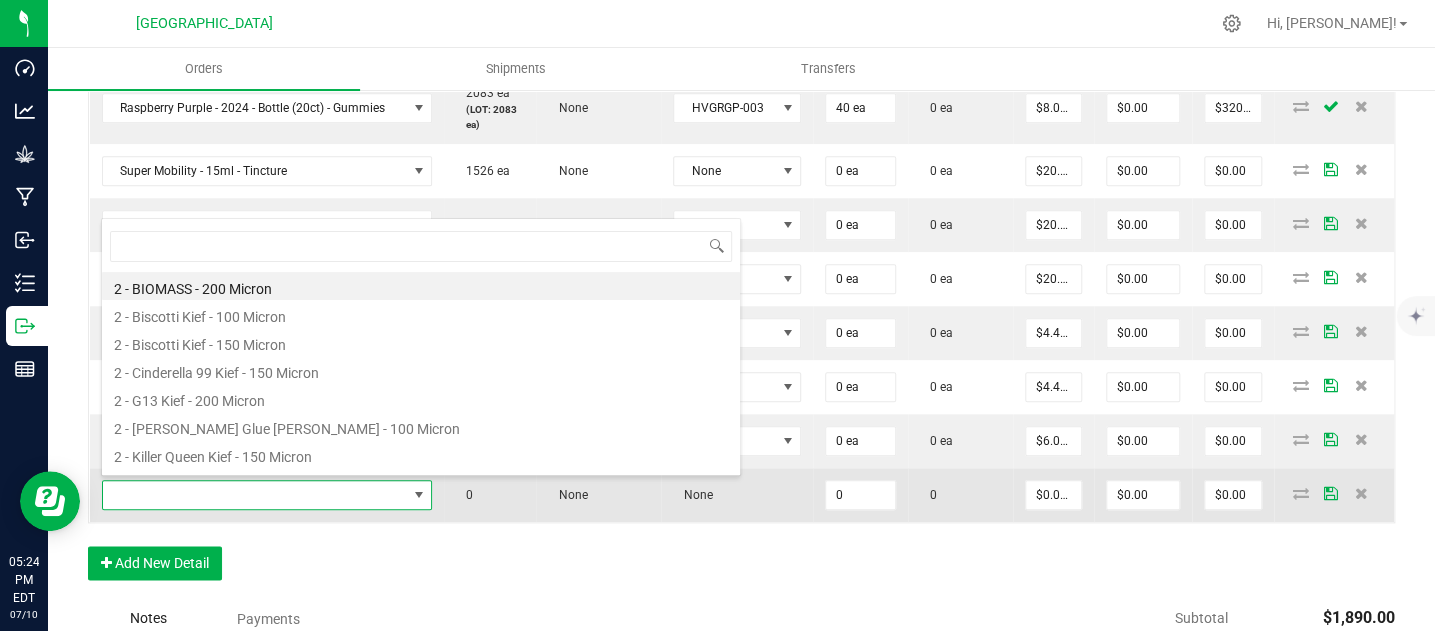 scroll, scrollTop: 99970, scrollLeft: 99672, axis: both 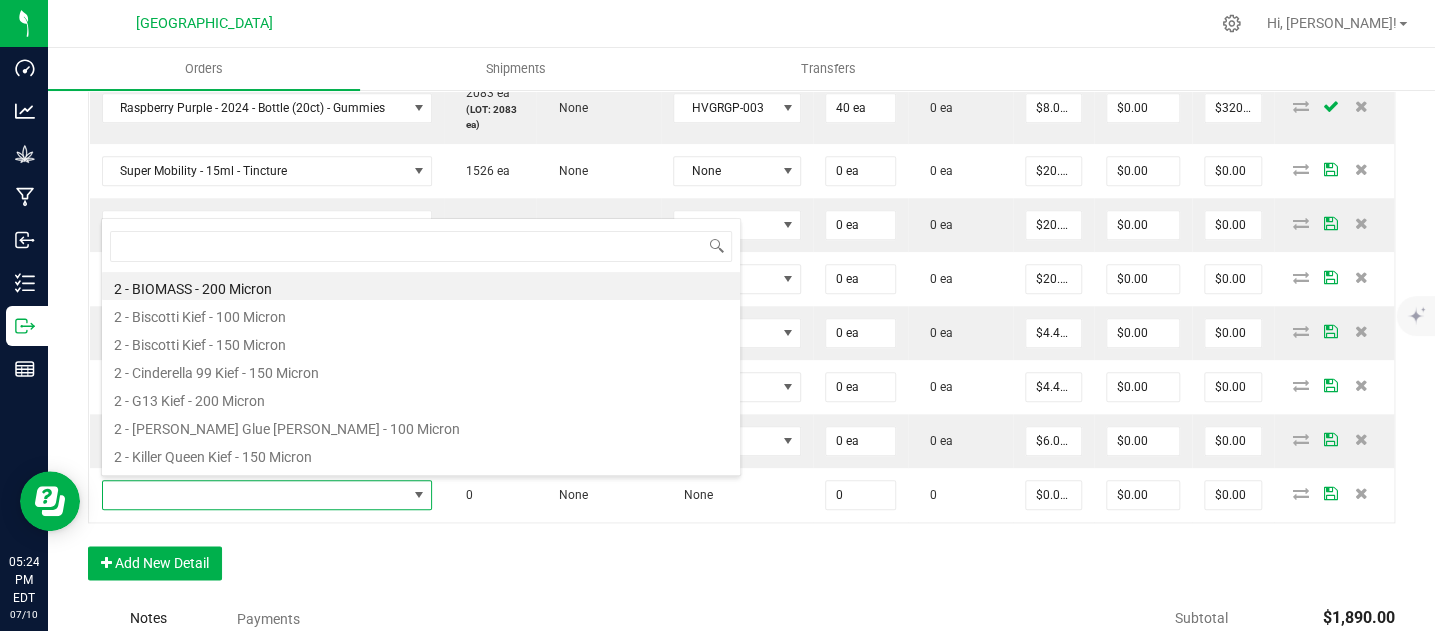 click on "Order Details Print All Labels Item  Sellable  Strain  Lot Number  Qty Ordered Qty Allocated Unit Price Line Discount Total Actions GMO - 3.5g - jar  337 ea   (LOT: 337 ea)   None  24-F0034-1 100 ea  0 ea  $12.50000 $0.00 $1,250.00 Watermelon Dream - 2024 - Bottle (20ct) - Gummies  97 ea   (LOT: 77 ea)   None  HVGWBD-002 20 ea  0 ea  $8.00000 $0.00 $160.00 Pomegranate Chill - 2024 - Bottle (20ct) - Gummies  1510 ea   (LOT: 1490 ea)   None  HVGPRR-03 20 ea  0 ea  $8.00000 $0.00 $160.00 Raspberry Purple - 2024 - Bottle (20ct) - Gummies  2083 ea   (LOT: 2083 ea)   None  HVGRGP-003 40 ea  0 ea  $8.00000 $0.00 $320.00 Super Mobility - 15ml - Tincture  1526 ea   None  None 0 ea  0 ea  $20.00000 $0.00 $0.00 Sleep - 15ml - Tincture  207 ea   None  None 0 ea  0 ea  $20.00000 $0.00 $0.00 Bliss - 15ml - Tincture  1855 ea   None  None 0 ea  0 ea  $20.00000 $0.00 $0.00 Sativa Blend - 0.7g - Joints (1)  364 ea   None  None 0 ea  0 ea  $4.42000 $0.00 $0.00 Indica Blend - 0.7g - Joints (1) 0" at bounding box center (741, 183) 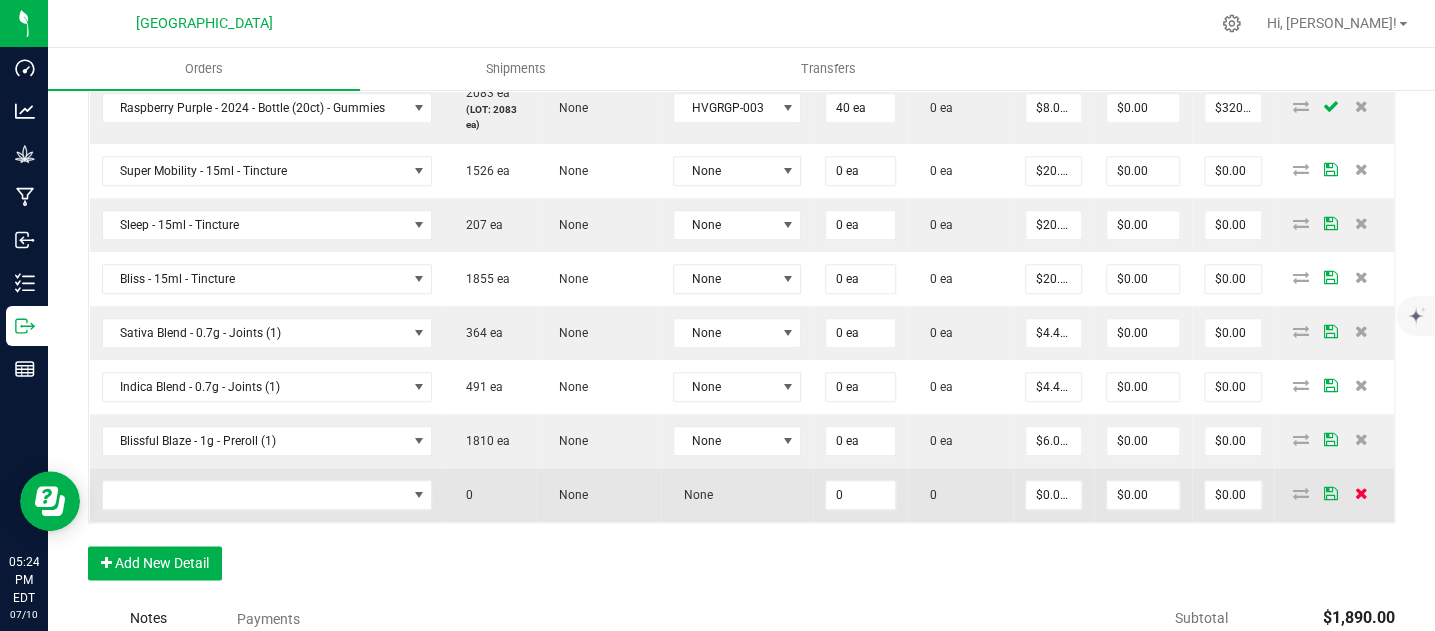 click at bounding box center [1361, 493] 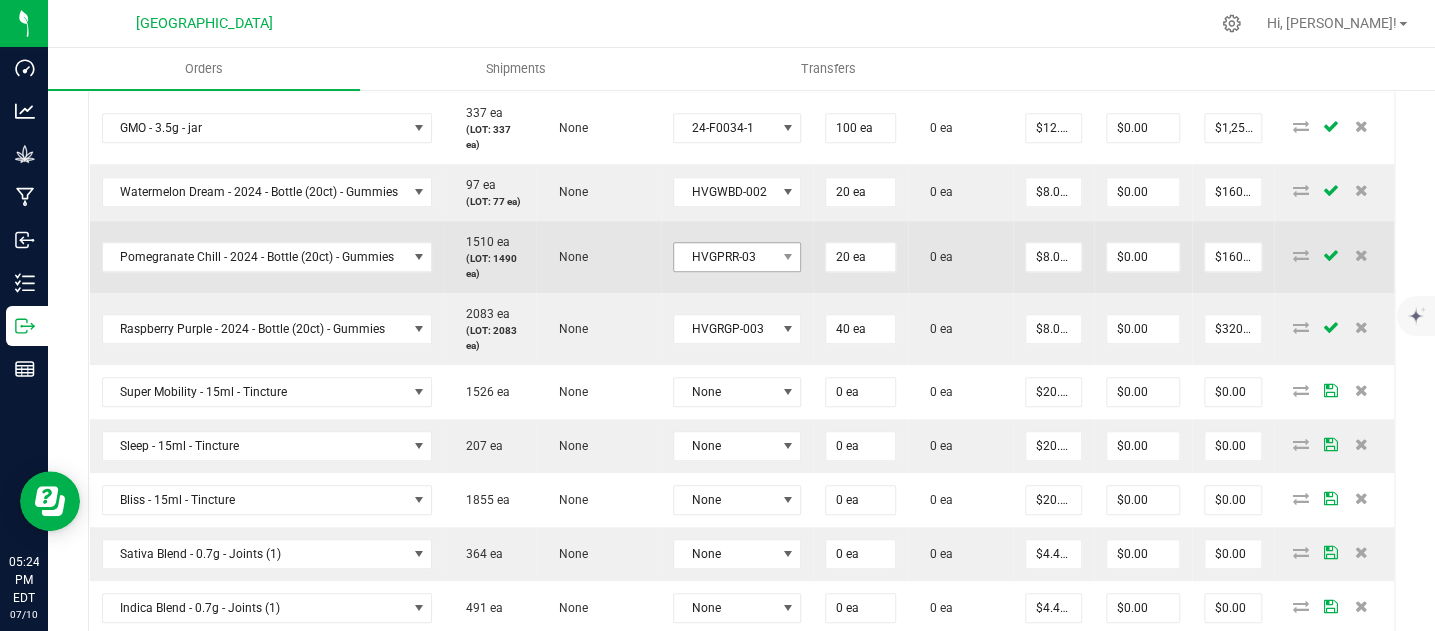 scroll, scrollTop: 717, scrollLeft: 0, axis: vertical 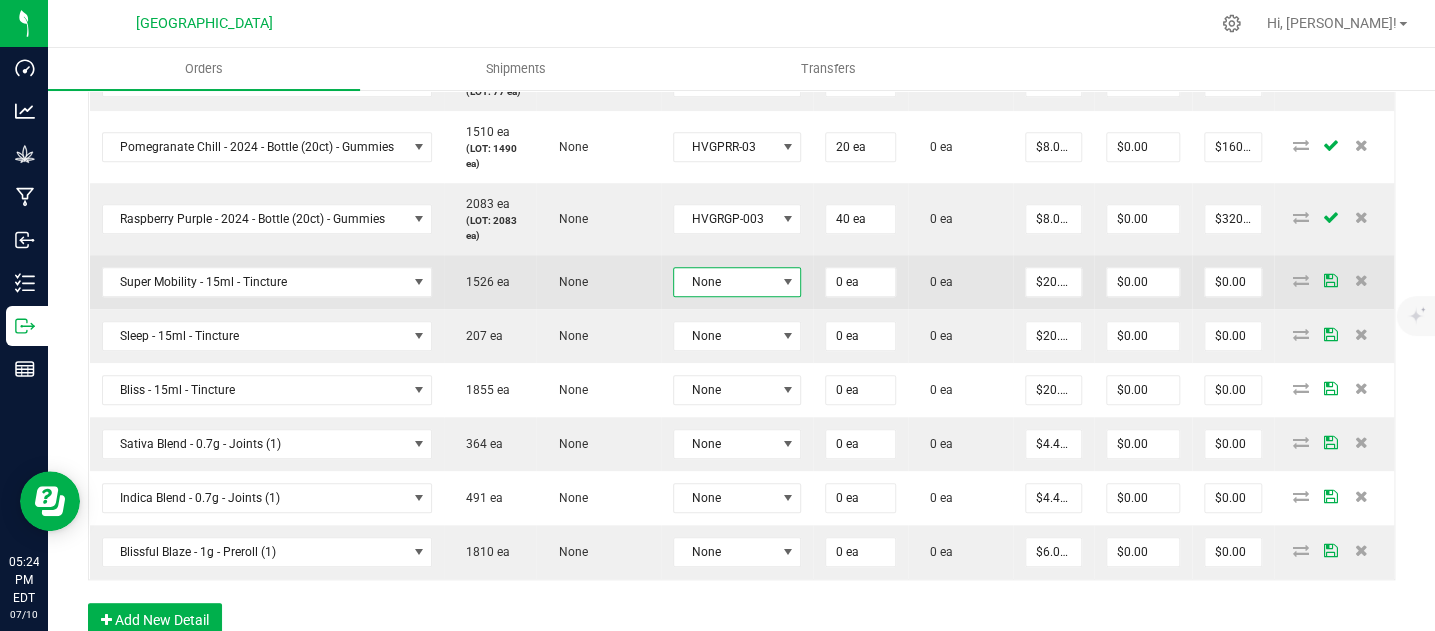 click on "None" at bounding box center [724, 282] 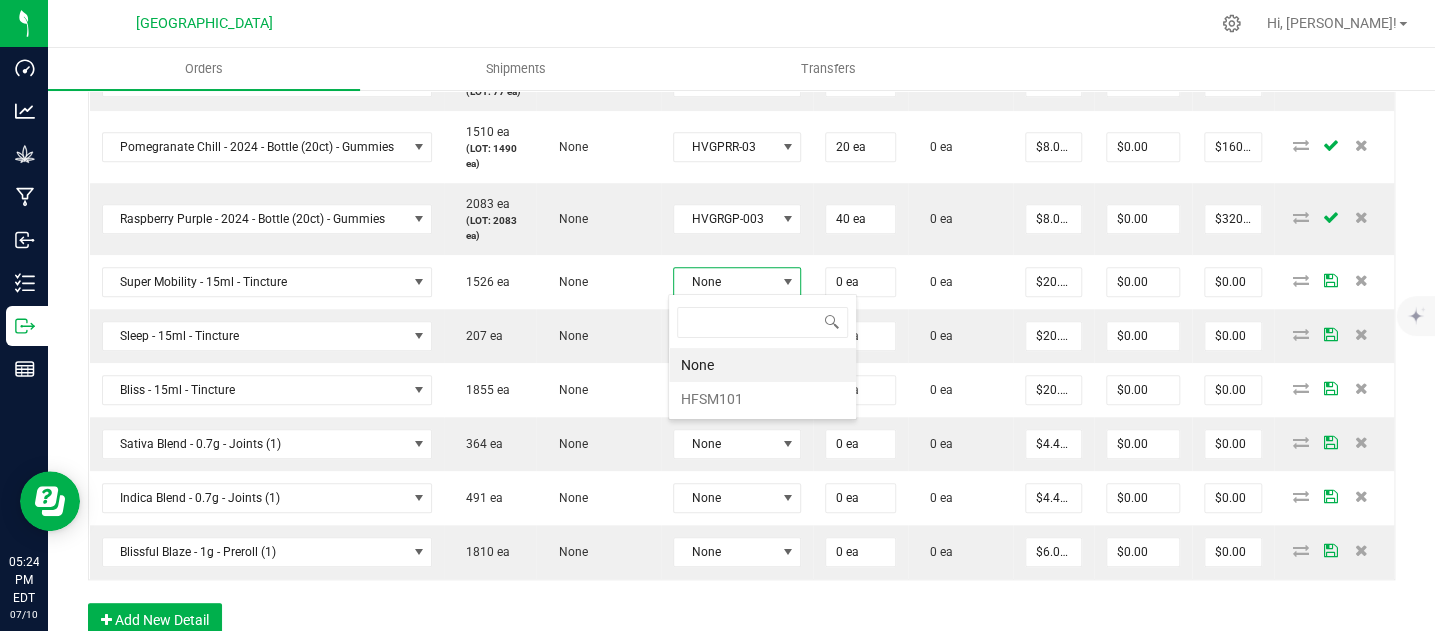 scroll, scrollTop: 99970, scrollLeft: 99873, axis: both 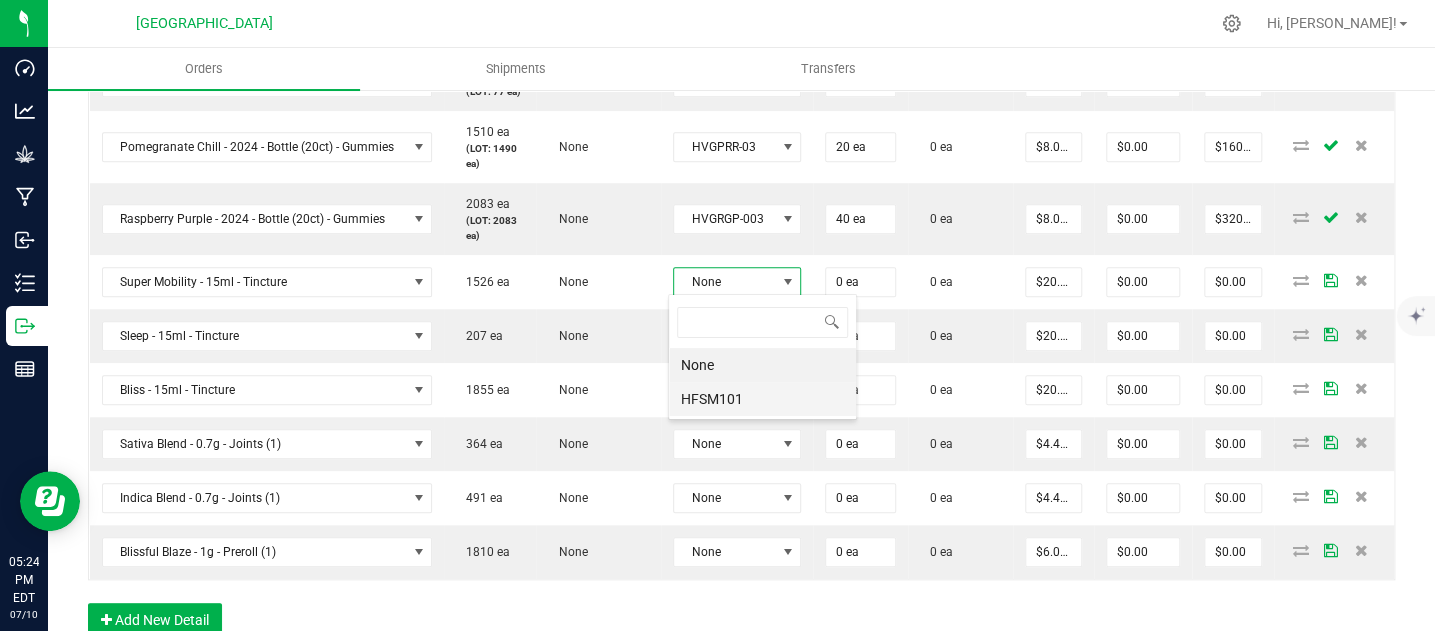 click on "HFSM101" at bounding box center [762, 399] 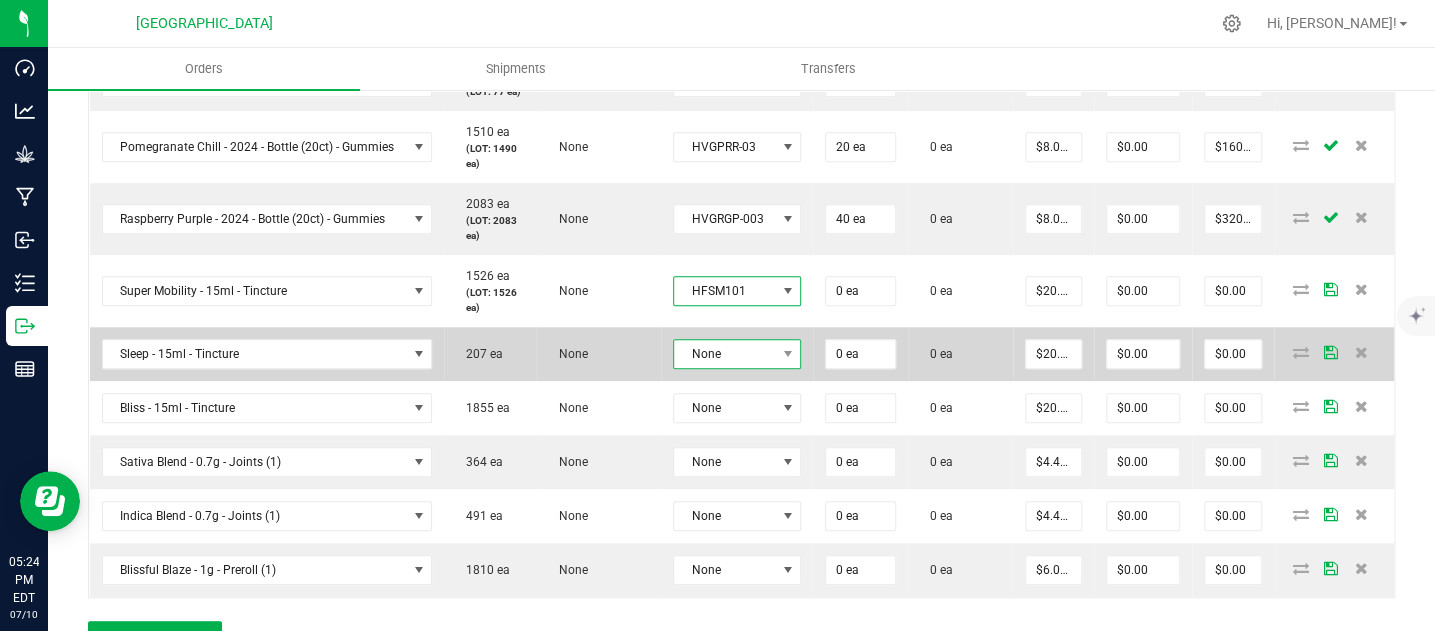 click on "None" at bounding box center [724, 354] 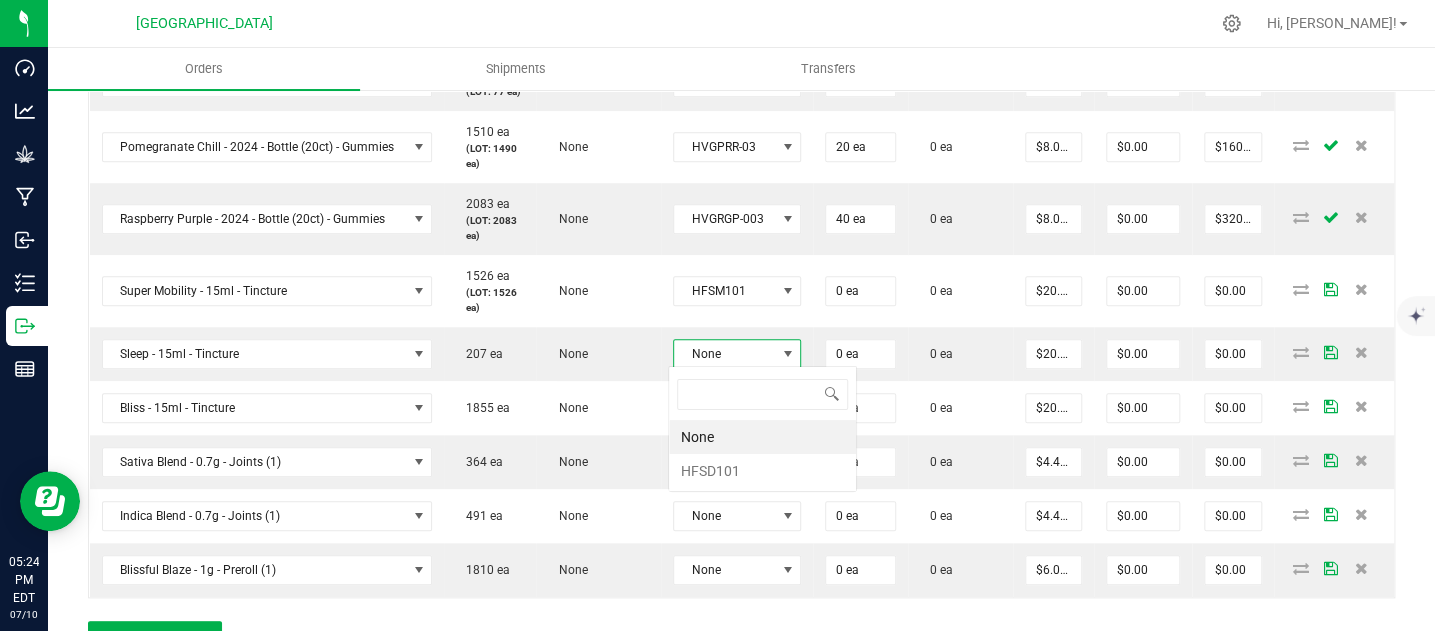 scroll, scrollTop: 99970, scrollLeft: 99873, axis: both 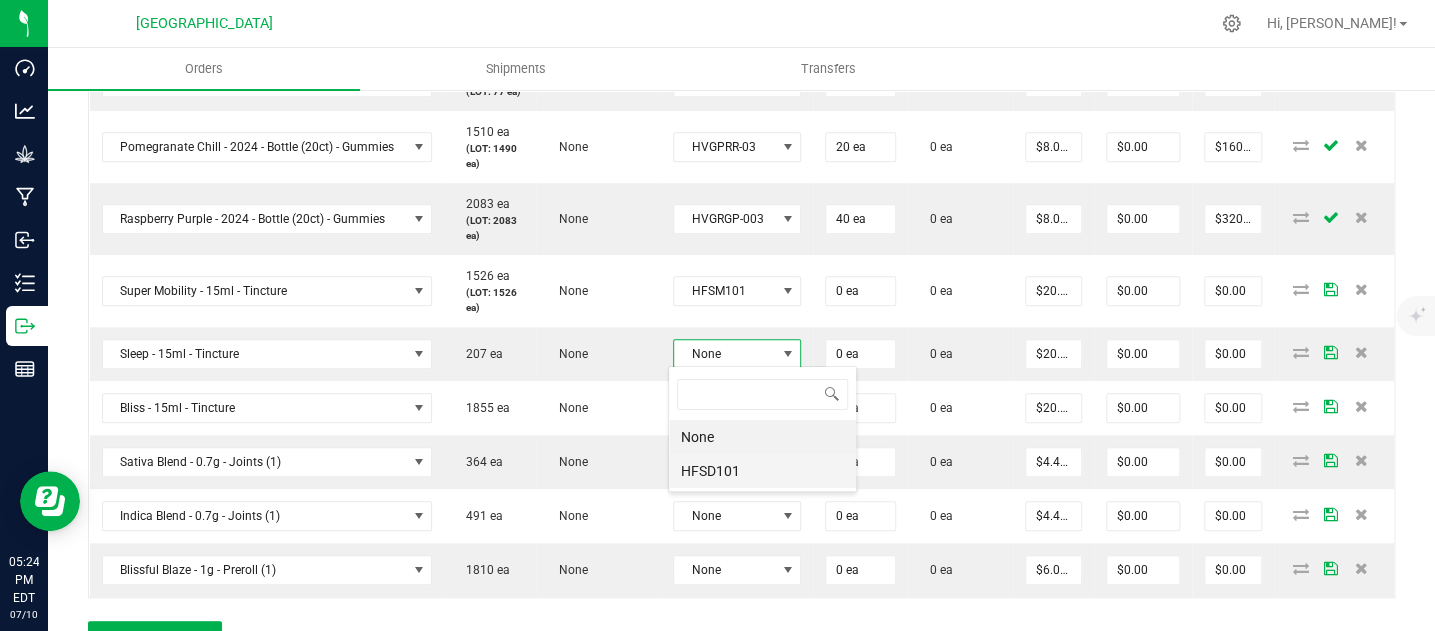 click on "HFSD101" at bounding box center [762, 471] 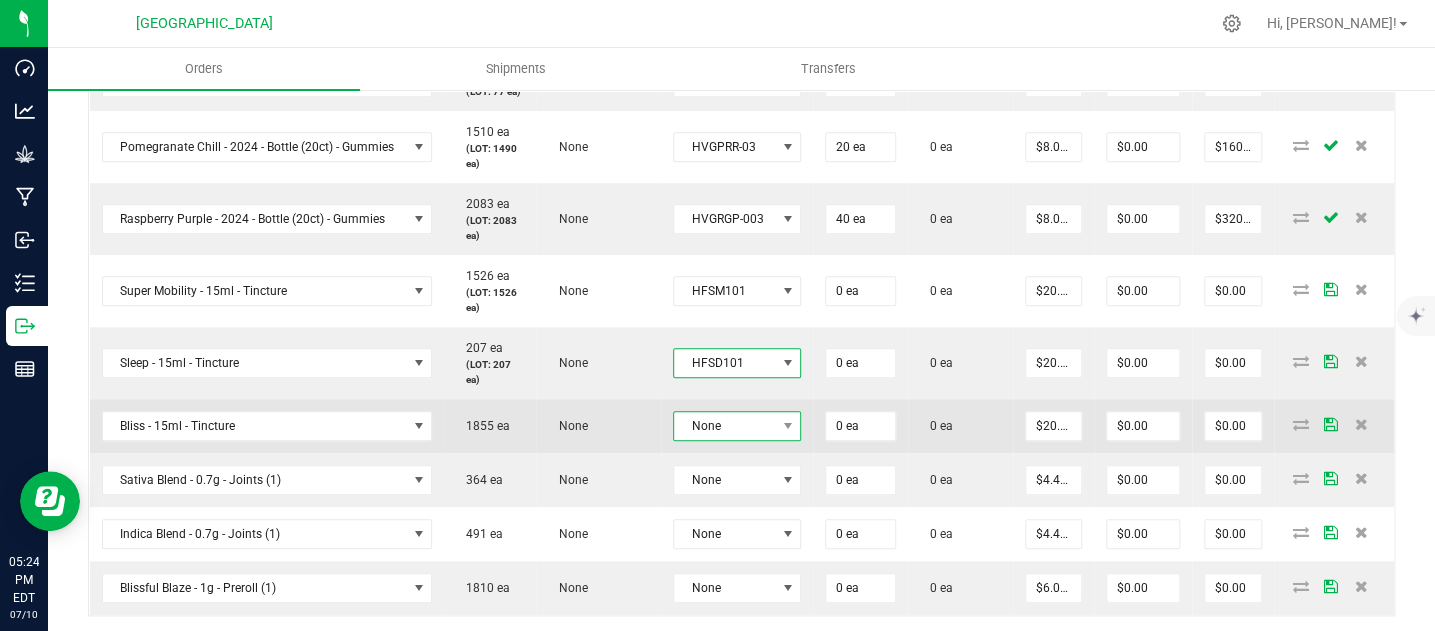 click on "None" at bounding box center [724, 426] 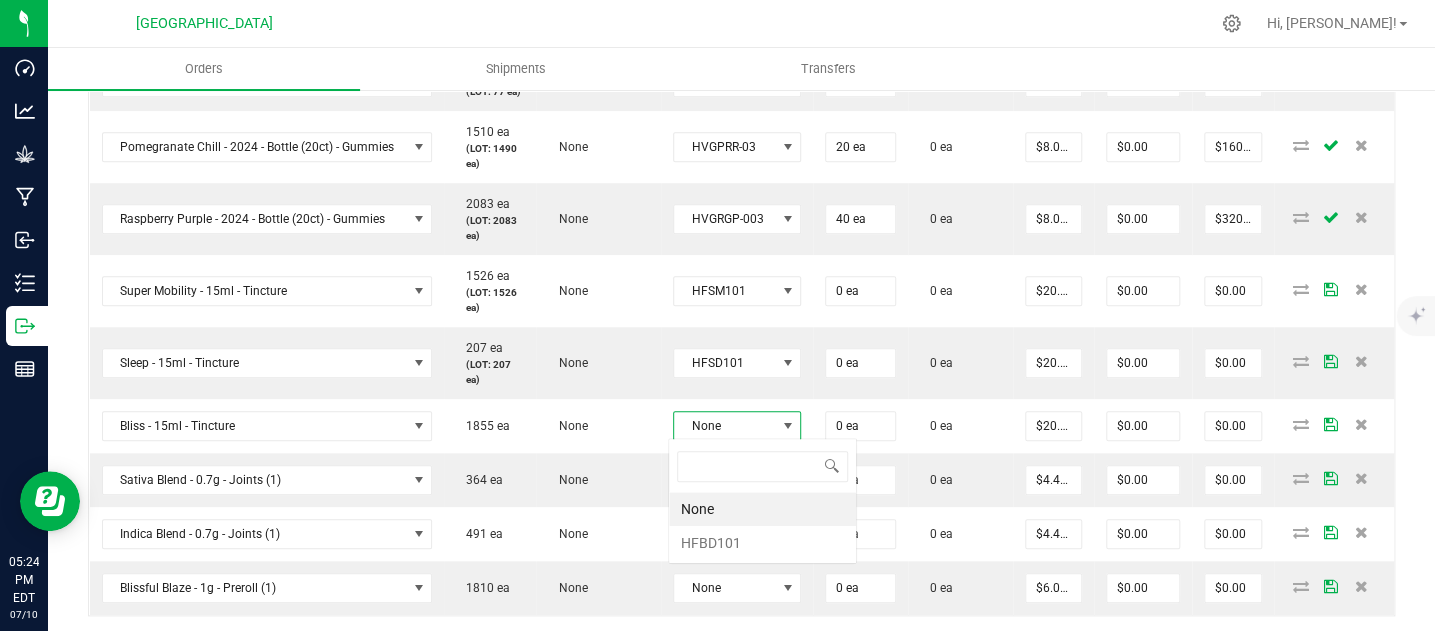 scroll, scrollTop: 99970, scrollLeft: 99873, axis: both 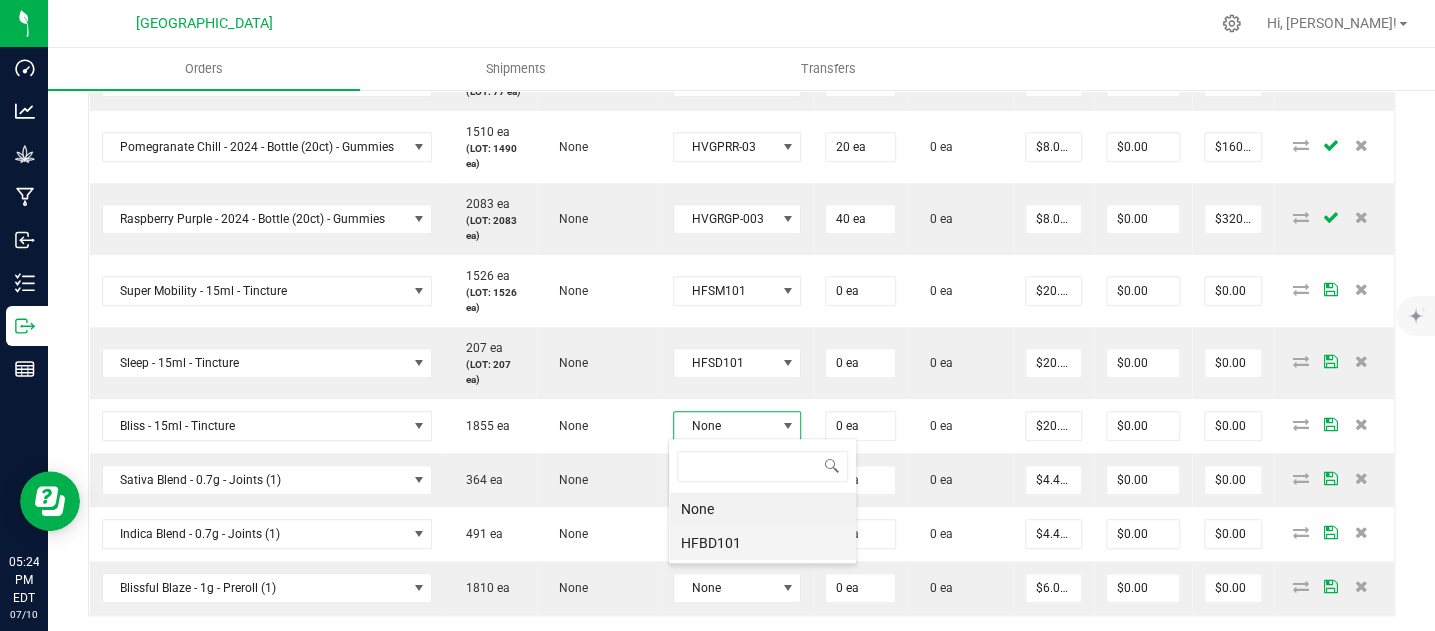 click on "HFBD101" at bounding box center (762, 543) 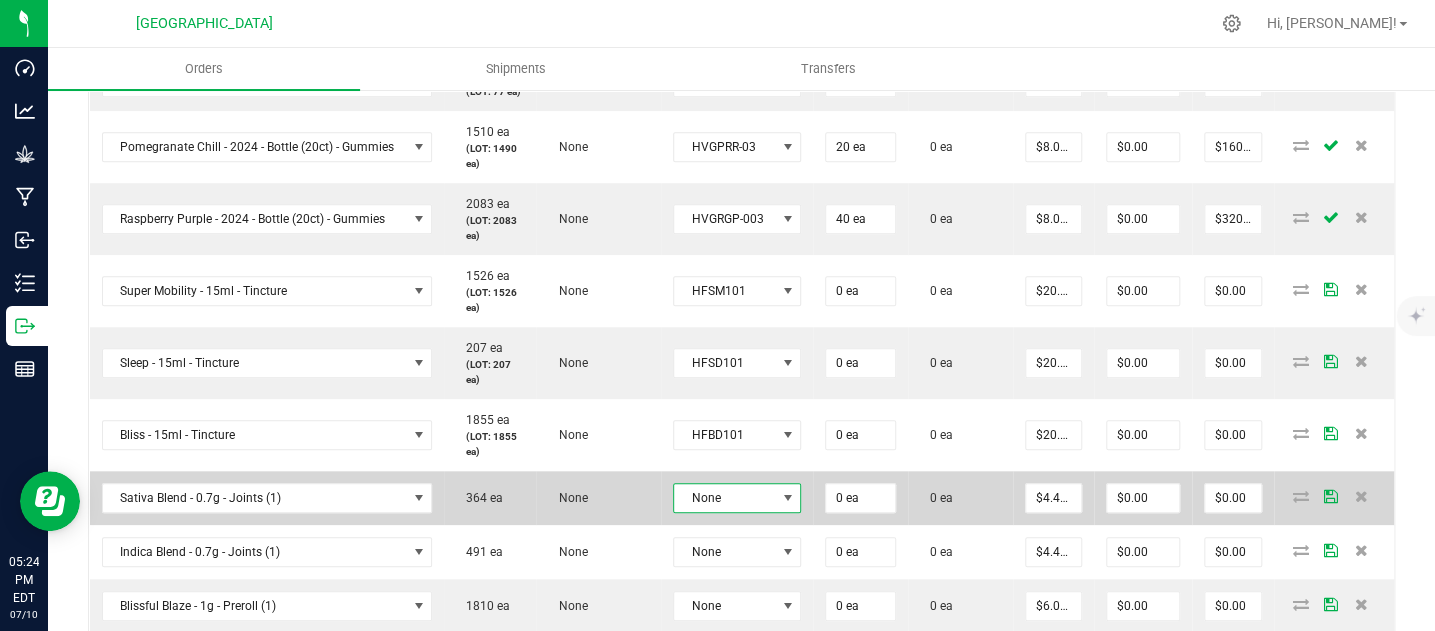 click on "None" at bounding box center [724, 498] 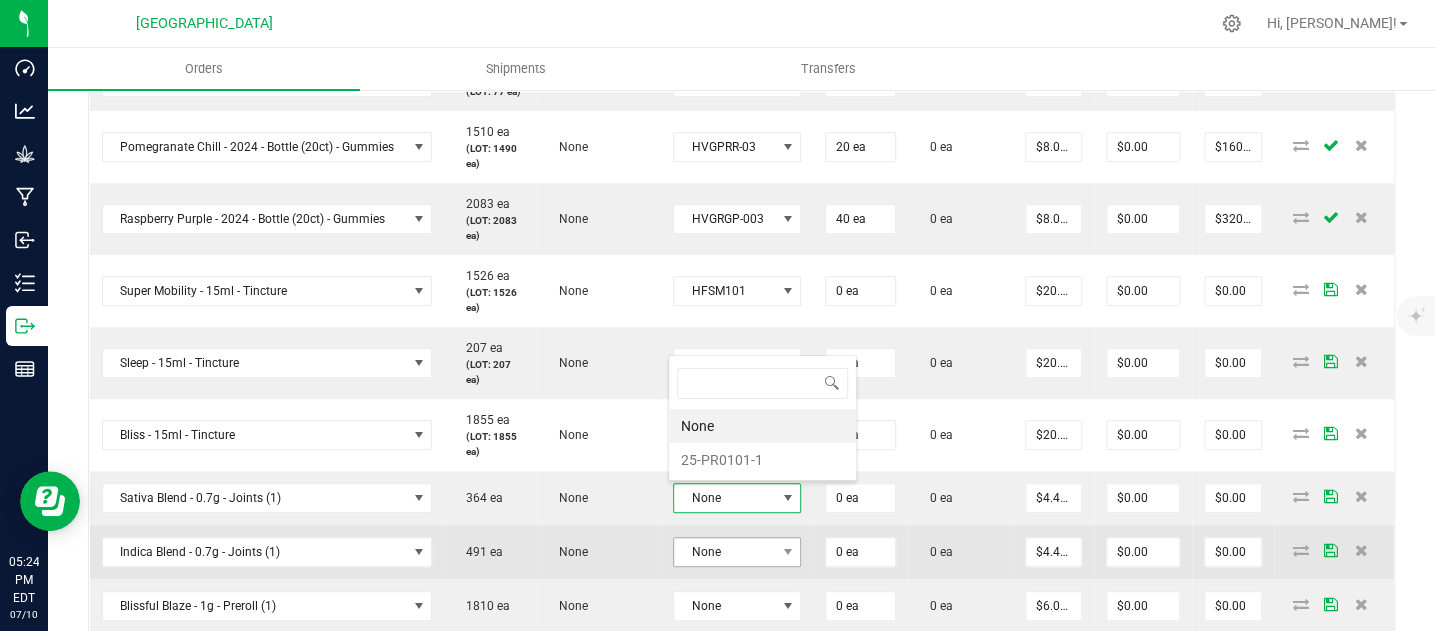 scroll, scrollTop: 99970, scrollLeft: 99873, axis: both 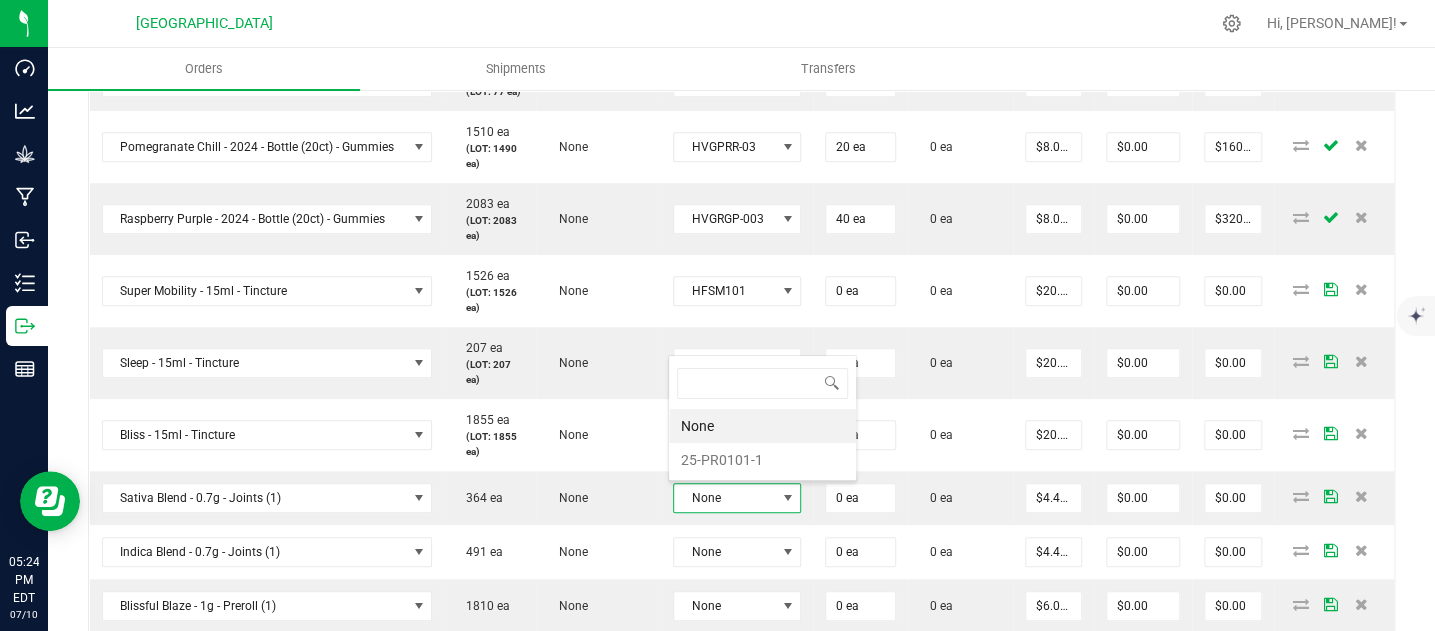 click on "None 25-PR0101-1" at bounding box center [762, 418] 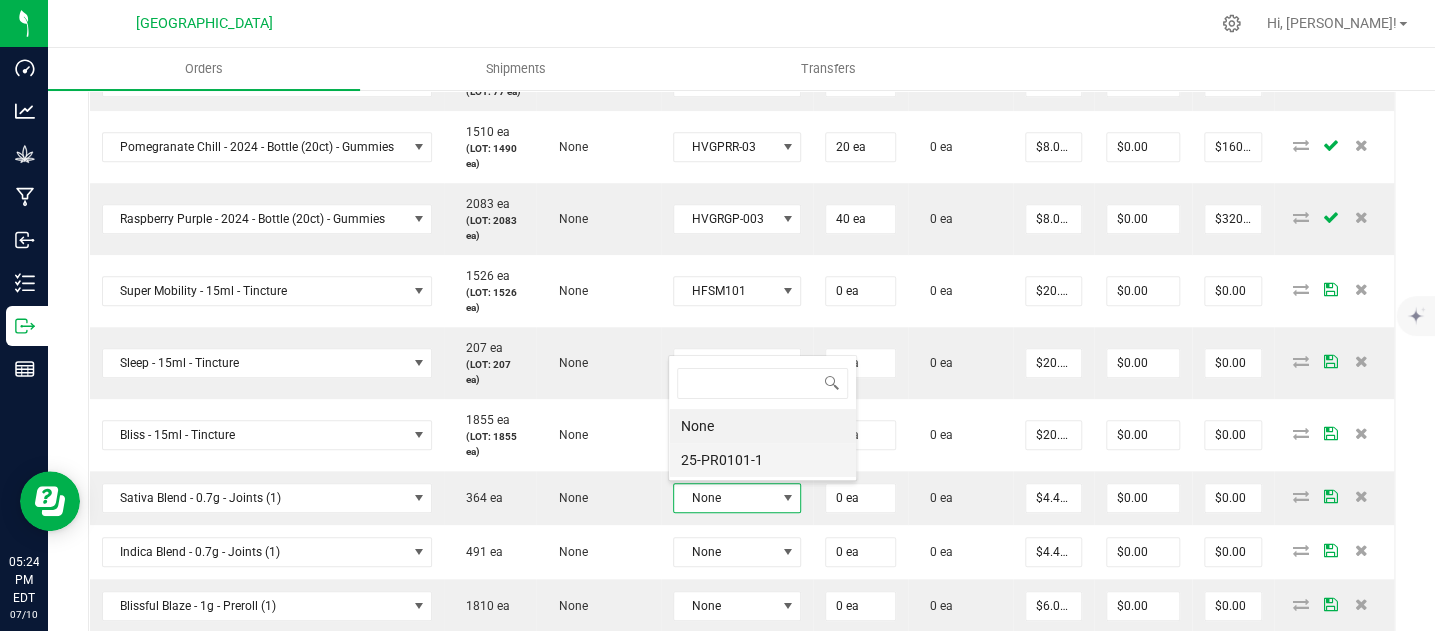 click on "25-PR0101-1" at bounding box center (762, 460) 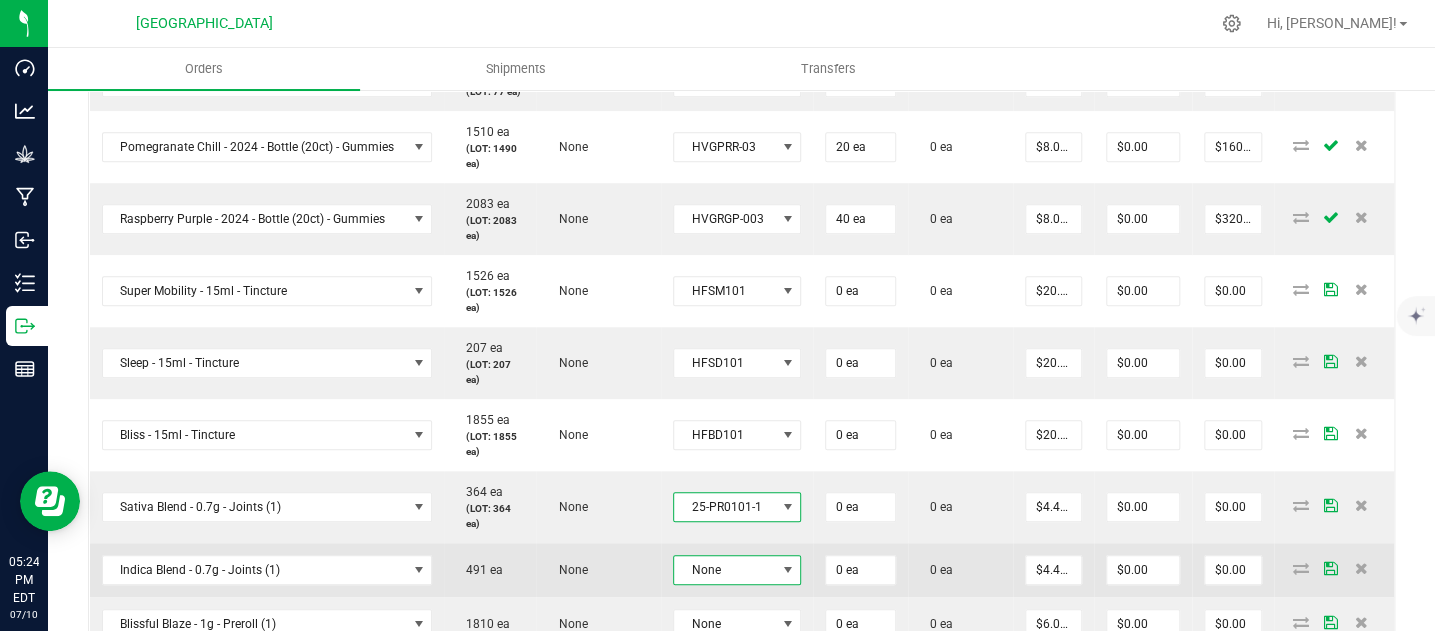 click on "None" at bounding box center (724, 570) 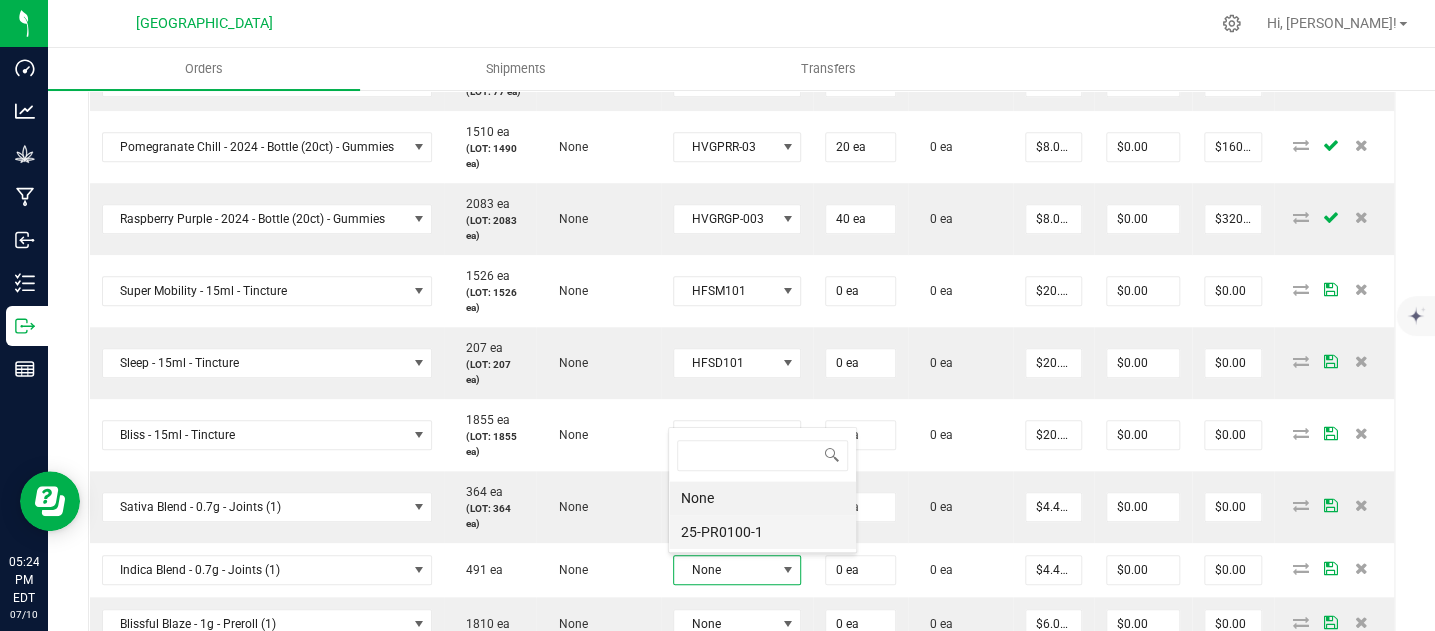 scroll, scrollTop: 99970, scrollLeft: 99873, axis: both 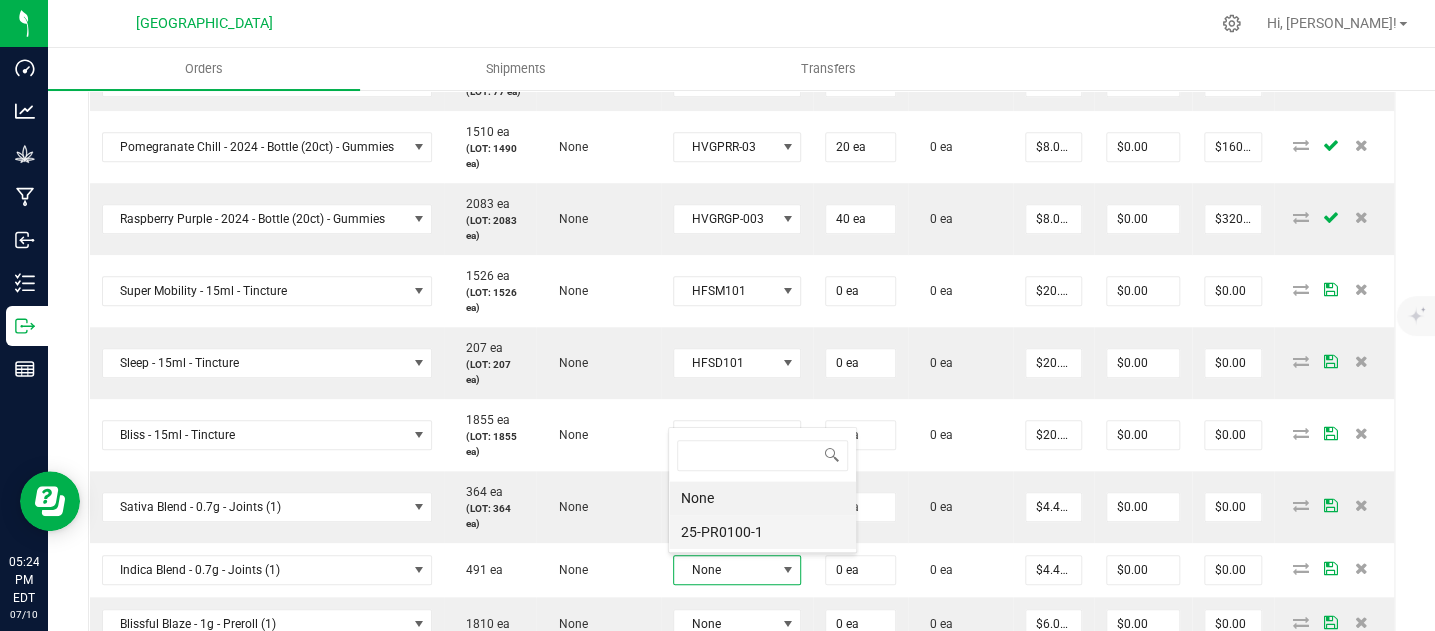 click on "25-PR0100-1" at bounding box center (762, 532) 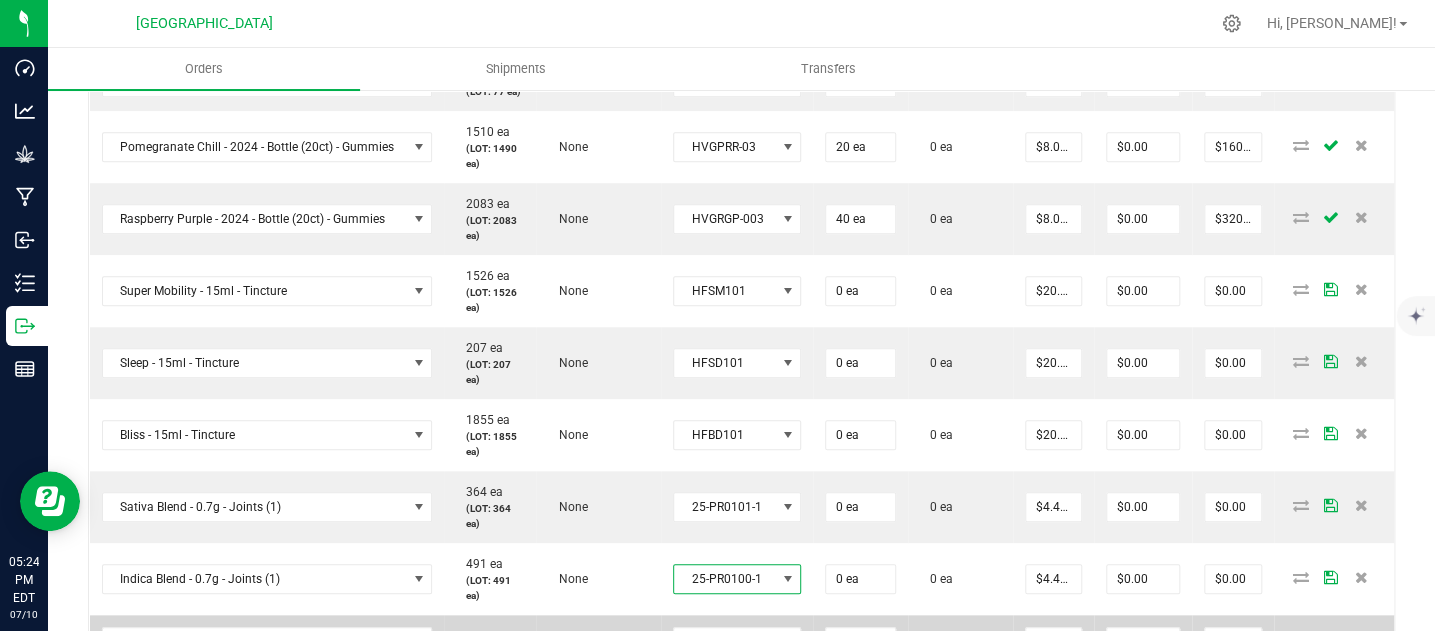 click on "None" at bounding box center (737, 642) 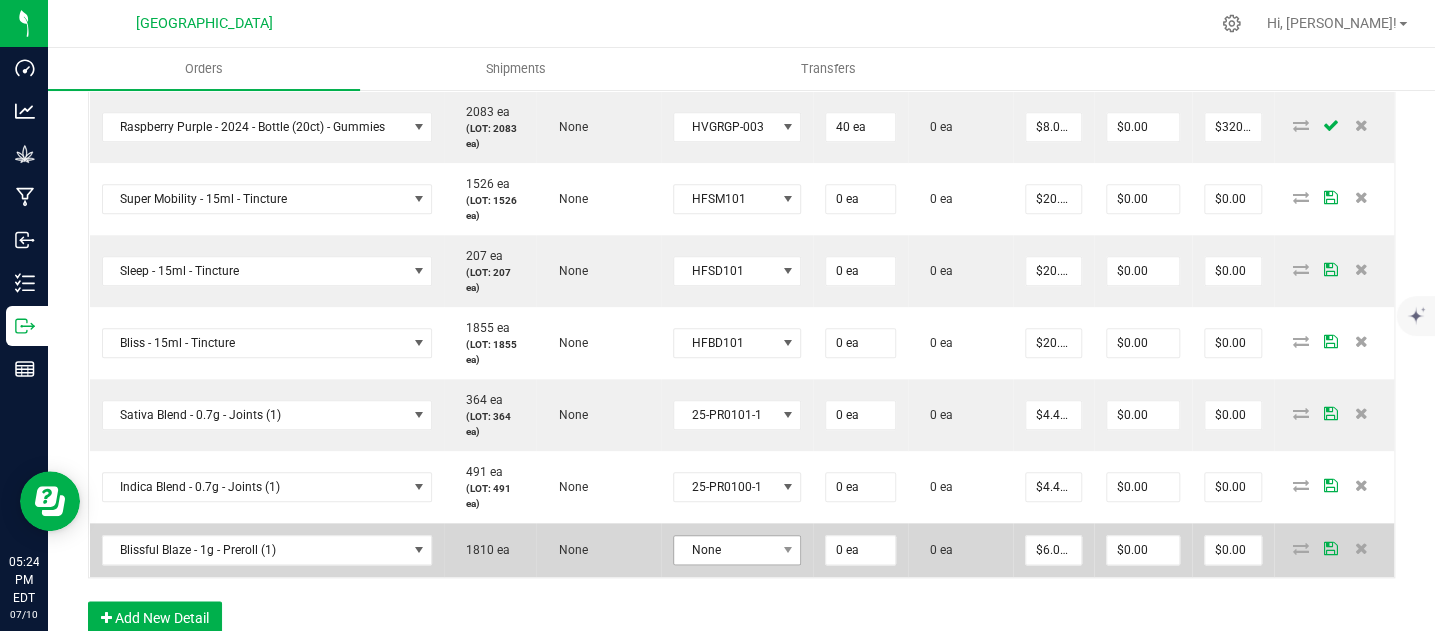 scroll, scrollTop: 828, scrollLeft: 0, axis: vertical 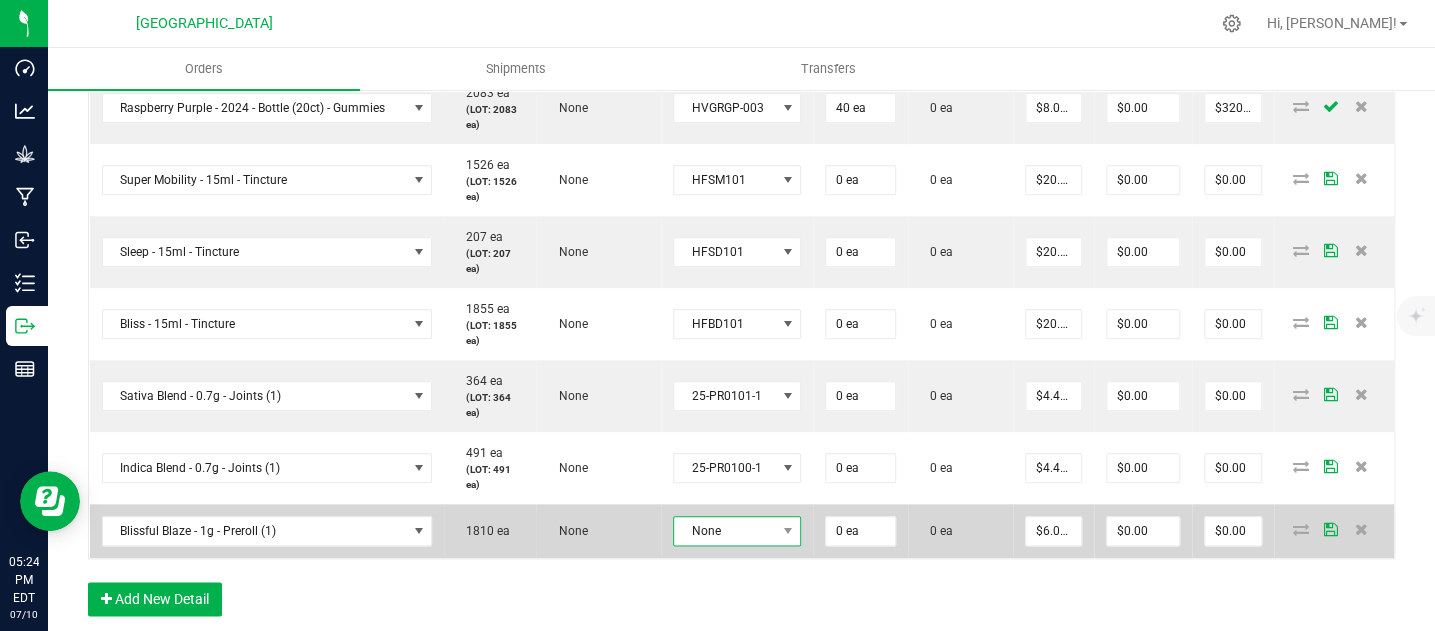 click on "None" at bounding box center (724, 531) 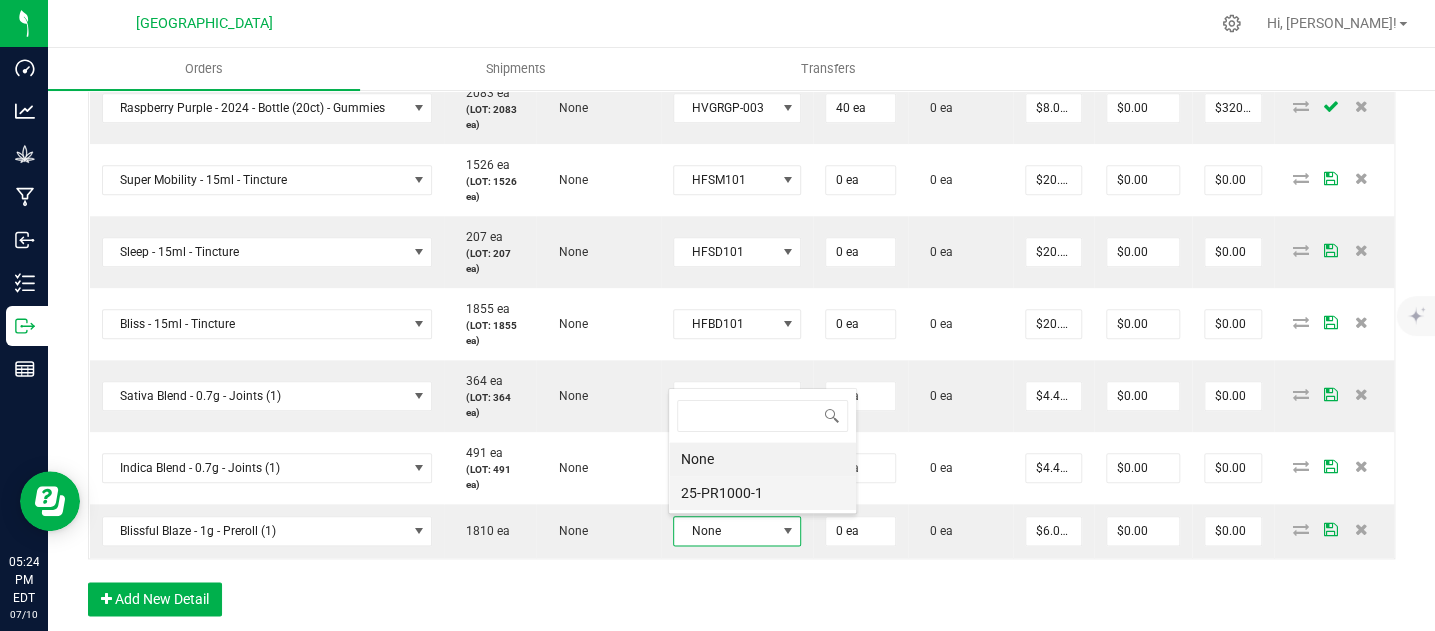 scroll, scrollTop: 99970, scrollLeft: 99873, axis: both 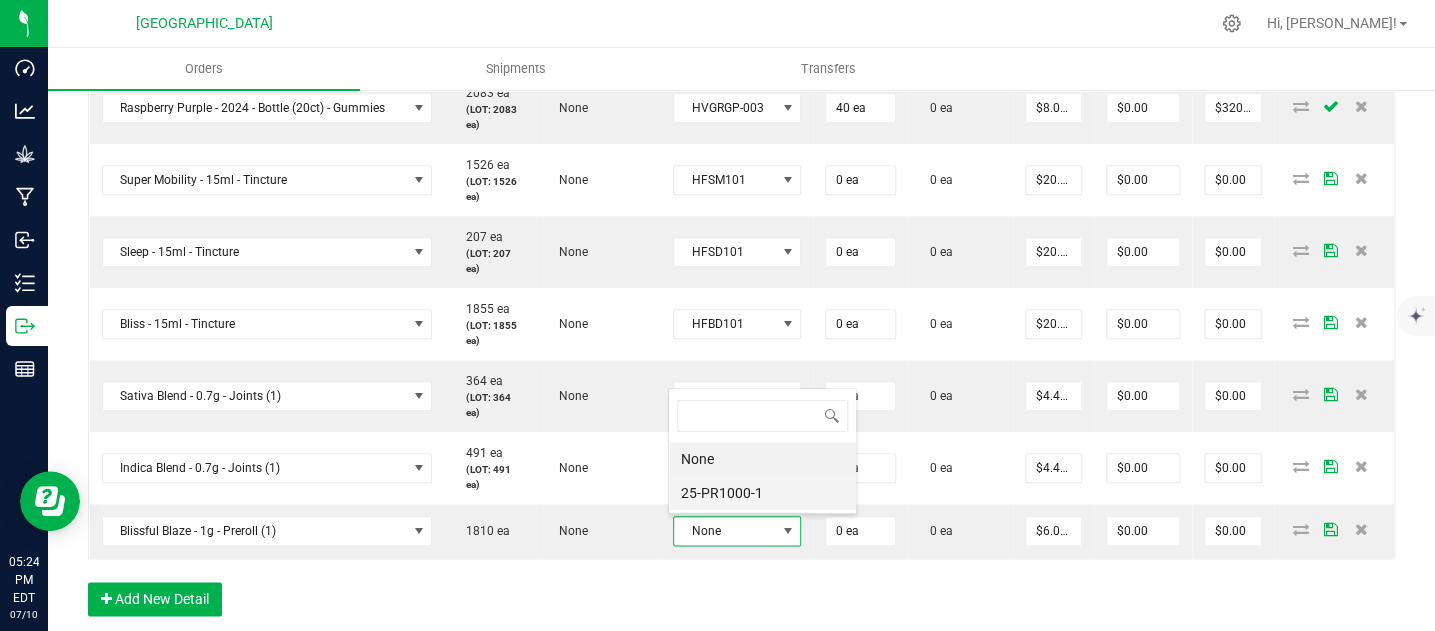 click on "25-PR1000-1" at bounding box center (762, 493) 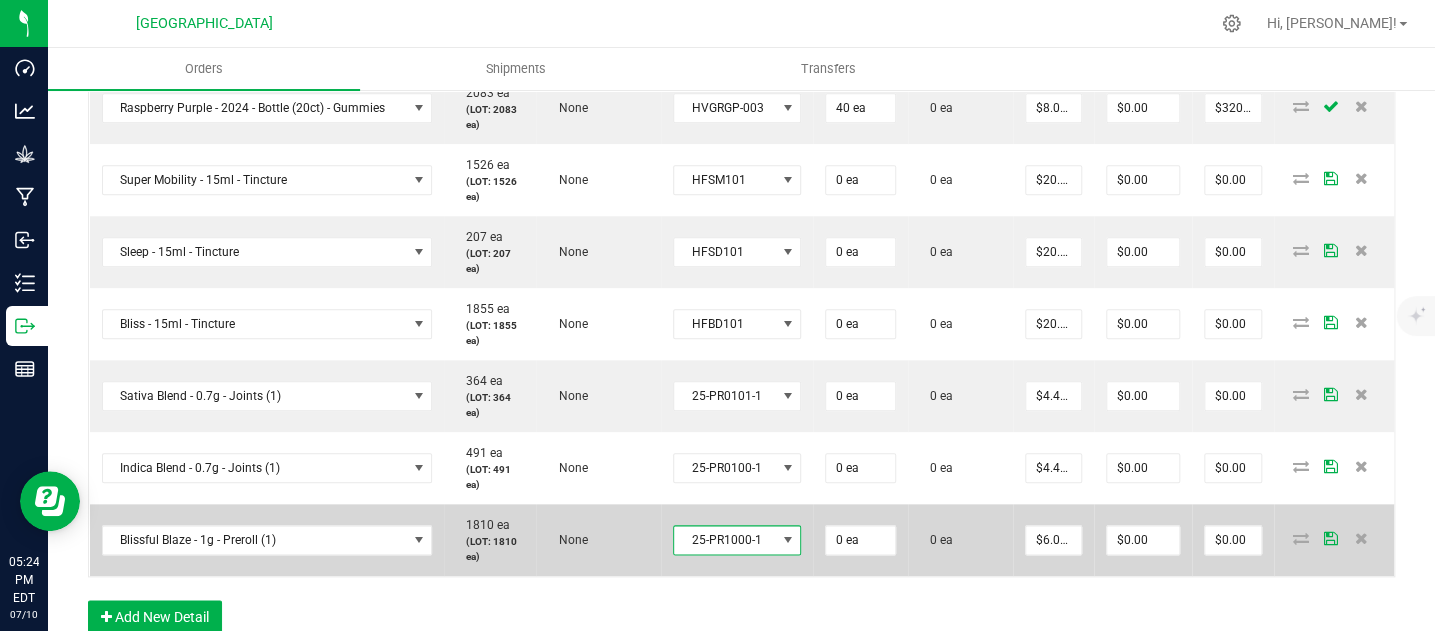 click on "25-PR1000-1" at bounding box center [737, 540] 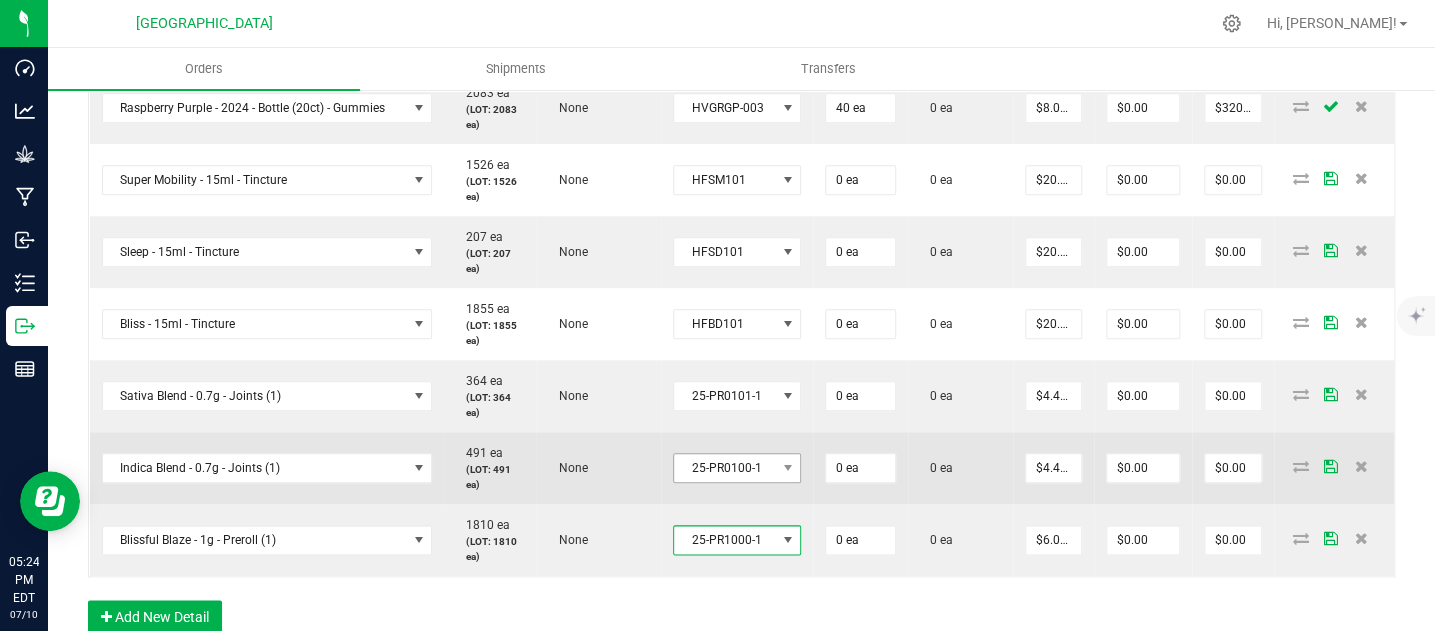 scroll 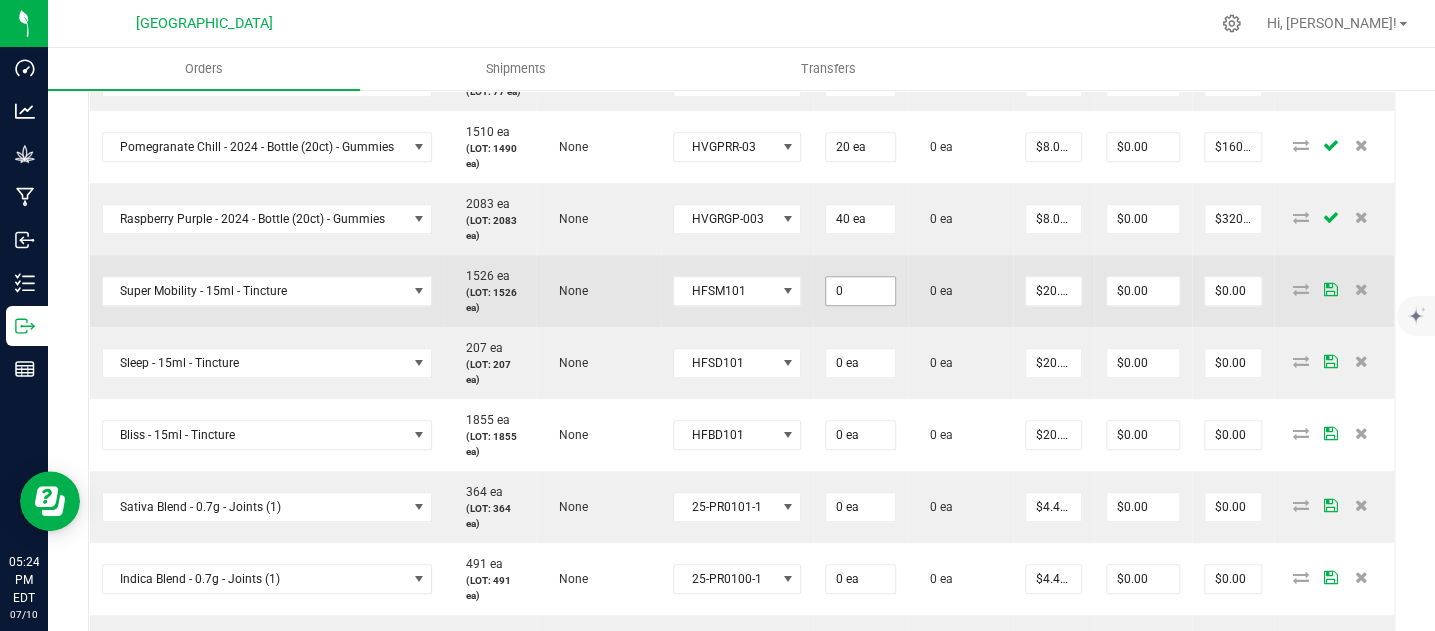 click on "0" at bounding box center (860, 291) 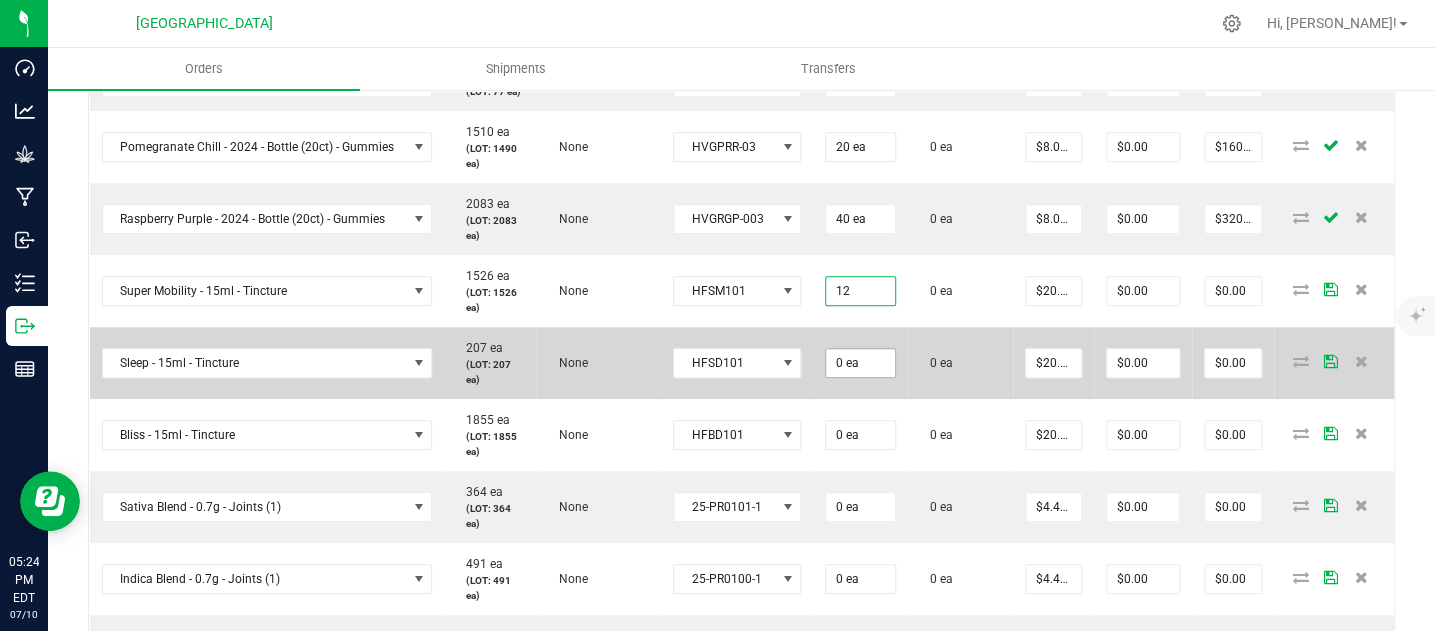 type on "12 ea" 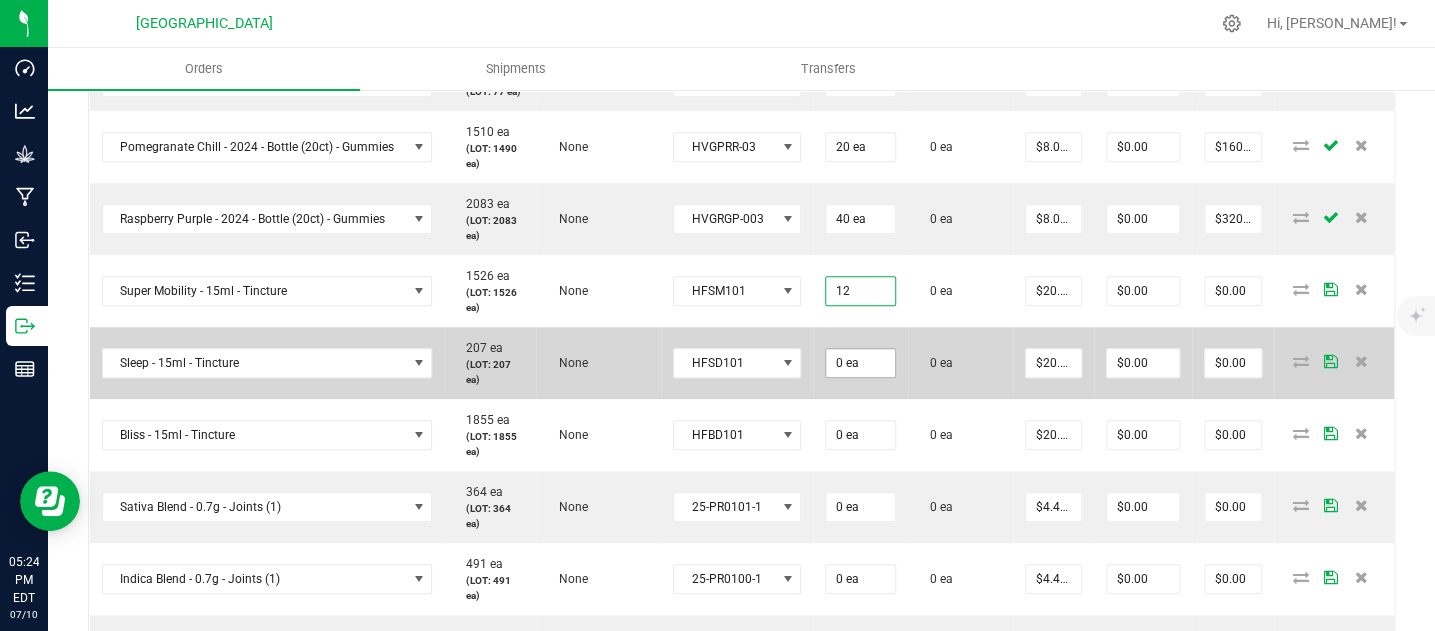 type on "$240.00" 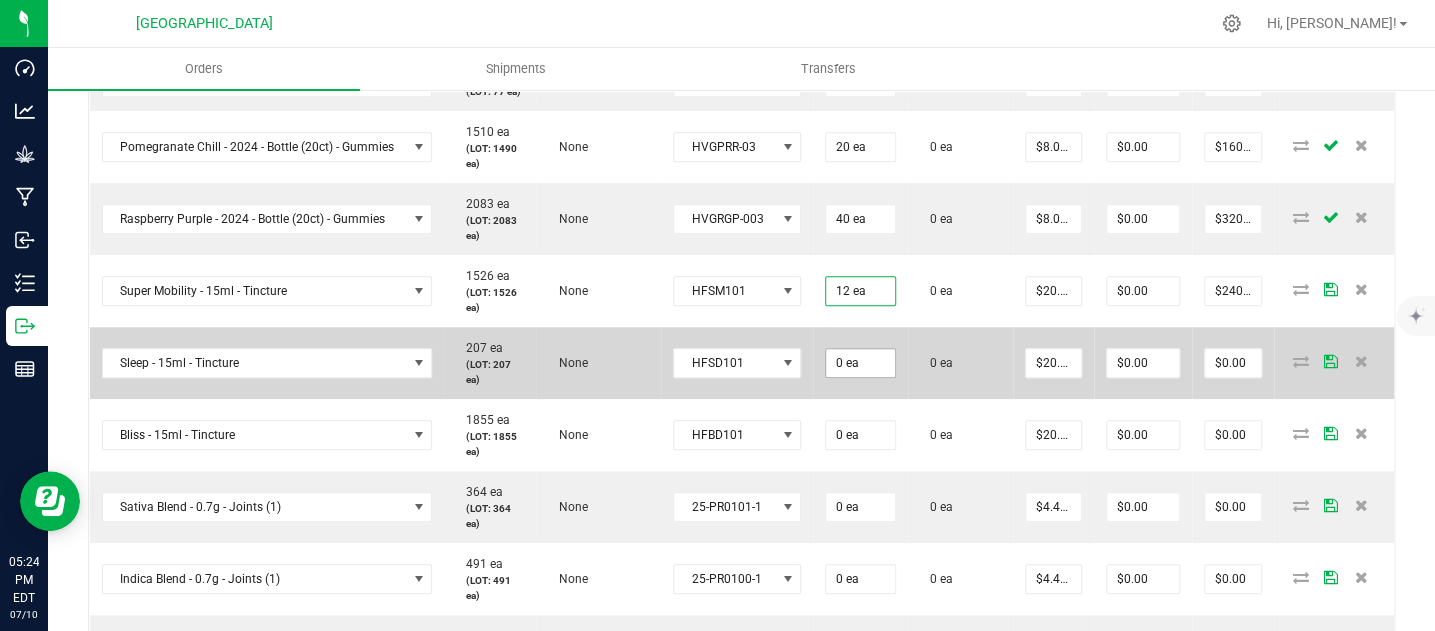 click on "0 ea" at bounding box center (860, 18) 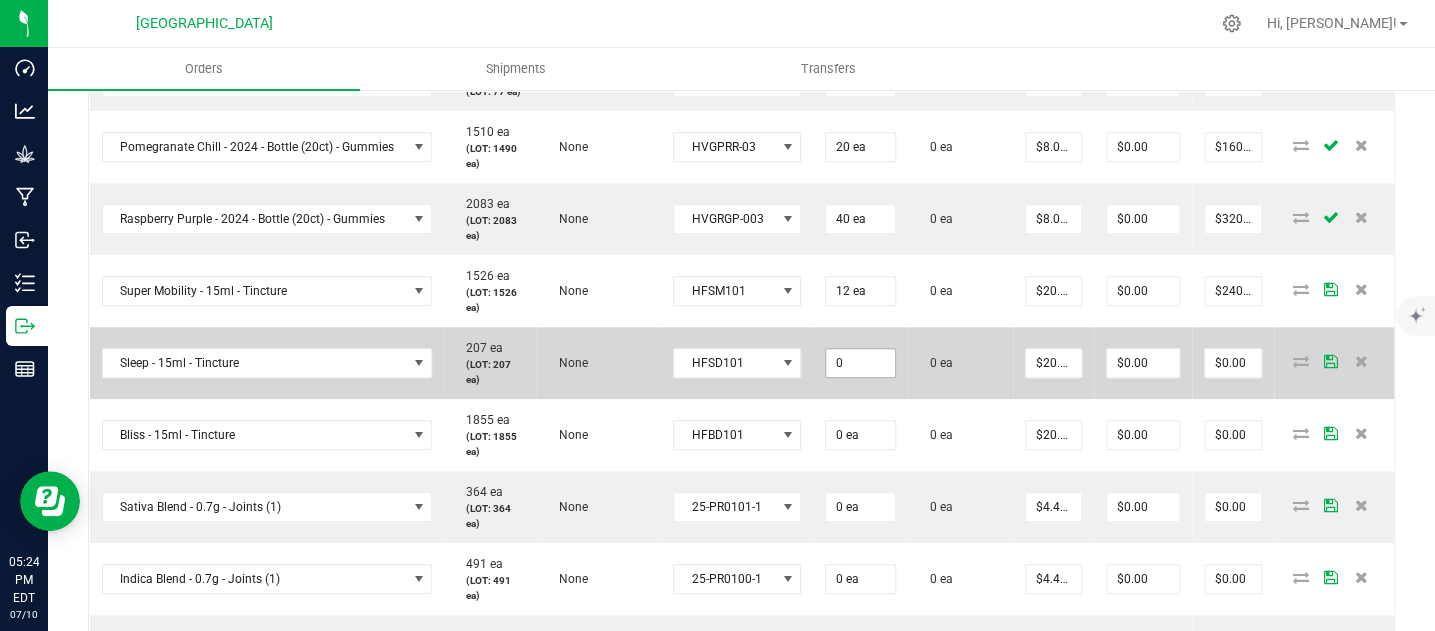 click on "0" at bounding box center (860, 363) 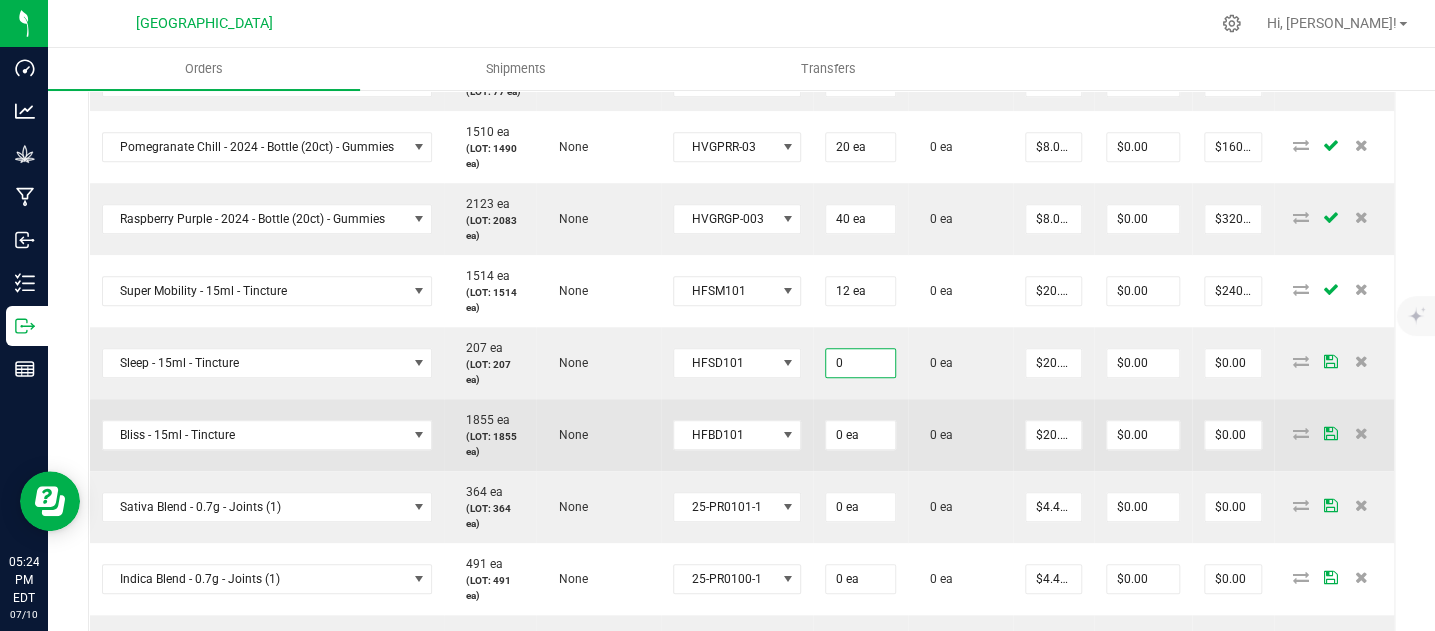 paste on "12" 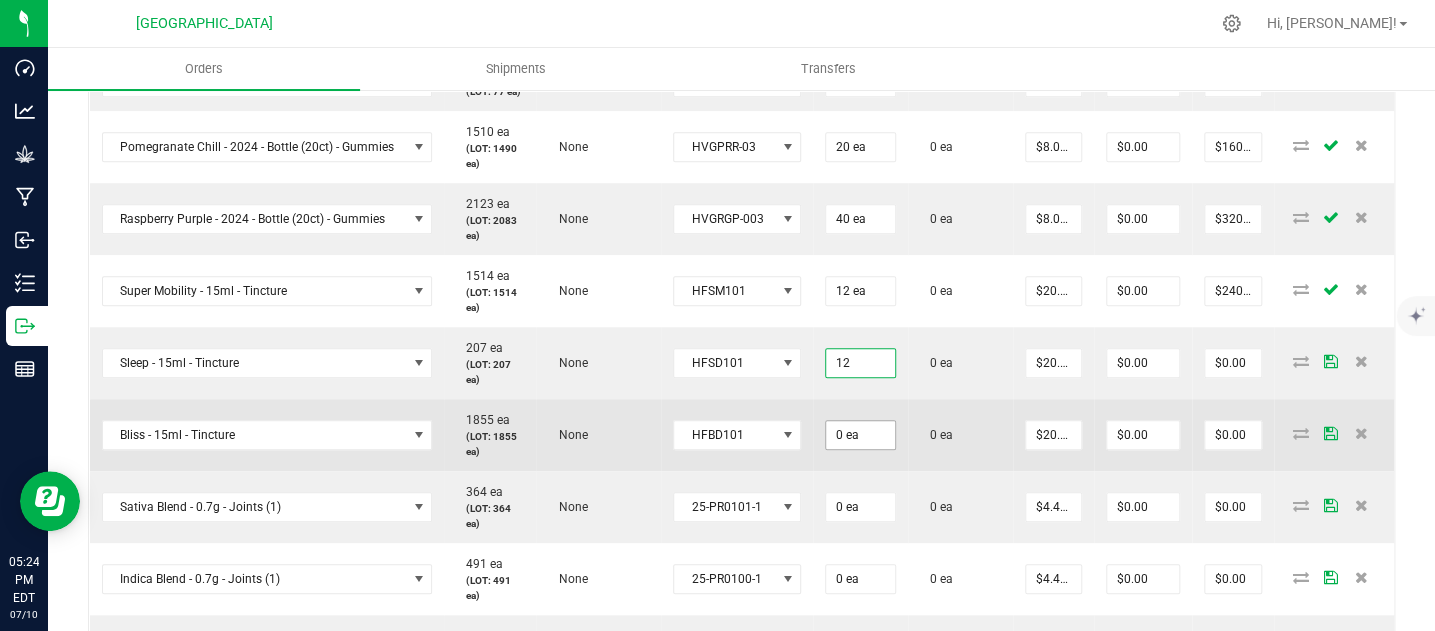 type on "12 ea" 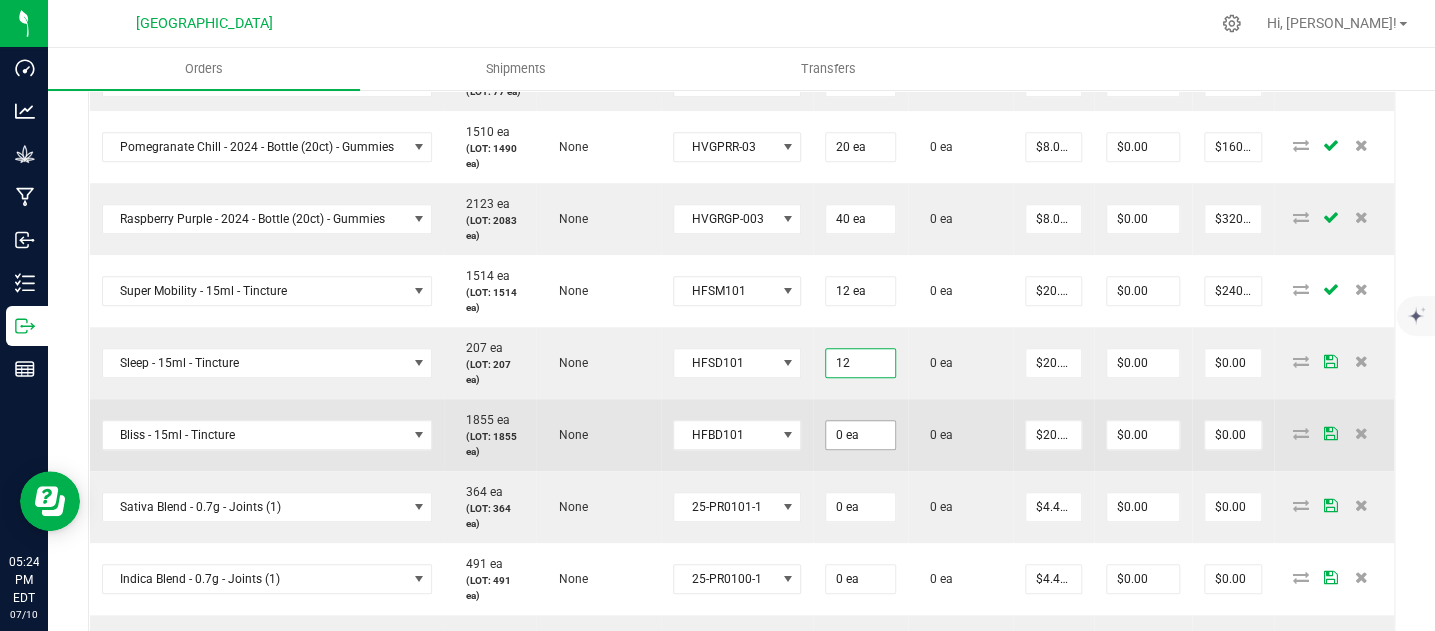 type on "$240.00" 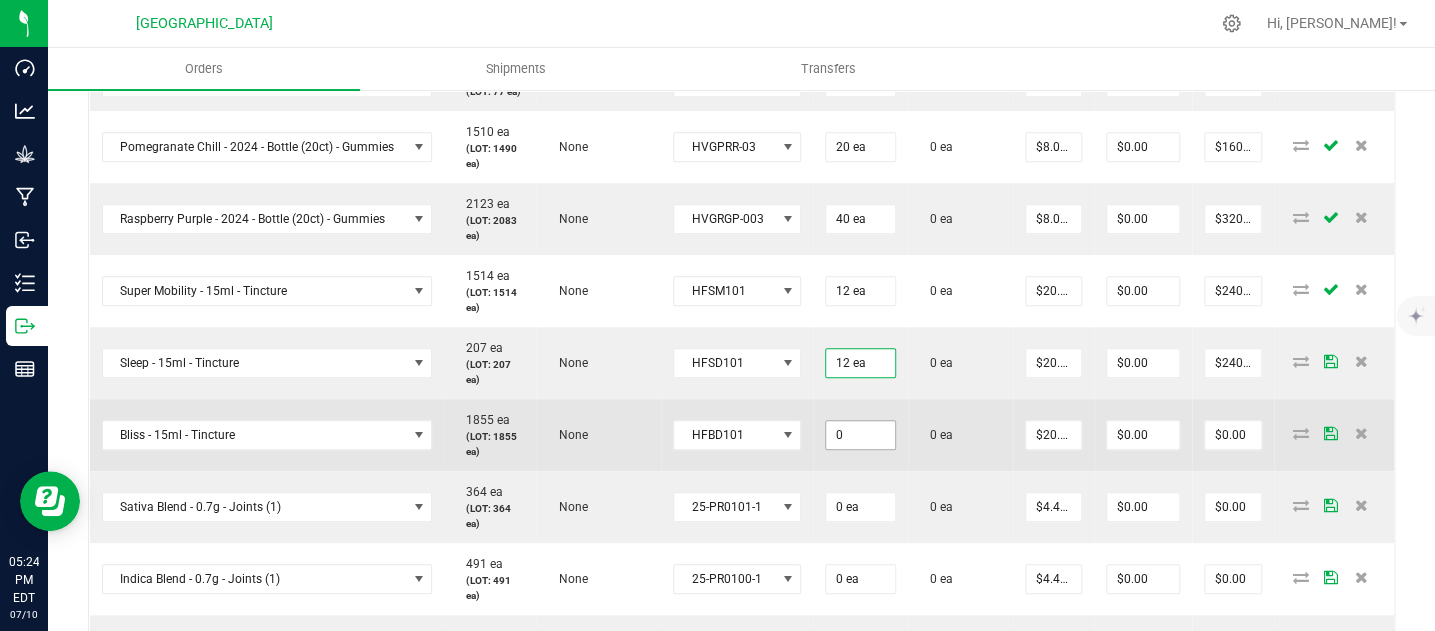 click on "0" at bounding box center (860, 435) 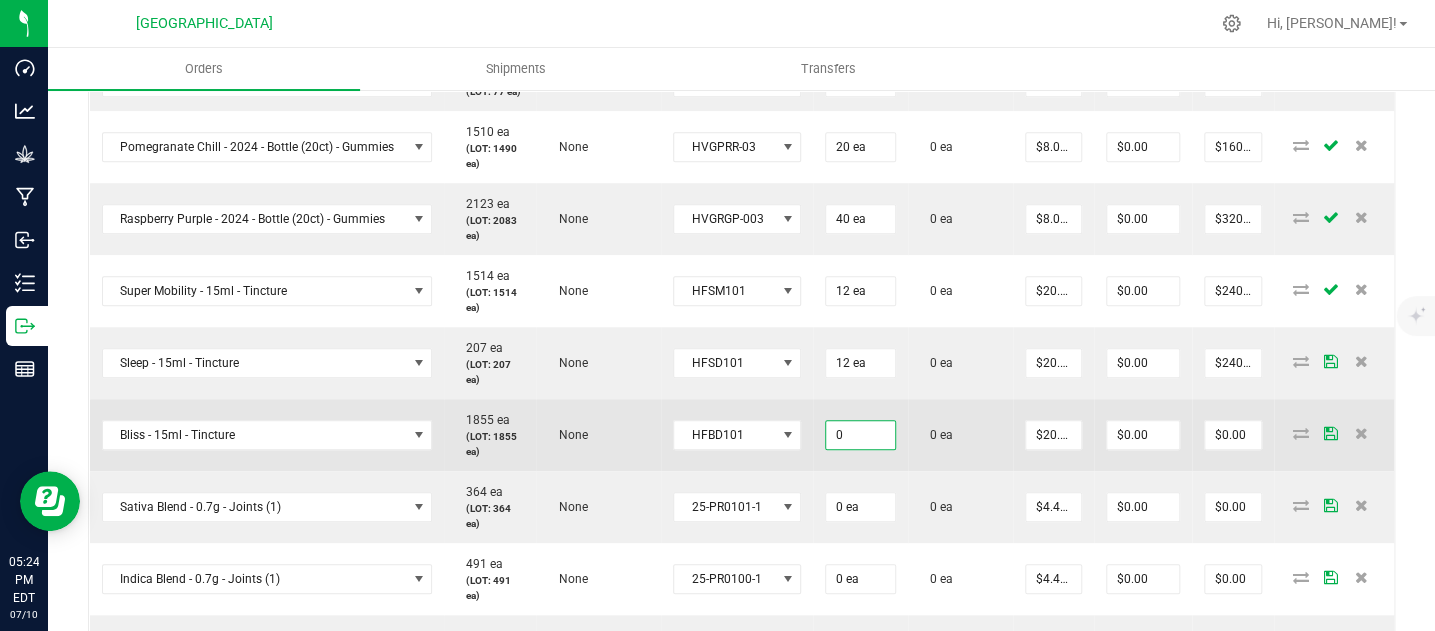 paste on "12" 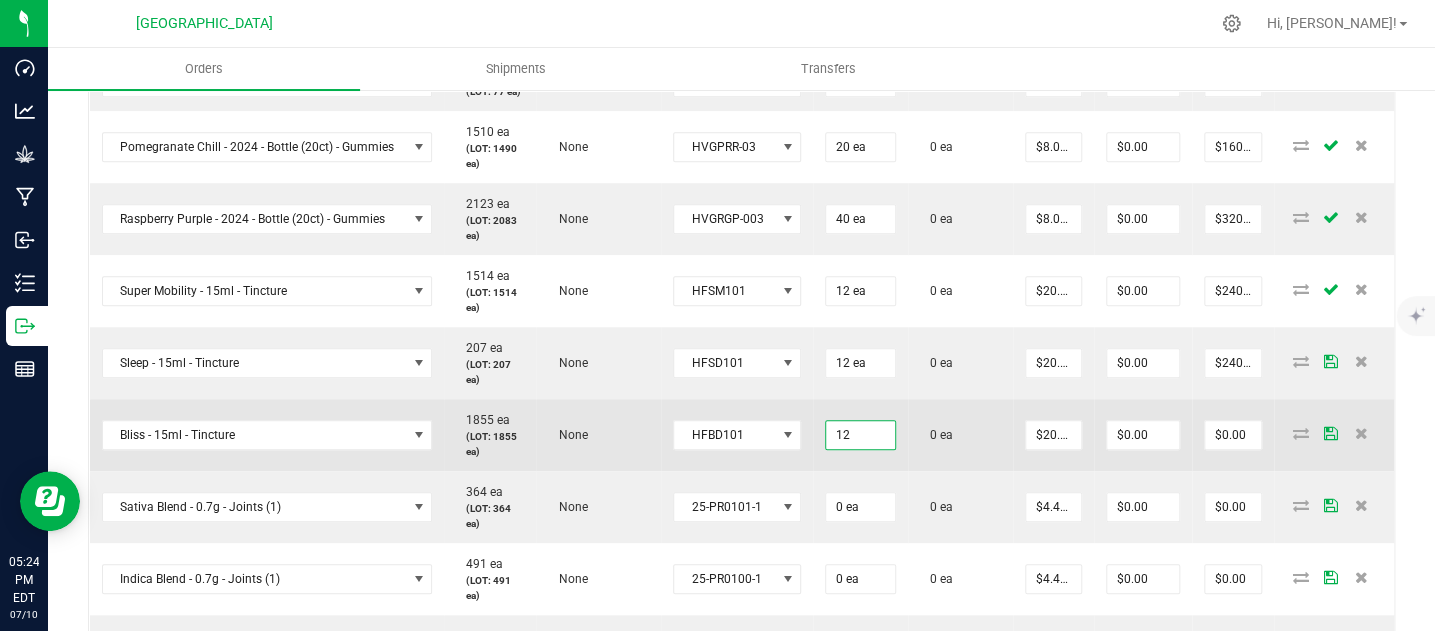type on "12 ea" 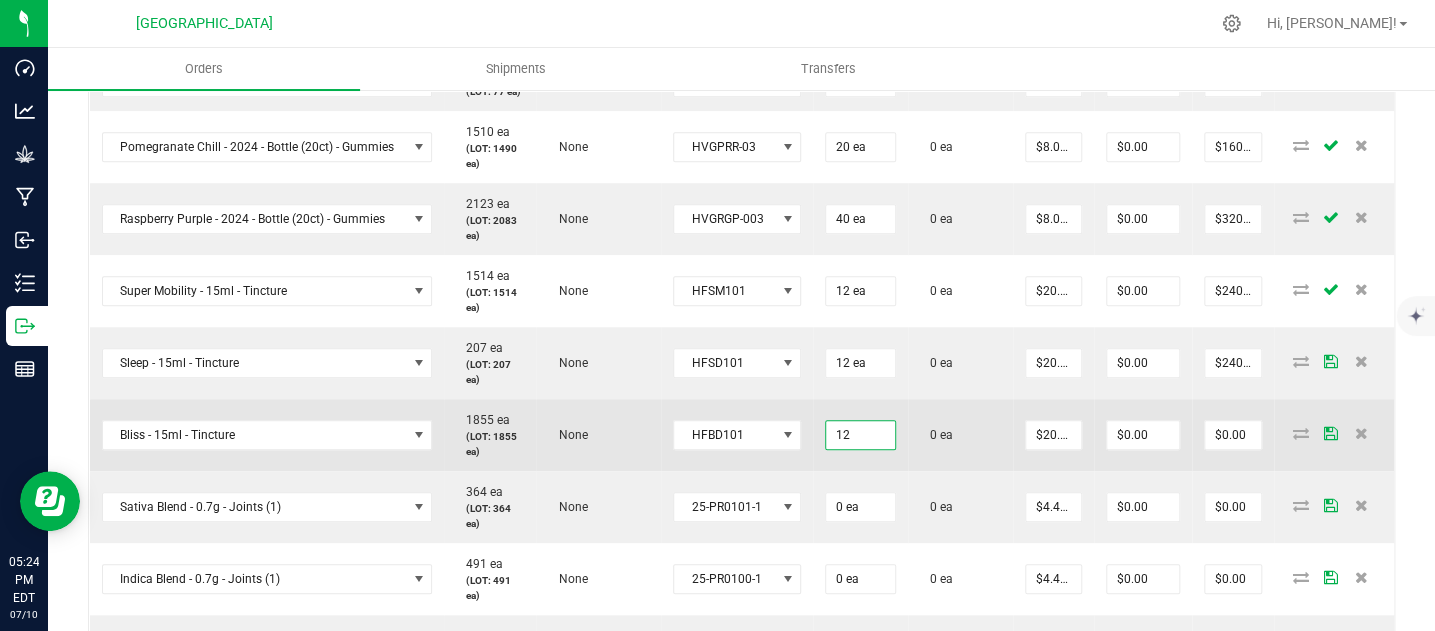 type on "$240.00" 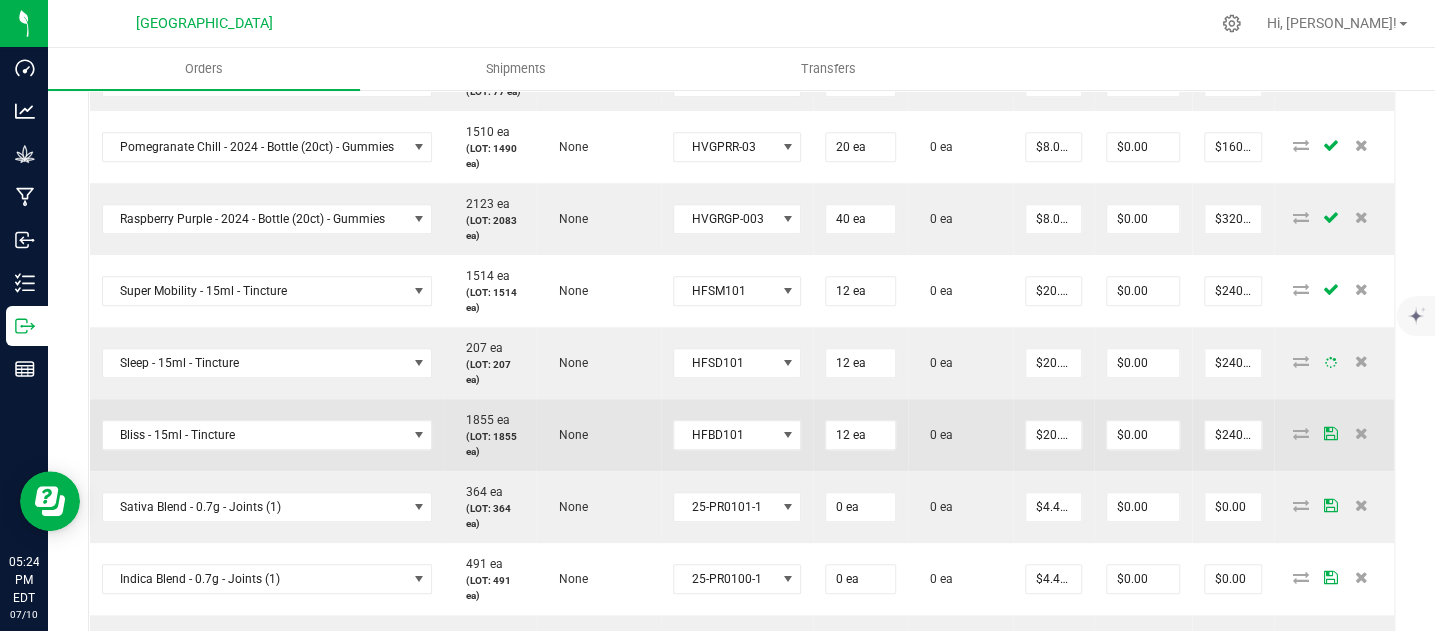 click on "GMO - 3.5g - jar  337 ea   (LOT: 337 ea)   None  24-F0034-1 100 ea  0 ea  $12.50000 $0.00 $1,250.00 Watermelon Dream - 2024 - Bottle (20ct) - Gummies  97 ea   (LOT: 77 ea)   None  HVGWBD-002 20 ea  0 ea  $8.00000 $0.00 $160.00 Pomegranate Chill - 2024 - Bottle (20ct) - Gummies  1510 ea   (LOT: 1490 ea)   None  HVGPRR-03 20 ea  0 ea  $8.00000 $0.00 $160.00 Raspberry Purple - 2024 - Bottle (20ct) - Gummies  2123 ea   (LOT: 2083 ea)   None  HVGRGP-003 40 ea  0 ea  $8.00000 $0.00 $320.00 Super Mobility - 15ml - Tincture  1514 ea   (LOT: 1514 ea)   None  HFSM101 12 ea  0 ea  $20.00000 $0.00 $240.00 Sleep - 15ml - Tincture  207 ea   (LOT: 207 ea)   None  HFSD101 12 ea  0 ea  $20.00000 $0.00 $240.00 Bliss - 15ml - Tincture  1855 ea   (LOT: 1855 ea)   None  HFBD101 12 ea  0 ea  $20.00000 $0.00 $240.00 Sativa Blend - 0.7g - Joints (1)  364 ea   (LOT: 364 ea)   None  25-PR0101-1 0 ea  0 ea  $4.42000 $0.00 $0.00 Indica Blend - 0.7g - Joints (1)  491 ea   (LOT: 491 ea)   None  25-PR0100-1 0 ea  0 ea  $4.42000 $0.00 $0.00" at bounding box center [742, 334] 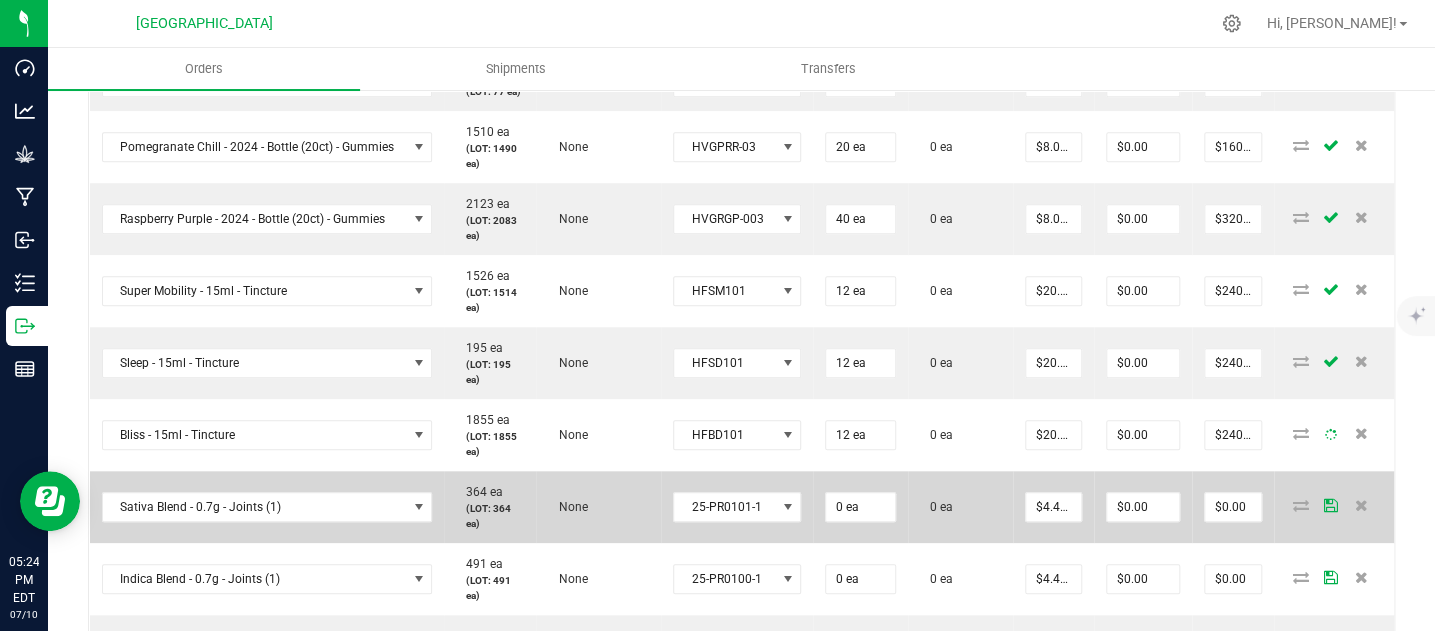 click on "0 ea" at bounding box center [860, 507] 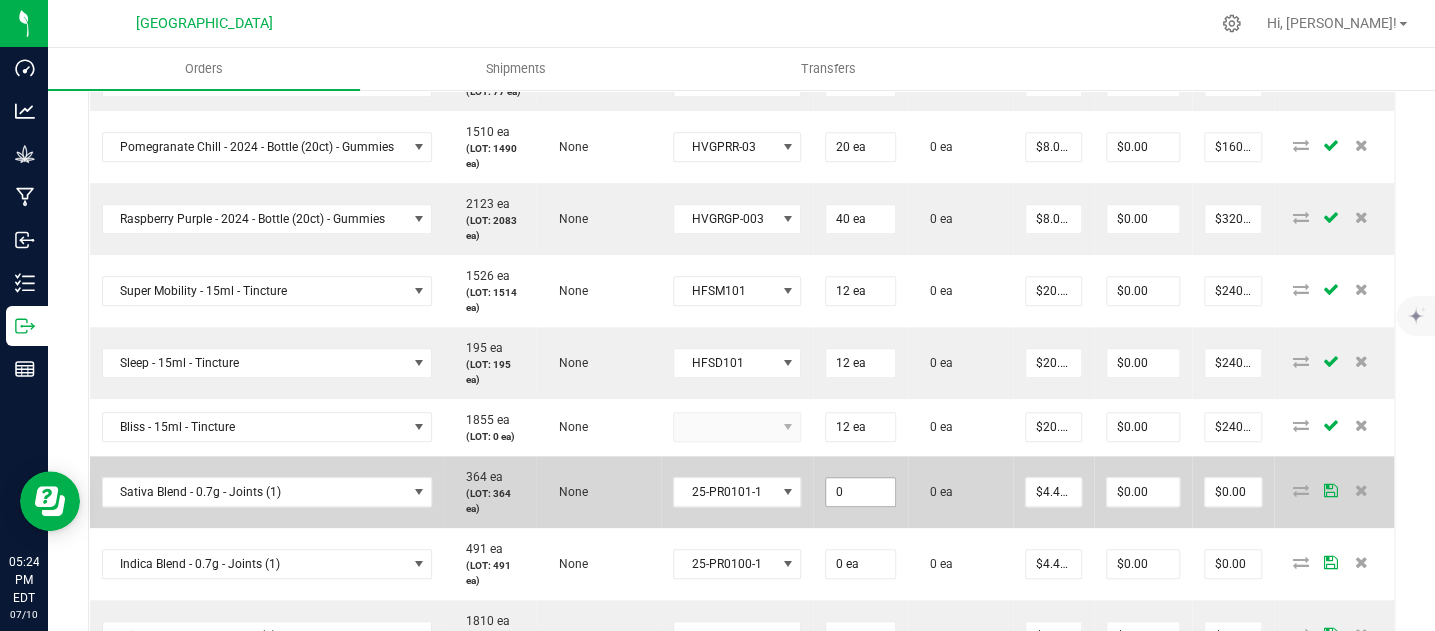 click on "0" at bounding box center (860, 492) 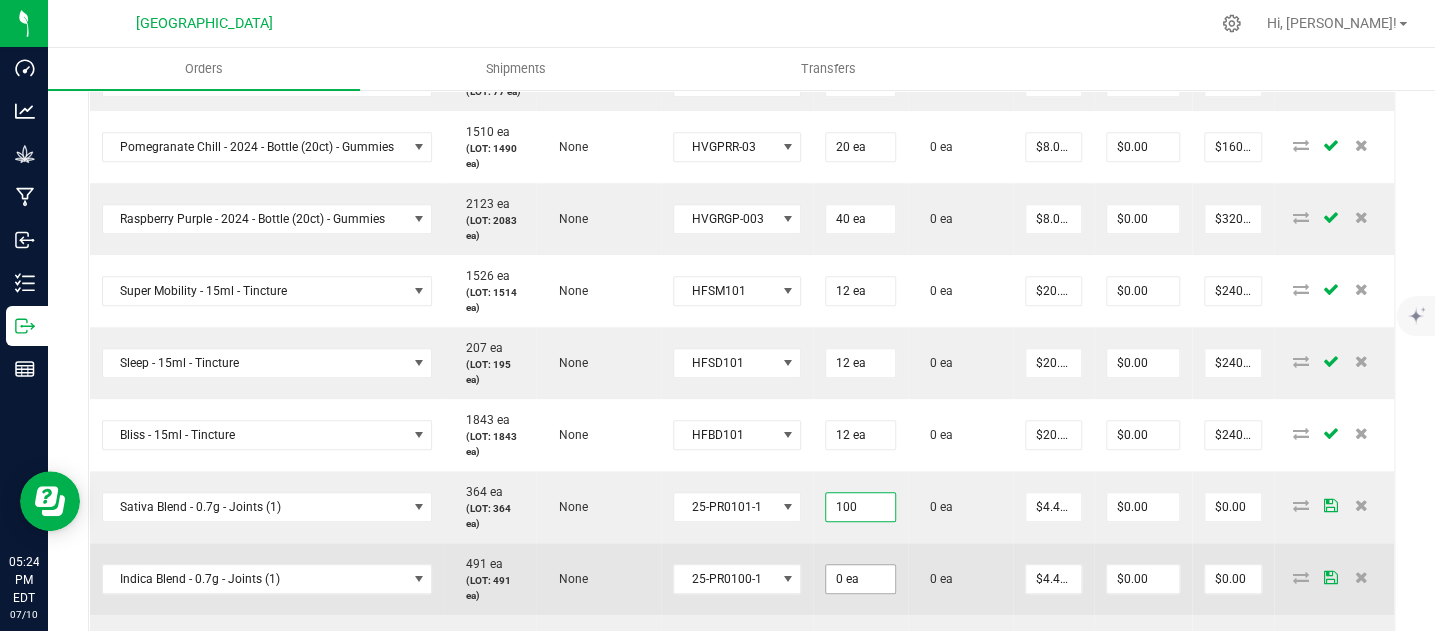type on "100 ea" 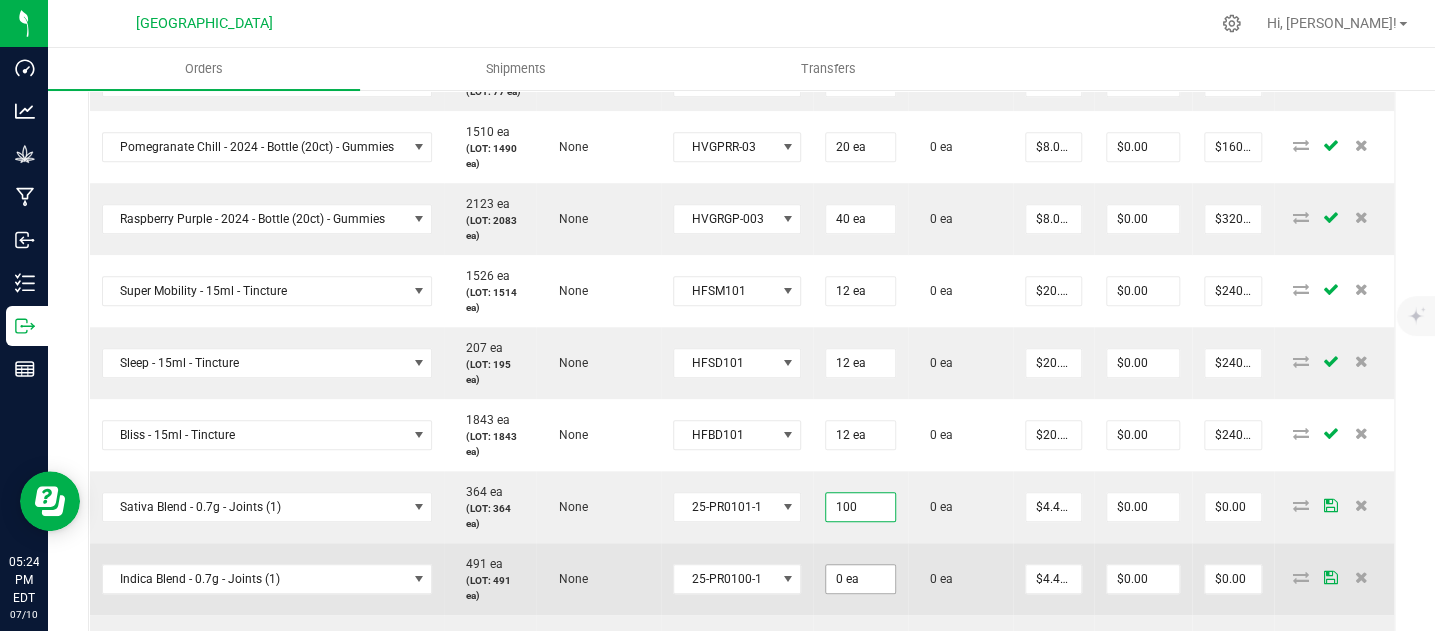 type on "$442.00" 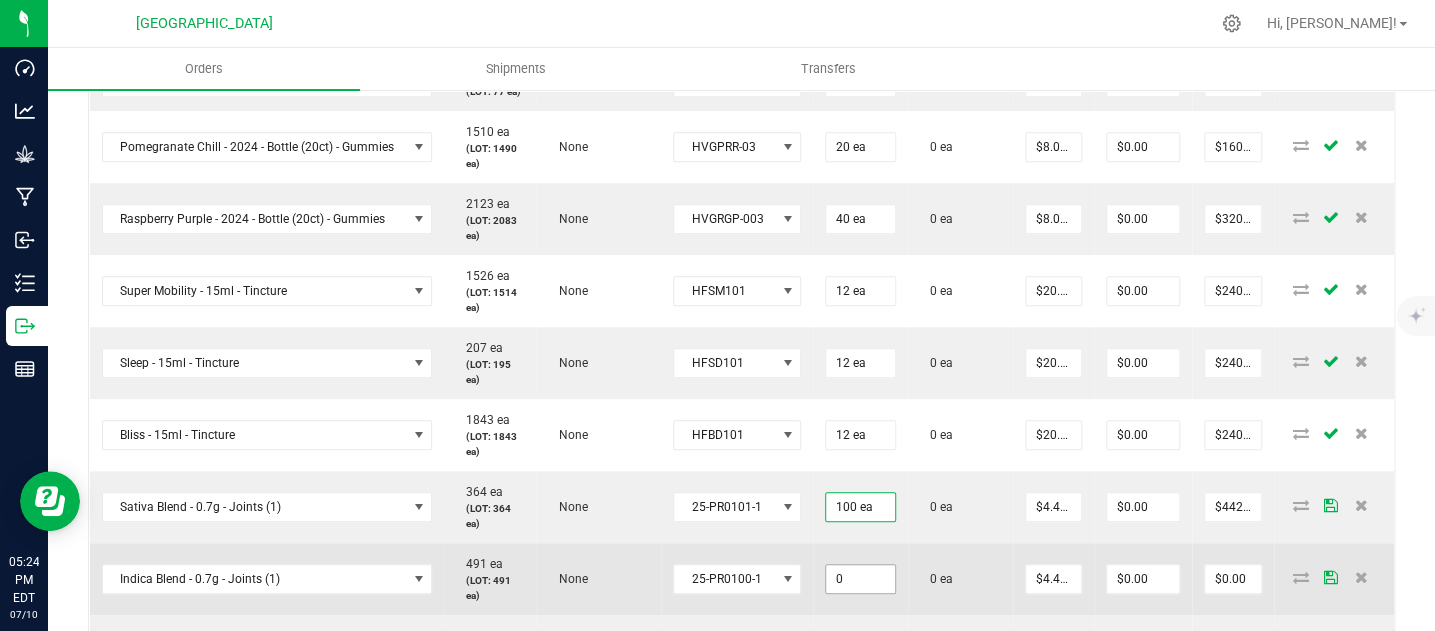 click on "0" at bounding box center [860, 579] 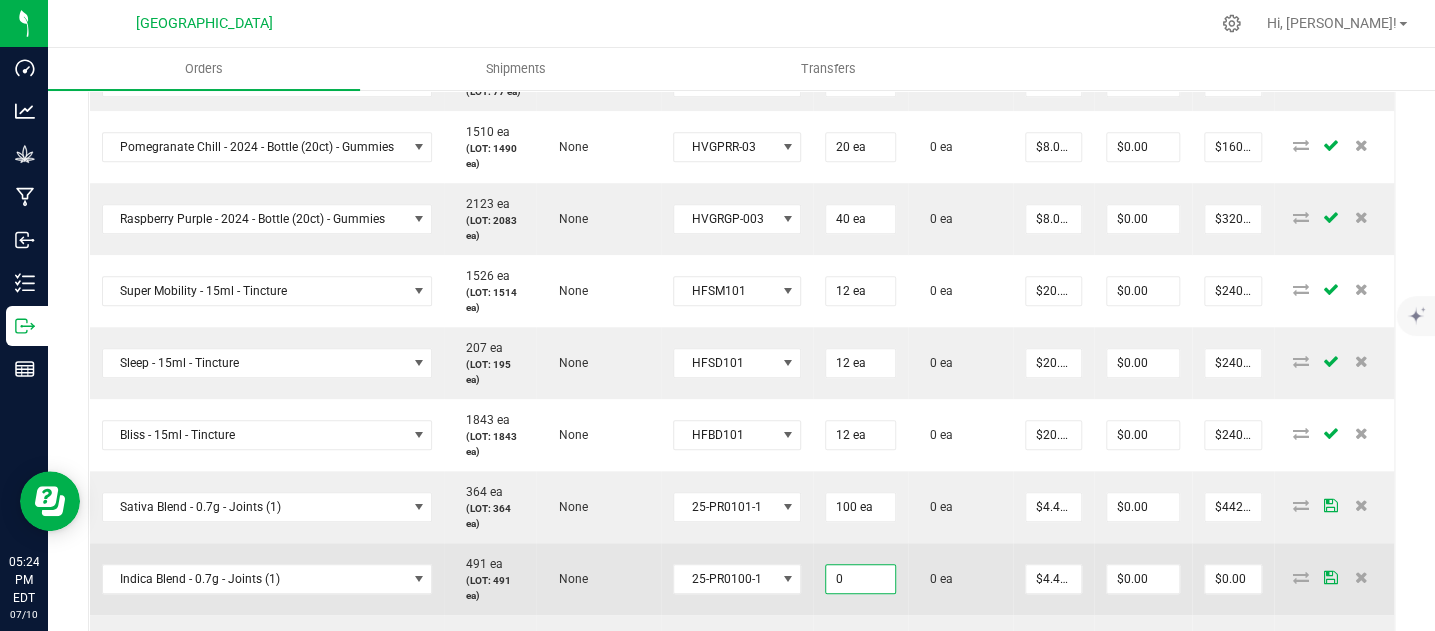 paste on "10" 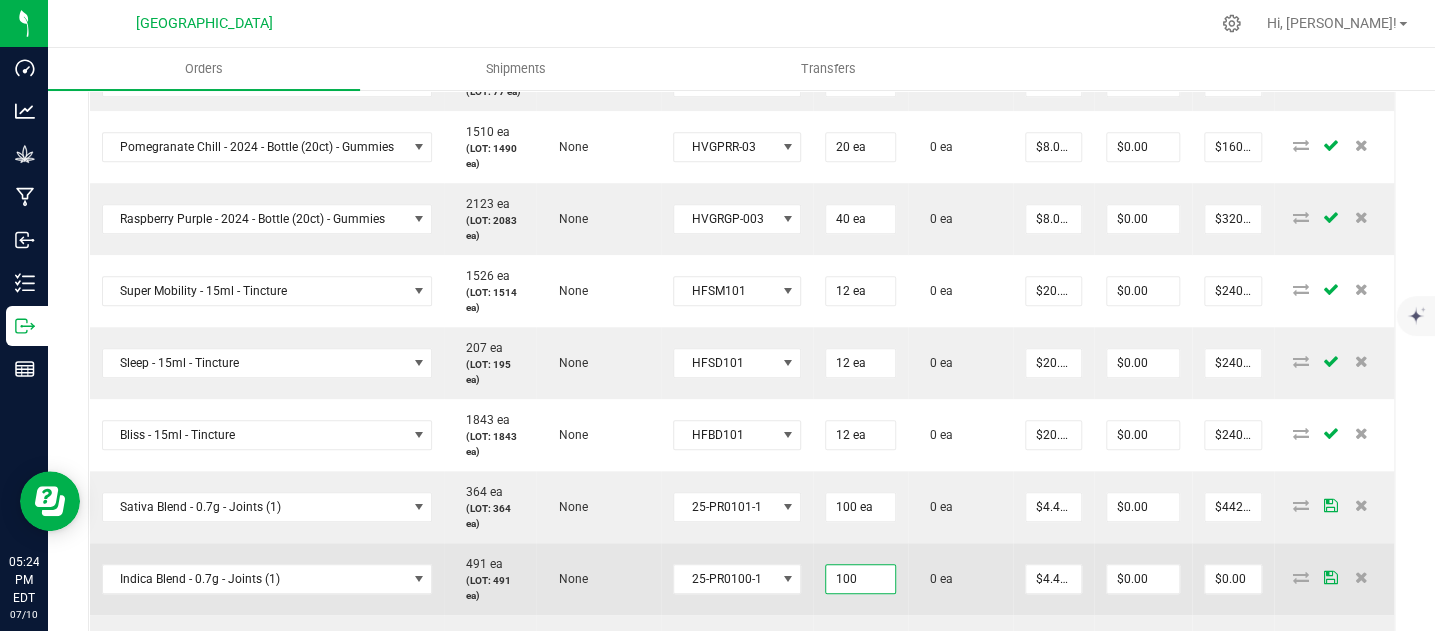 type on "100 ea" 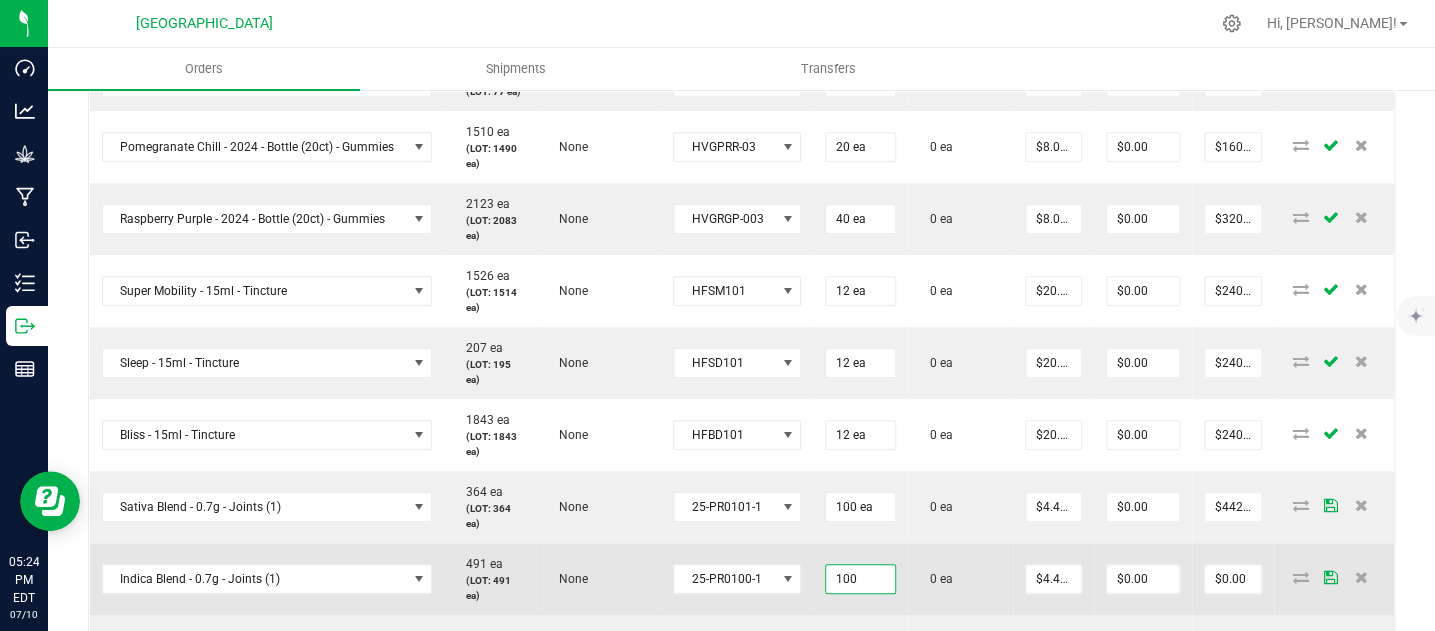 type on "$442.00" 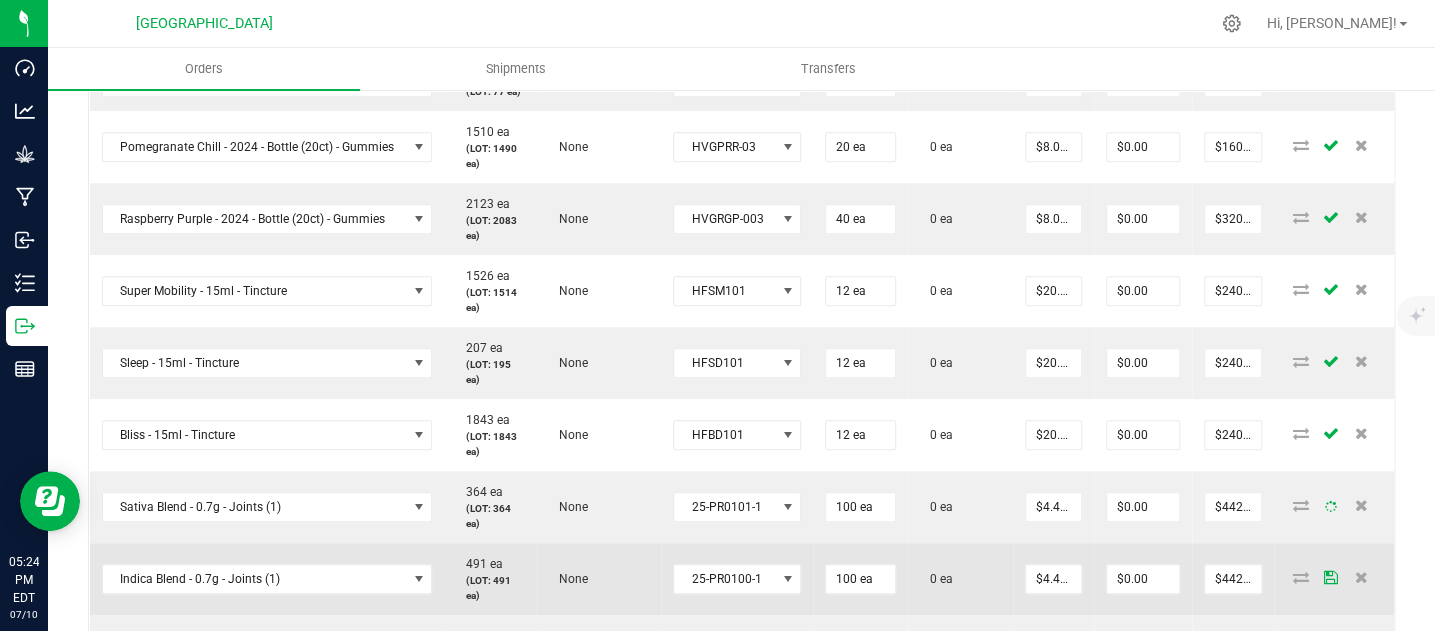click on "0 ea" at bounding box center [936, 579] 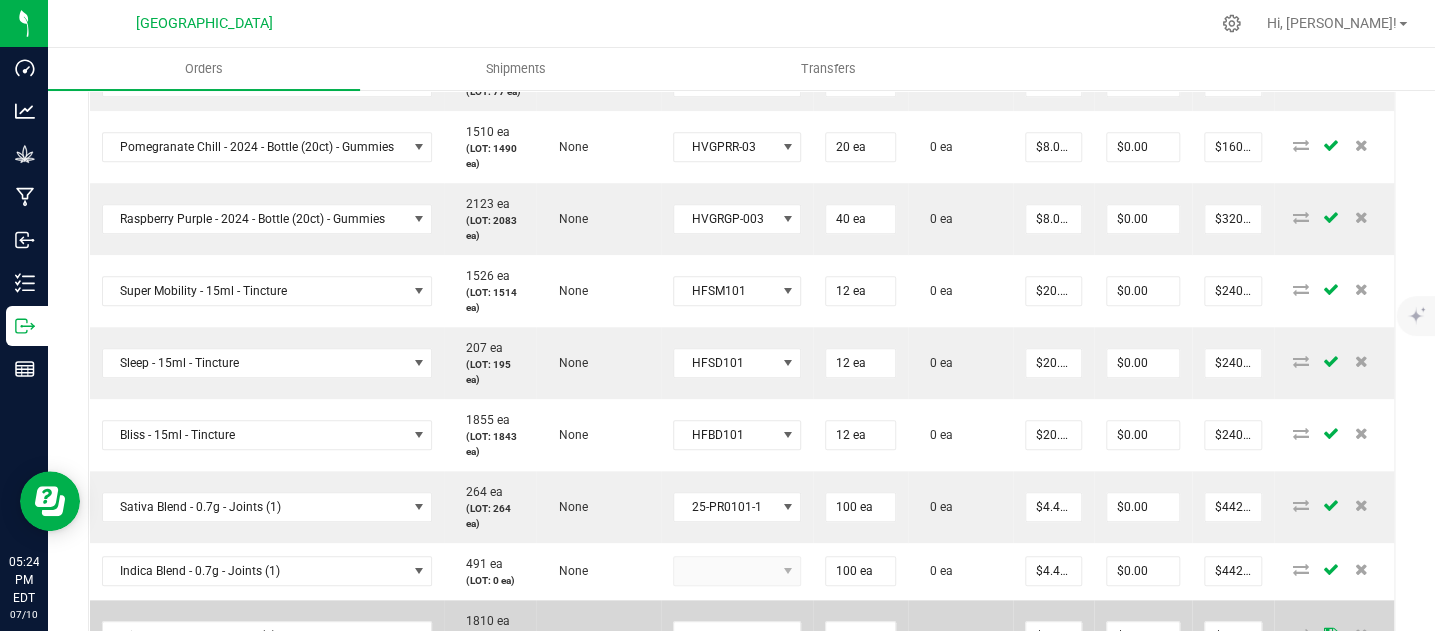 scroll, scrollTop: 828, scrollLeft: 0, axis: vertical 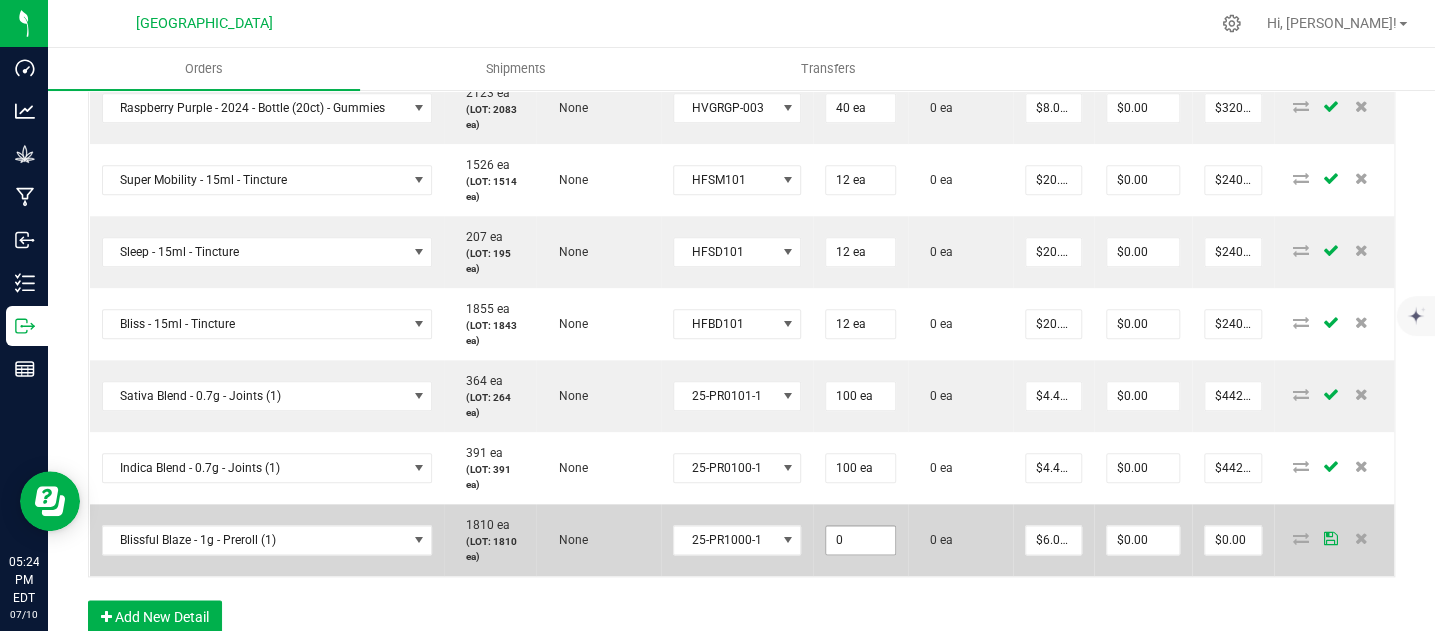 click on "0" at bounding box center (860, 540) 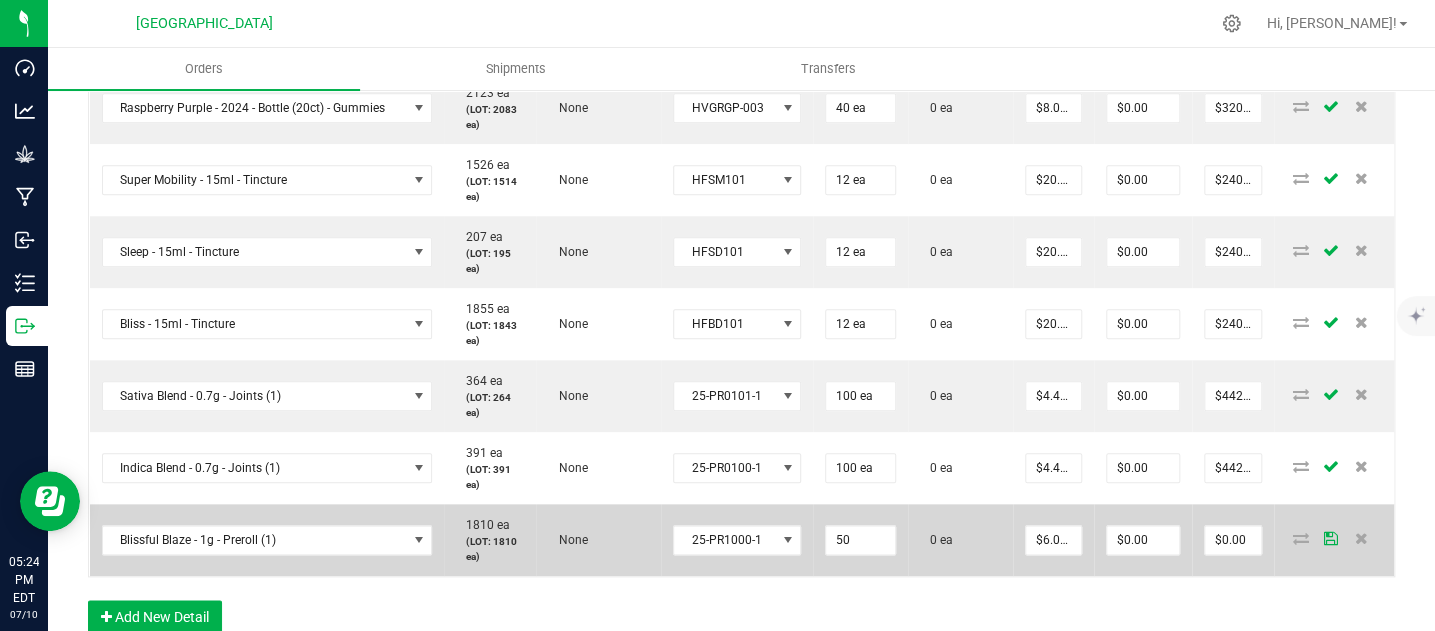 type on "50 ea" 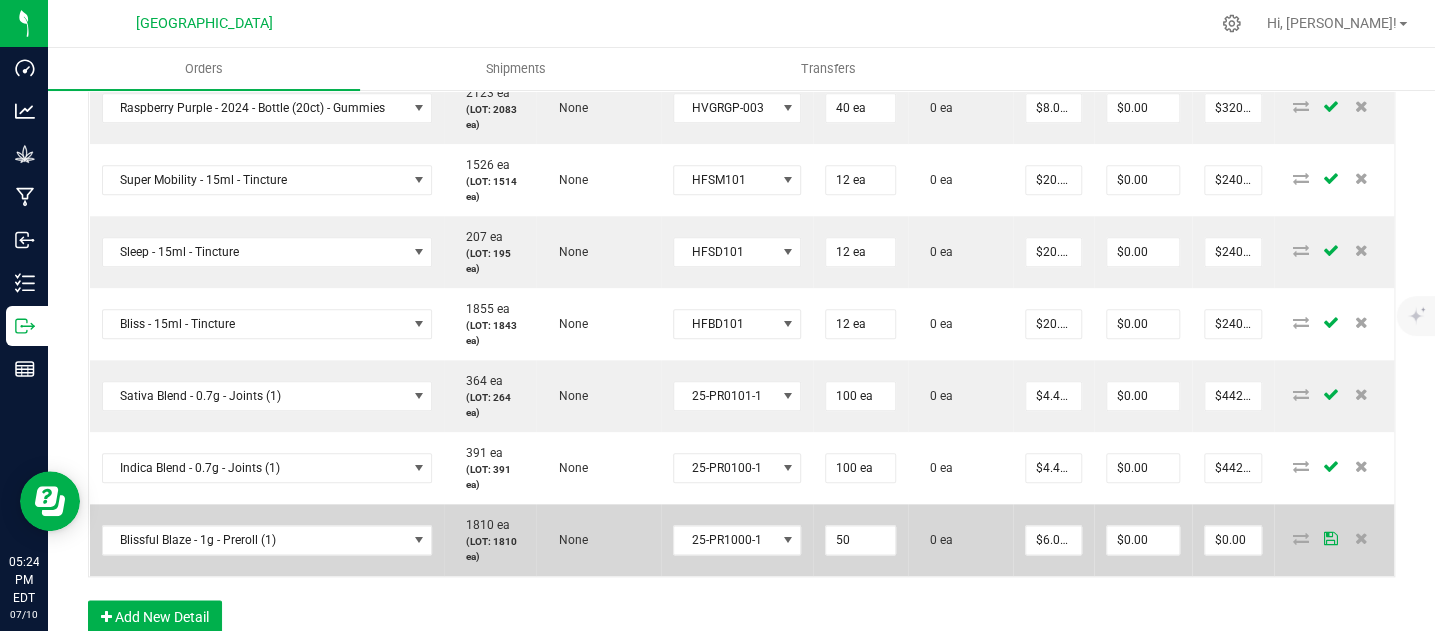 type on "$300.00" 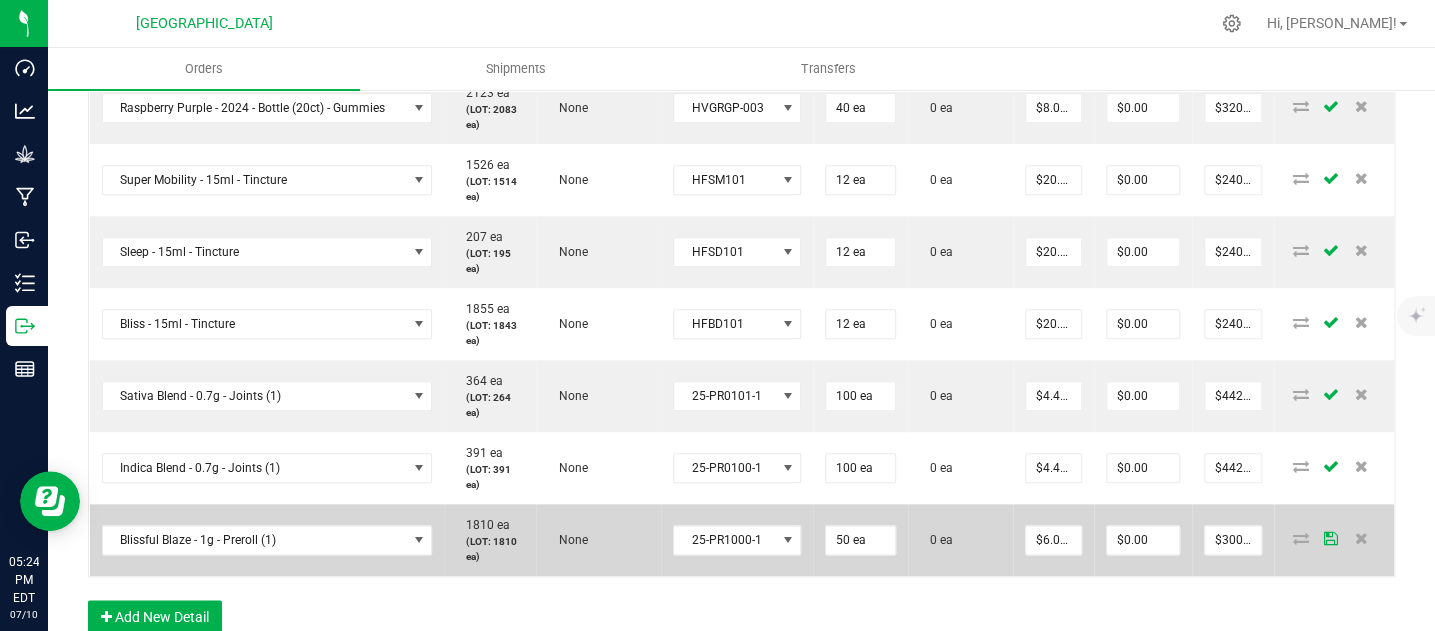 click on "0 ea" at bounding box center [960, 540] 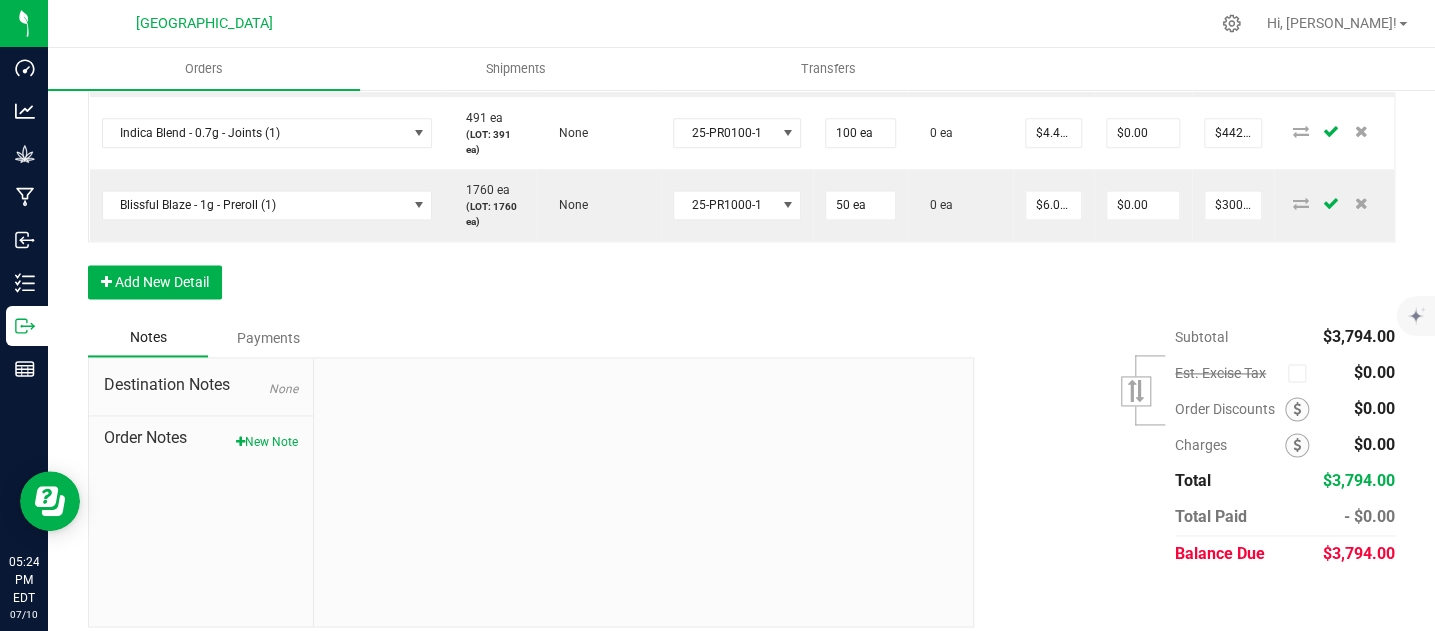 scroll, scrollTop: 1176, scrollLeft: 0, axis: vertical 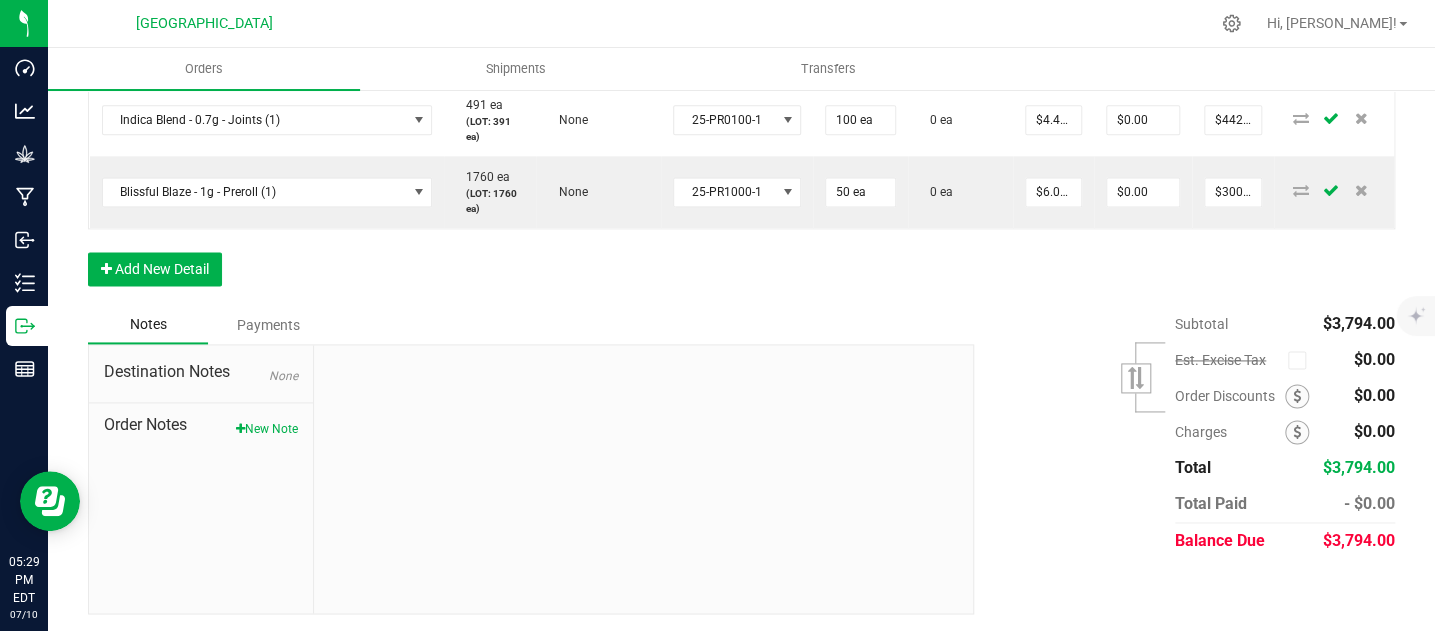 click on "Order Details Print All Labels Item  Sellable  Strain  Lot Number  Qty Ordered Qty Allocated Unit Price Line Discount Total Actions GMO - 3.5g - jar  337 ea   (LOT: 337 ea)   None  24-F0034-1 100 ea  0 ea  $12.50000 $0.00 $1,250.00 Watermelon Dream - 2024 - Bottle (20ct) - Gummies  97 ea   (LOT: 77 ea)   None  HVGWBD-002 20 ea  0 ea  $8.00000 $0.00 $160.00 Pomegranate Chill - 2024 - Bottle (20ct) - Gummies  1510 ea   (LOT: 1490 ea)   None  HVGPRR-03 20 ea  0 ea  $8.00000 $0.00 $160.00 Raspberry Purple - 2024 - Bottle (20ct) - Gummies  2123 ea   (LOT: 2083 ea)   None  HVGRGP-003 40 ea  0 ea  $8.00000 $0.00 $320.00 Super Mobility - 15ml - Tincture  1526 ea   (LOT: 1514 ea)   None  HFSM101 12 ea  0 ea  $20.00000 $0.00 $240.00 Sleep - 15ml - Tincture  207 ea   (LOT: 195 ea)   None  HFSD101 12 ea  0 ea  $20.00000 $0.00 $240.00 Bliss - 15ml - Tincture  1855 ea   (LOT: 1843 ea)   None  HFBD101 12 ea  0 ea  $20.00000 $0.00 $240.00 Sativa Blend - 0.7g - Joints (1)  364 ea   None" at bounding box center (741, -138) 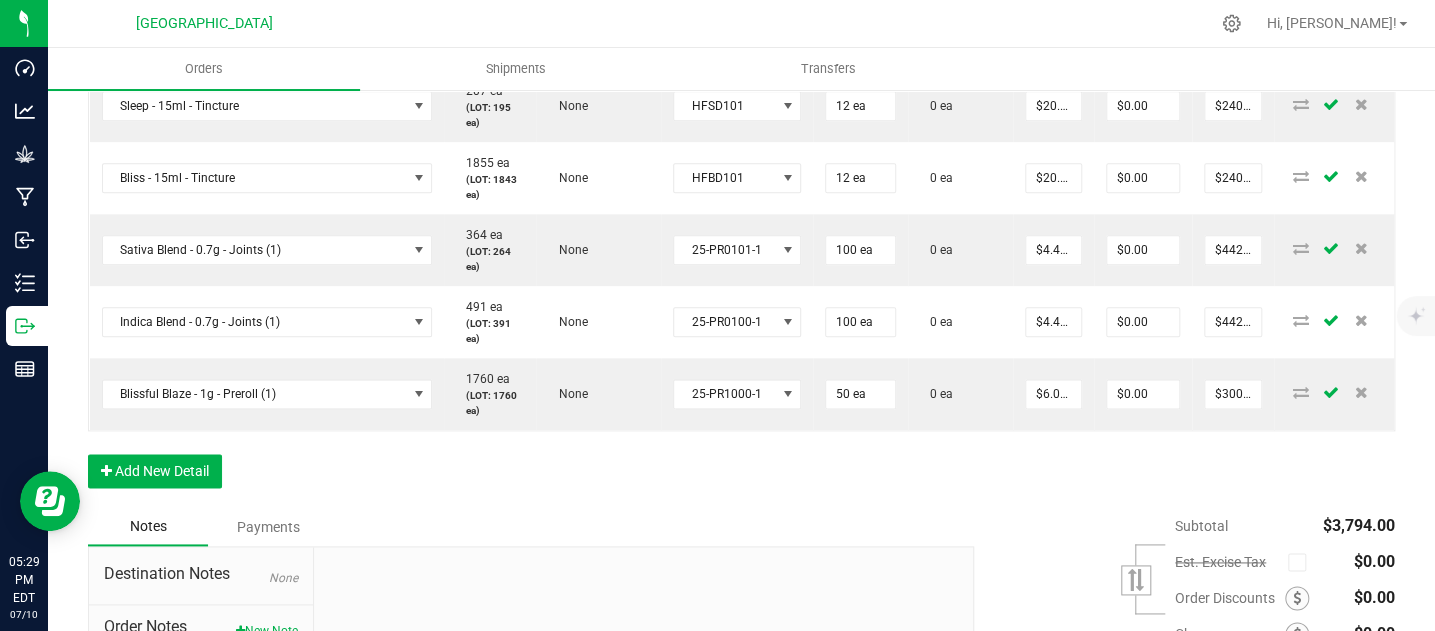 scroll, scrollTop: 1065, scrollLeft: 0, axis: vertical 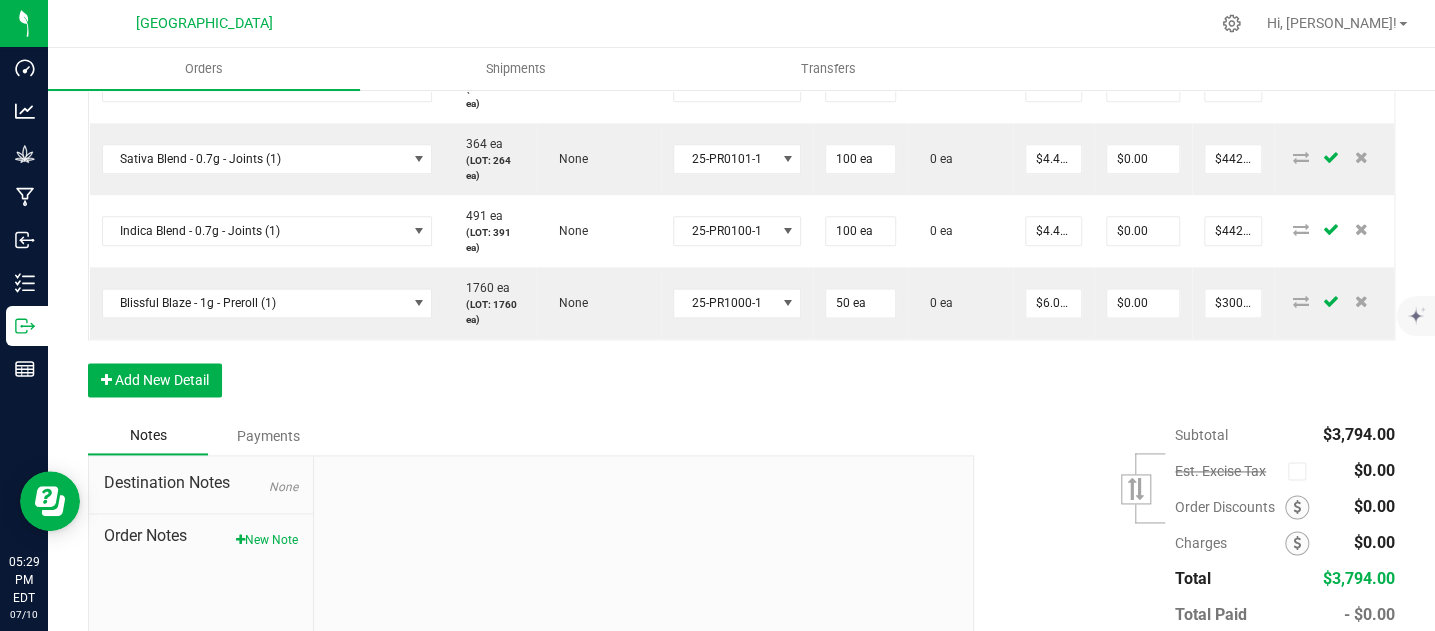 click on "Notes
Payments" at bounding box center [523, 436] 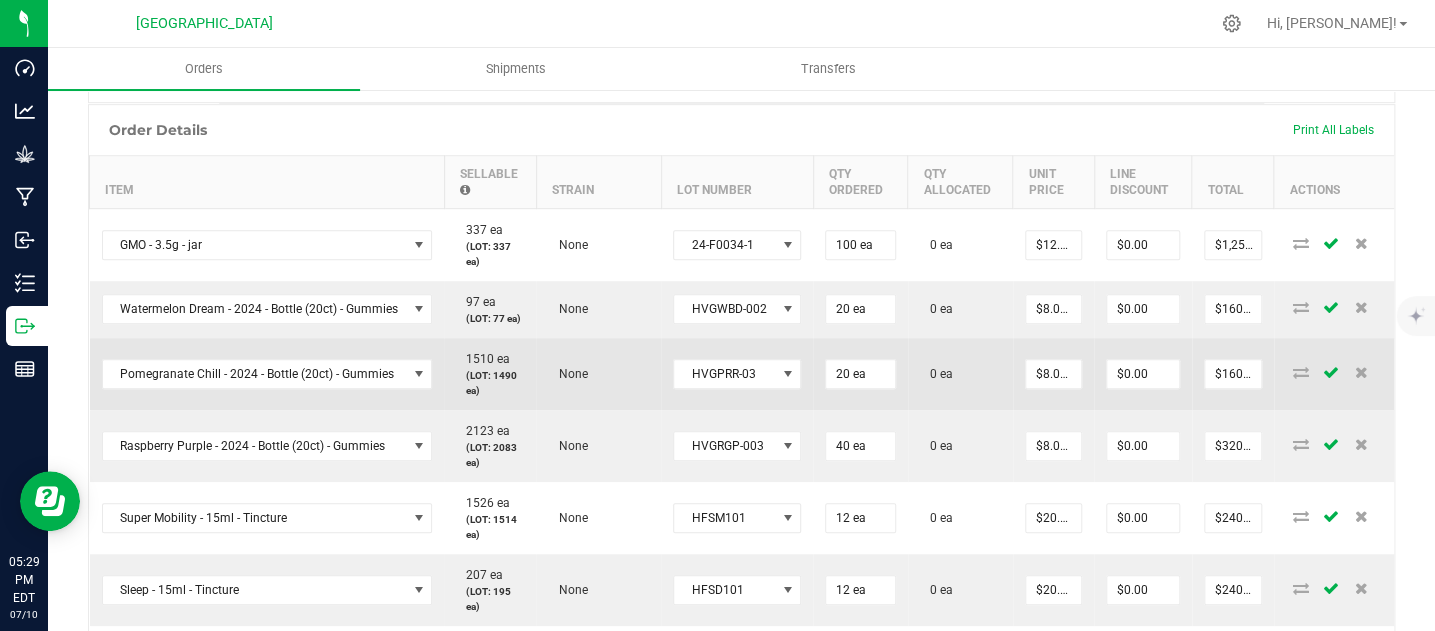 scroll, scrollTop: 509, scrollLeft: 0, axis: vertical 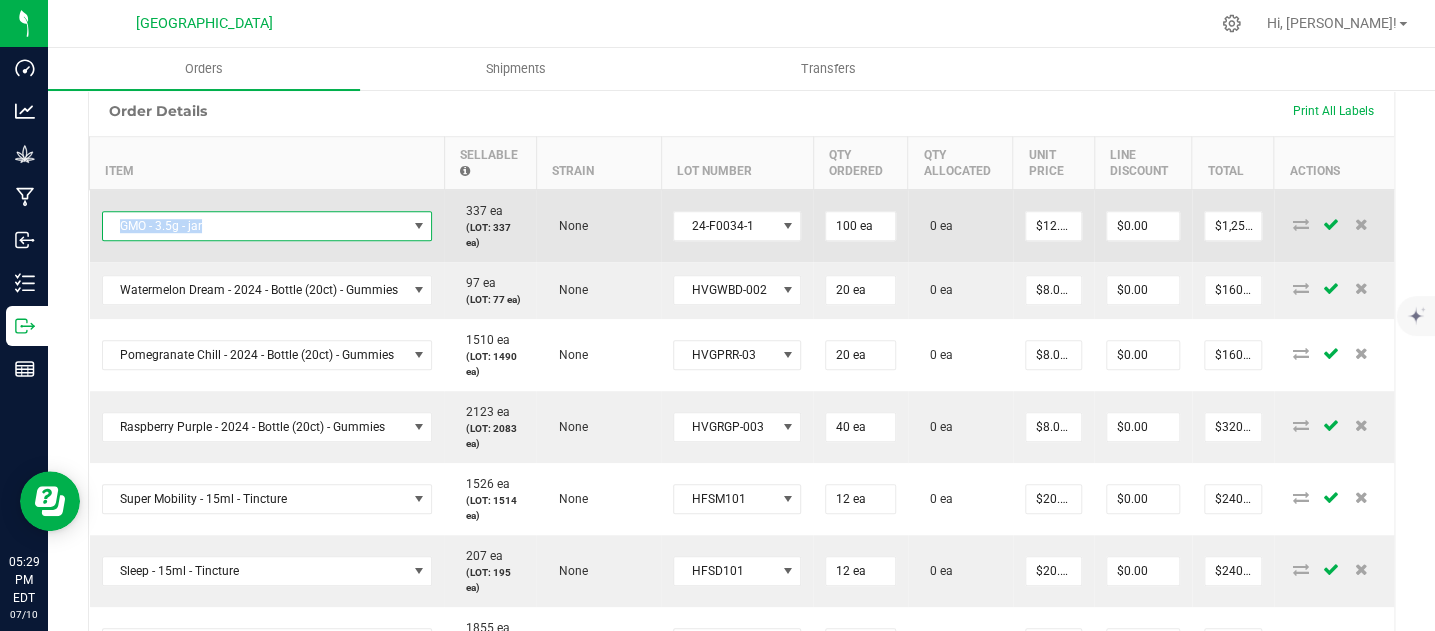 copy on "GMO - 3.5g - jar" 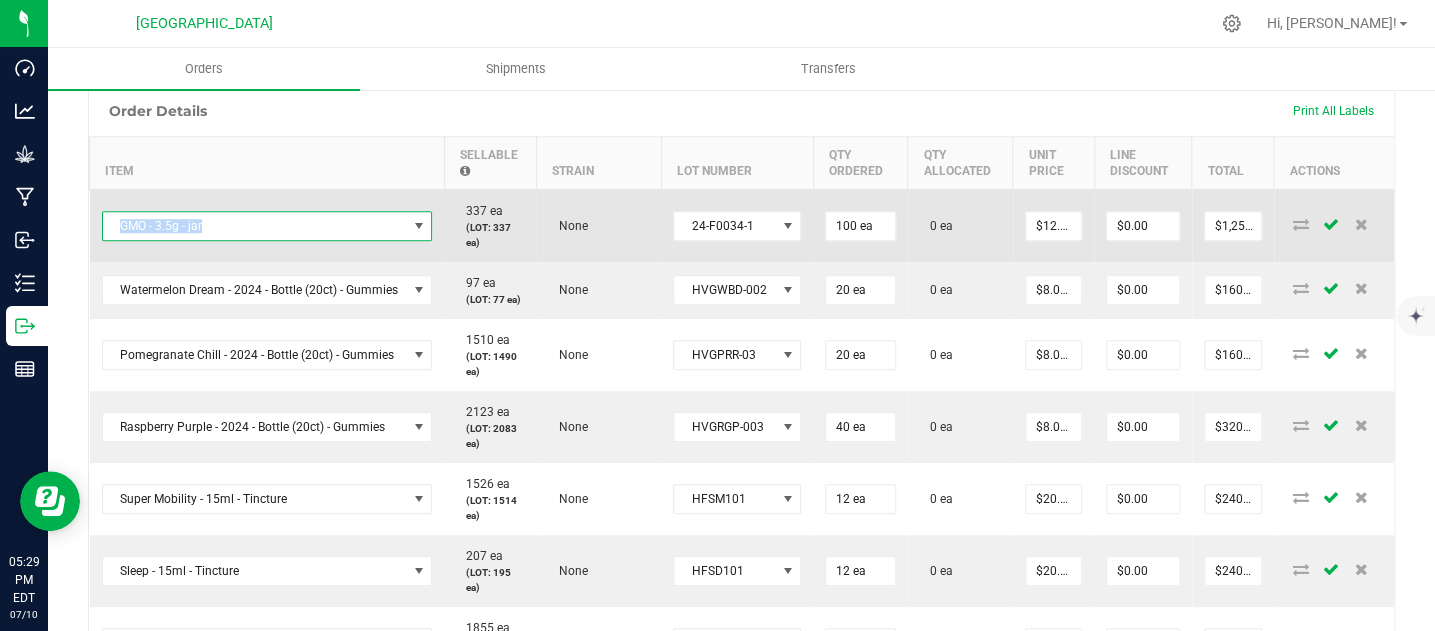 drag, startPoint x: 223, startPoint y: 219, endPoint x: 119, endPoint y: 221, distance: 104.019226 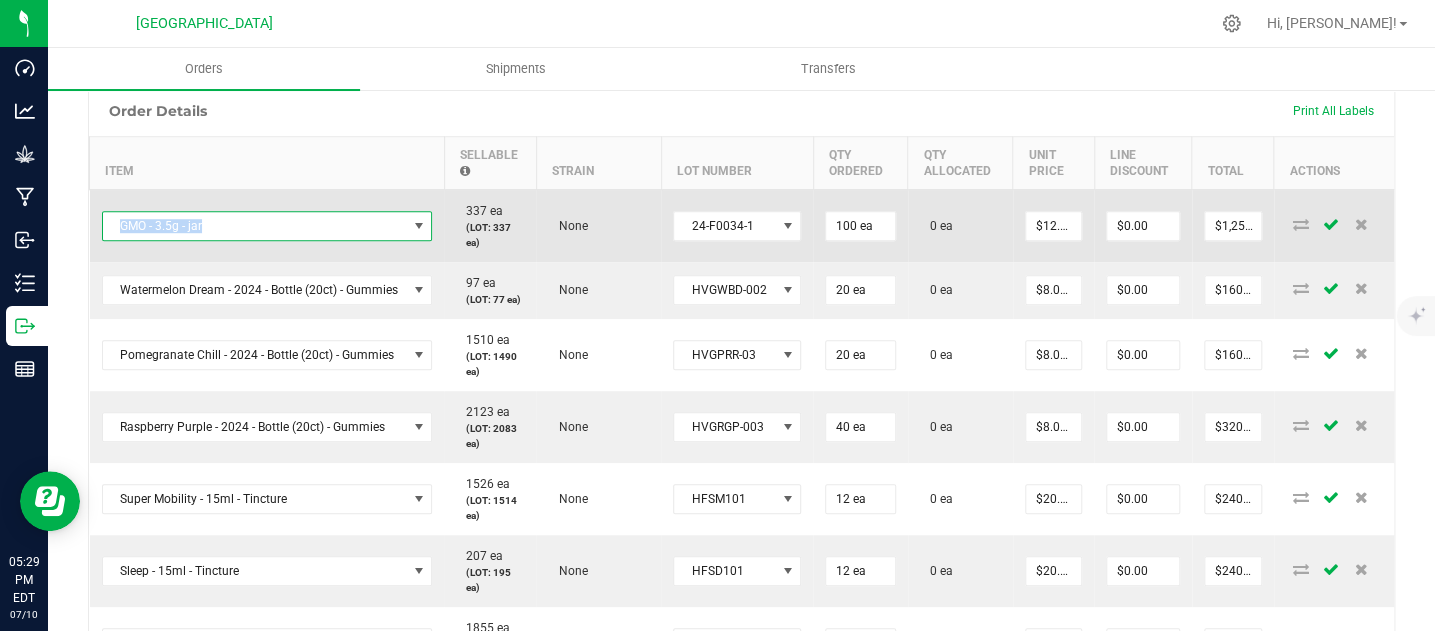 click on "GMO - 3.5g - jar" at bounding box center [255, 226] 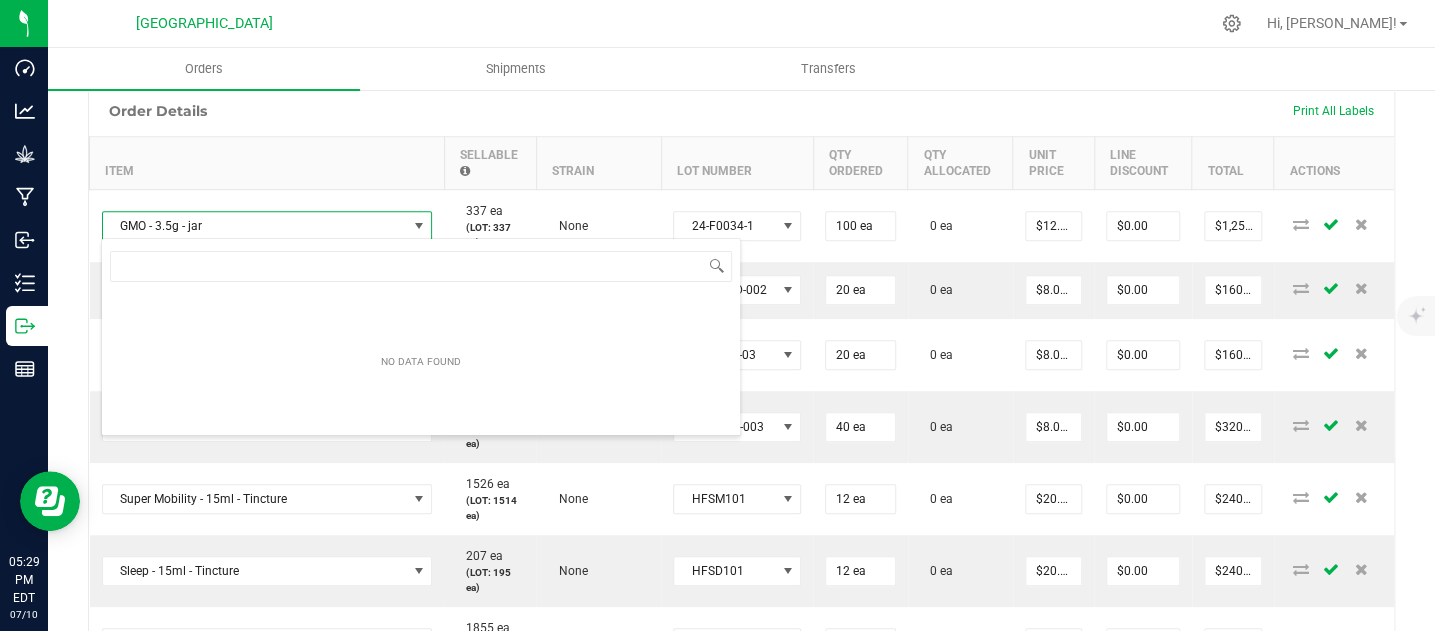 scroll, scrollTop: 99970, scrollLeft: 99672, axis: both 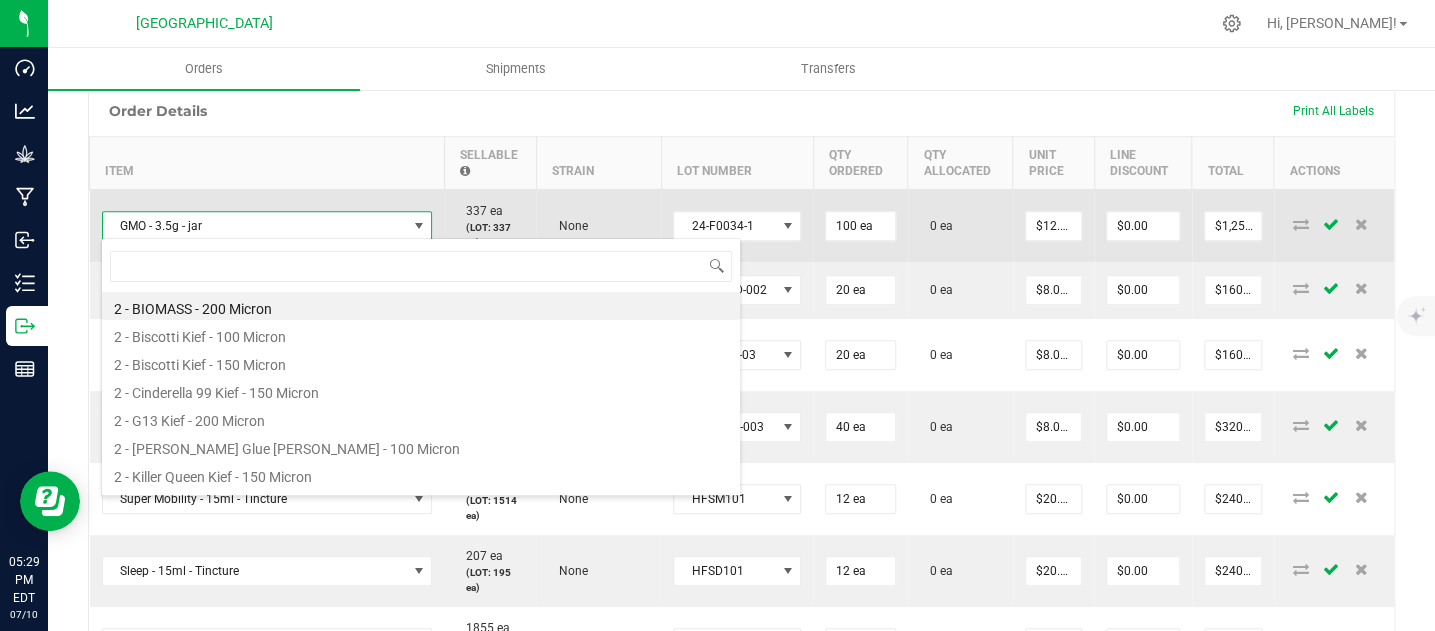 click on "None" at bounding box center (567, 226) 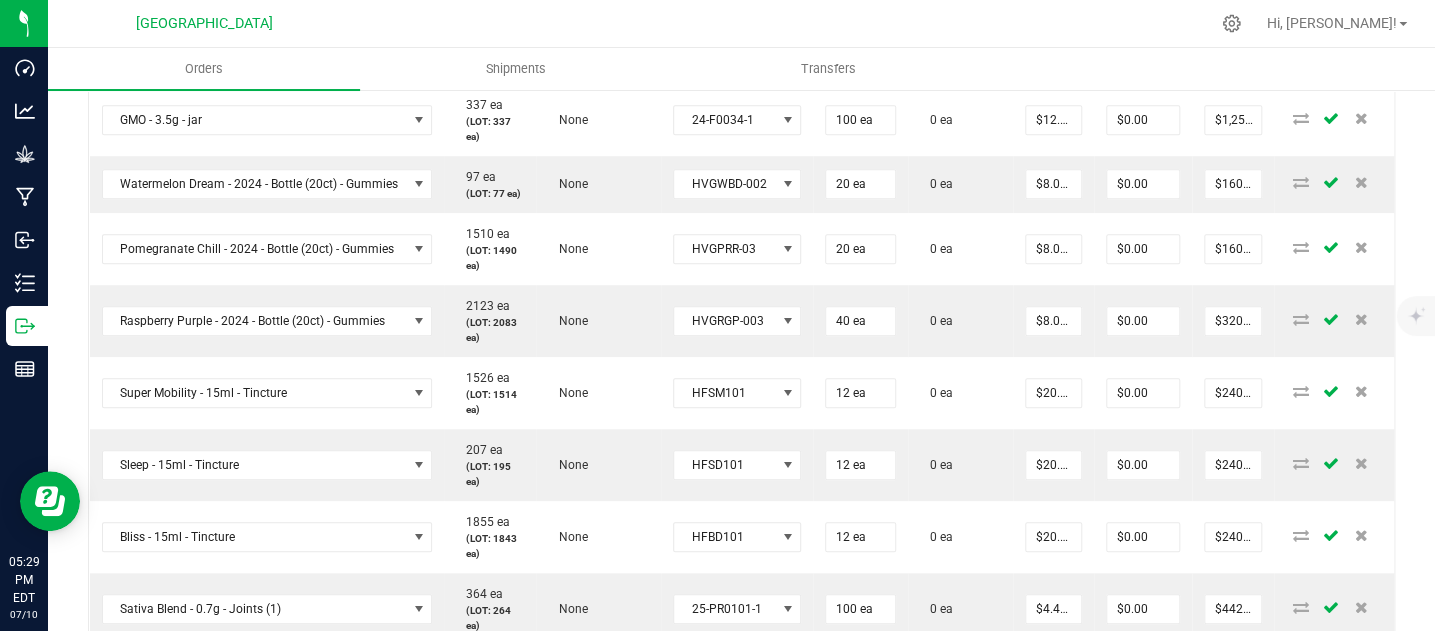scroll, scrollTop: 954, scrollLeft: 0, axis: vertical 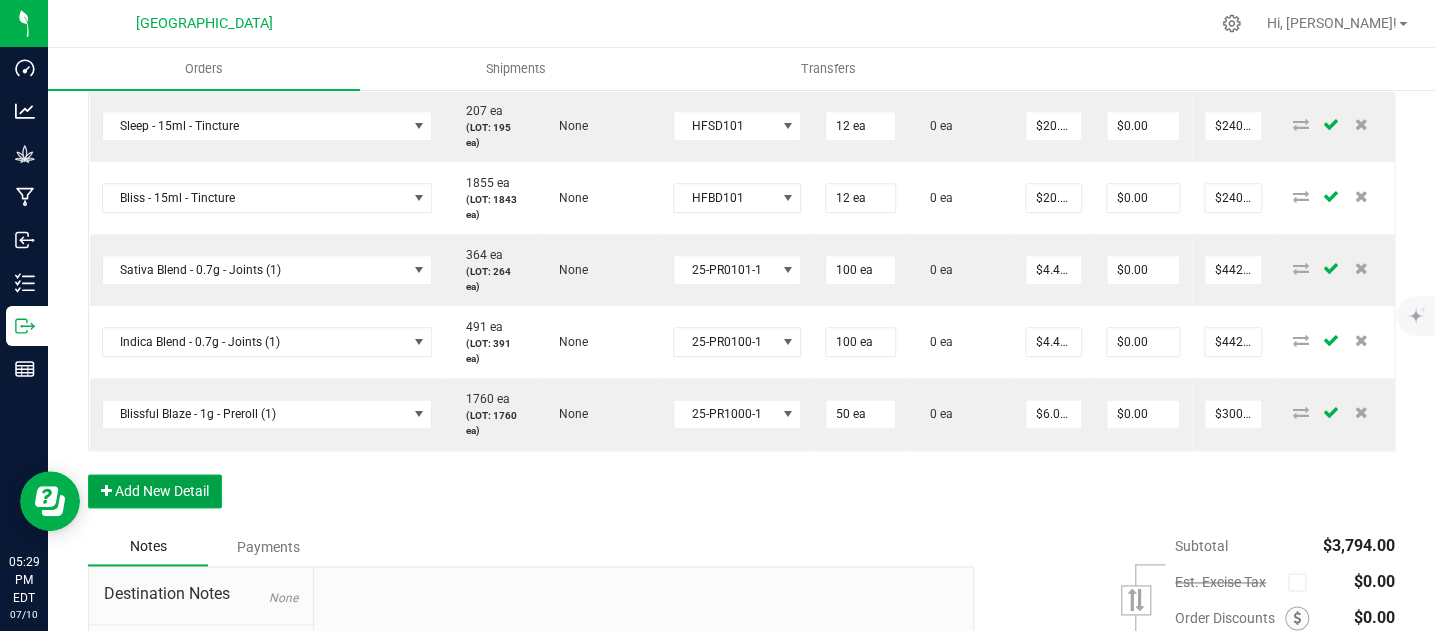 click on "Add New Detail" at bounding box center (155, 491) 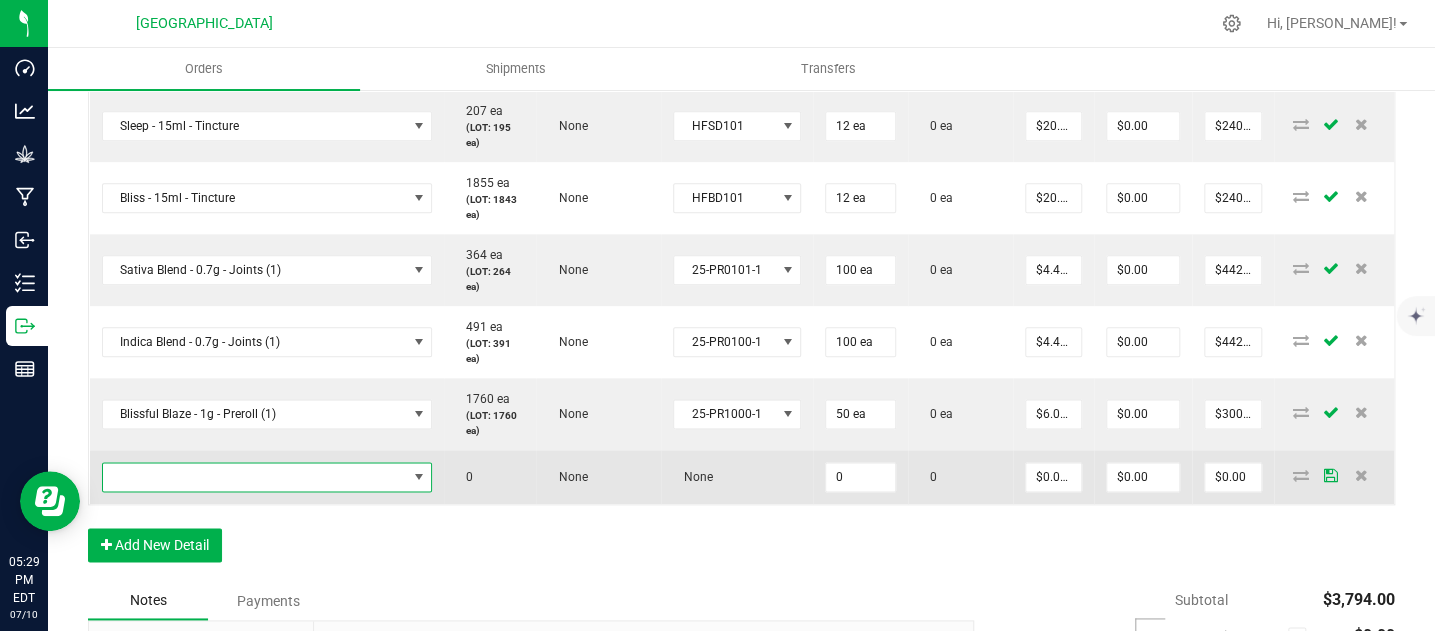 click at bounding box center (255, 477) 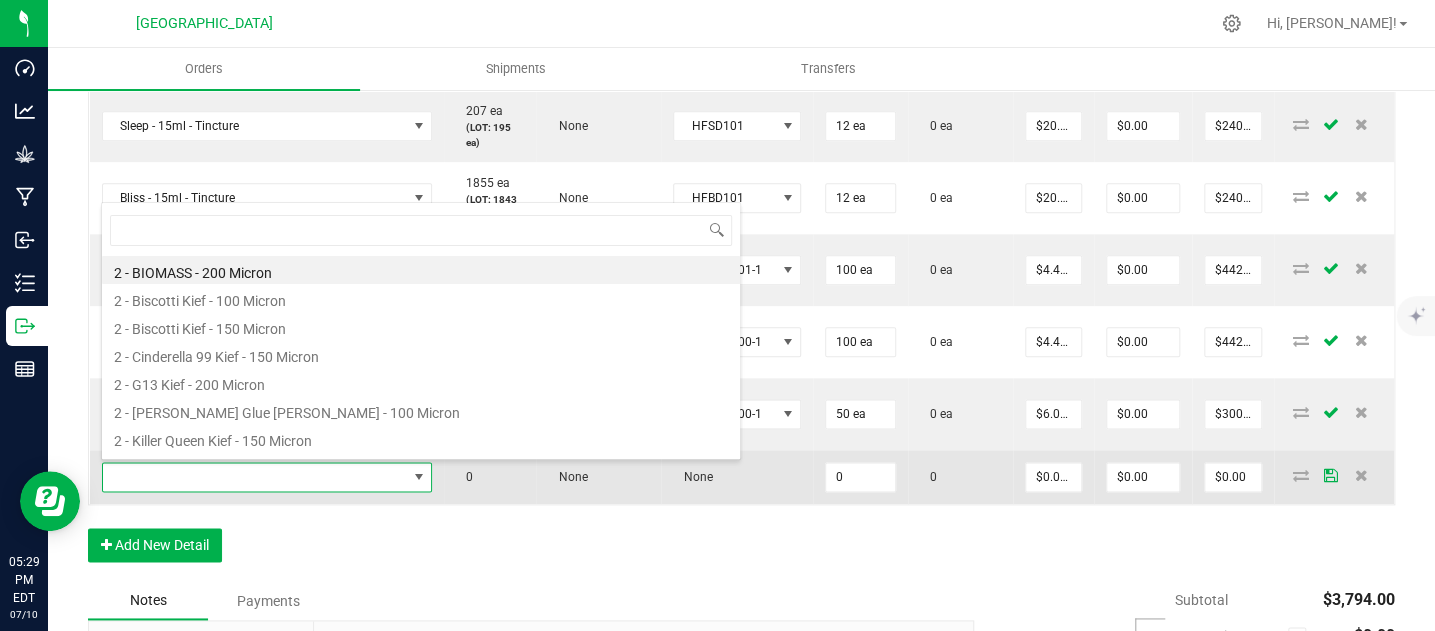 type on "GMO - 3.5g - jar" 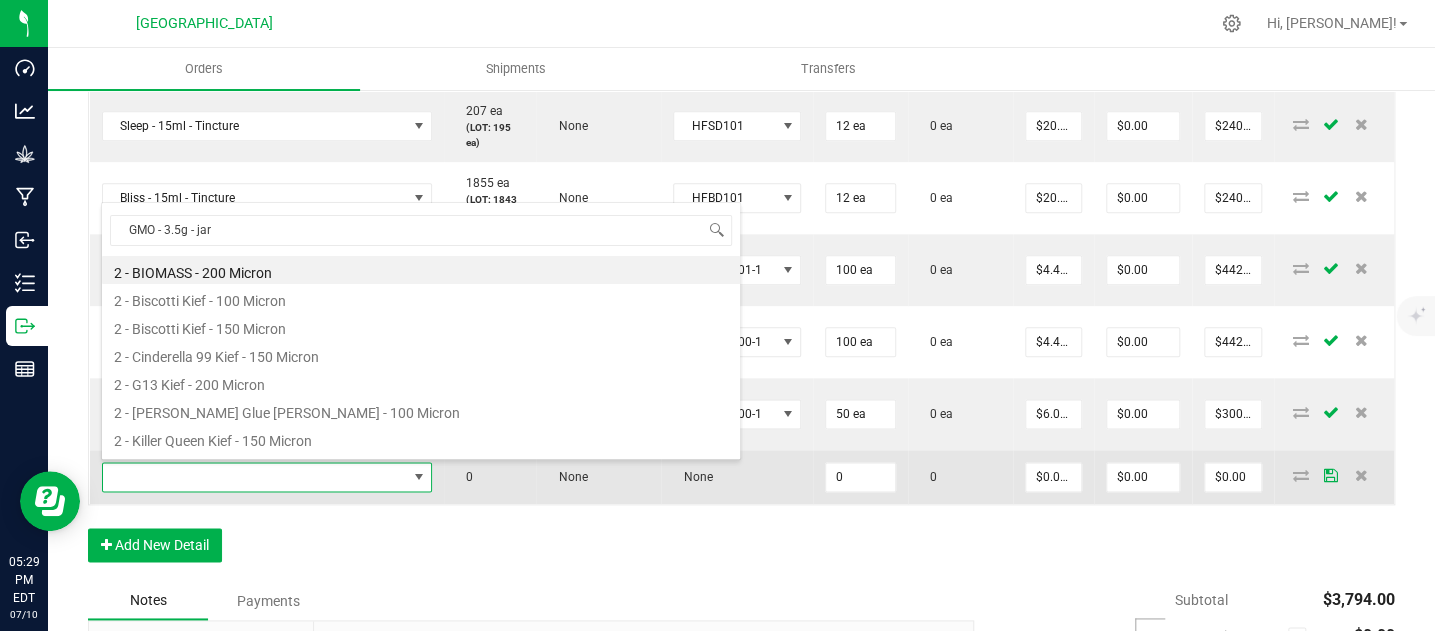scroll, scrollTop: 99970, scrollLeft: 99672, axis: both 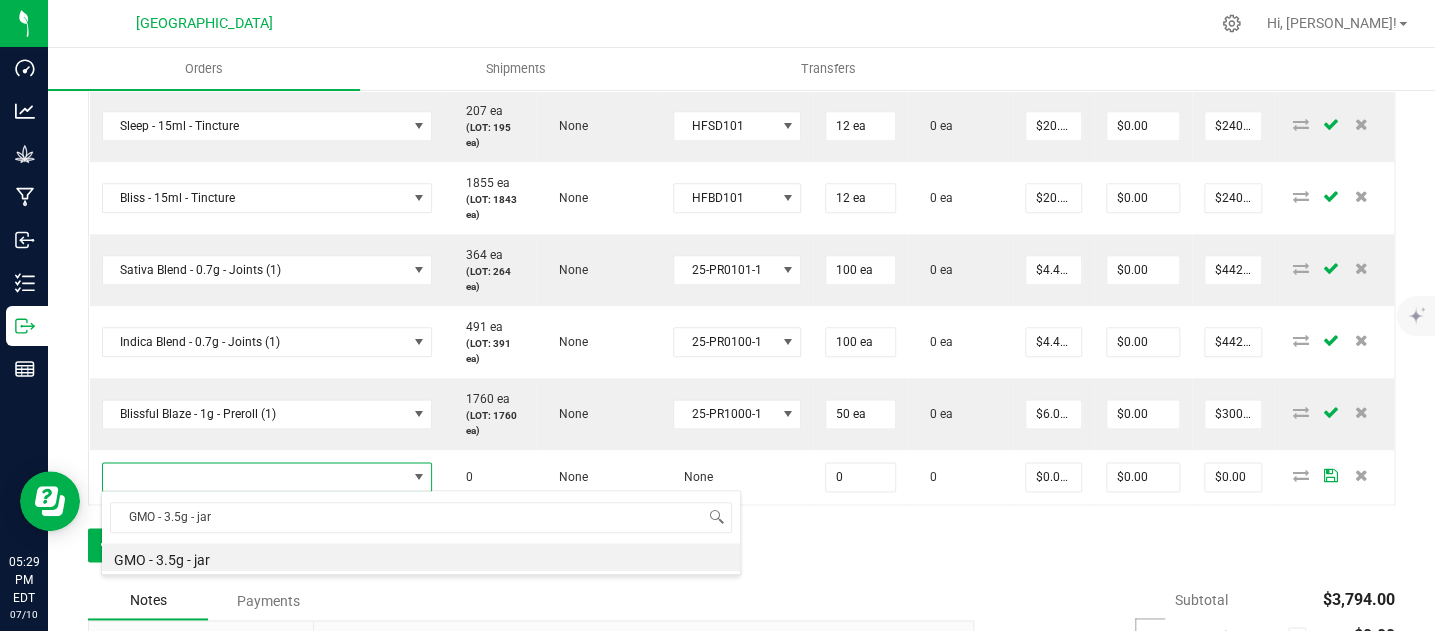 click on "GMO - 3.5g - jar" at bounding box center [421, 557] 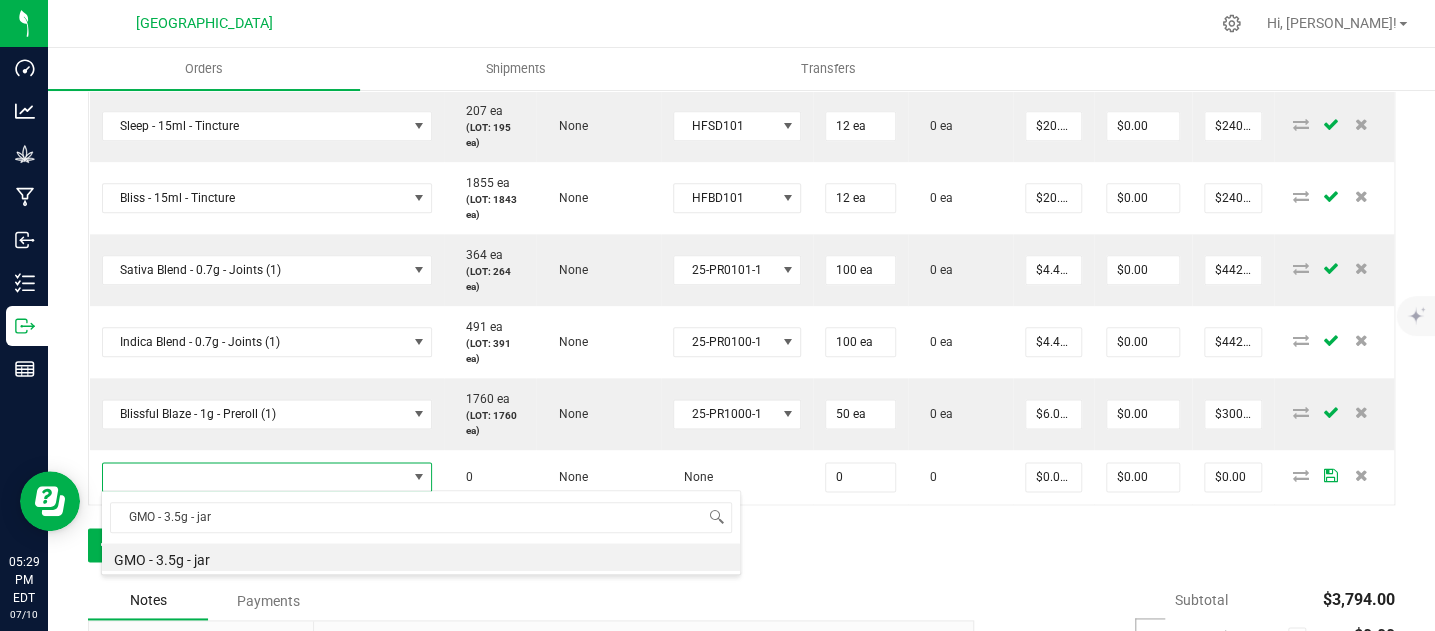 type on "0 ea" 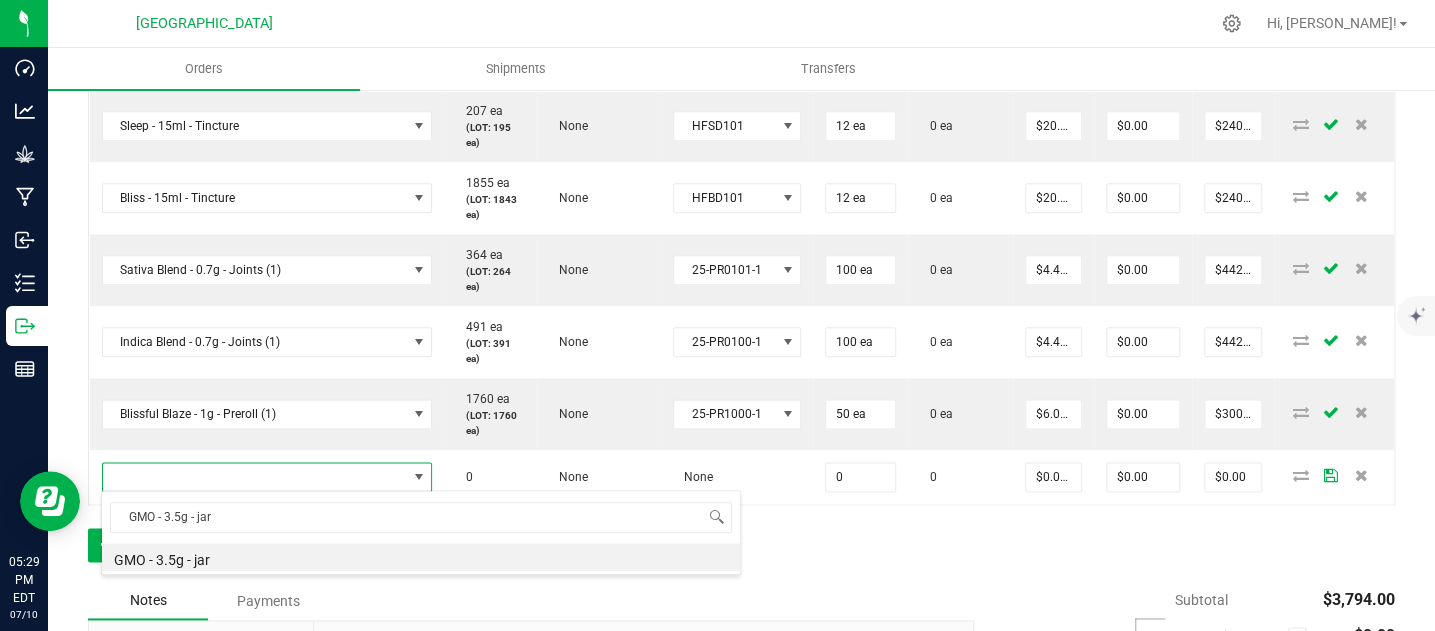 type on "$15.00000" 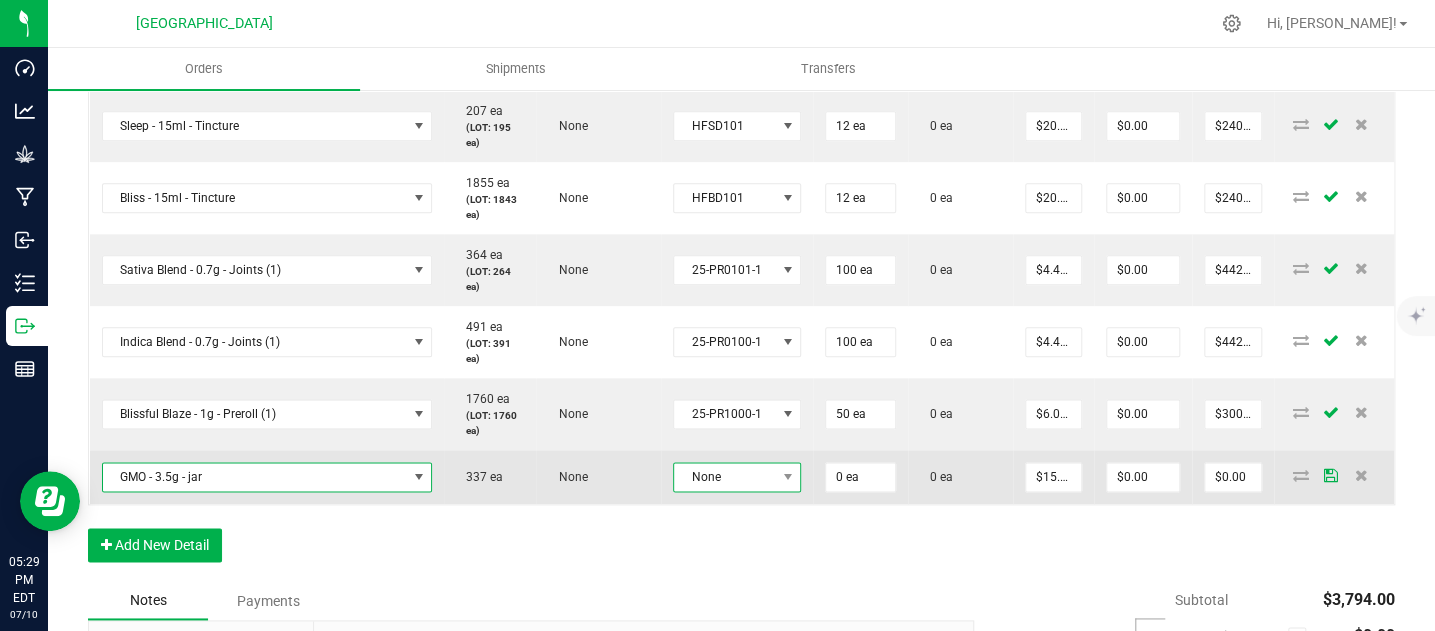 click on "None" at bounding box center [724, 477] 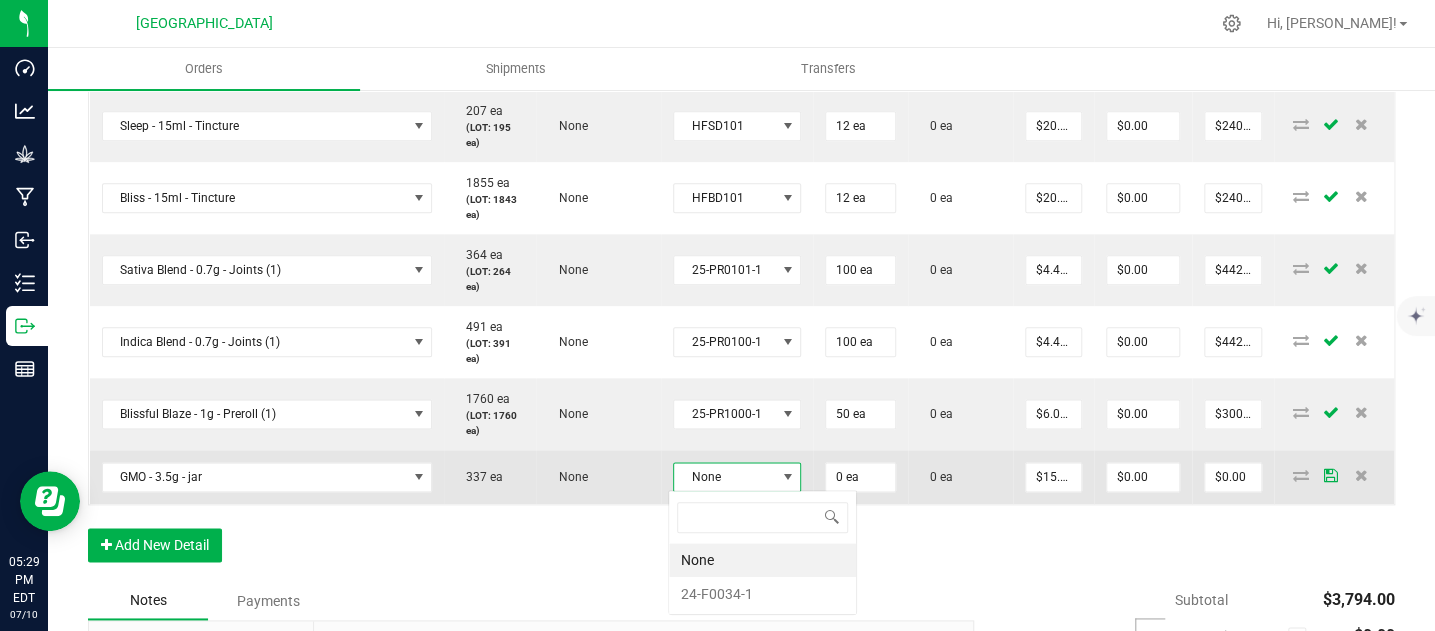 scroll, scrollTop: 99970, scrollLeft: 99873, axis: both 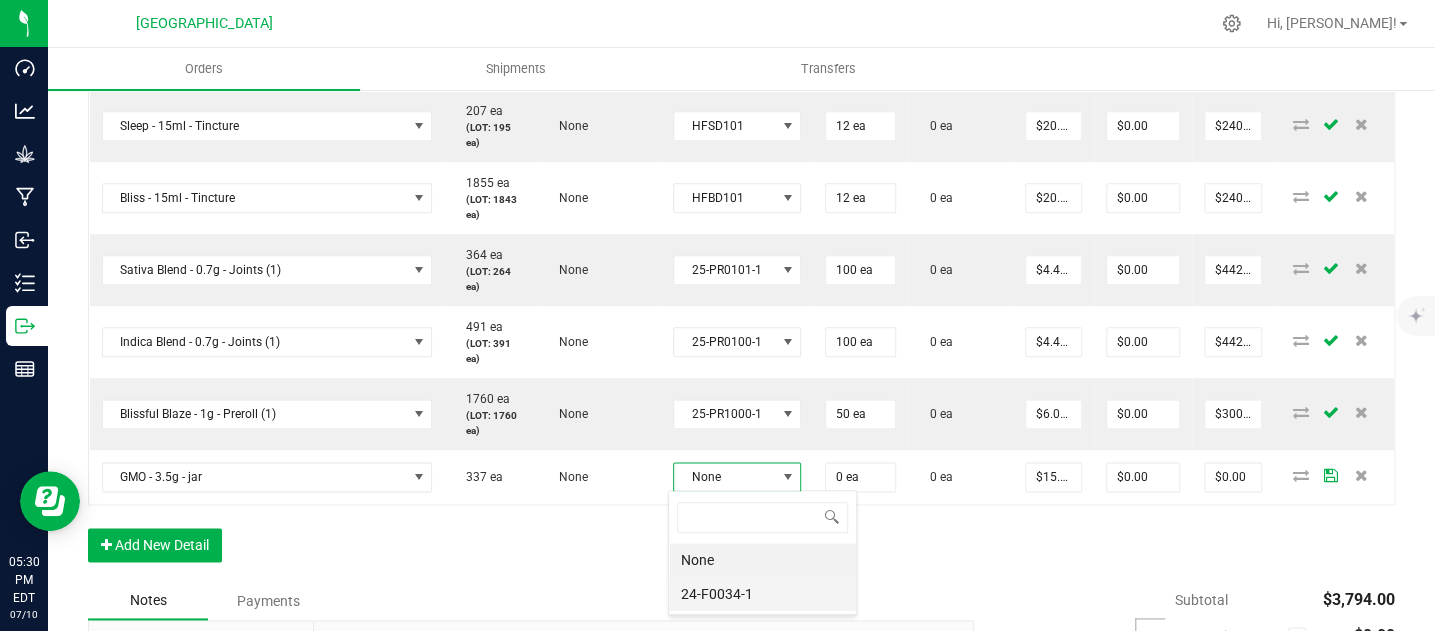 click on "24-F0034-1" at bounding box center (762, 594) 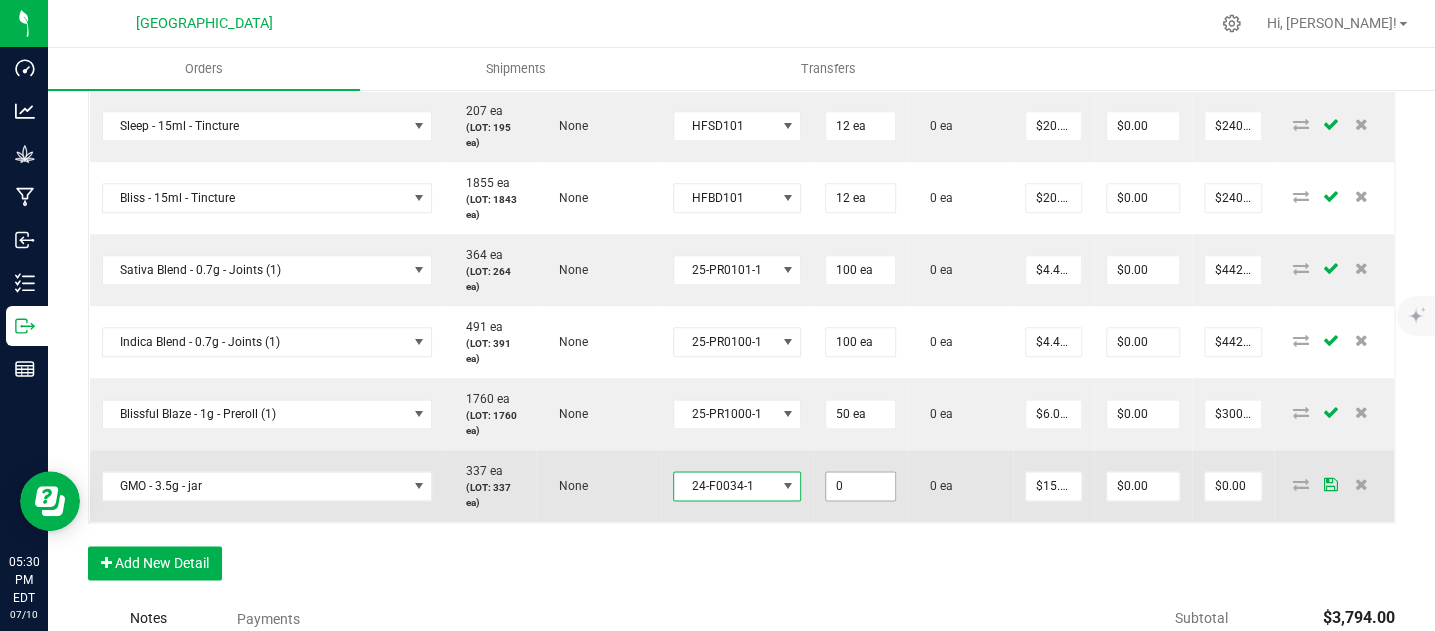 click on "0" at bounding box center (860, 486) 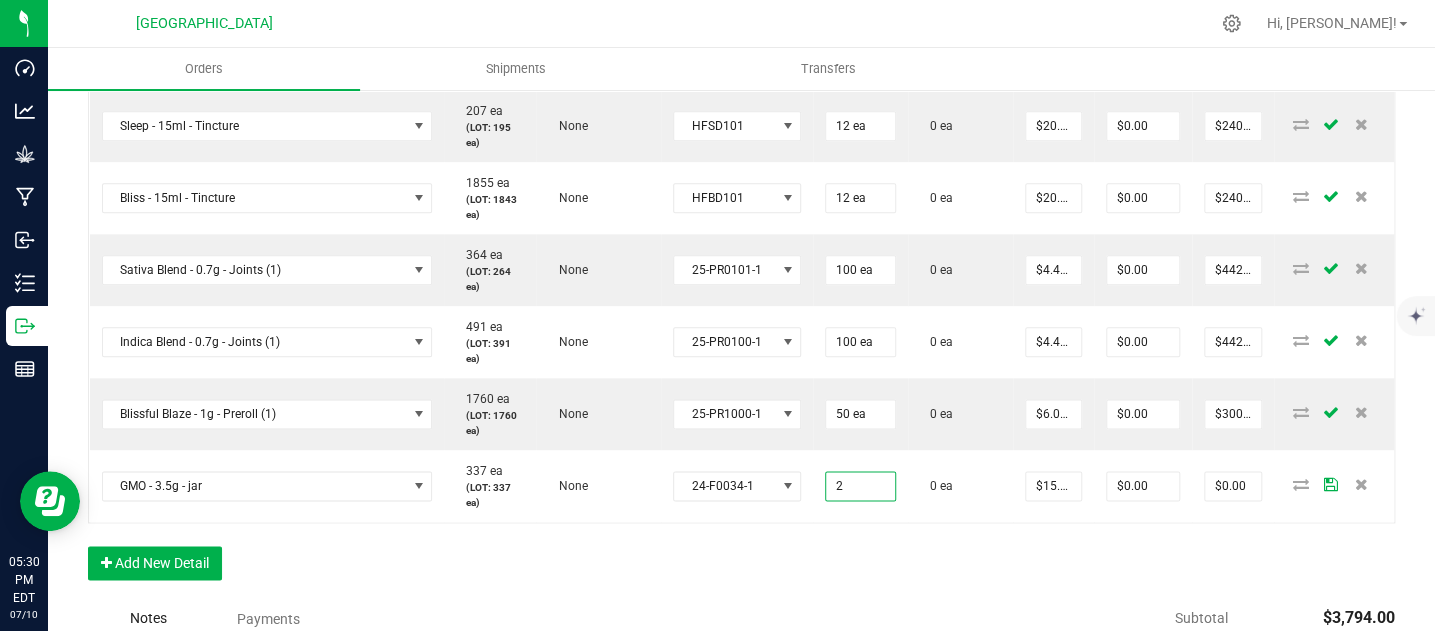 type on "2 ea" 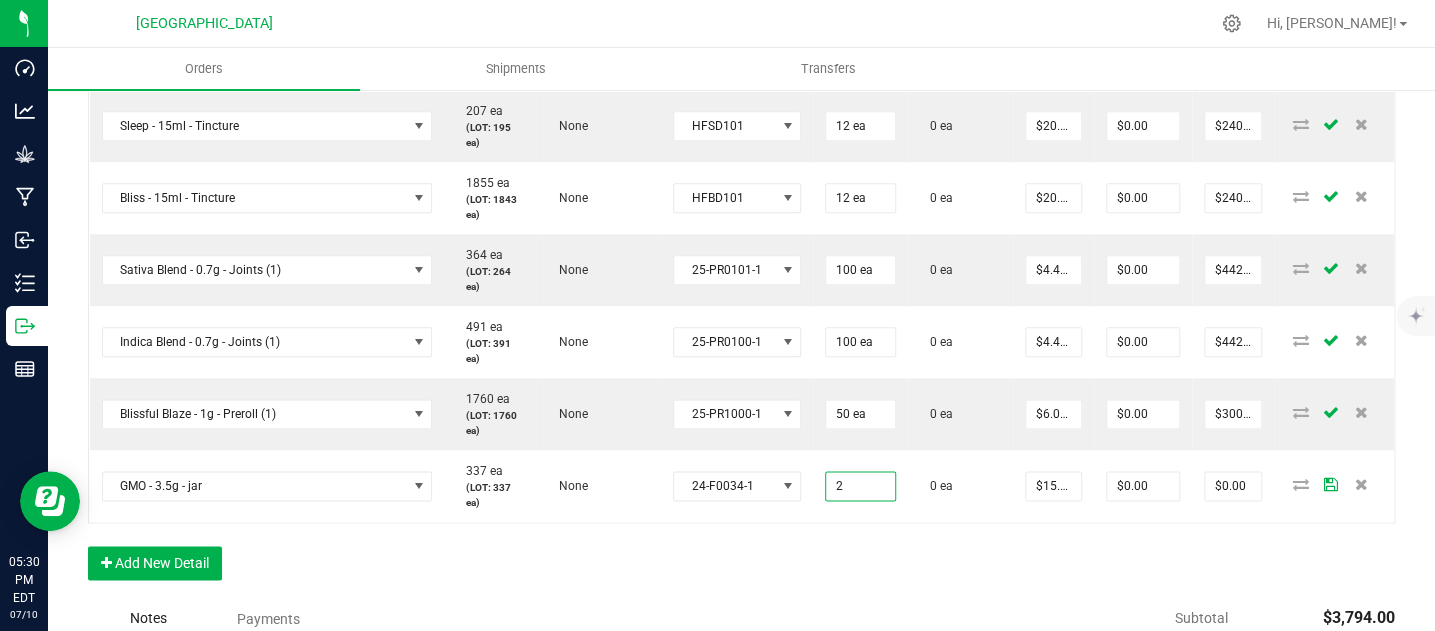 type on "$30.00" 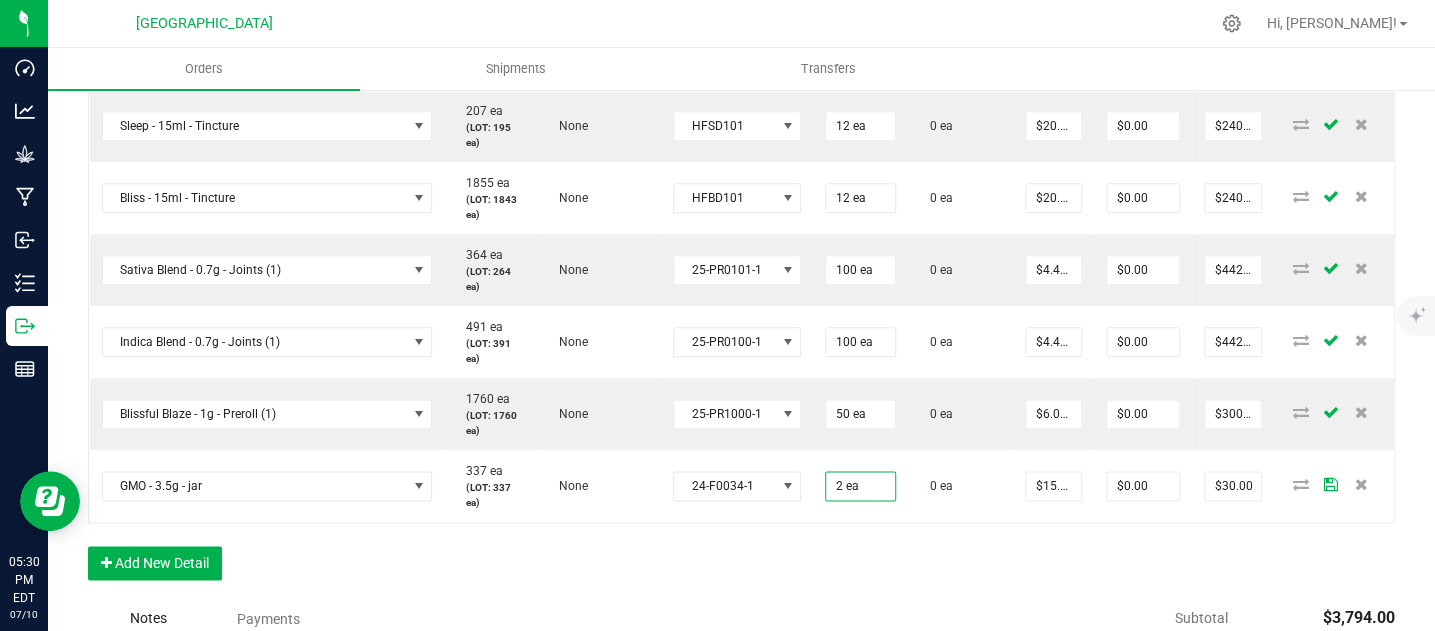 click on "Order Details Print All Labels Item  Sellable  Strain  Lot Number  Qty Ordered Qty Allocated Unit Price Line Discount Total Actions GMO - 3.5g - jar  337 ea   (LOT: 337 ea)   None  24-F0034-1 100 ea  0 ea  $12.50000 $0.00 $1,250.00 Watermelon Dream - 2024 - Bottle (20ct) - Gummies  97 ea   (LOT: 77 ea)   None  HVGWBD-002 20 ea  0 ea  $8.00000 $0.00 $160.00 Pomegranate Chill - 2024 - Bottle (20ct) - Gummies  1510 ea   (LOT: 1490 ea)   None  HVGPRR-03 20 ea  0 ea  $8.00000 $0.00 $160.00 Raspberry Purple - 2024 - Bottle (20ct) - Gummies  2123 ea   (LOT: 2083 ea)   None  HVGRGP-003 40 ea  0 ea  $8.00000 $0.00 $320.00 Super Mobility - 15ml - Tincture  1526 ea   (LOT: 1514 ea)   None  HFSM101 12 ea  0 ea  $20.00000 $0.00 $240.00 Sleep - 15ml - Tincture  207 ea   (LOT: 195 ea)   None  HFSD101 12 ea  0 ea  $20.00000 $0.00 $240.00 Bliss - 15ml - Tincture  1855 ea   (LOT: 1843 ea)   None  HFBD101 12 ea  0 ea  $20.00000 $0.00 $240.00 Sativa Blend - 0.7g - Joints (1)  364 ea   None  2 ea" at bounding box center [741, 120] 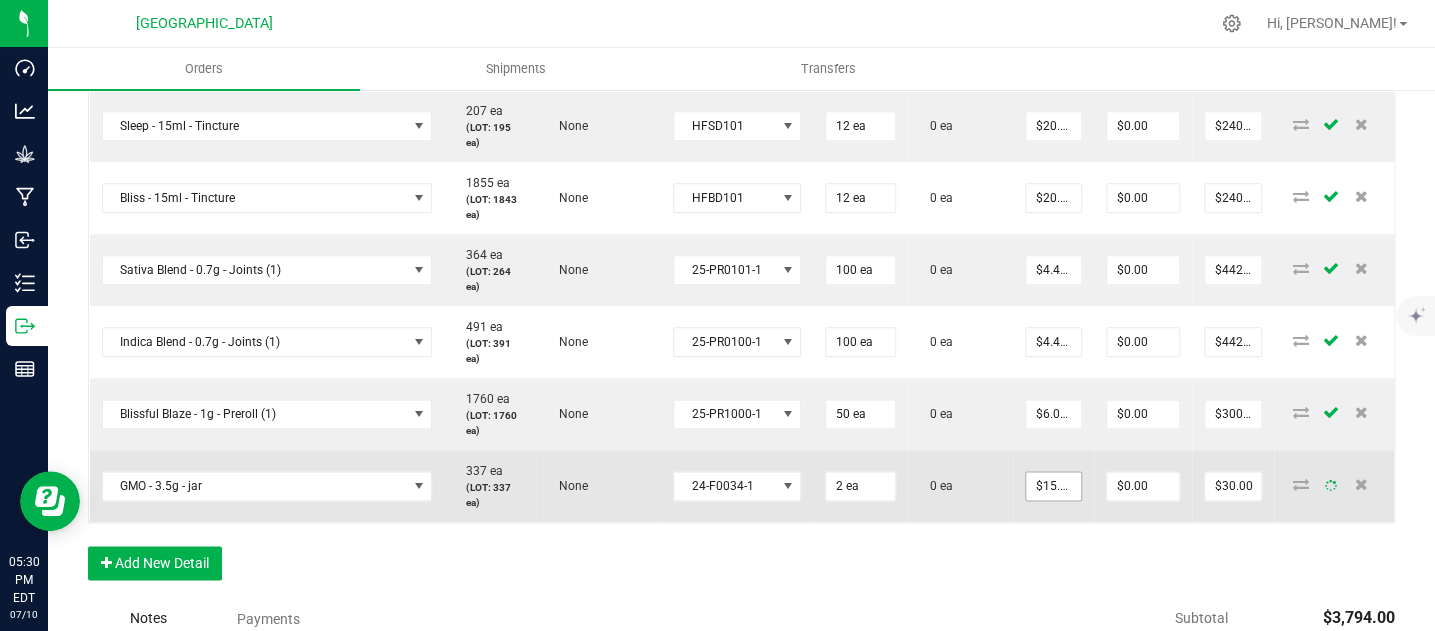 type on "15" 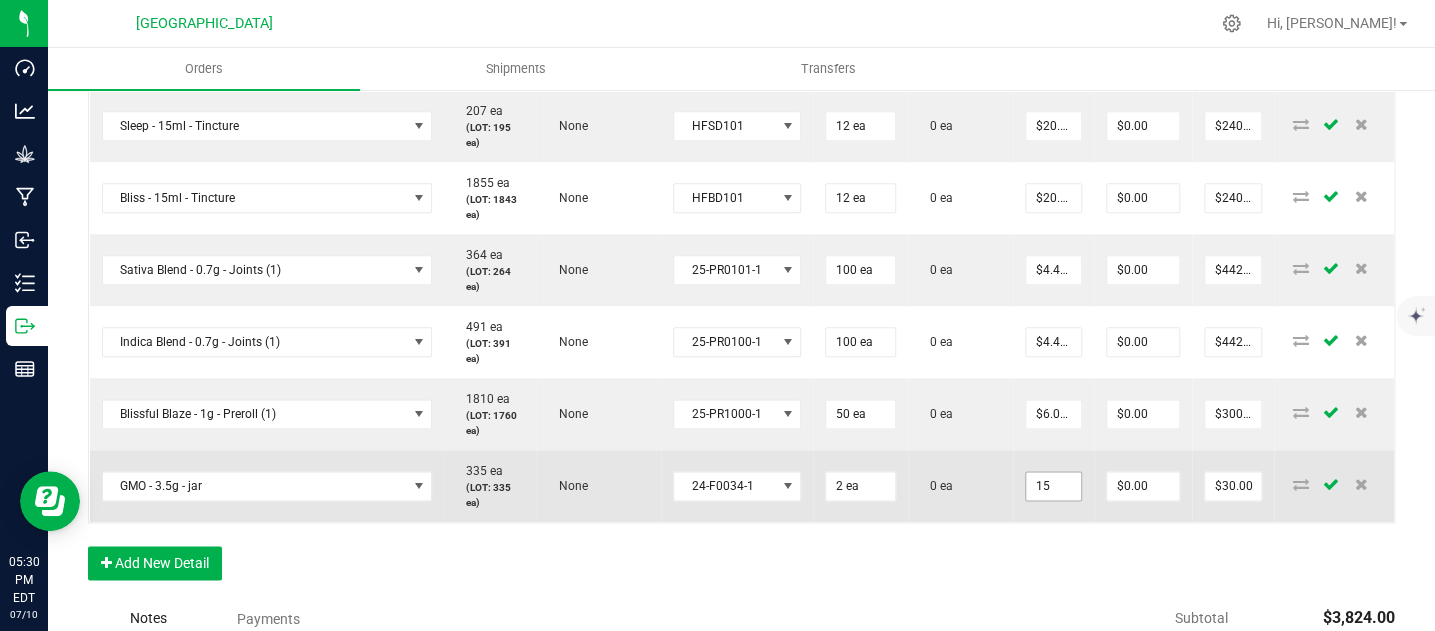 click on "15" at bounding box center (1053, 486) 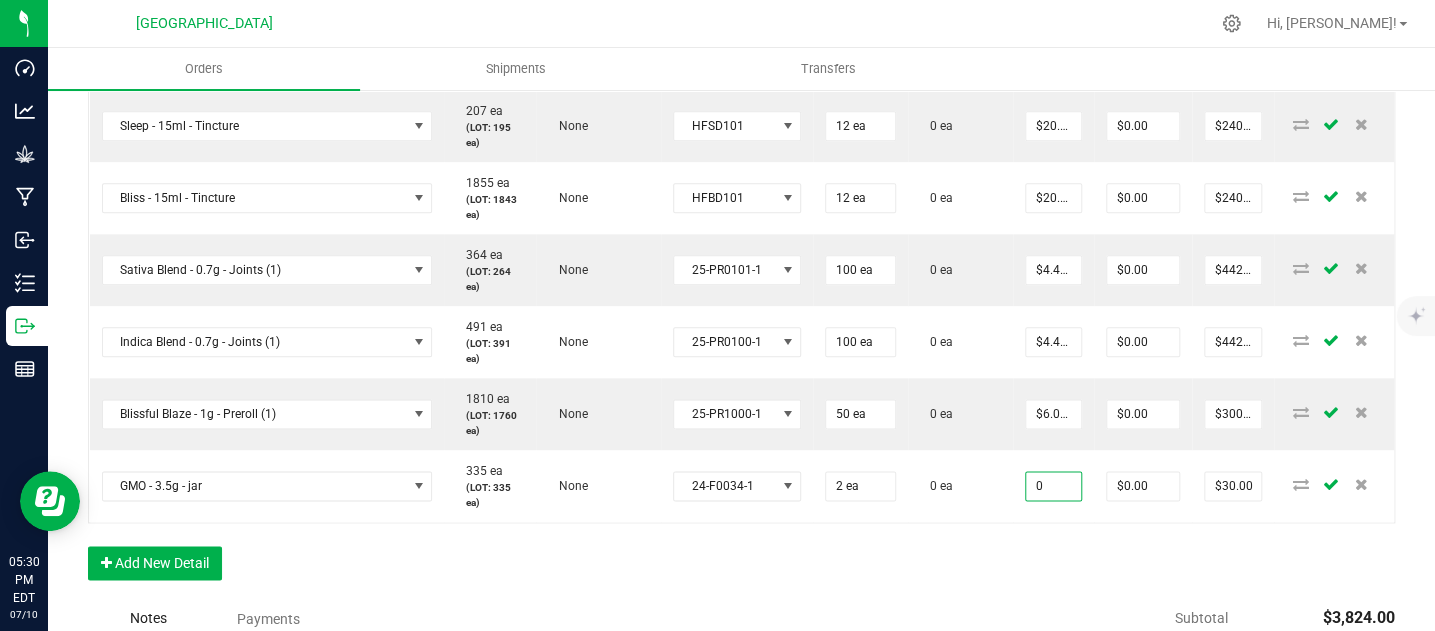 type on "$0.00000" 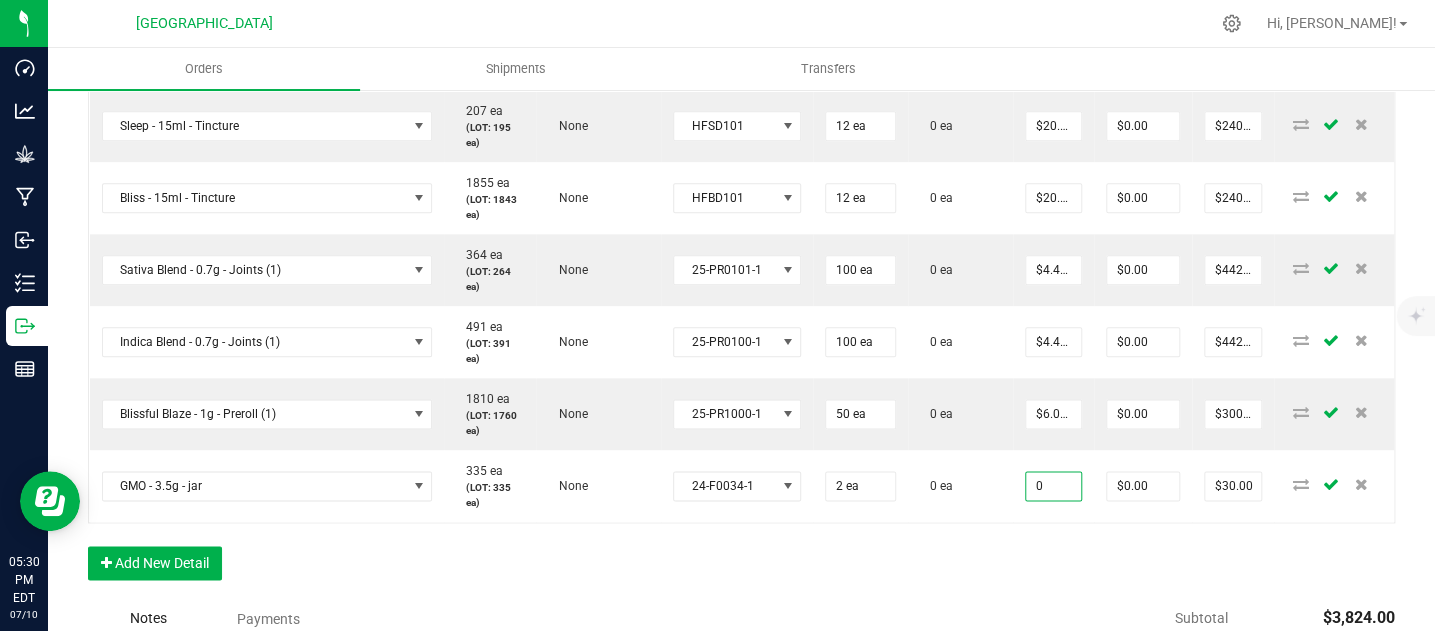 type on "$0.00" 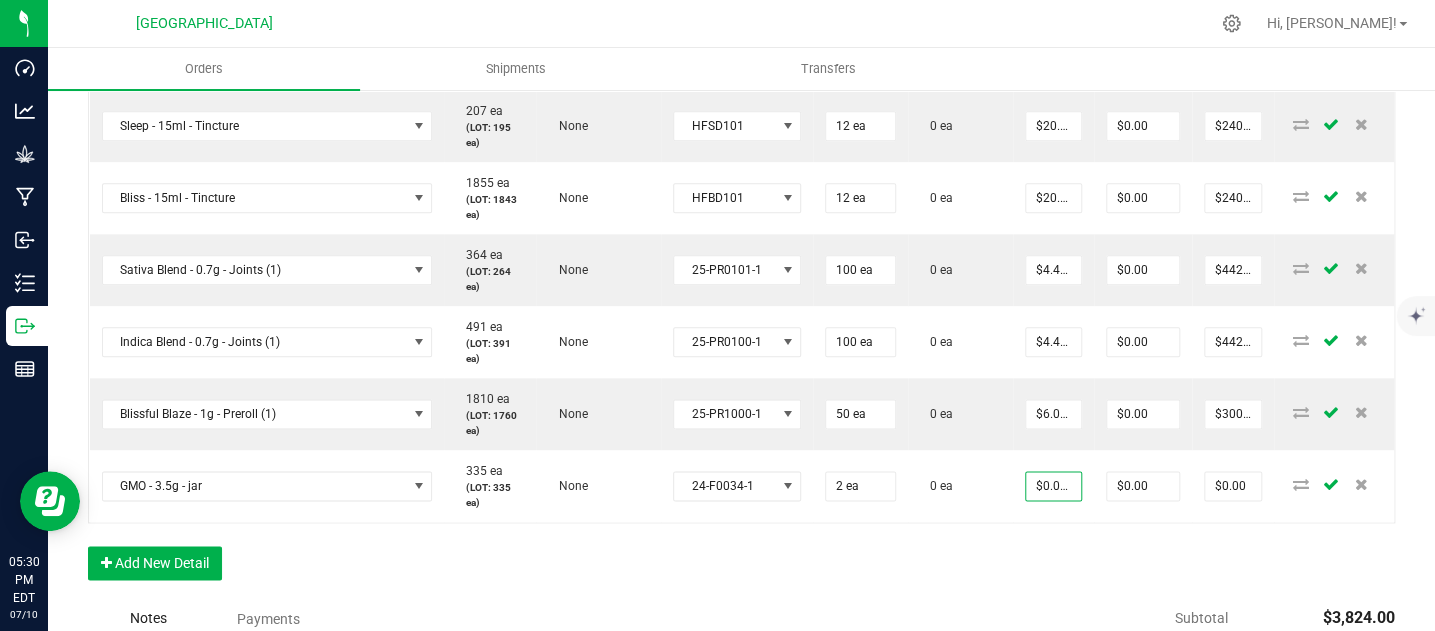 click on "Order Details Print All Labels Item  Sellable  Strain  Lot Number  Qty Ordered Qty Allocated Unit Price Line Discount Total Actions GMO - 3.5g - jar  335 ea   (LOT: 335 ea)   None  24-F0034-1 100 ea  0 ea  $12.50000 $0.00 $1,250.00 Watermelon Dream - 2024 - Bottle (20ct) - Gummies  97 ea   (LOT: 77 ea)   None  HVGWBD-002 20 ea  0 ea  $8.00000 $0.00 $160.00 Pomegranate Chill - 2024 - Bottle (20ct) - Gummies  1510 ea   (LOT: 1490 ea)   None  HVGPRR-03 20 ea  0 ea  $8.00000 $0.00 $160.00 Raspberry Purple - 2024 - Bottle (20ct) - Gummies  2123 ea   (LOT: 2083 ea)   None  HVGRGP-003 40 ea  0 ea  $8.00000 $0.00 $320.00 Super Mobility - 15ml - Tincture  1526 ea   (LOT: 1514 ea)   None  HFSM101 12 ea  0 ea  $20.00000 $0.00 $240.00 Sleep - 15ml - Tincture  207 ea   (LOT: 195 ea)   None  HFSD101 12 ea  0 ea  $20.00000 $0.00 $240.00 Bliss - 15ml - Tincture  1855 ea   (LOT: 1843 ea)   None  HFBD101 12 ea  0 ea  $20.00000 $0.00 $240.00 Sativa Blend - 0.7g - Joints (1)  364 ea   None  2 ea" at bounding box center [741, 120] 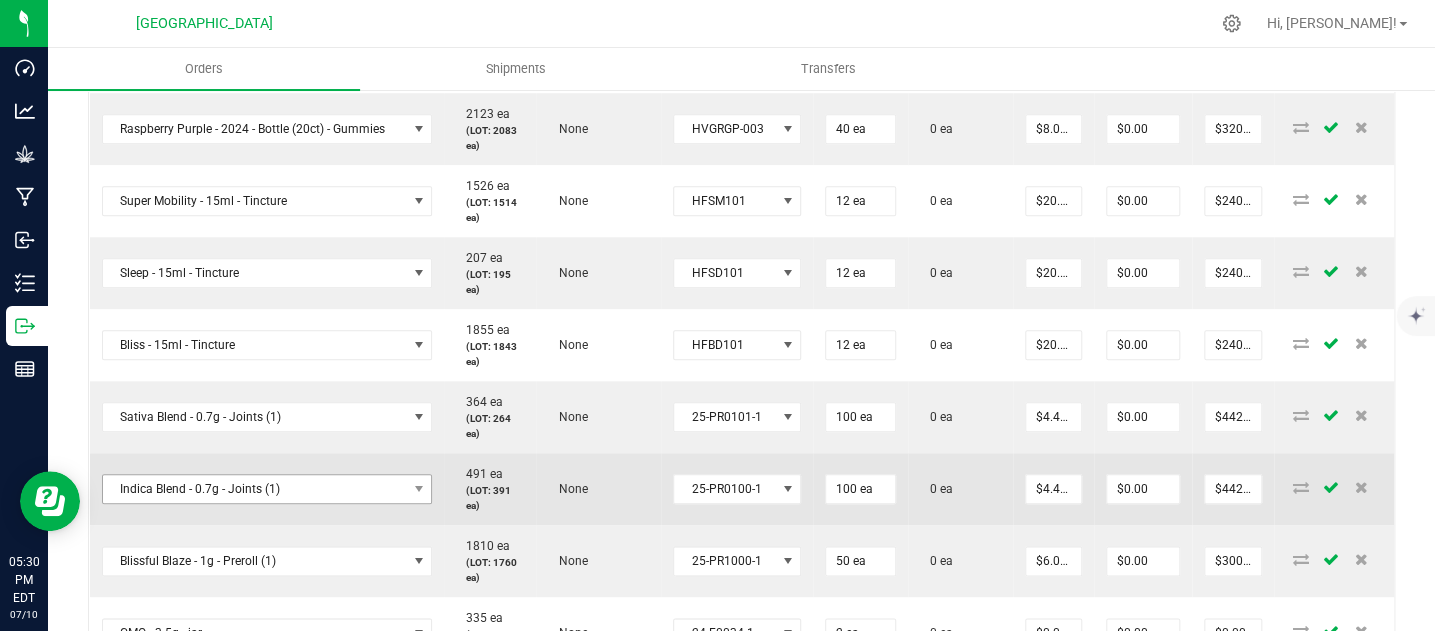 scroll, scrollTop: 843, scrollLeft: 0, axis: vertical 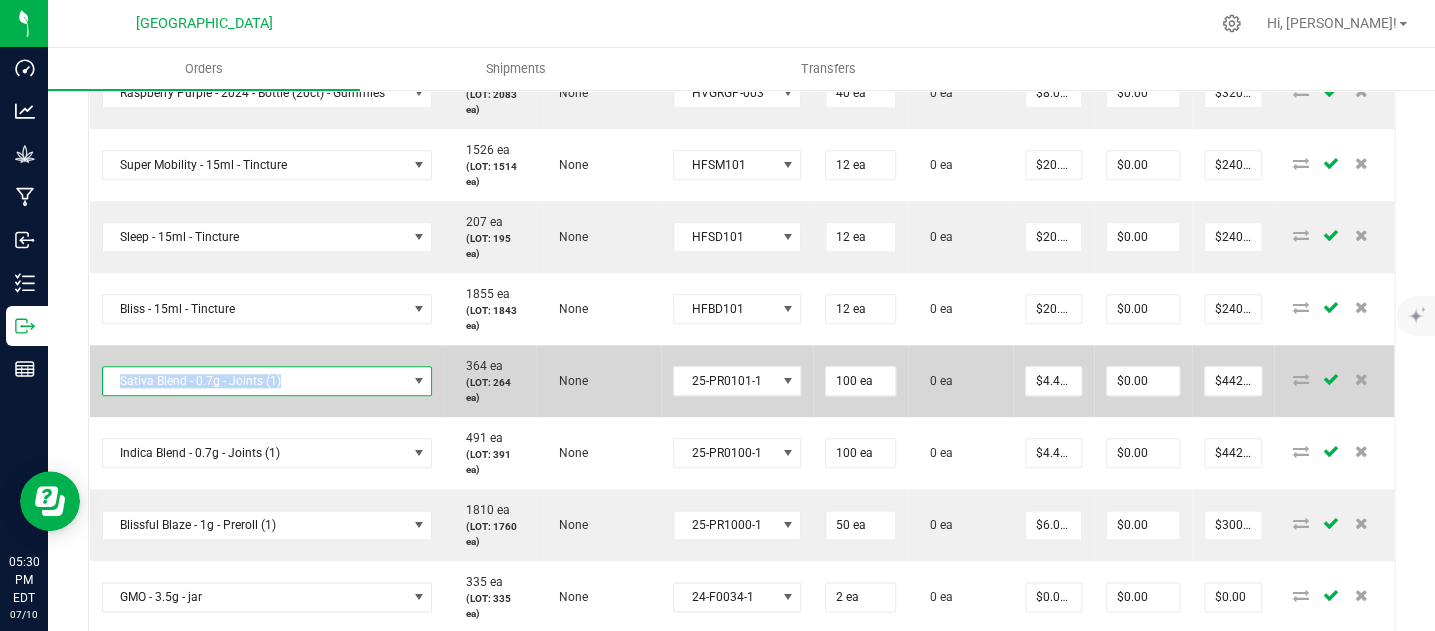 copy on "Sativa Blend - 0.7g - Joints (1)" 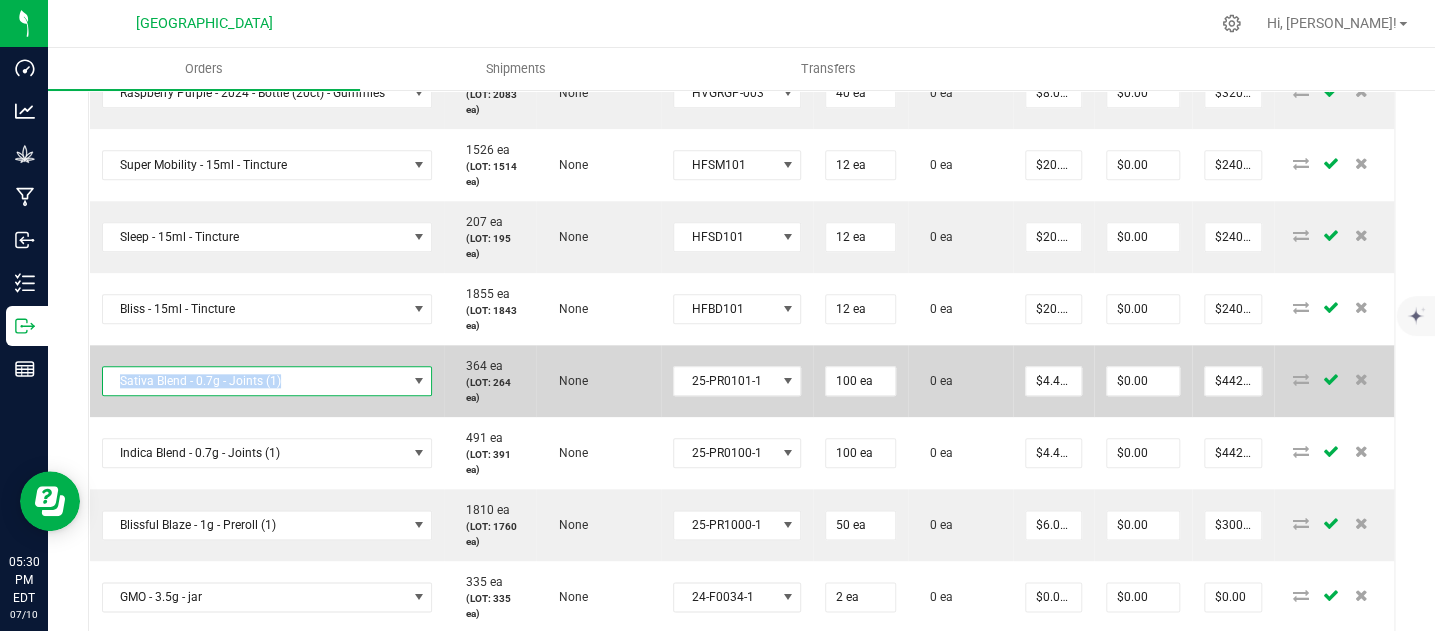 drag, startPoint x: 307, startPoint y: 379, endPoint x: 120, endPoint y: 394, distance: 187.60065 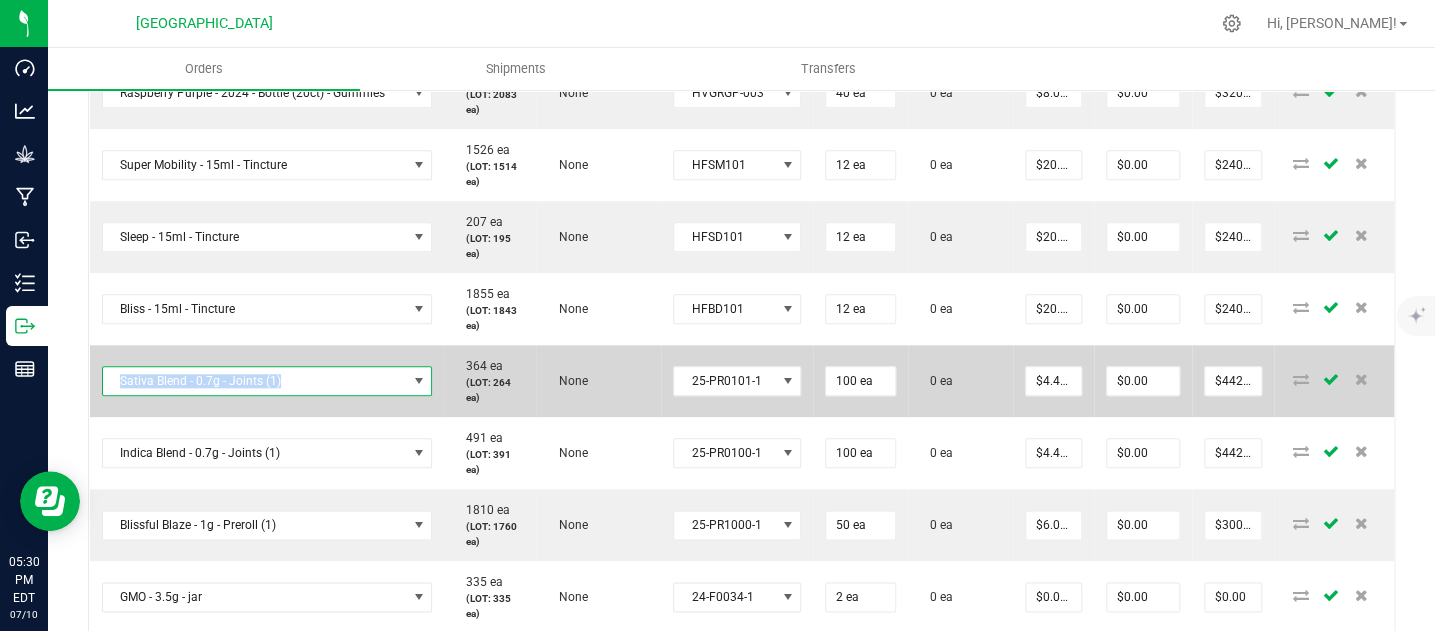 click on "Sativa Blend - 0.7g - Joints (1)" at bounding box center (267, 381) 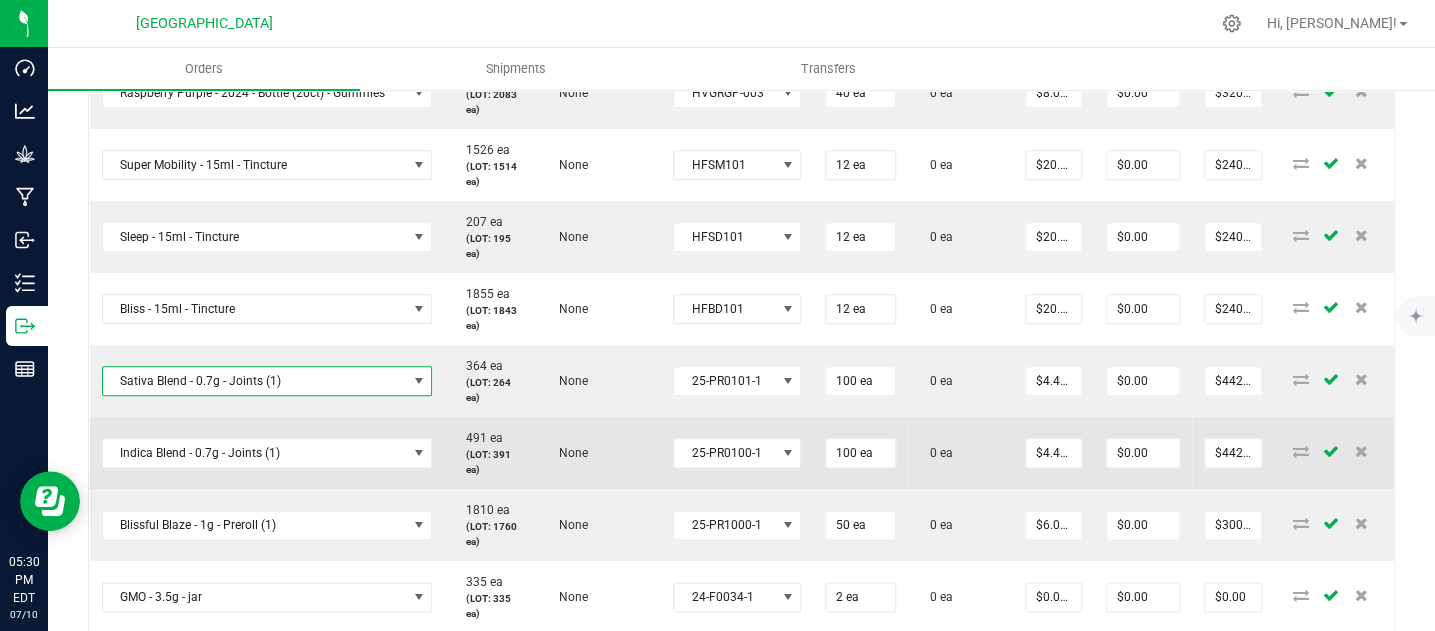 click on "None" at bounding box center (598, 453) 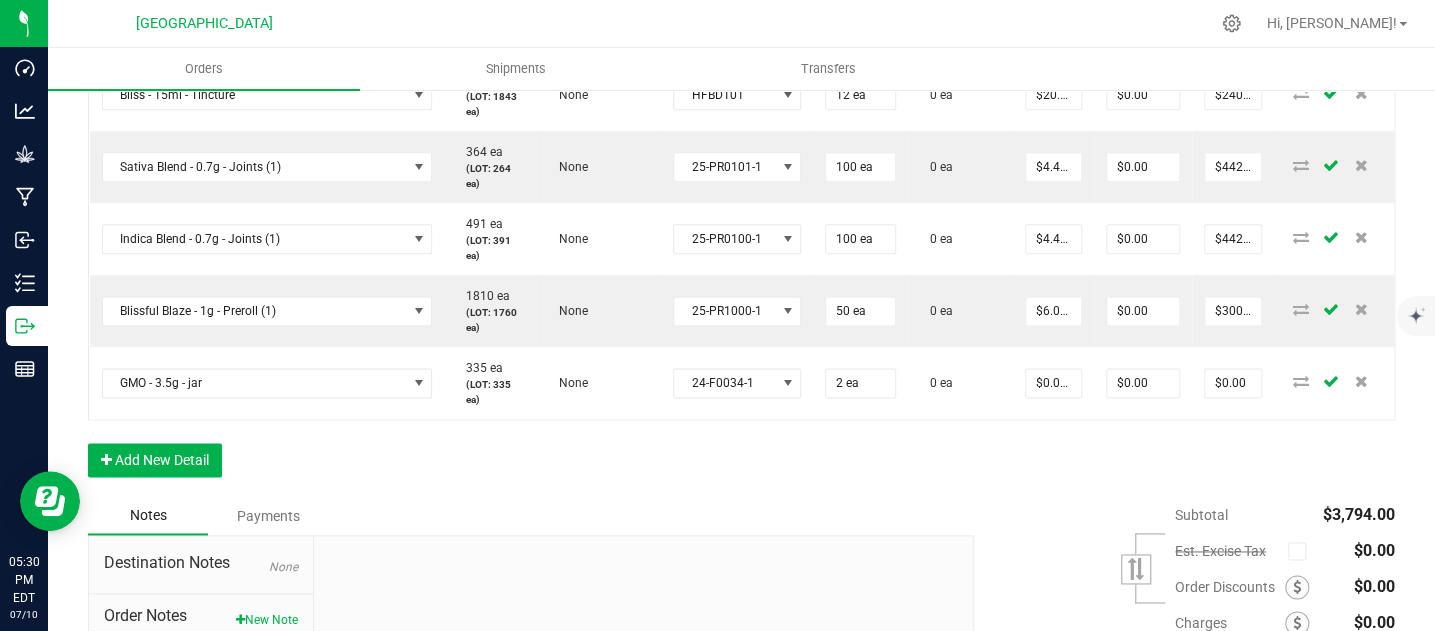 scroll, scrollTop: 1065, scrollLeft: 0, axis: vertical 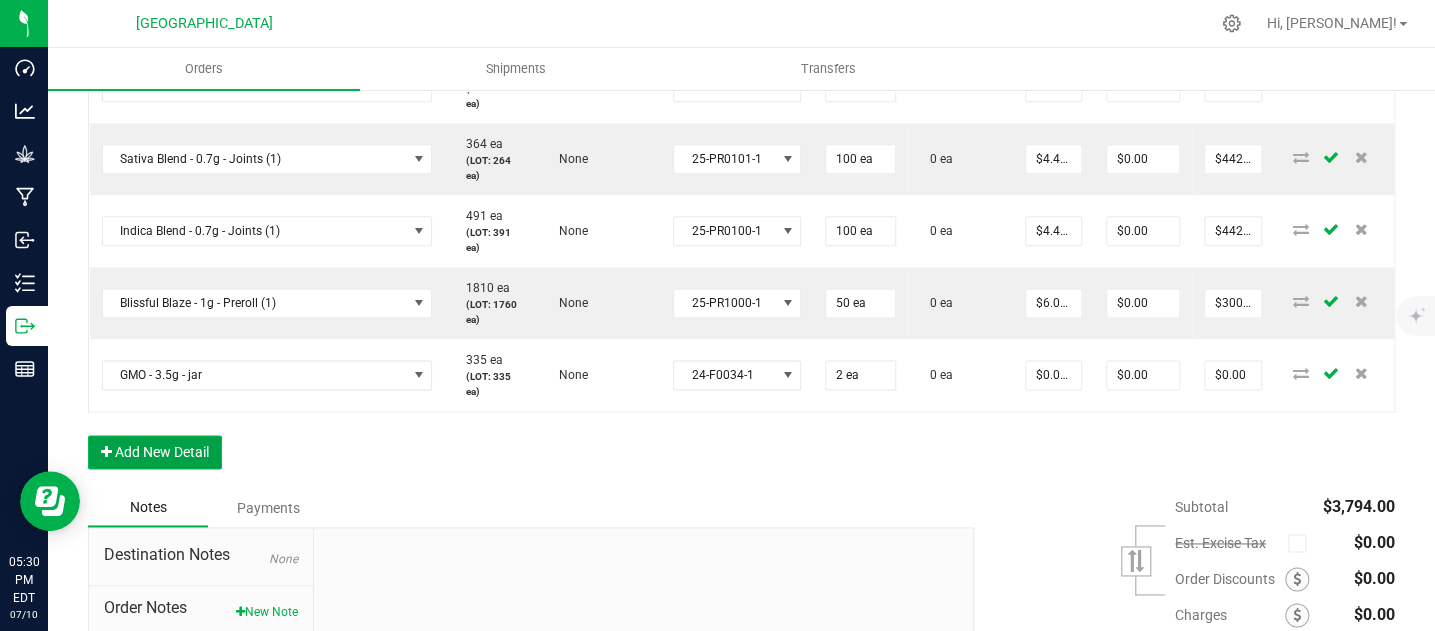 click on "Add New Detail" at bounding box center [155, 452] 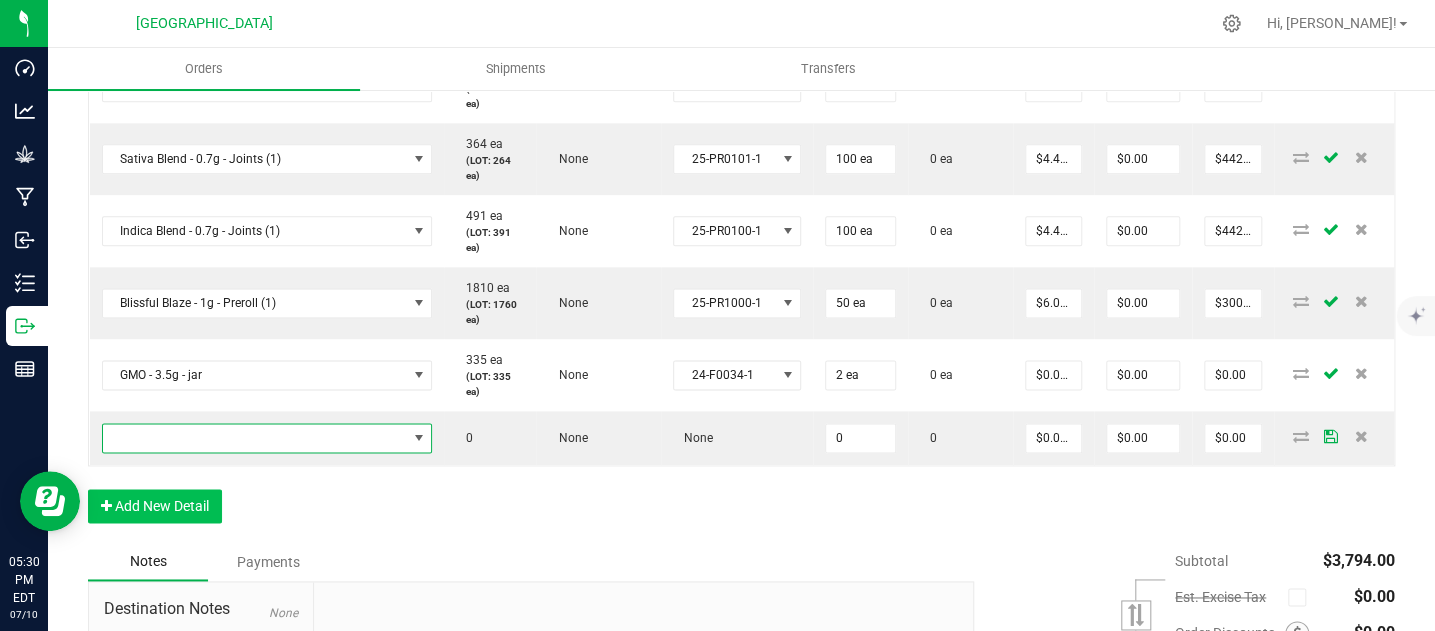click at bounding box center (255, 438) 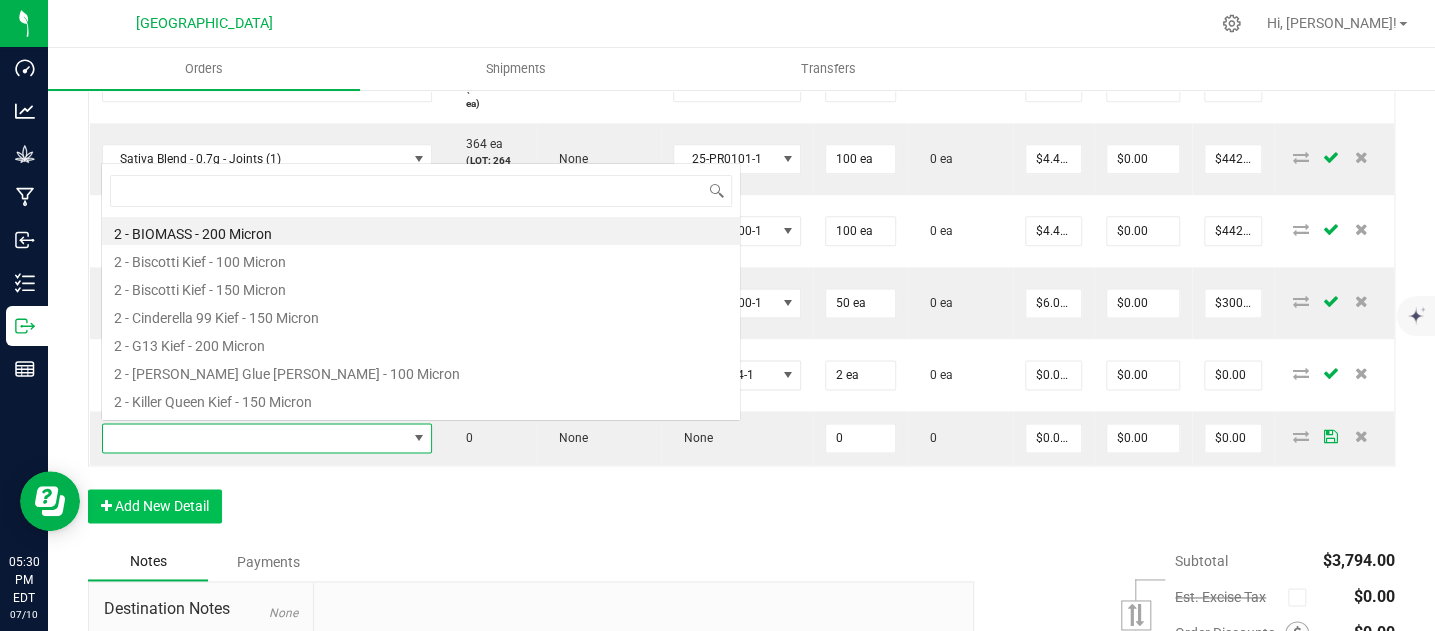 scroll, scrollTop: 0, scrollLeft: 0, axis: both 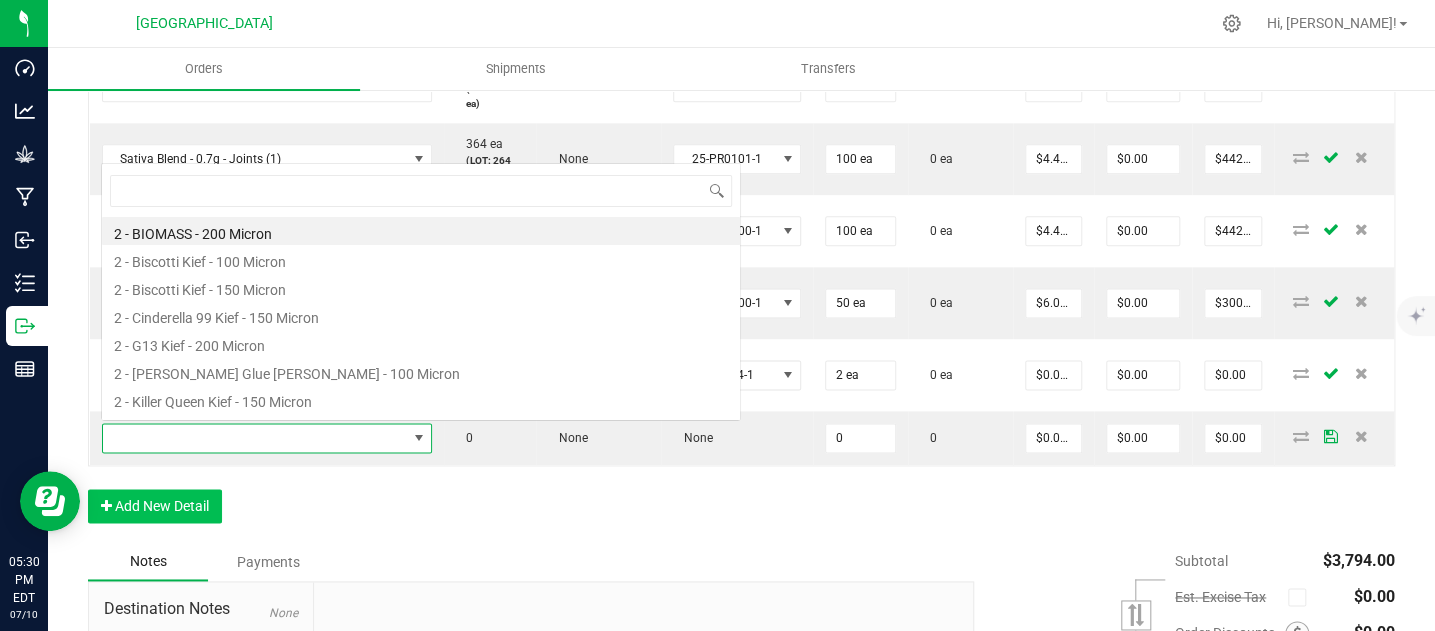 type on "Sativa Blend - 0.7g - Joints (1)" 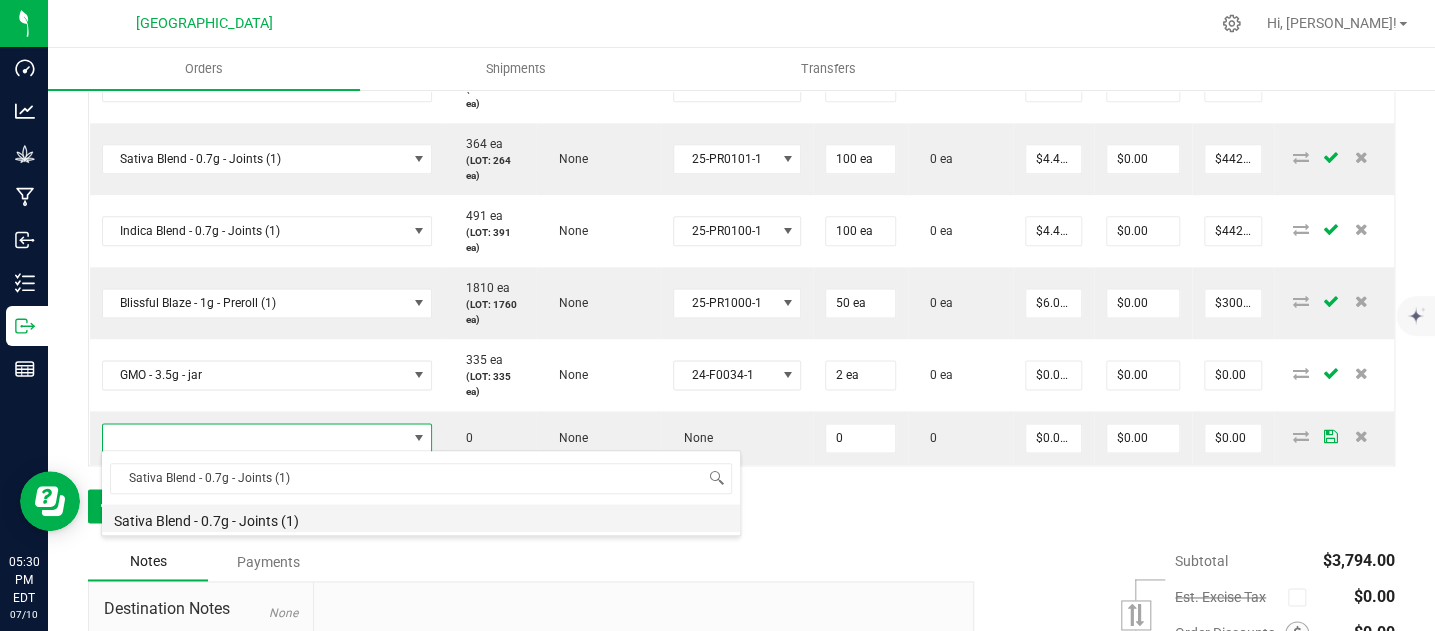 click on "Sativa Blend - 0.7g - Joints (1)" at bounding box center (421, 518) 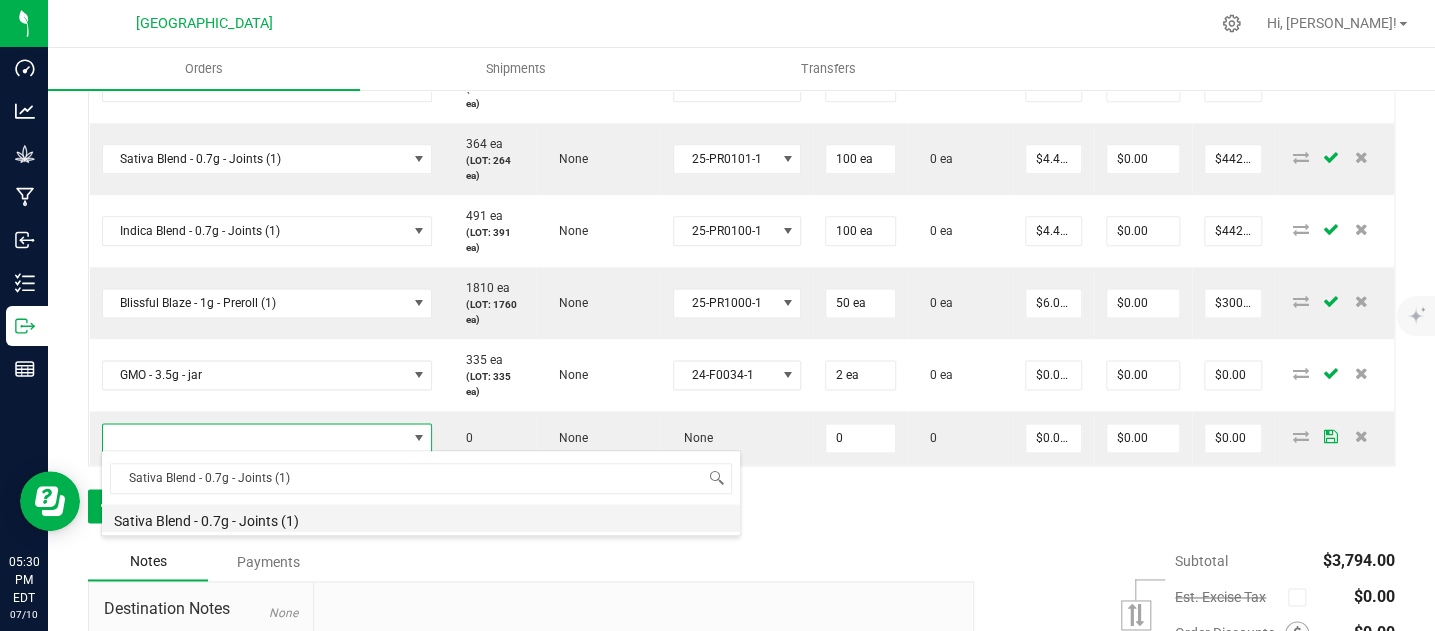 type on "0 ea" 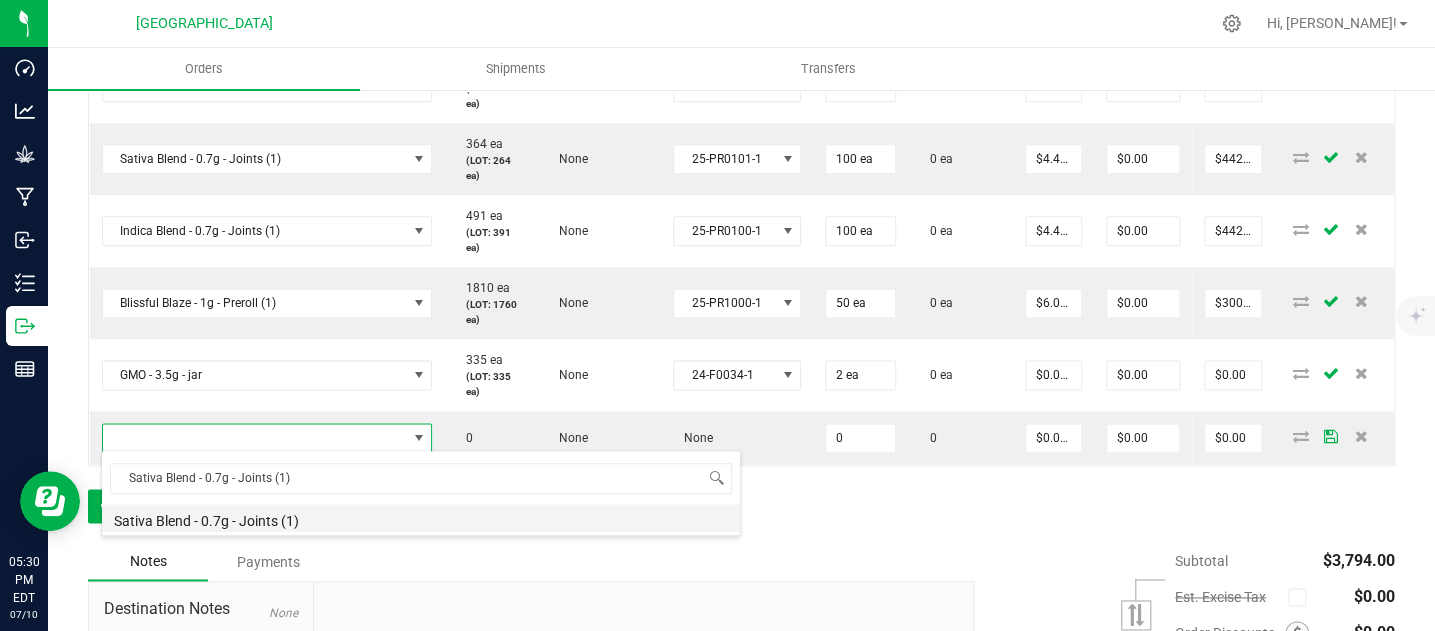 type on "$4.42000" 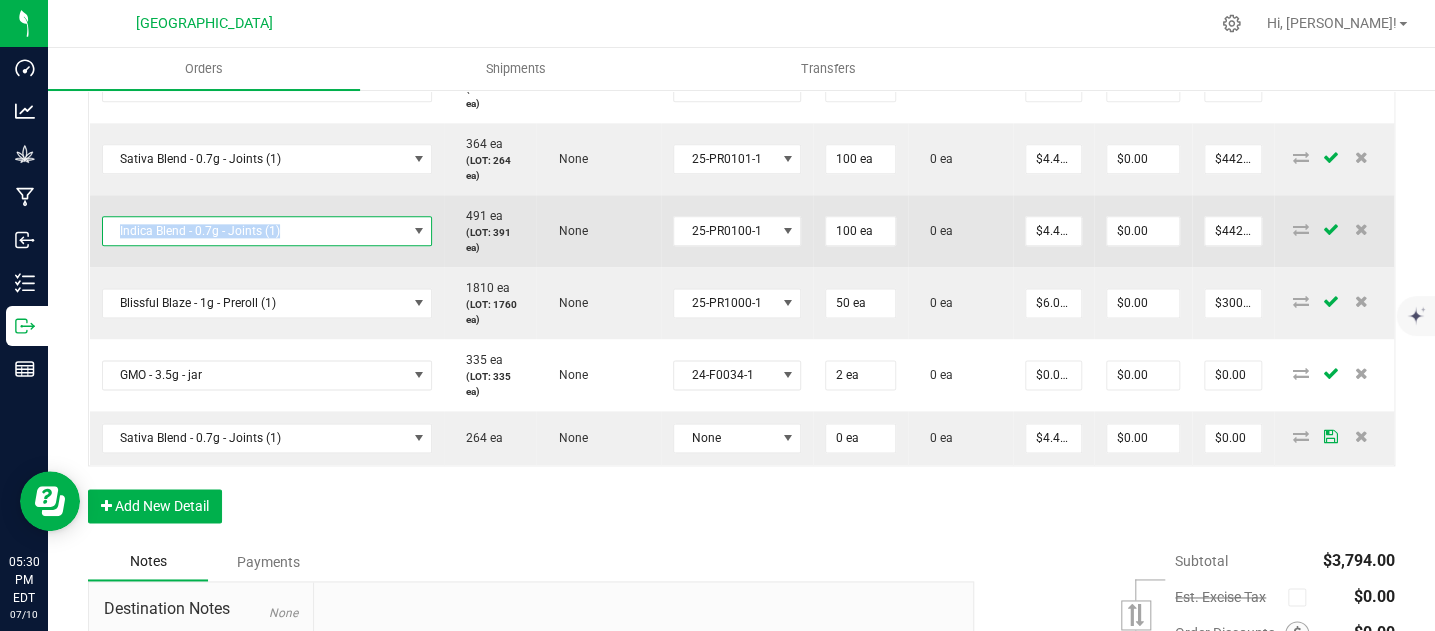 copy on "Indica Blend - 0.7g - Joints (1)" 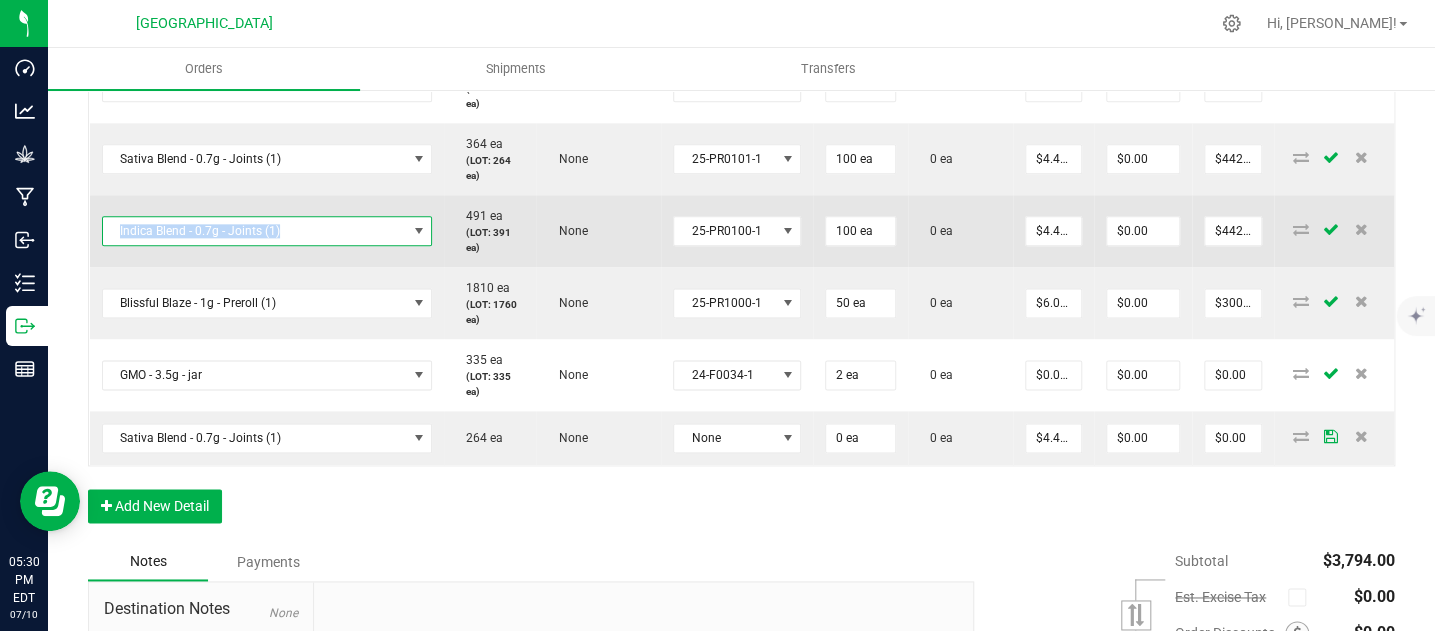 drag, startPoint x: 322, startPoint y: 239, endPoint x: 117, endPoint y: 234, distance: 205.06097 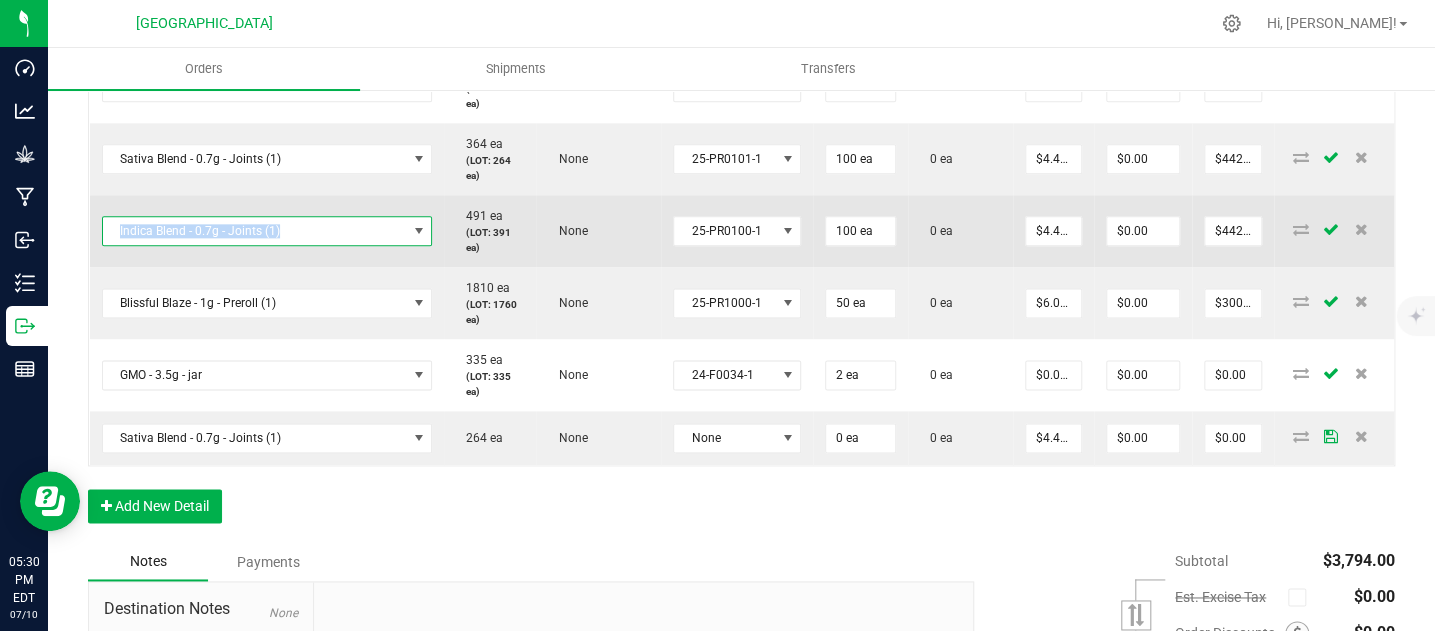 click on "Indica Blend - 0.7g - Joints (1)" at bounding box center (255, 231) 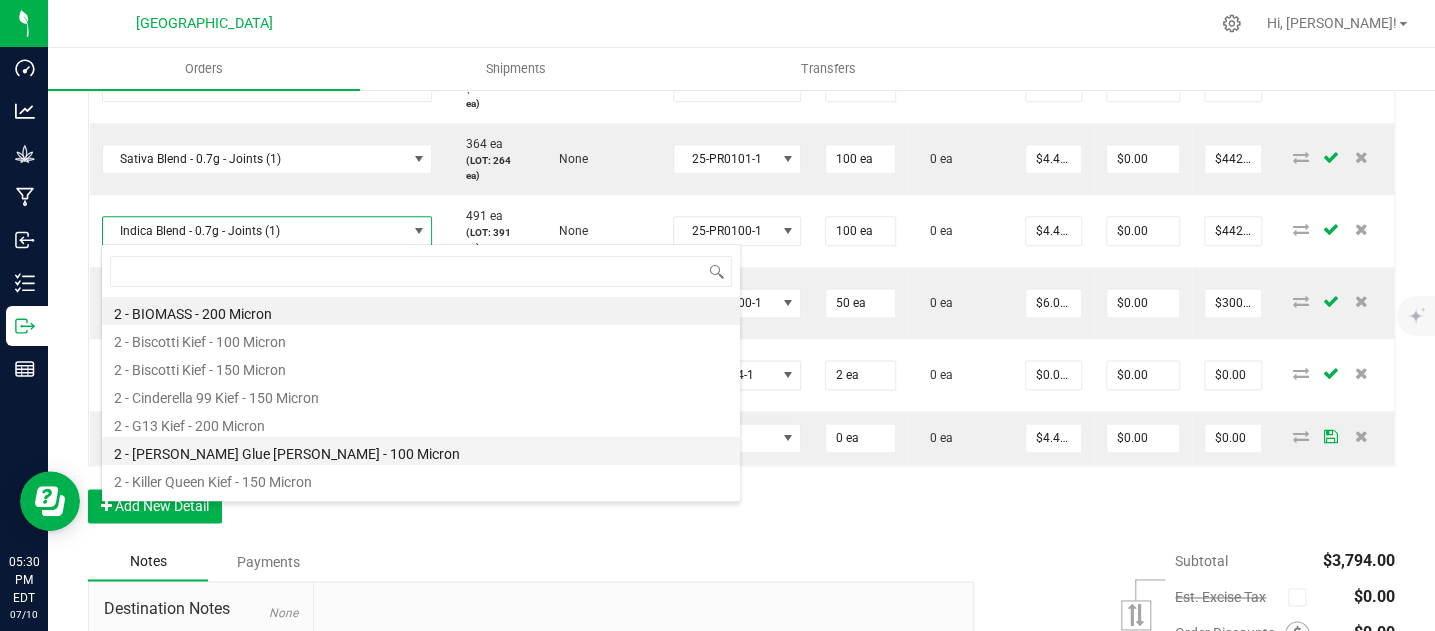 scroll, scrollTop: 99970, scrollLeft: 99672, axis: both 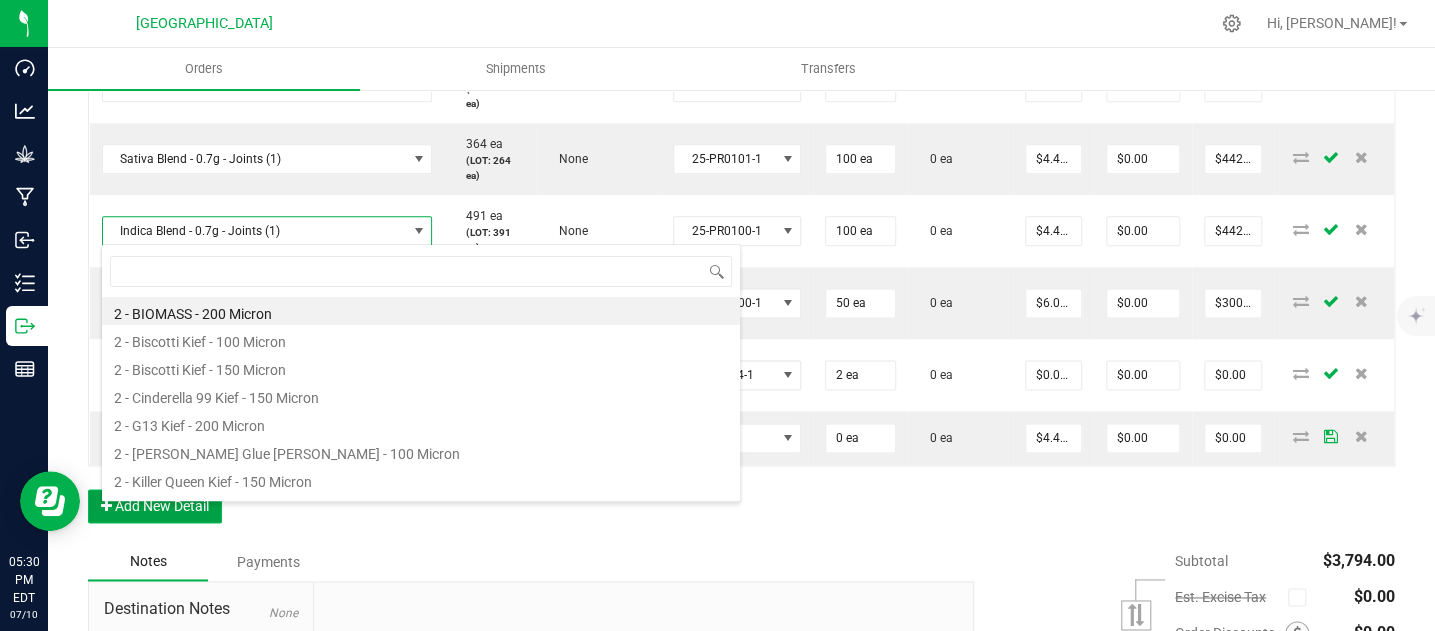 click on "Add New Detail" at bounding box center [155, 506] 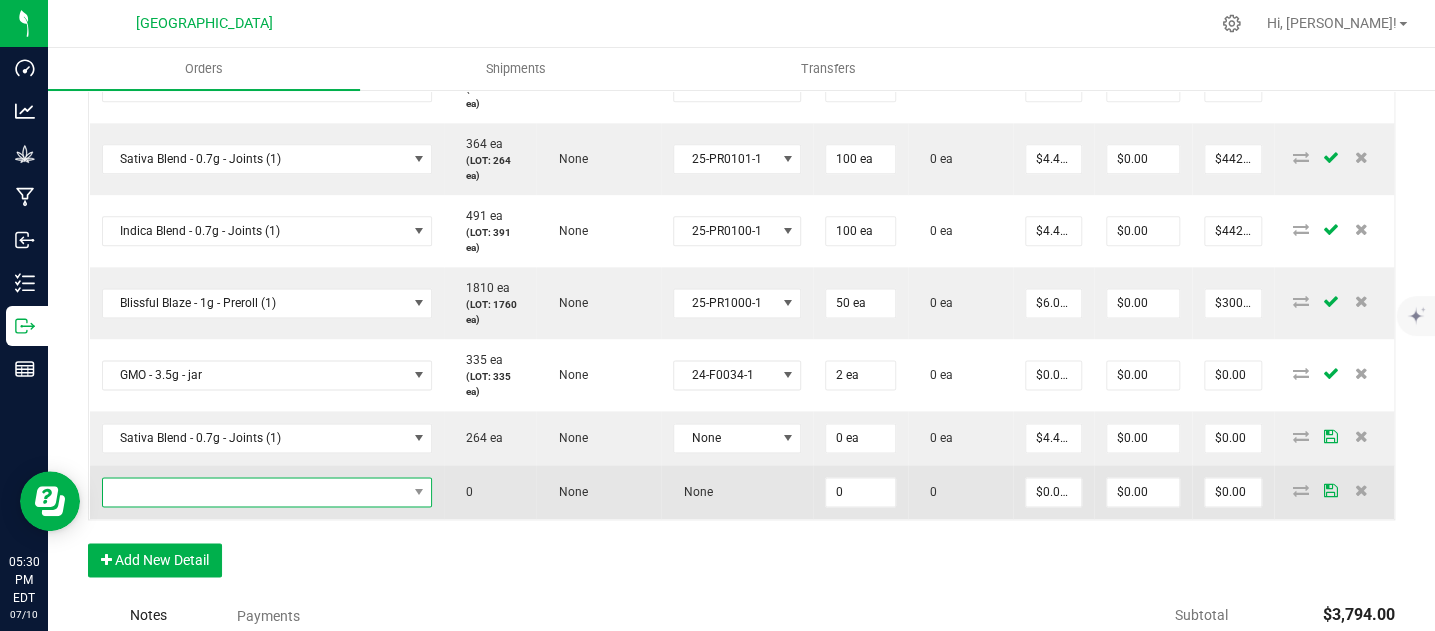 click at bounding box center [255, 492] 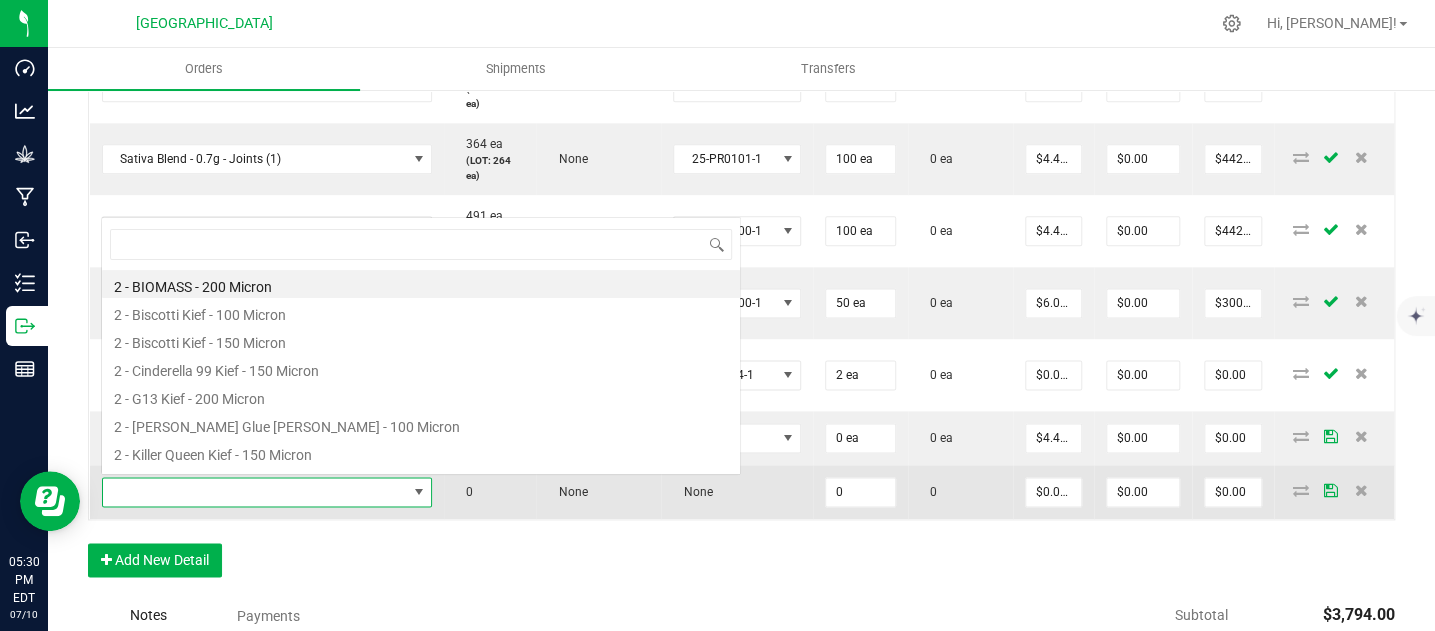 scroll, scrollTop: 0, scrollLeft: 0, axis: both 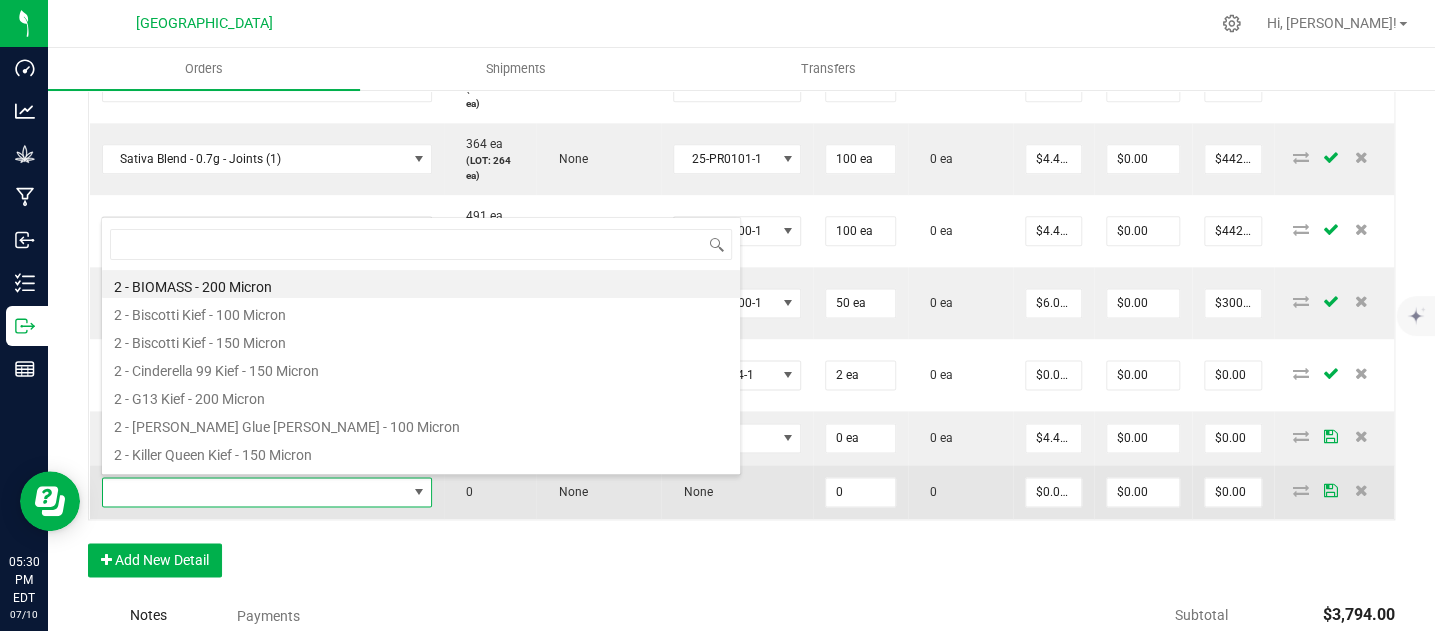 type on "Indica Blend - 0.7g - Joints (1)" 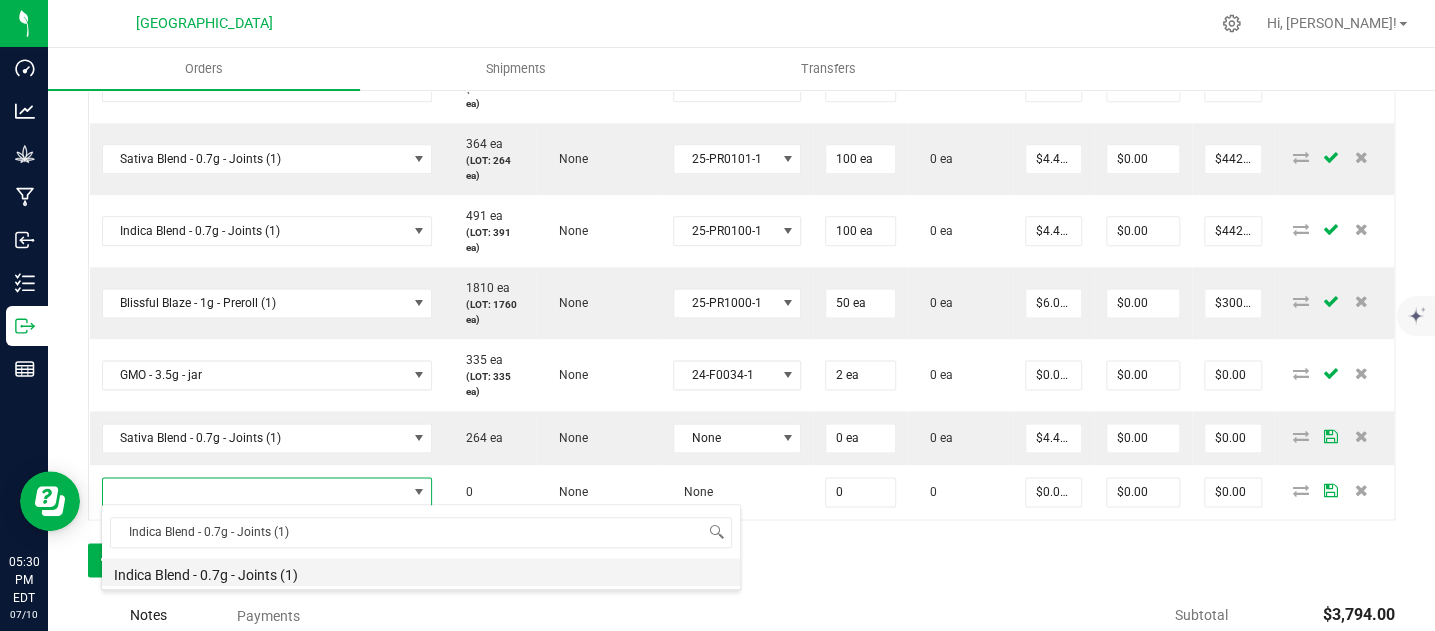 click on "Indica Blend - 0.7g - Joints (1)" at bounding box center [421, 572] 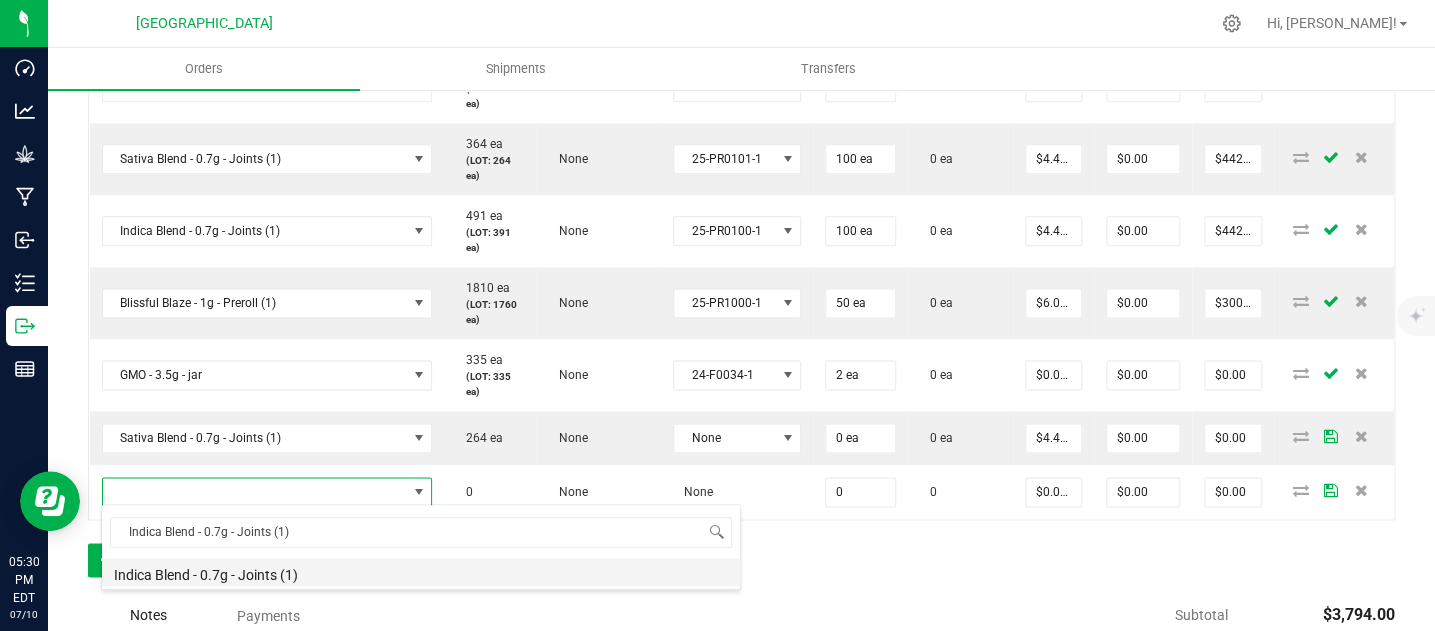 type on "0 ea" 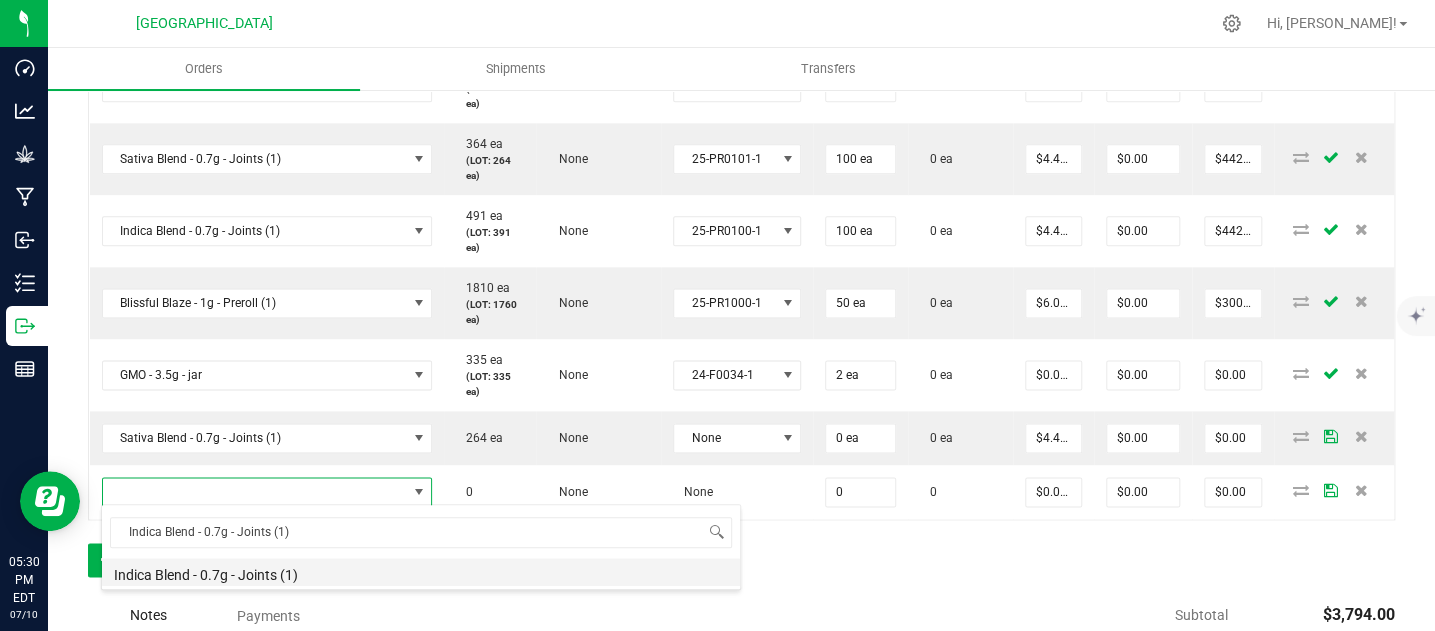 type on "$4.42000" 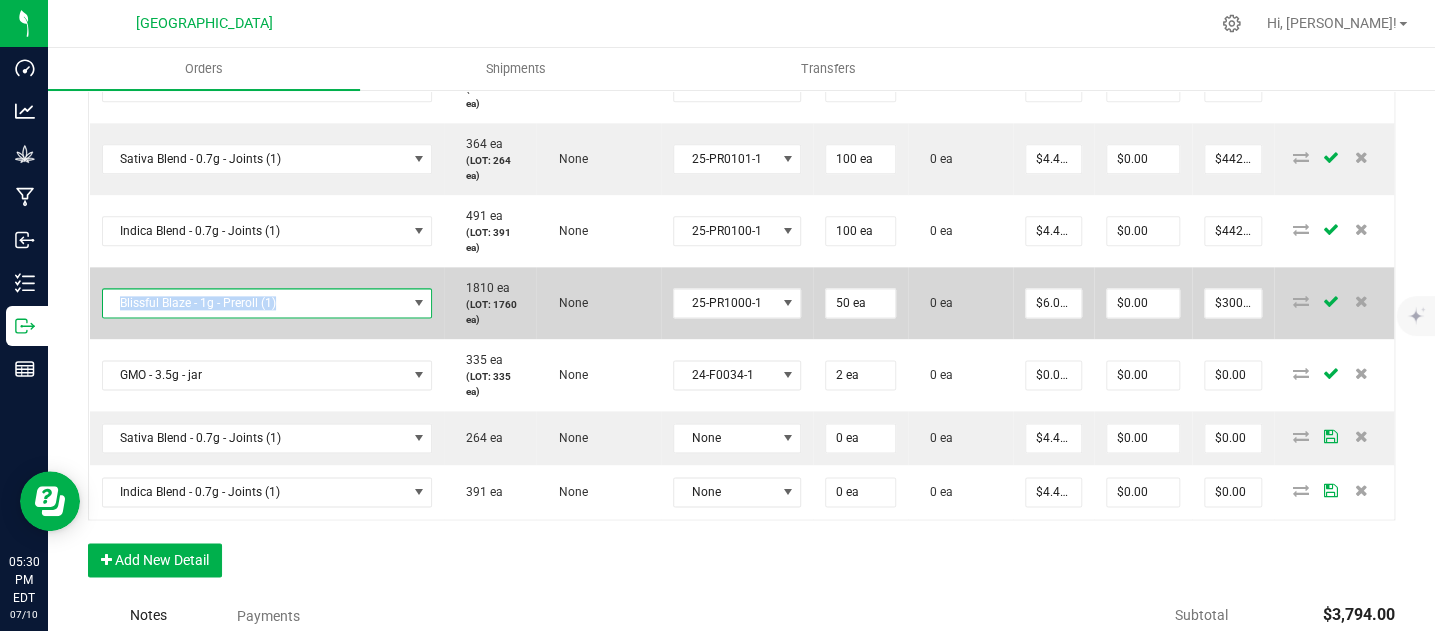 copy on "Blissful Blaze - 1g - Preroll (1)" 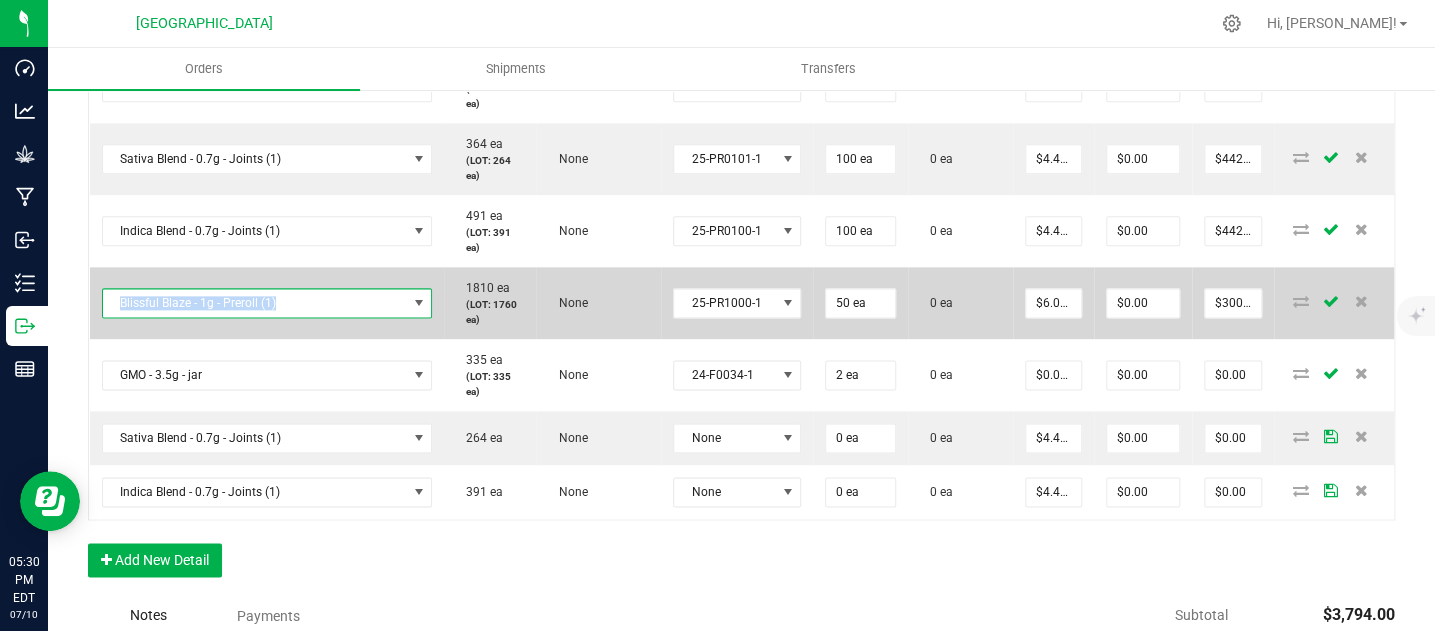 drag, startPoint x: 297, startPoint y: 306, endPoint x: 110, endPoint y: 304, distance: 187.0107 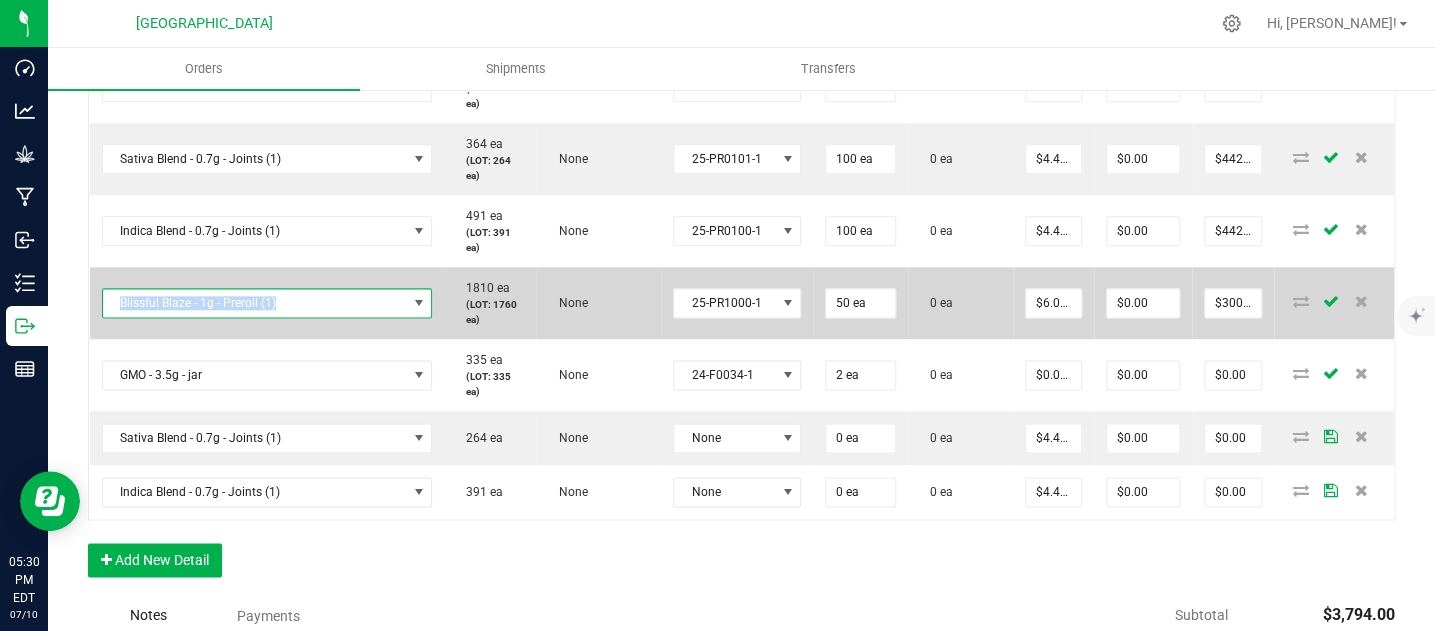 click on "Blissful Blaze - 1g - Preroll (1)" at bounding box center (255, 303) 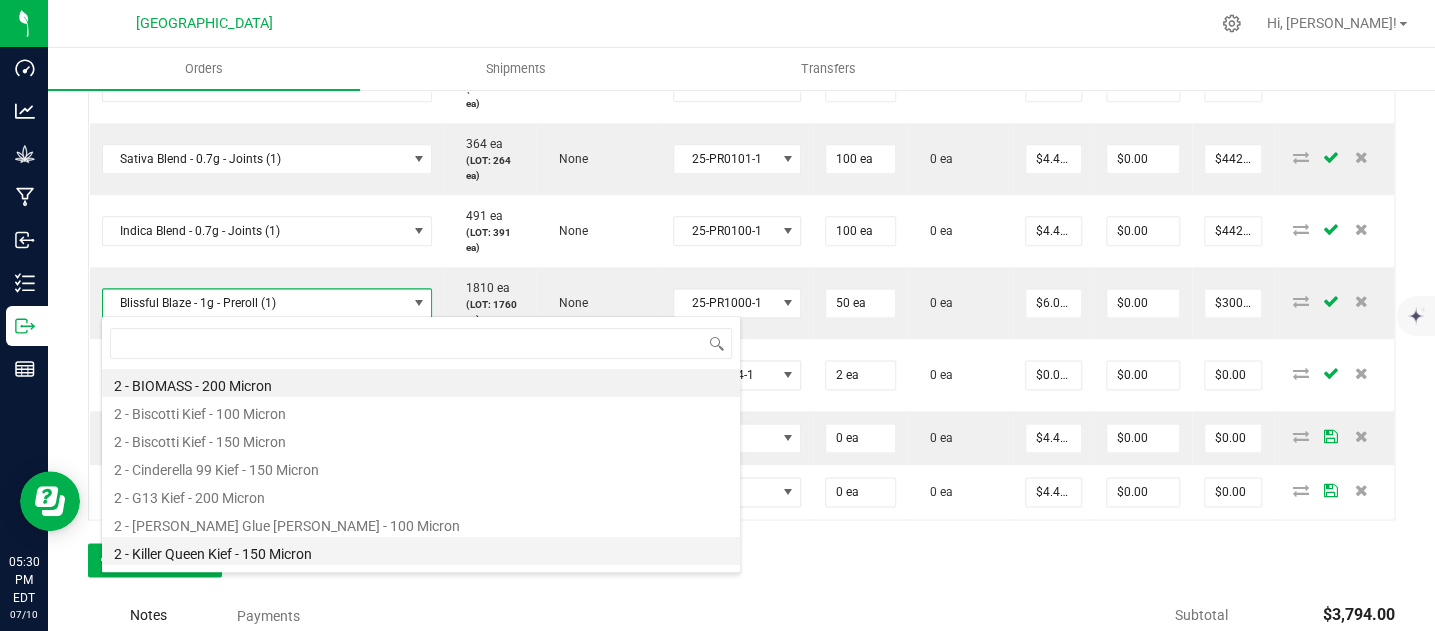 scroll, scrollTop: 99970, scrollLeft: 99672, axis: both 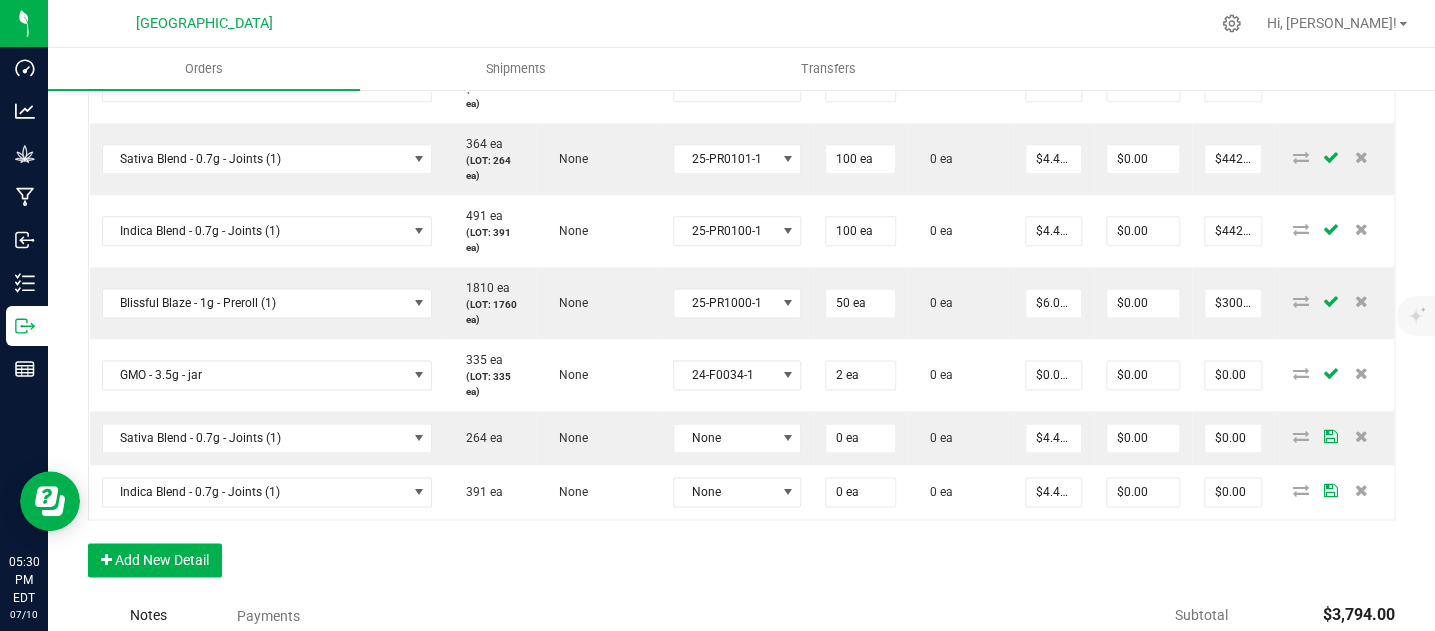 click on "Order Details Print All Labels Item  Sellable  Strain  Lot Number  Qty Ordered Qty Allocated Unit Price Line Discount Total Actions GMO - 3.5g - jar  335 ea   (LOT: 335 ea)   None  24-F0034-1 100 ea  0 ea  $12.50000 $0.00 $1,250.00 Watermelon Dream - 2024 - Bottle (20ct) - Gummies  97 ea   (LOT: 77 ea)   None  HVGWBD-002 20 ea  0 ea  $8.00000 $0.00 $160.00 Pomegranate Chill - 2024 - Bottle (20ct) - Gummies  1510 ea   (LOT: 1490 ea)   None  HVGPRR-03 20 ea  0 ea  $8.00000 $0.00 $160.00 Raspberry Purple - 2024 - Bottle (20ct) - Gummies  2123 ea   (LOT: 2083 ea)   None  HVGRGP-003 40 ea  0 ea  $8.00000 $0.00 $320.00 Super Mobility - 15ml - Tincture  1526 ea   (LOT: 1514 ea)   None  HFSM101 12 ea  0 ea  $20.00000 $0.00 $240.00 Sleep - 15ml - Tincture  207 ea   (LOT: 195 ea)   None  HFSD101 12 ea  0 ea  $20.00000 $0.00 $240.00 Bliss - 15ml - Tincture  1855 ea   (LOT: 1843 ea)   None  HFBD101 12 ea  0 ea  $20.00000 $0.00 $240.00 Sativa Blend - 0.7g - Joints (1)  364 ea   None  2 ea" at bounding box center [741, 63] 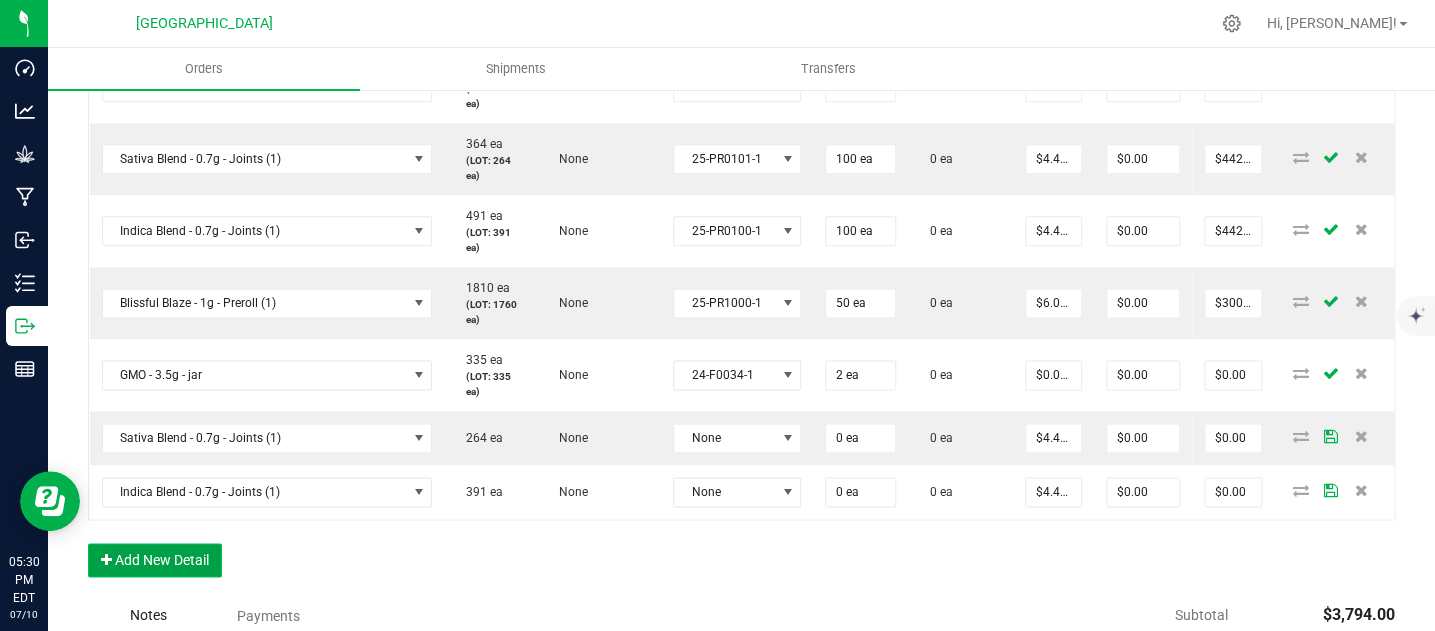 click on "Add New Detail" at bounding box center (155, 560) 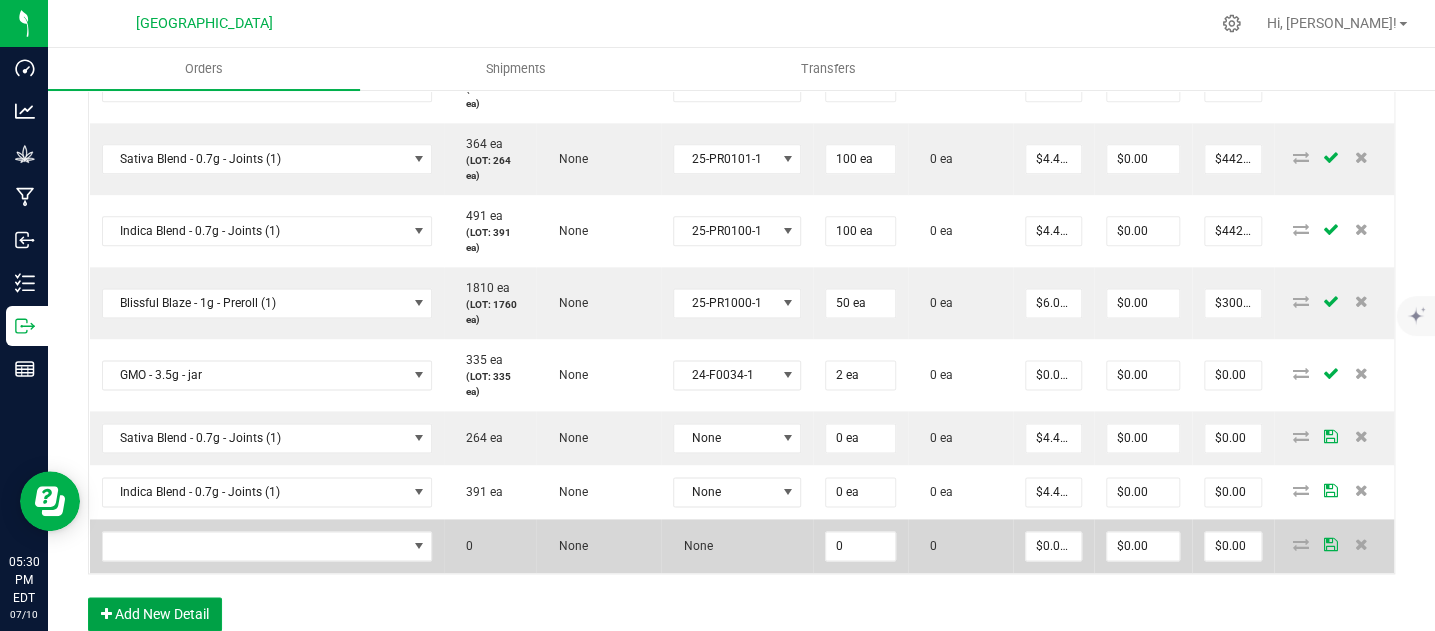 type 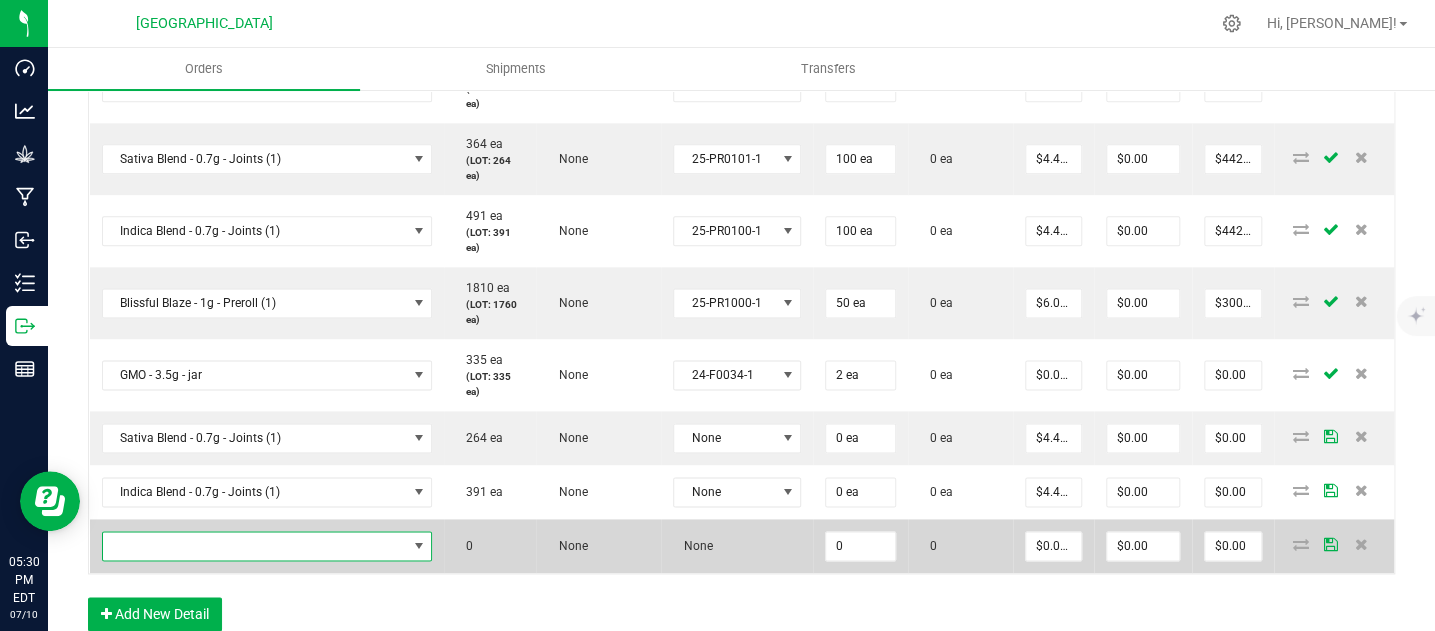 click at bounding box center [255, 546] 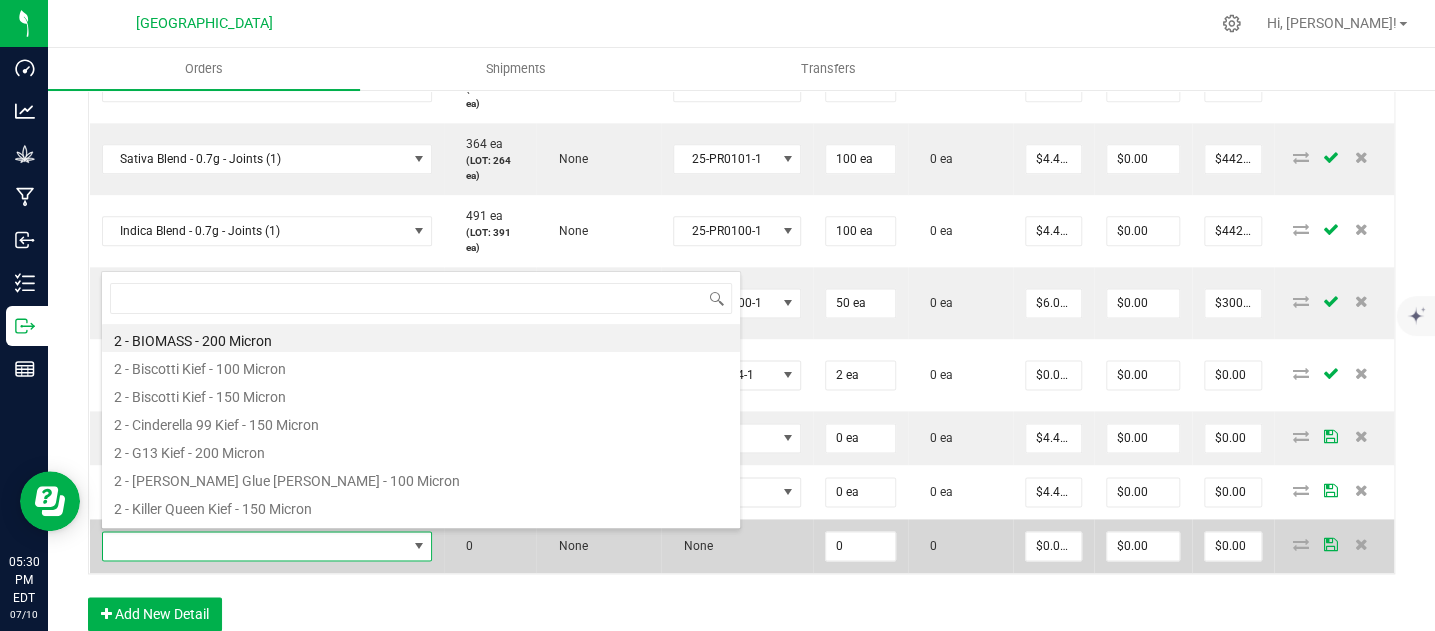 type on "Blissful Blaze - 1g - Preroll (1)" 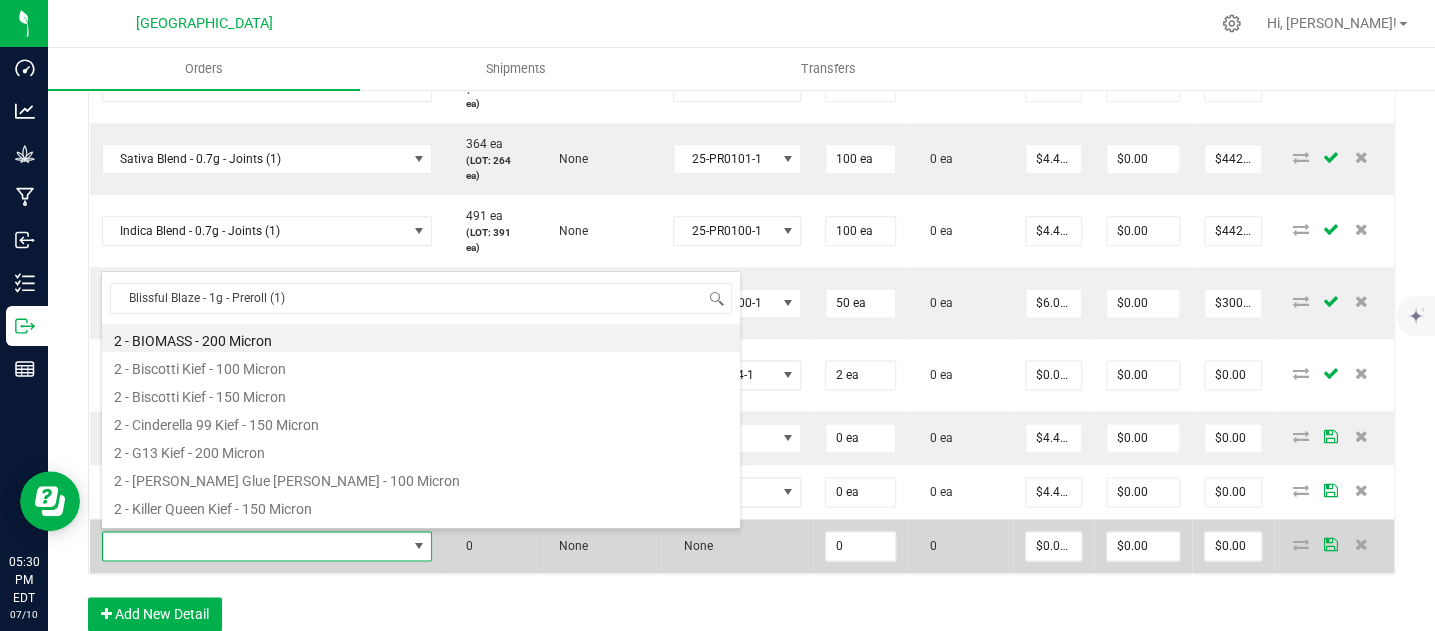 scroll, scrollTop: 99970, scrollLeft: 99672, axis: both 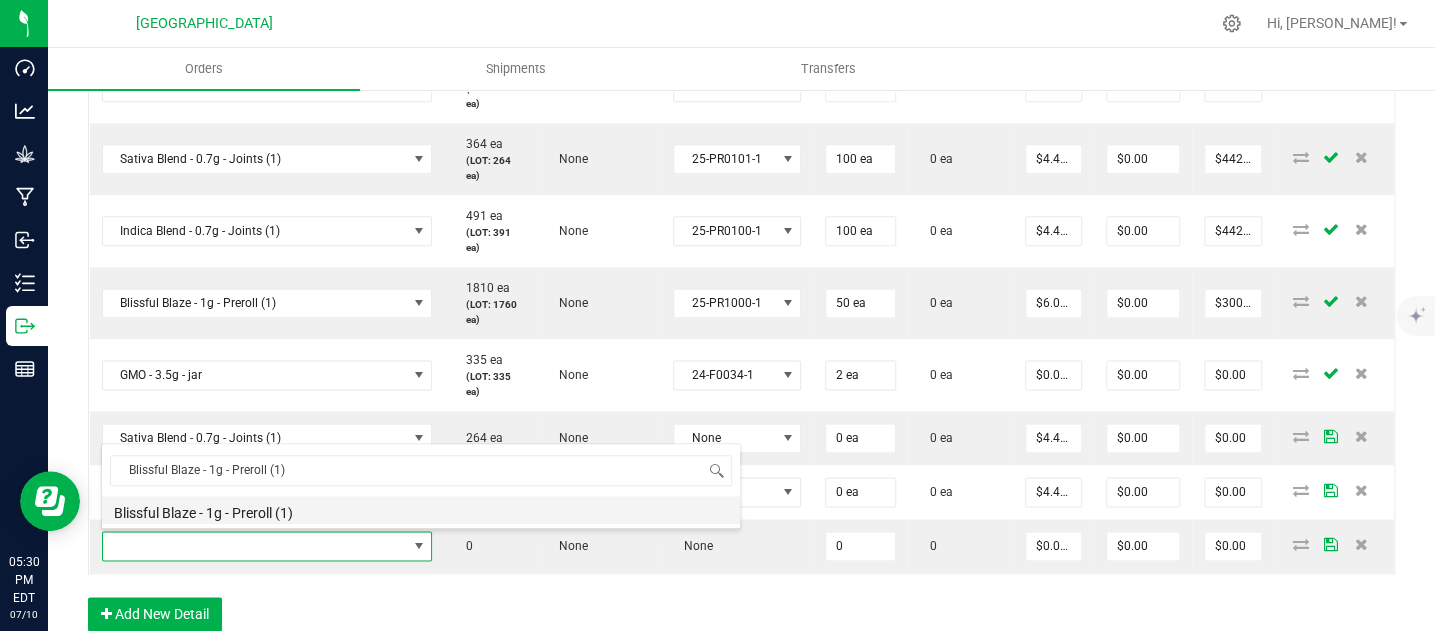 click on "Blissful Blaze - 1g - Preroll (1)" at bounding box center [421, 510] 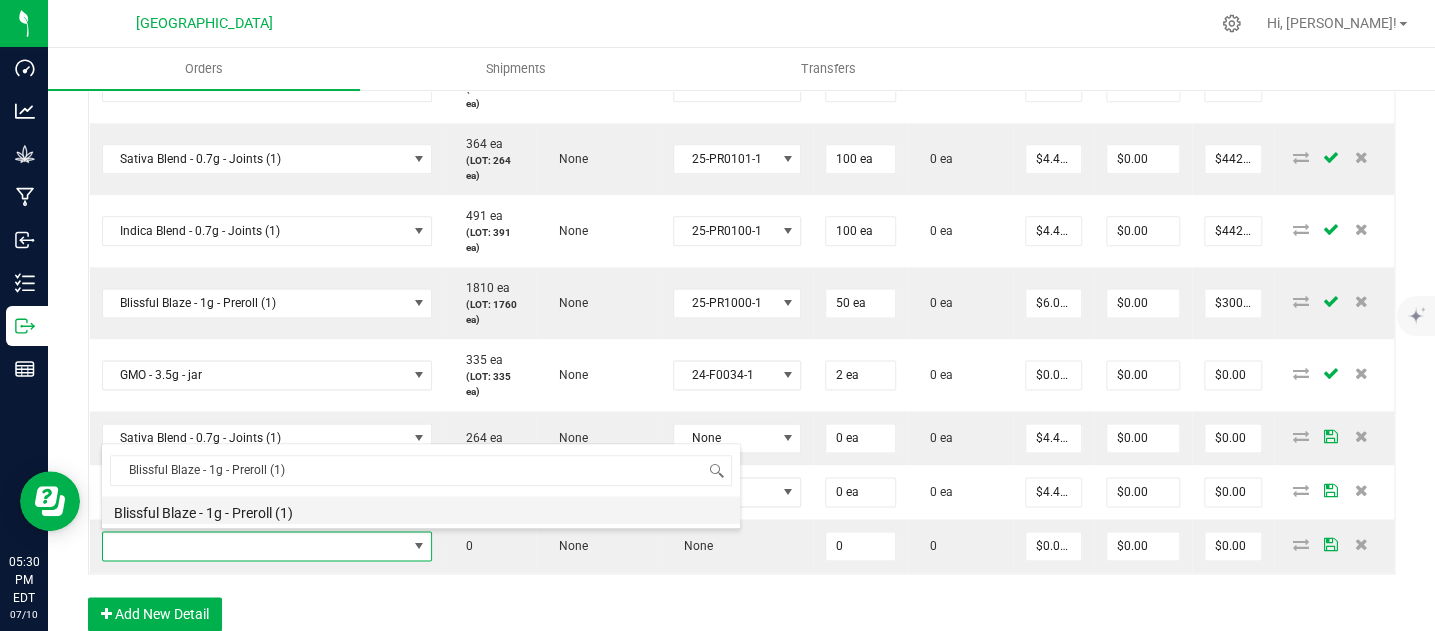 type on "0 ea" 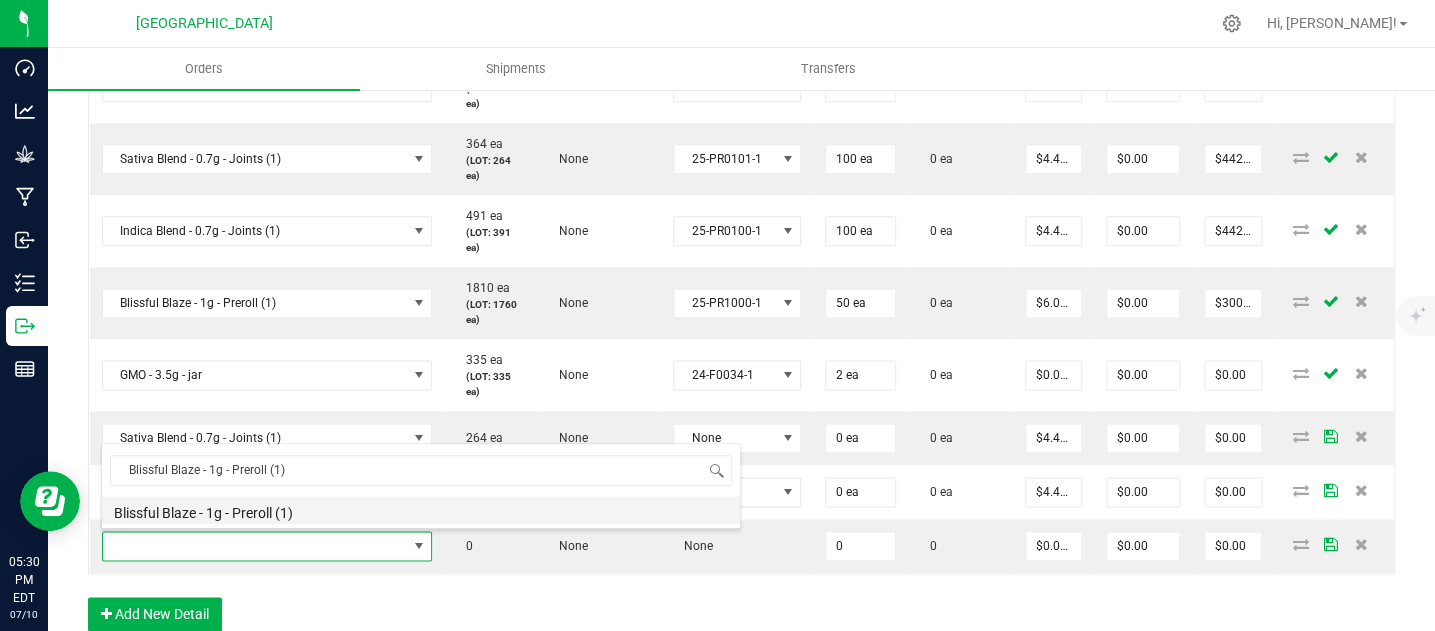 type on "$6.00000" 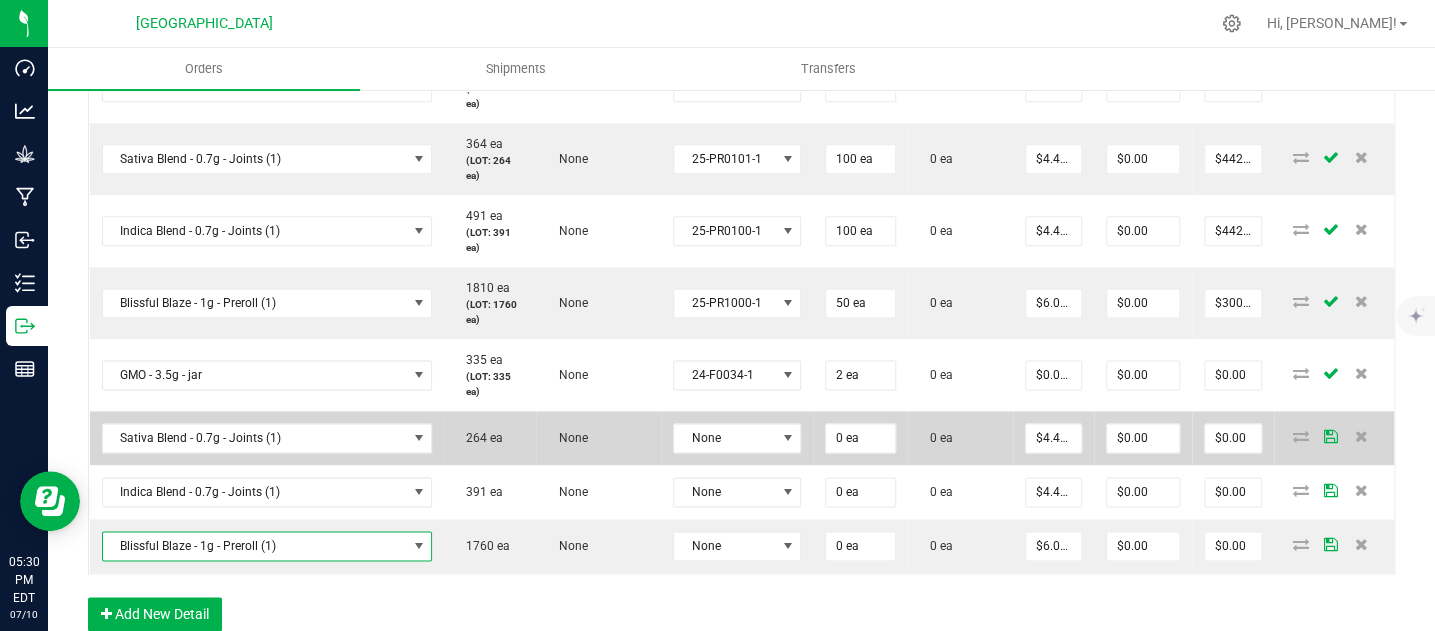 click on "None" at bounding box center (737, 438) 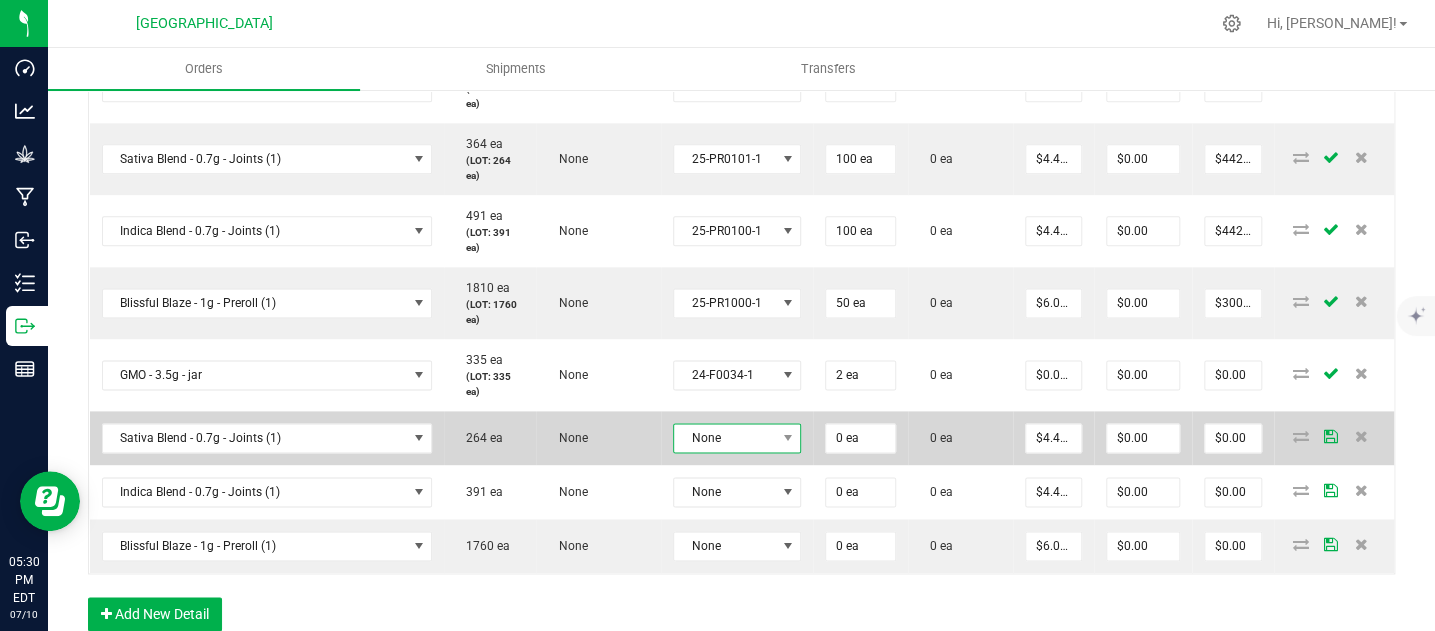 click on "None" at bounding box center (724, 438) 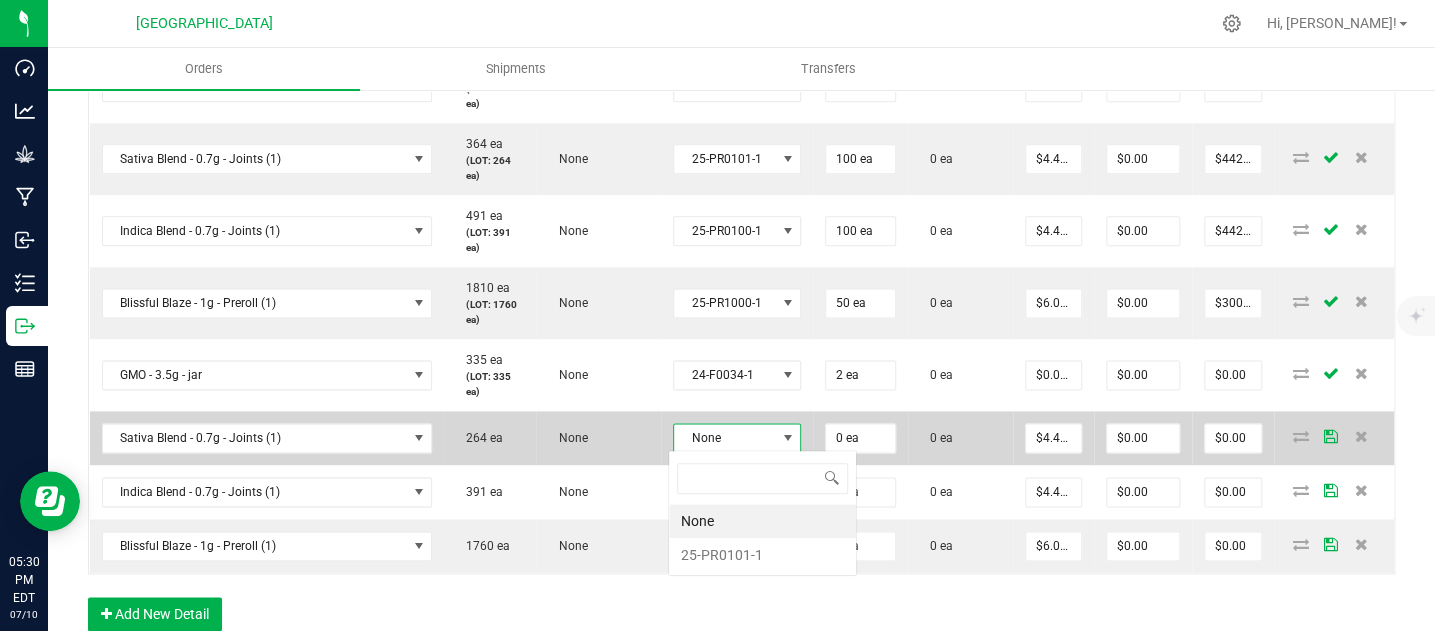 scroll, scrollTop: 99970, scrollLeft: 99873, axis: both 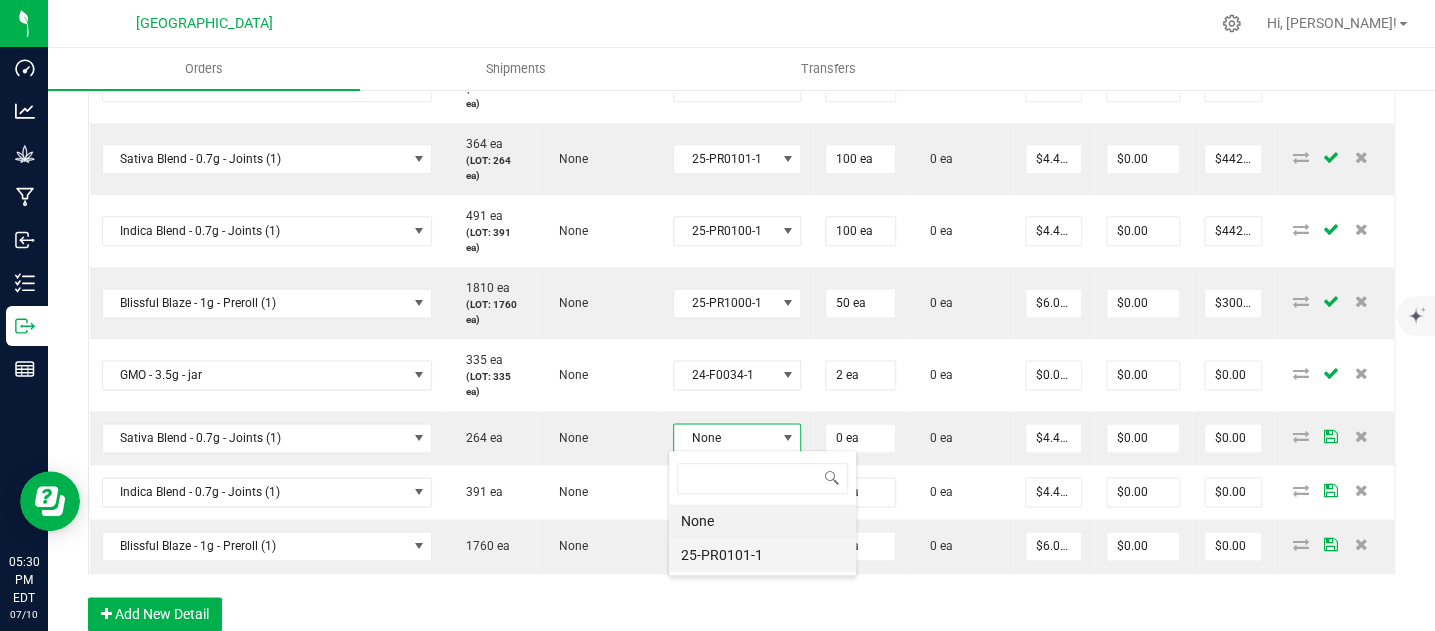 click on "25-PR0101-1" at bounding box center (762, 555) 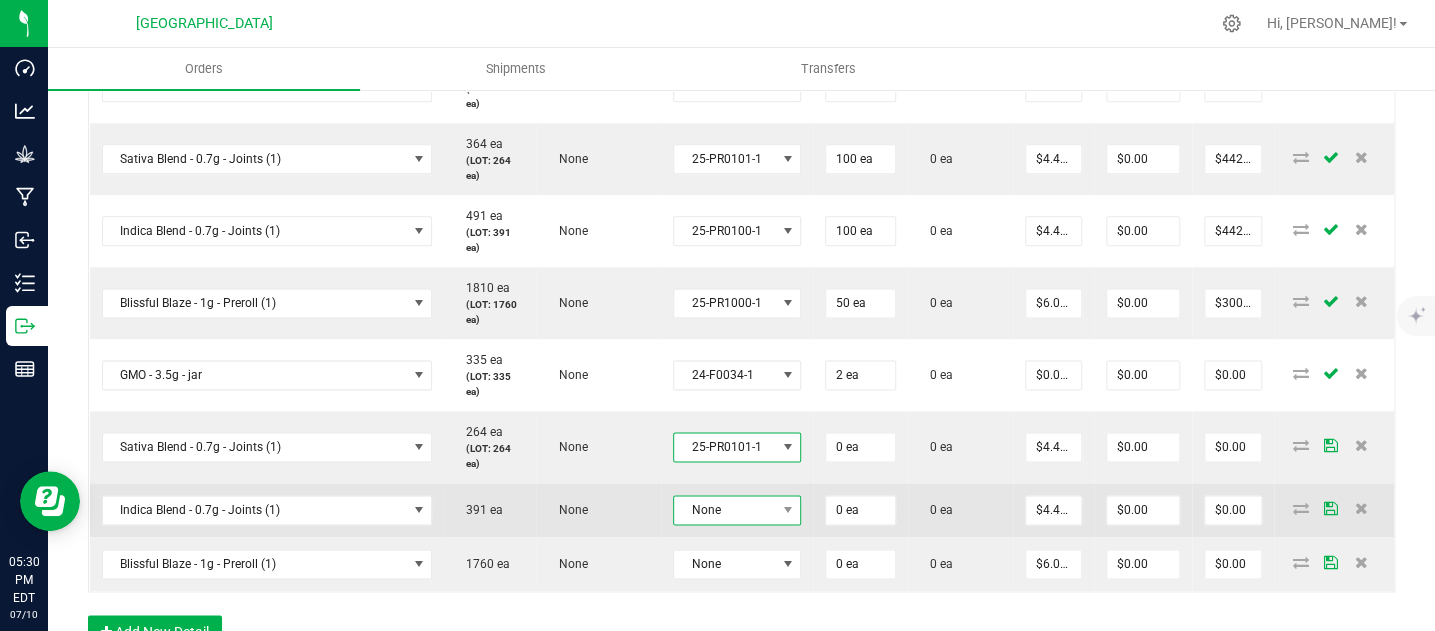 click on "None" at bounding box center [724, 510] 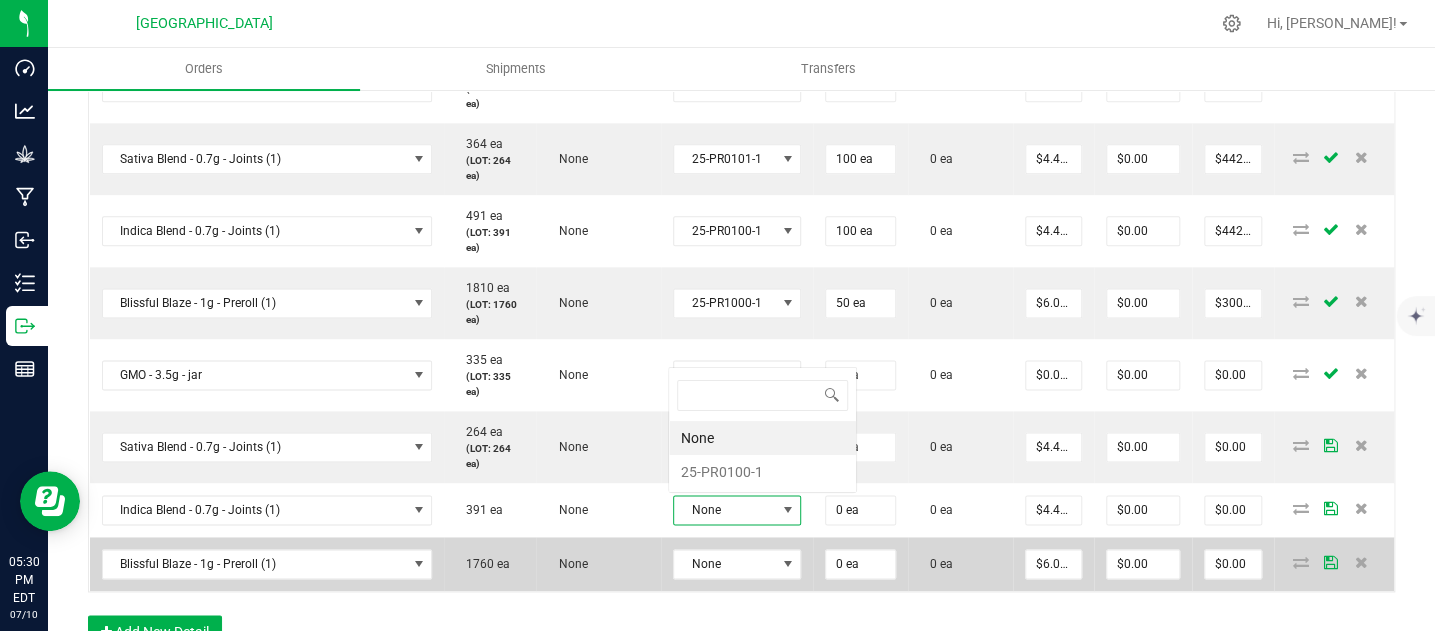 scroll, scrollTop: 0, scrollLeft: 0, axis: both 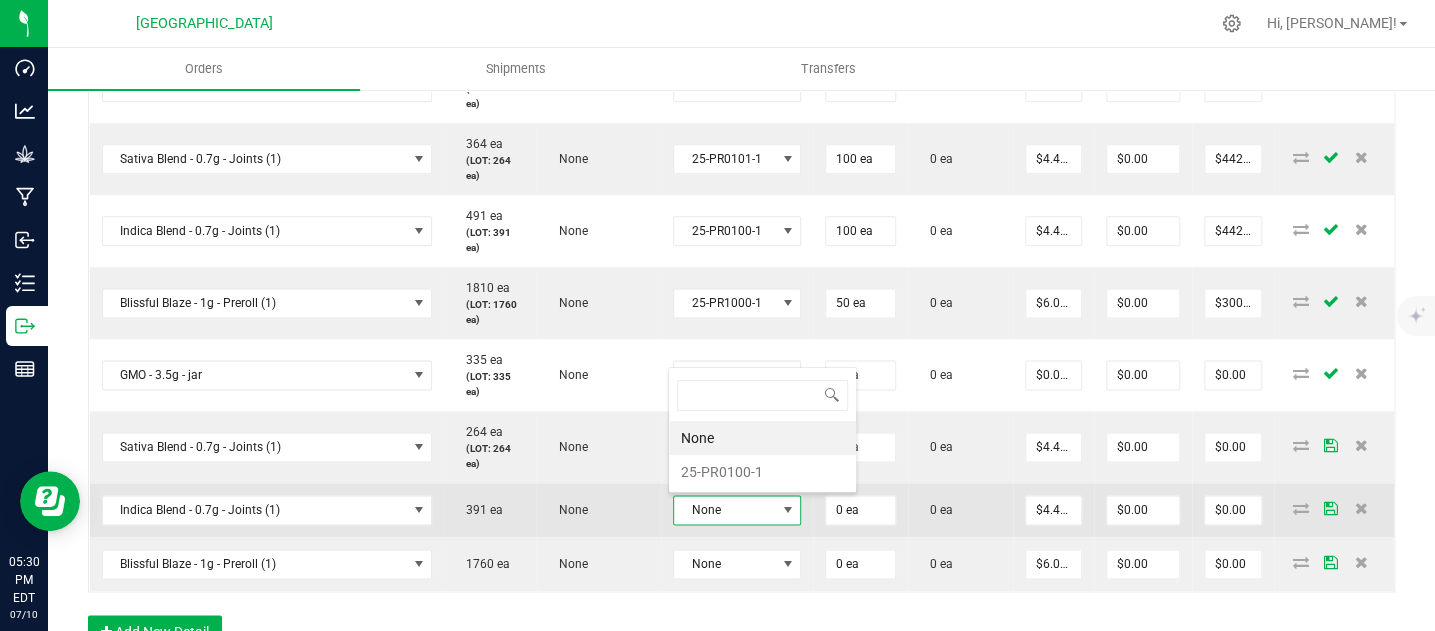 drag, startPoint x: 729, startPoint y: 466, endPoint x: 725, endPoint y: 489, distance: 23.345236 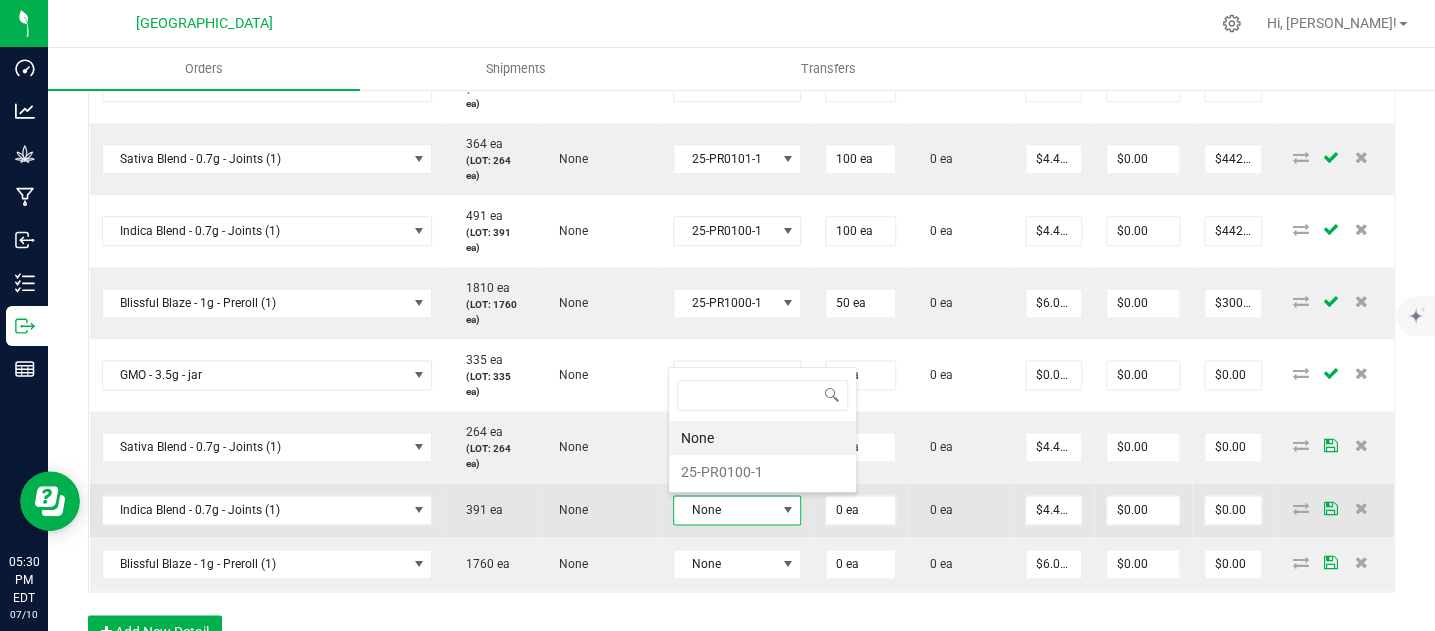 click on "25-PR0100-1" at bounding box center (762, 472) 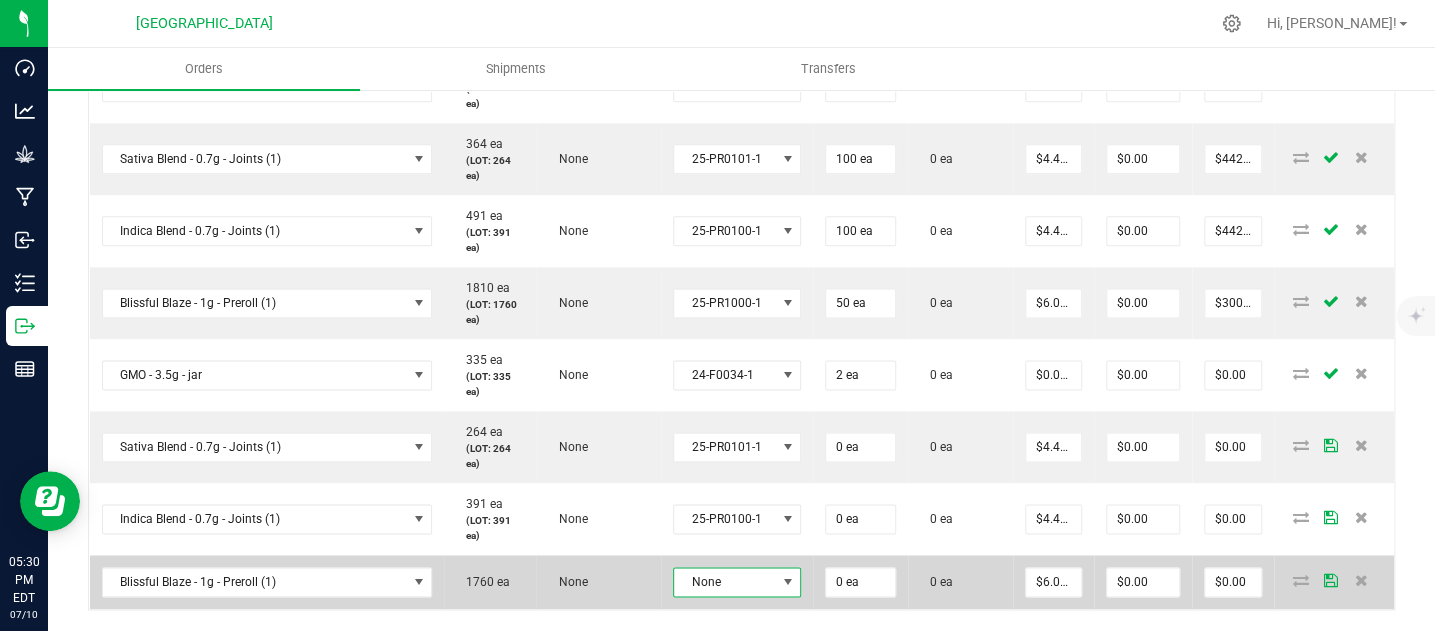 click on "None" at bounding box center (724, 582) 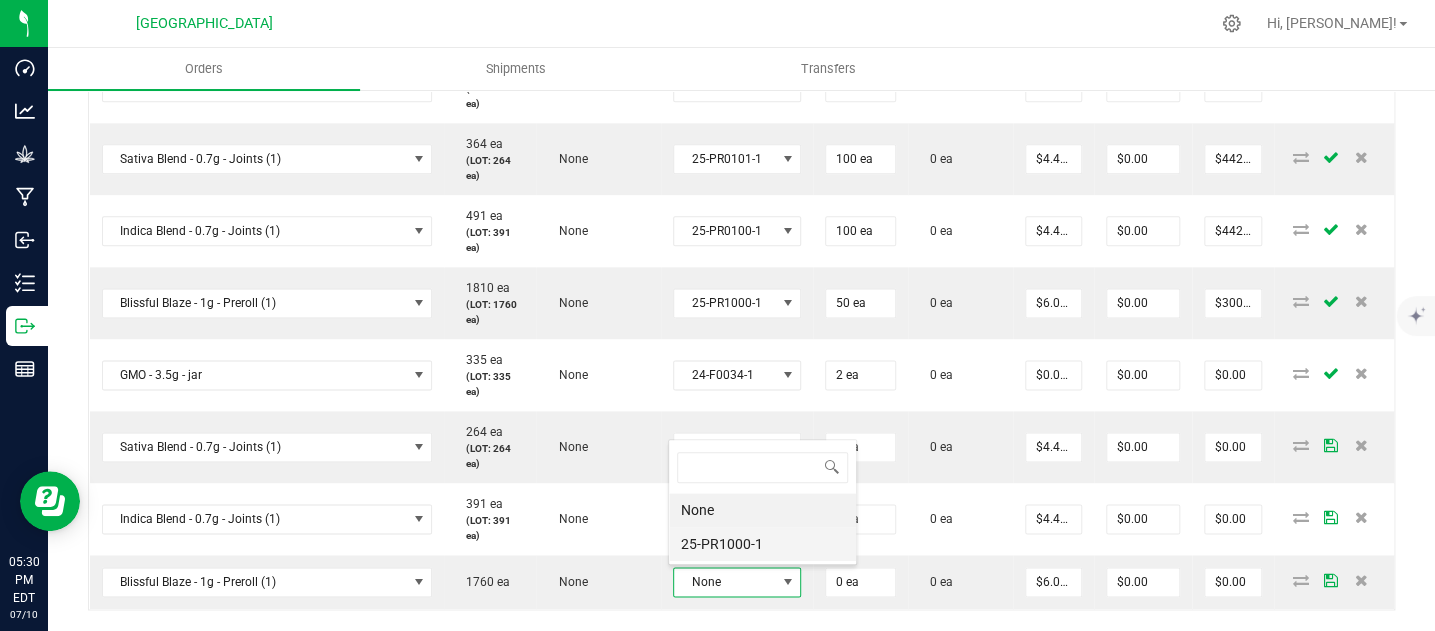 click on "25-PR1000-1" at bounding box center [762, 544] 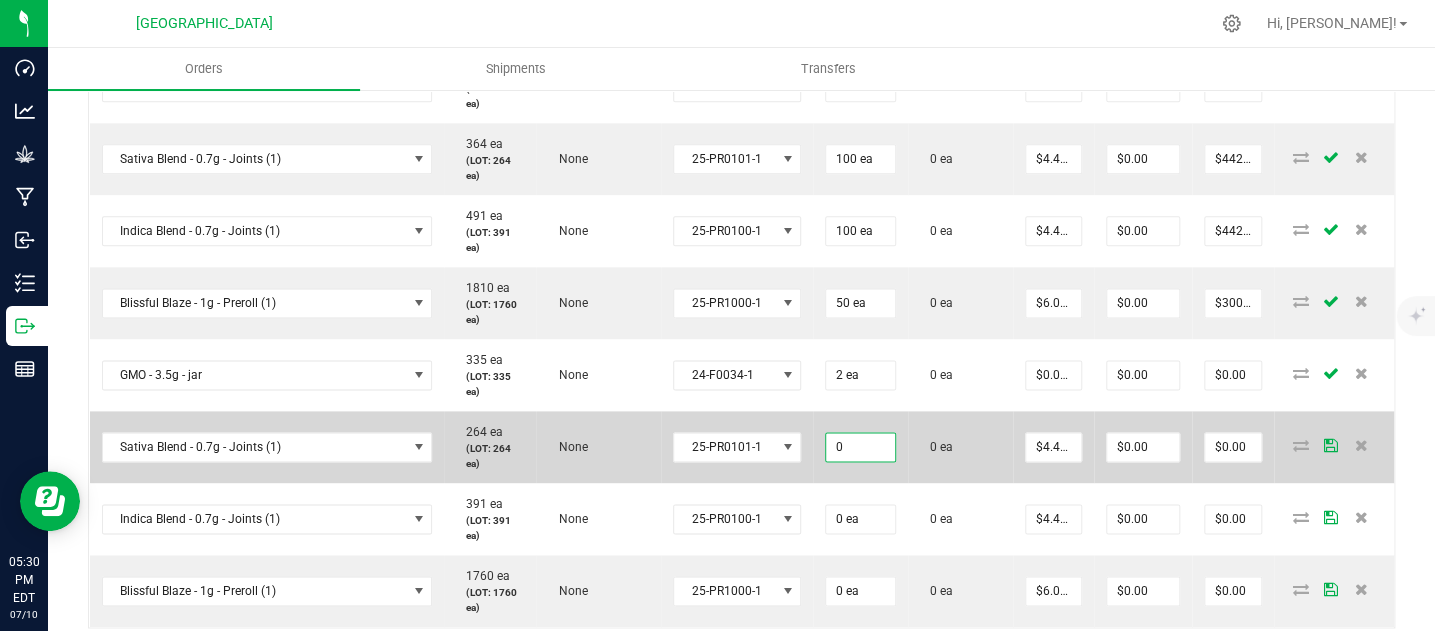 click on "0" at bounding box center (860, 447) 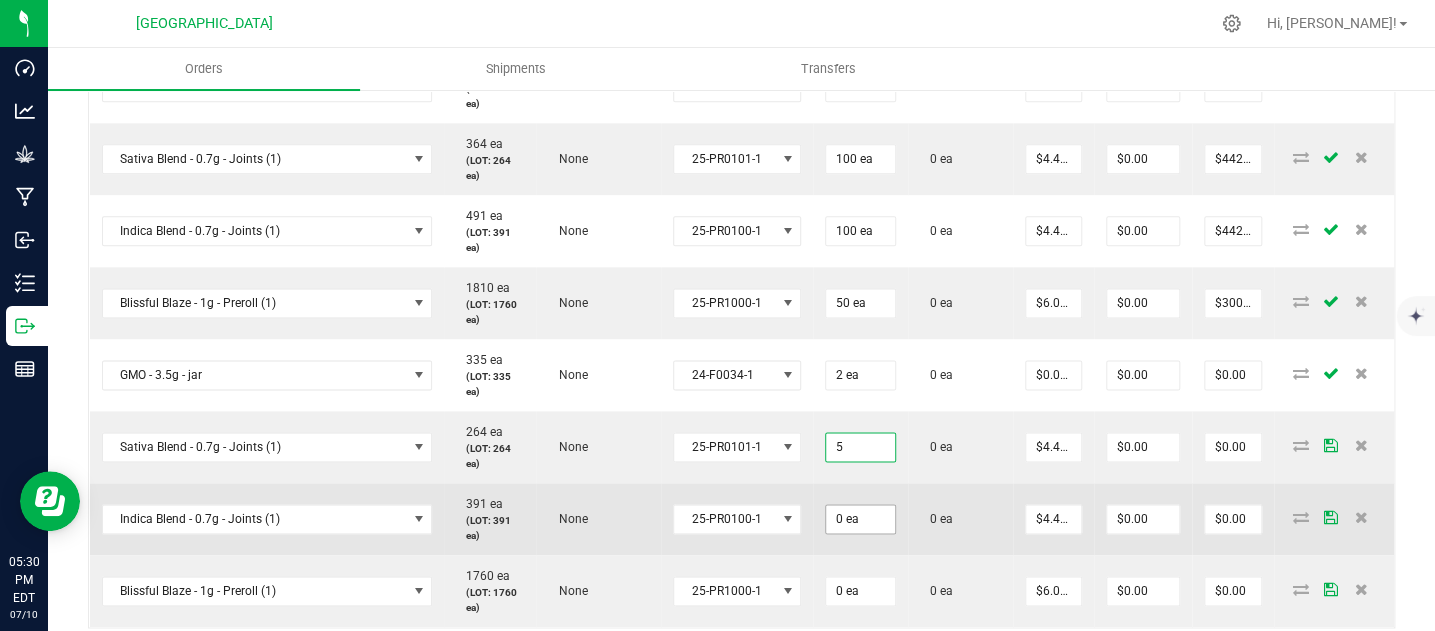 type on "5 ea" 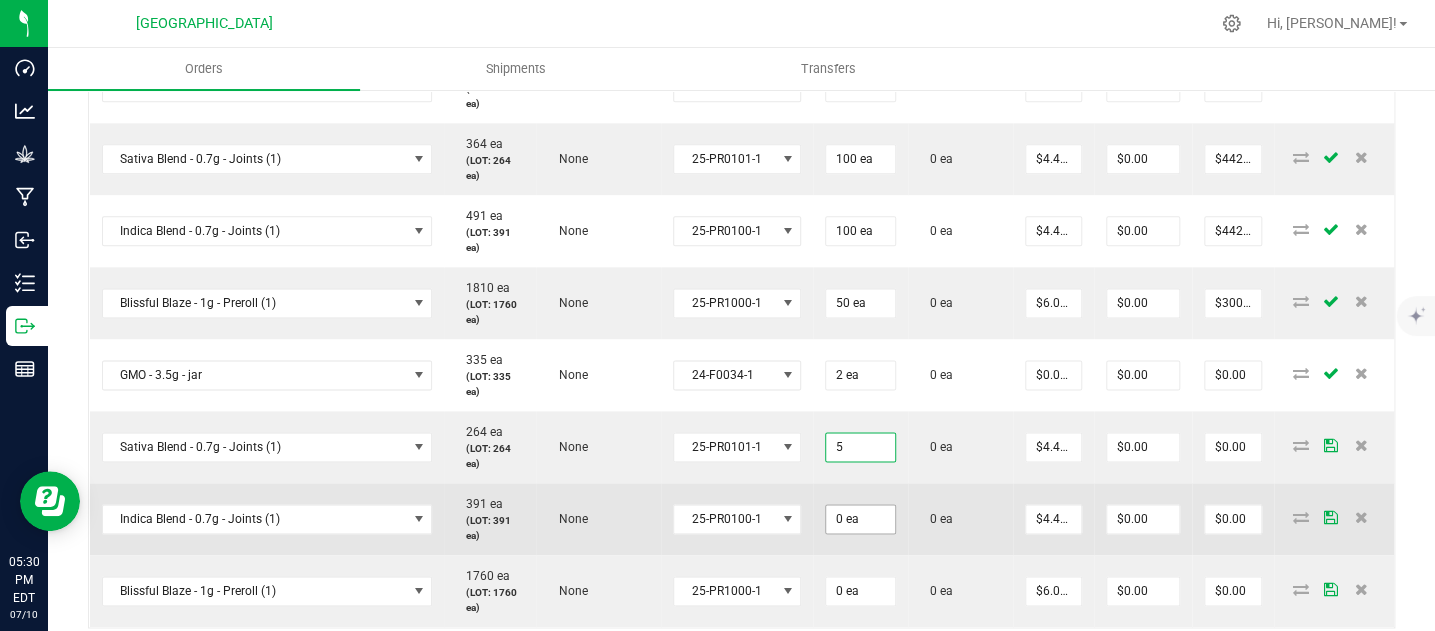 type on "$22.10" 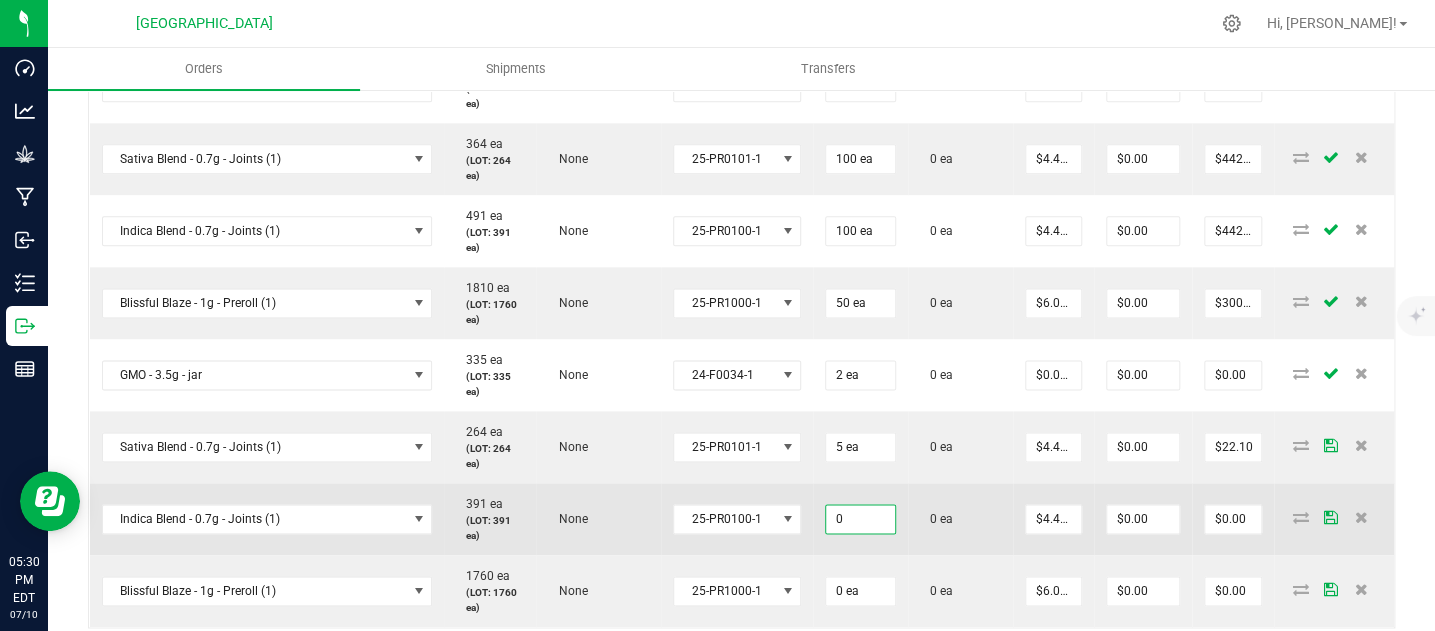 click on "0" at bounding box center [860, 519] 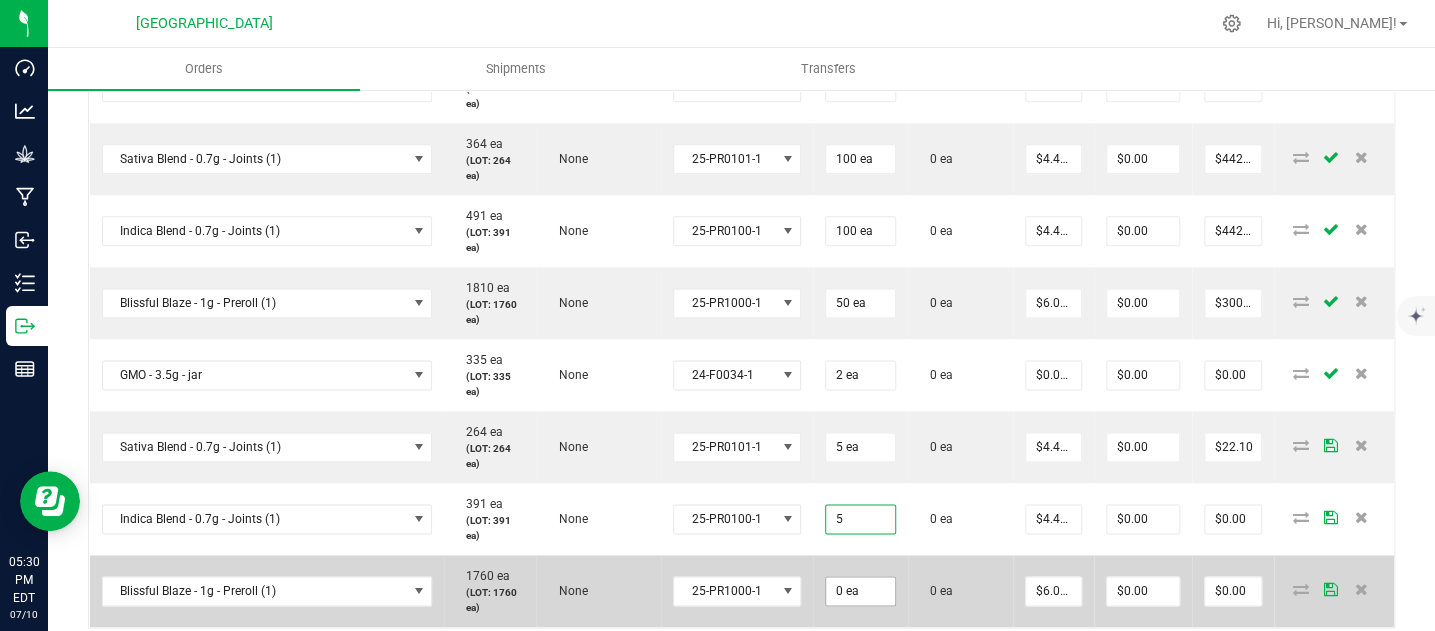 type on "5 ea" 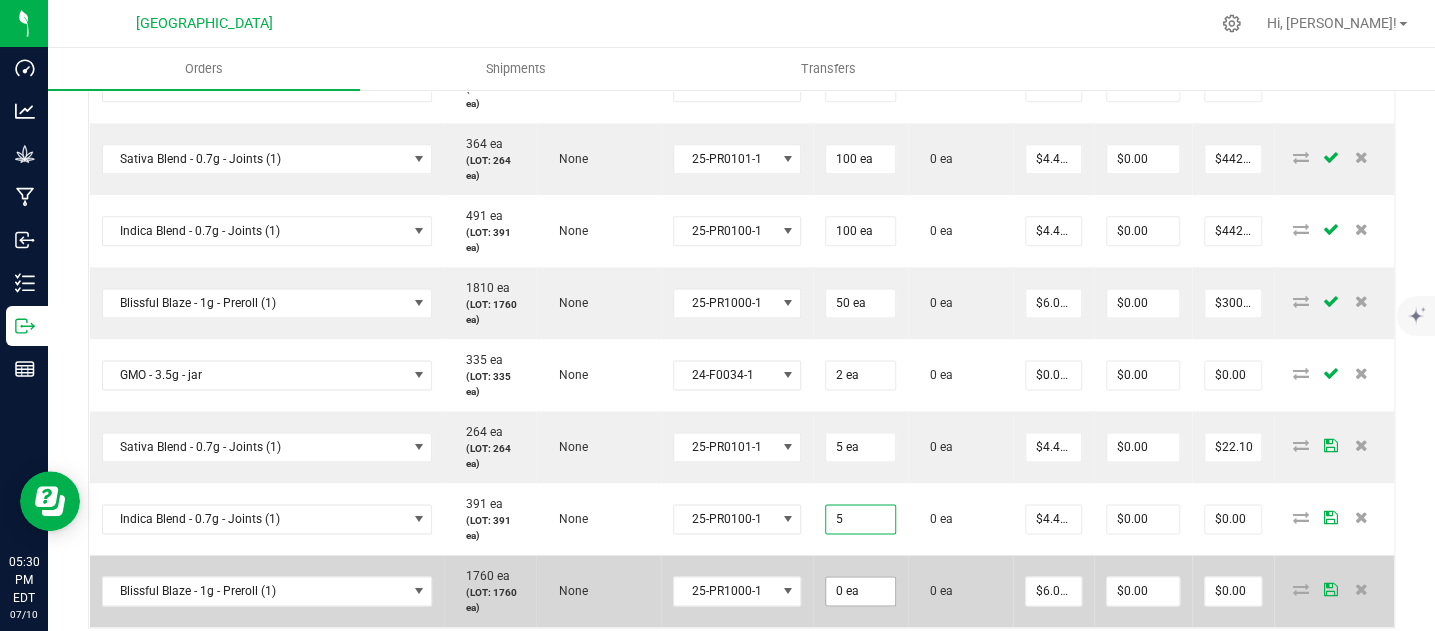 type on "$22.10" 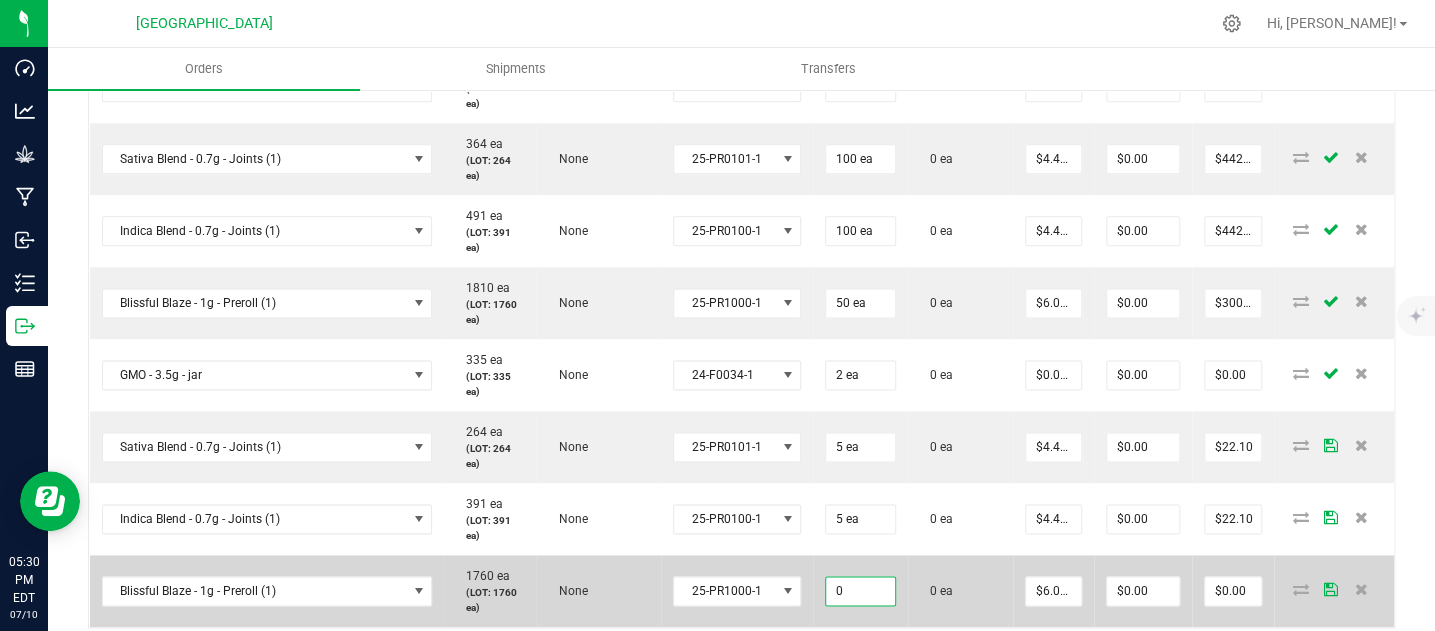 click on "0" at bounding box center (860, 591) 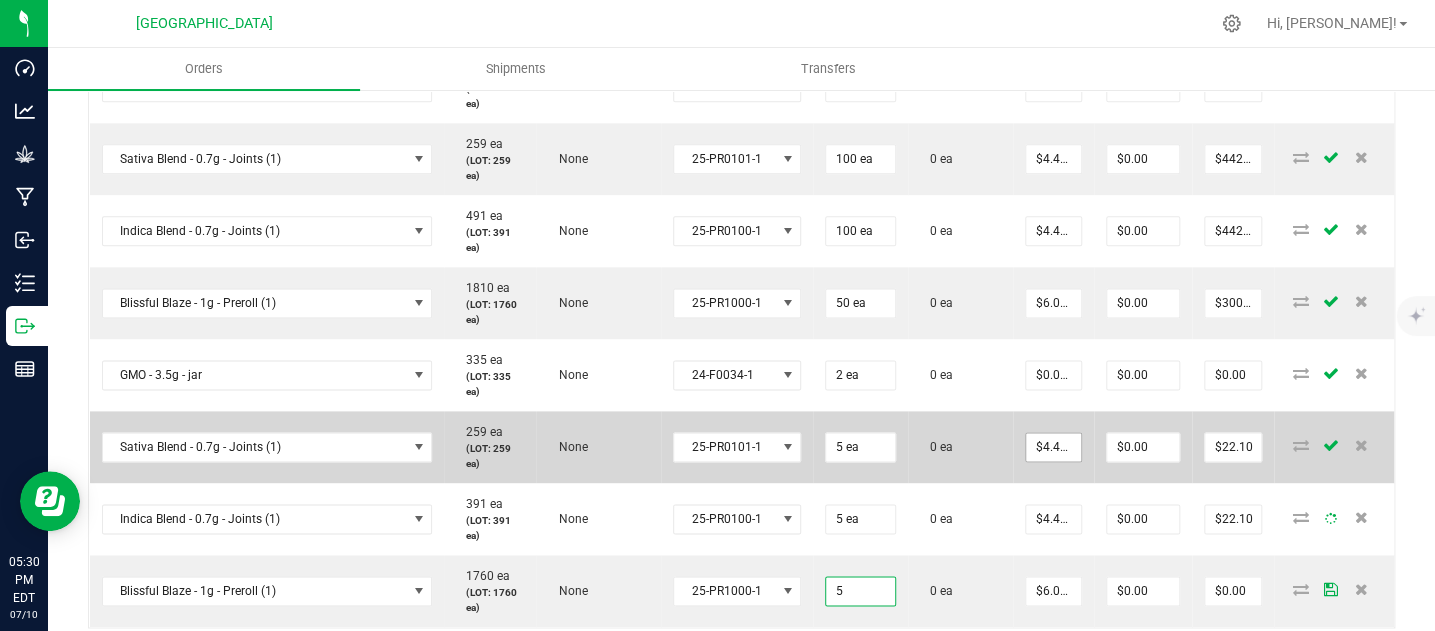 type on "5 ea" 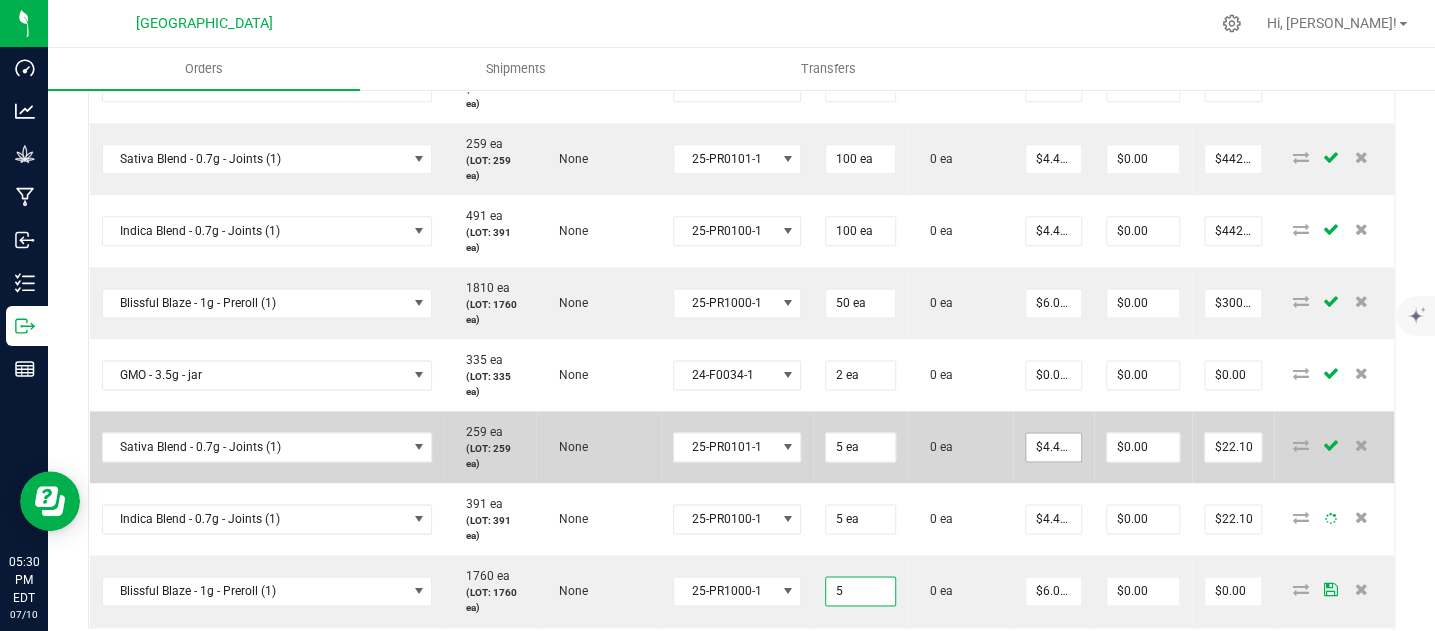 type on "$30.00" 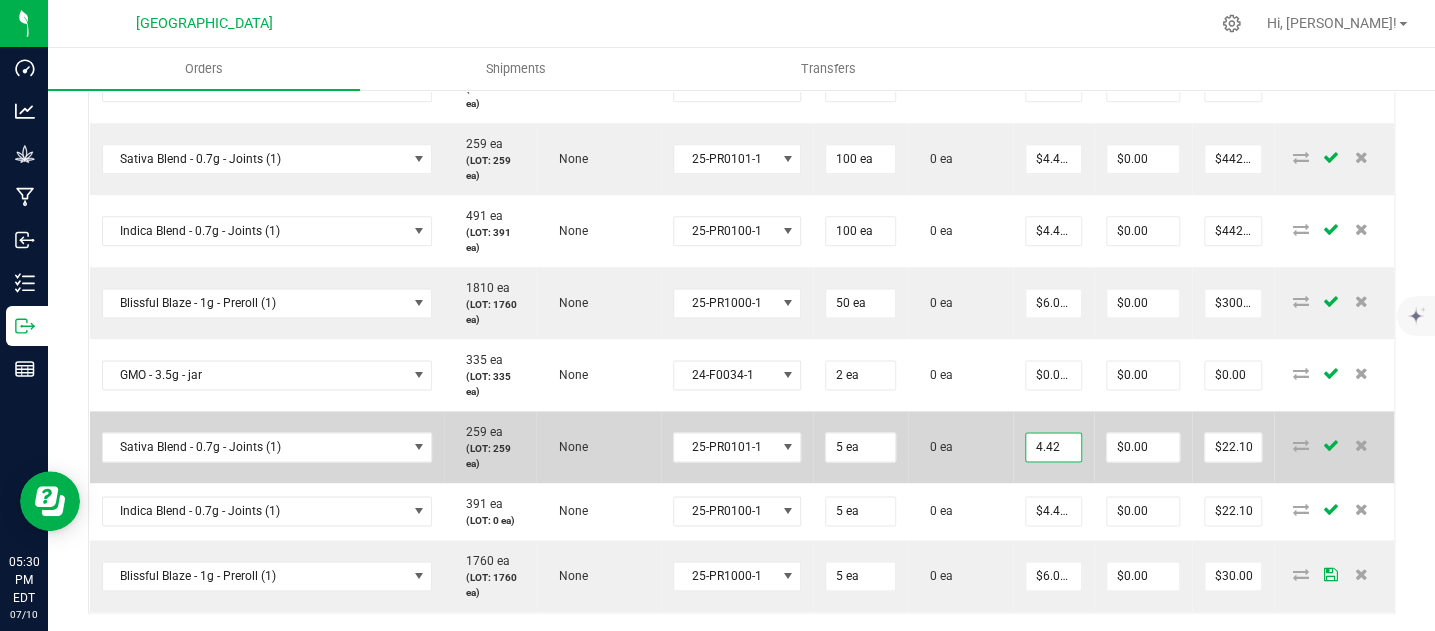 click on "4.42" at bounding box center [1053, 447] 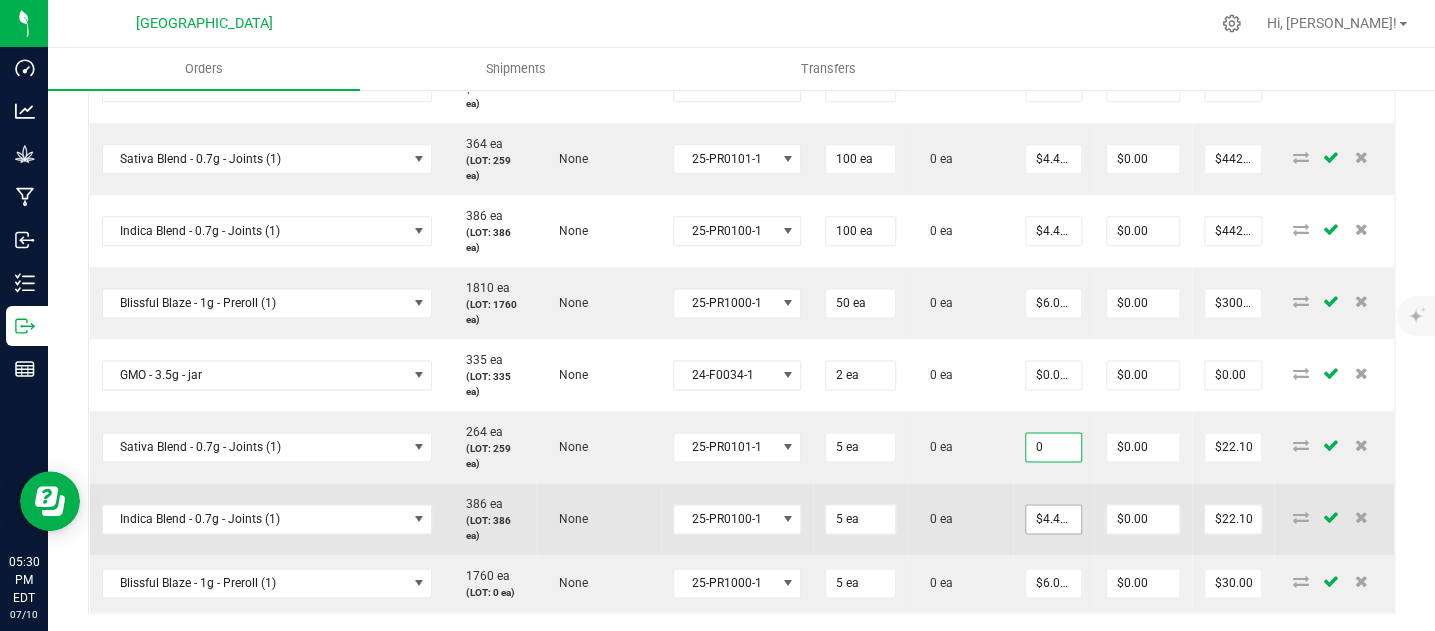 type on "$0.00000" 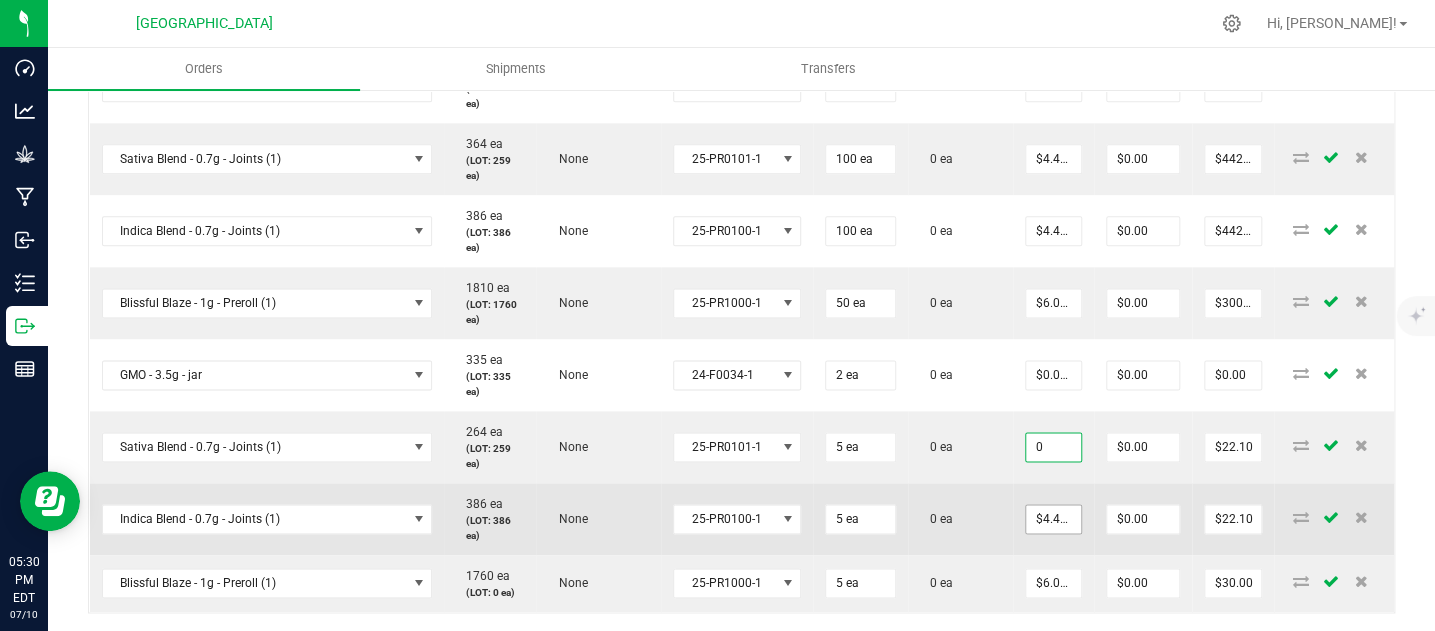 type on "$0.00" 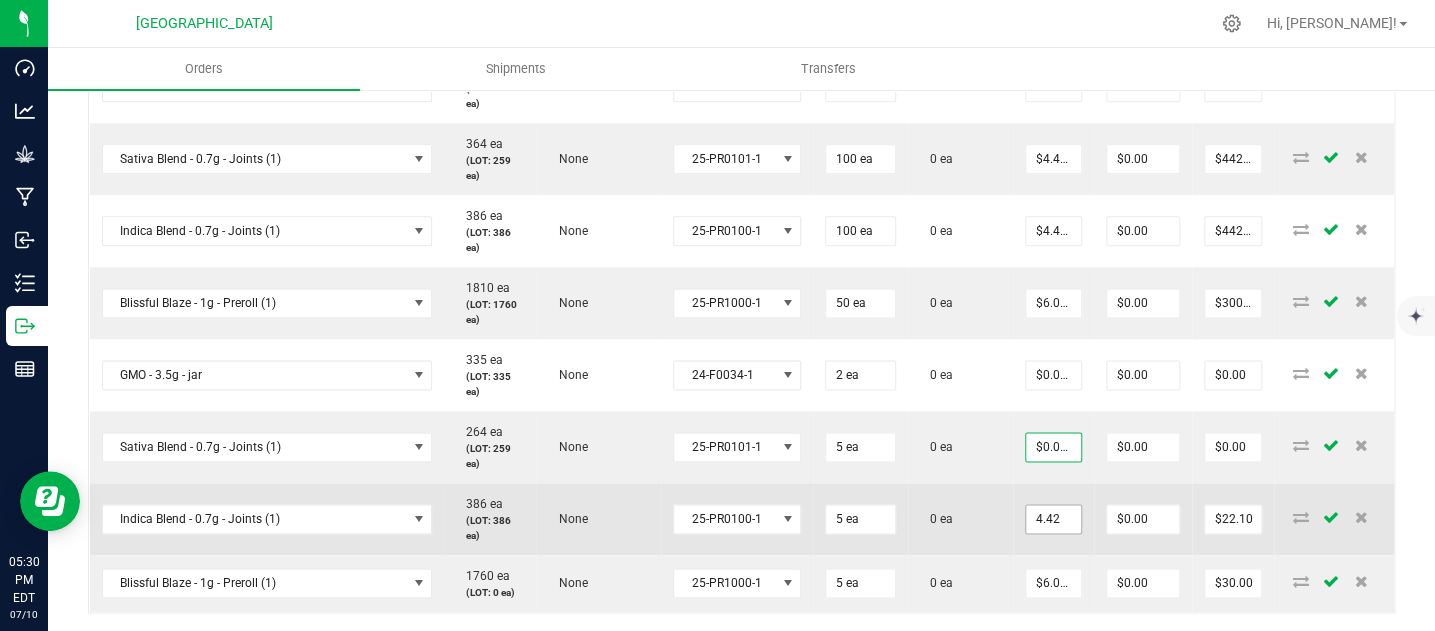 click on "4.42" at bounding box center (1053, 519) 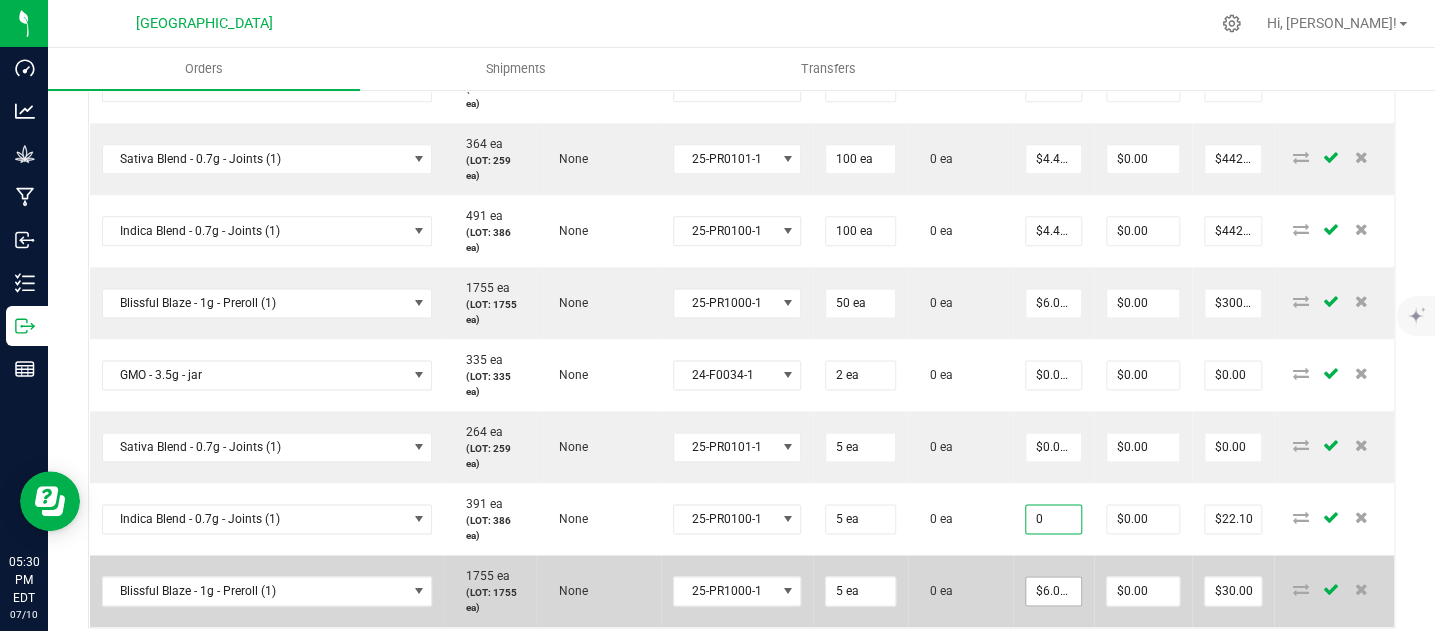 type on "$0.00000" 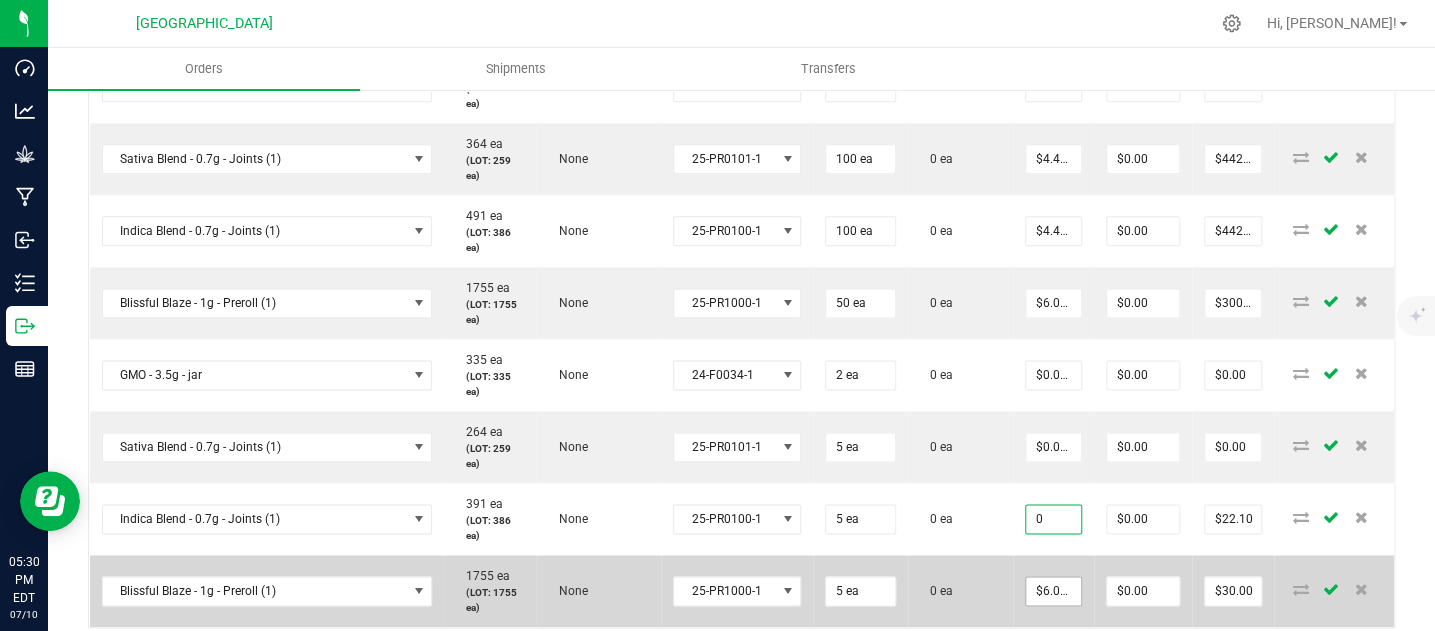 type on "$0.00" 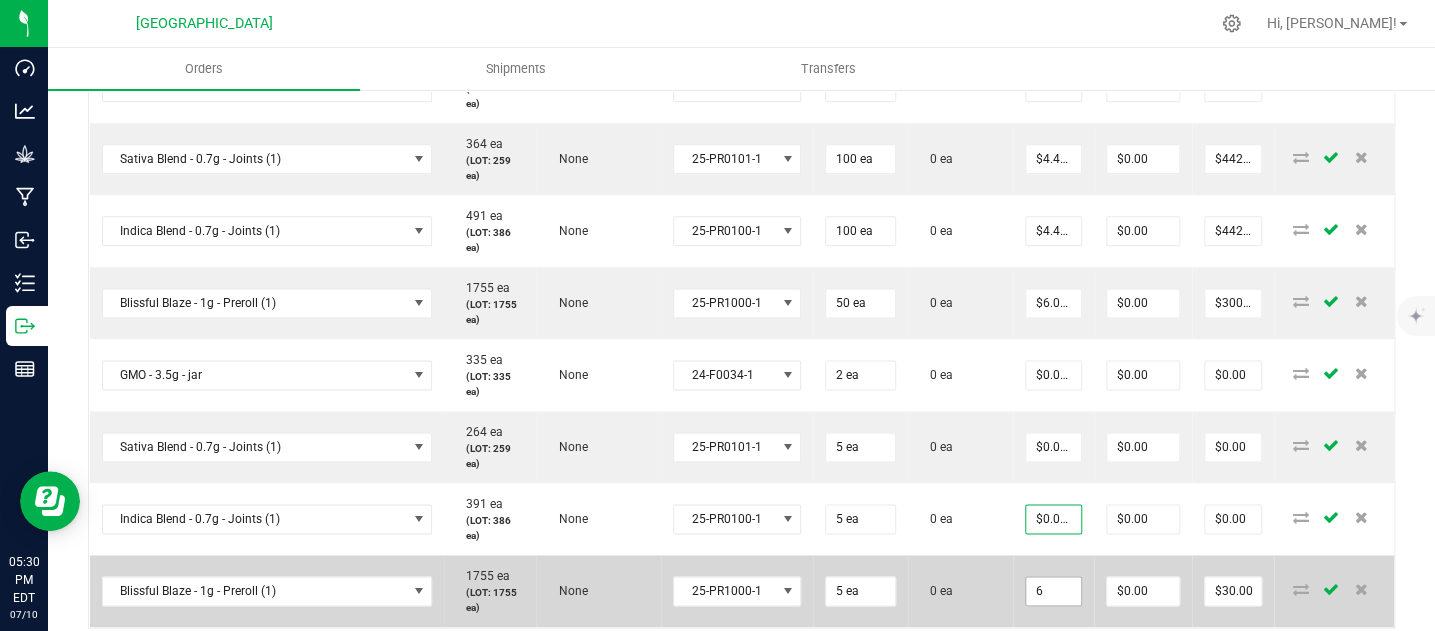 click on "6" at bounding box center [1053, 591] 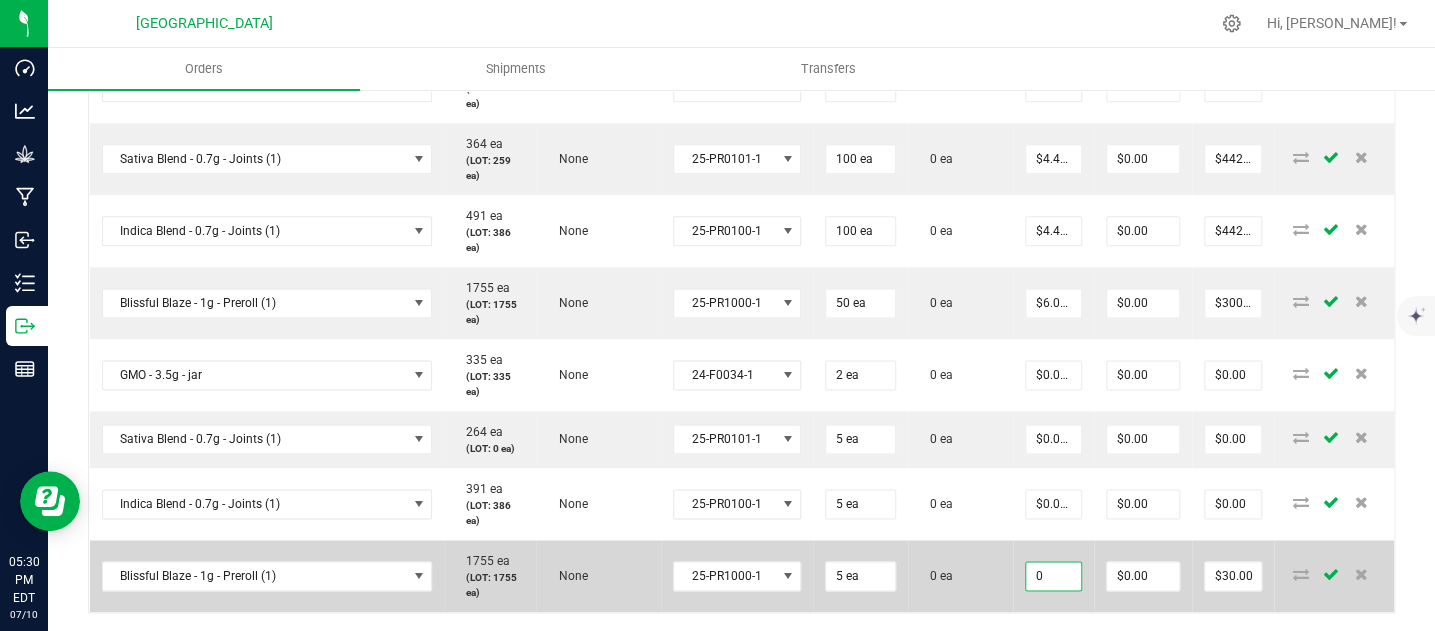 type on "$0.00000" 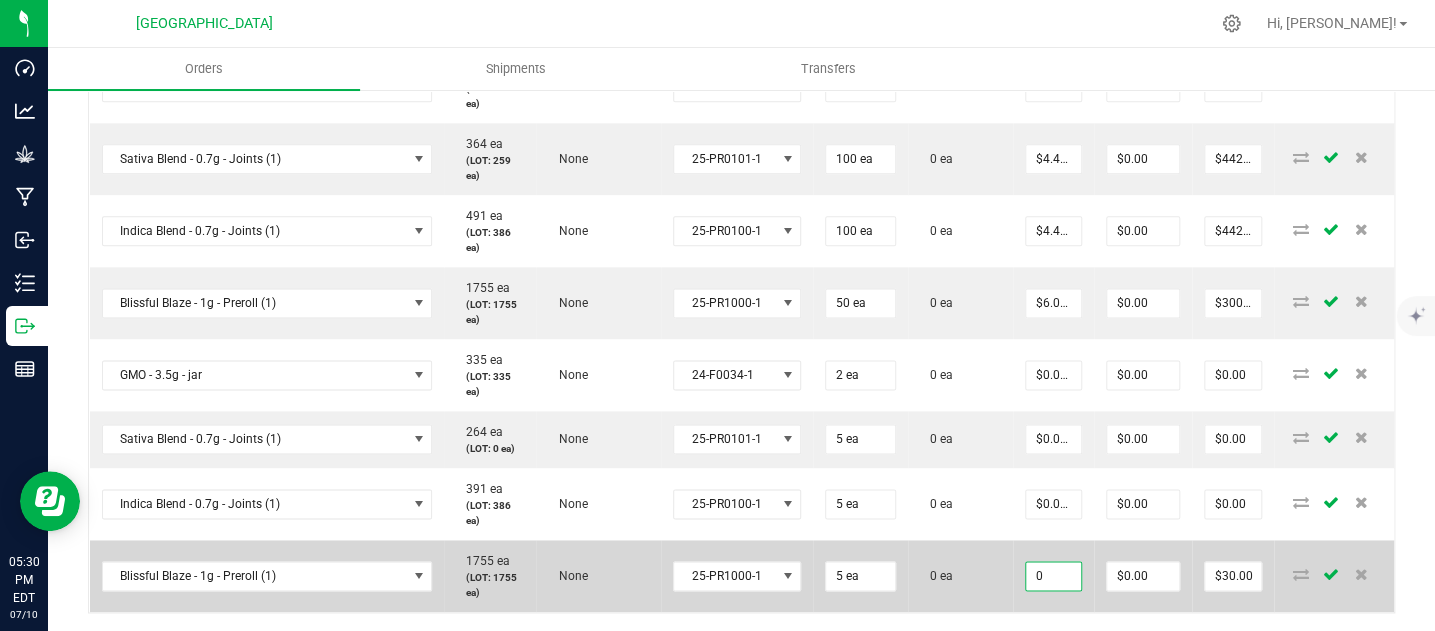 type on "$0.00" 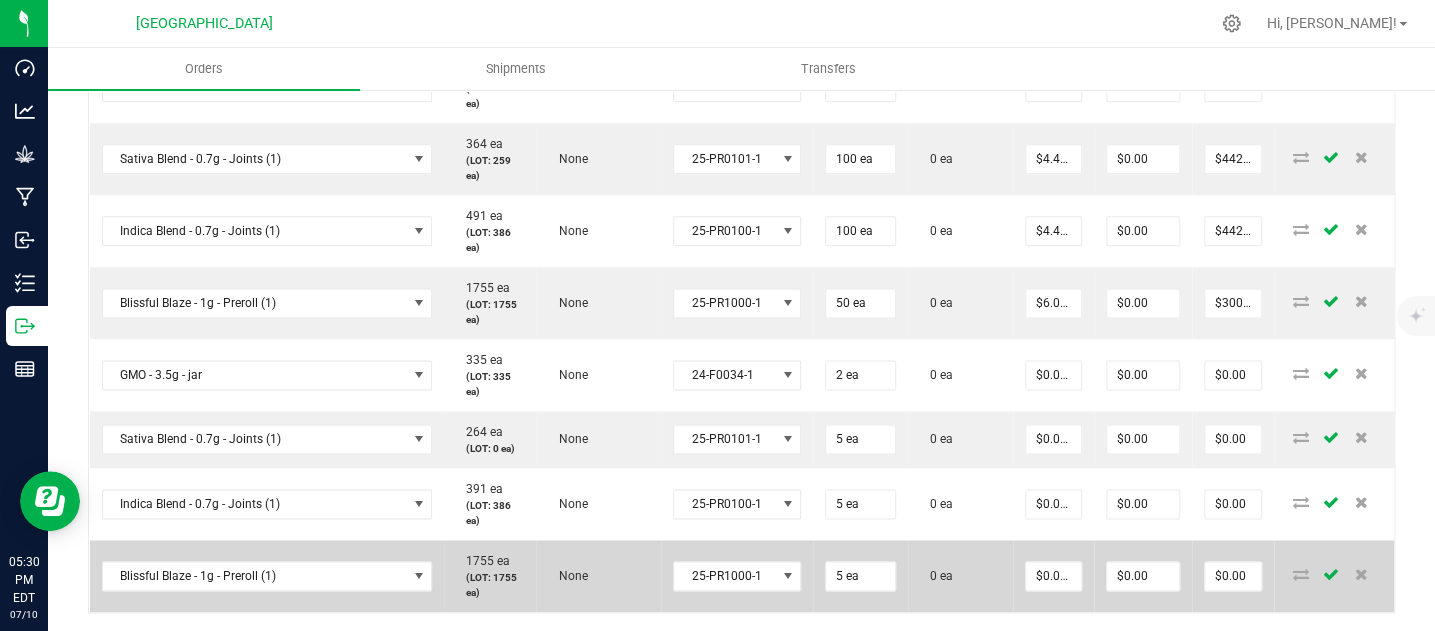 click on "0 ea" at bounding box center (960, 576) 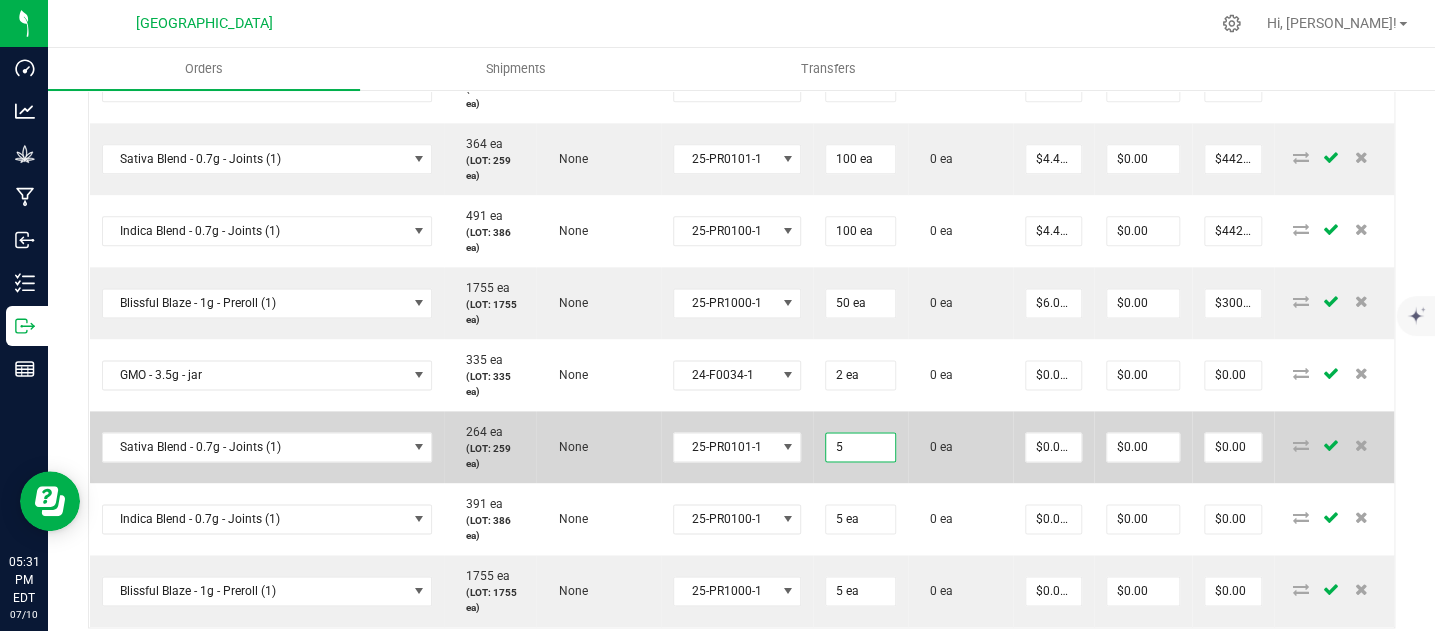 click on "5" at bounding box center (860, 447) 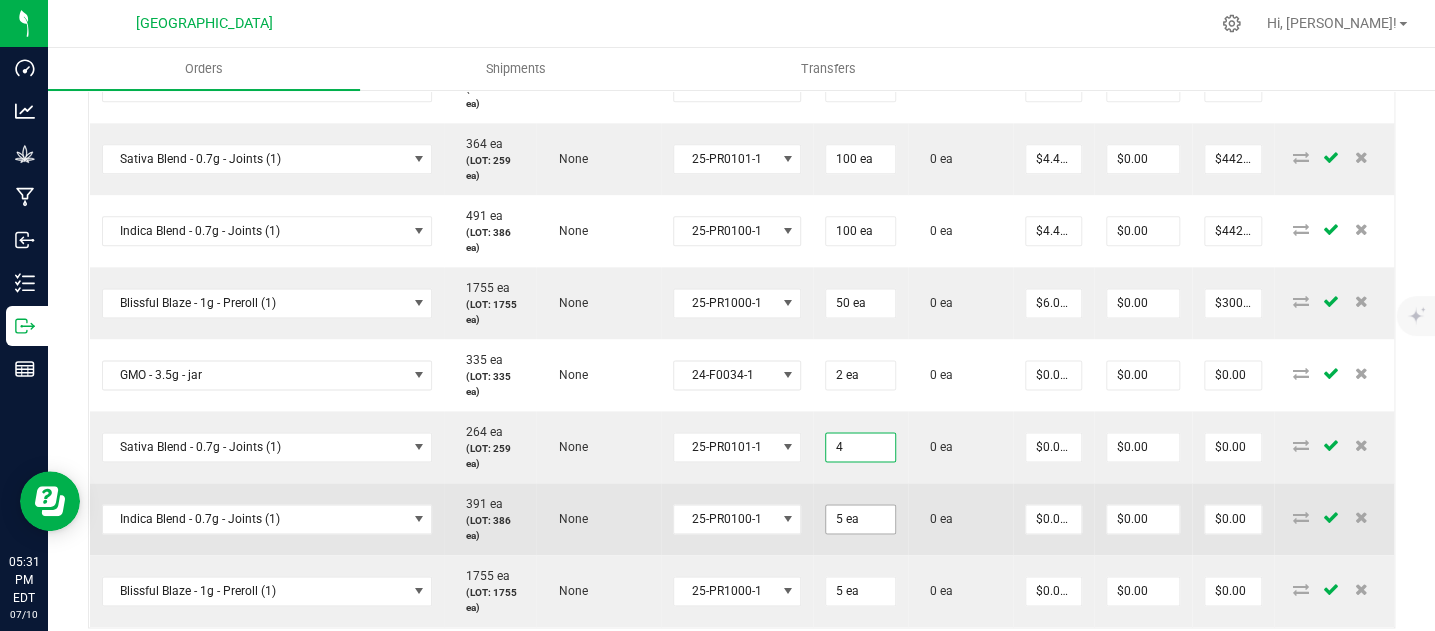 type on "4 ea" 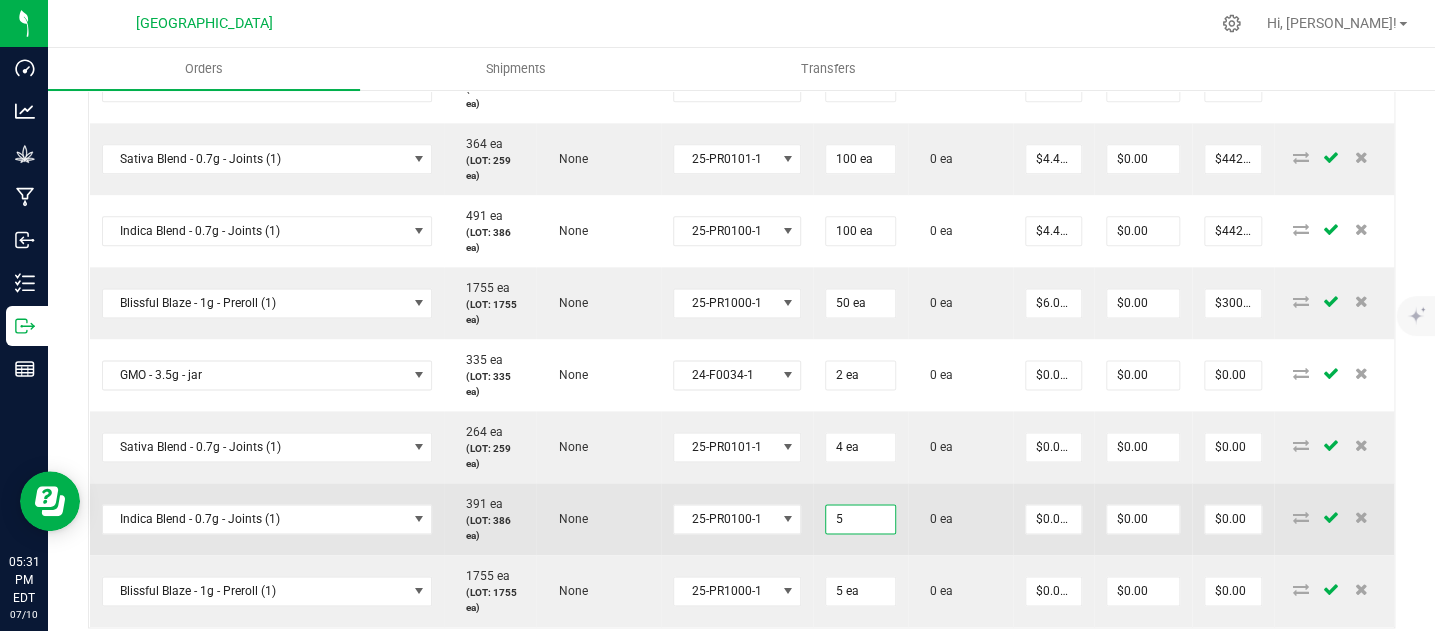 click on "5" at bounding box center [860, 519] 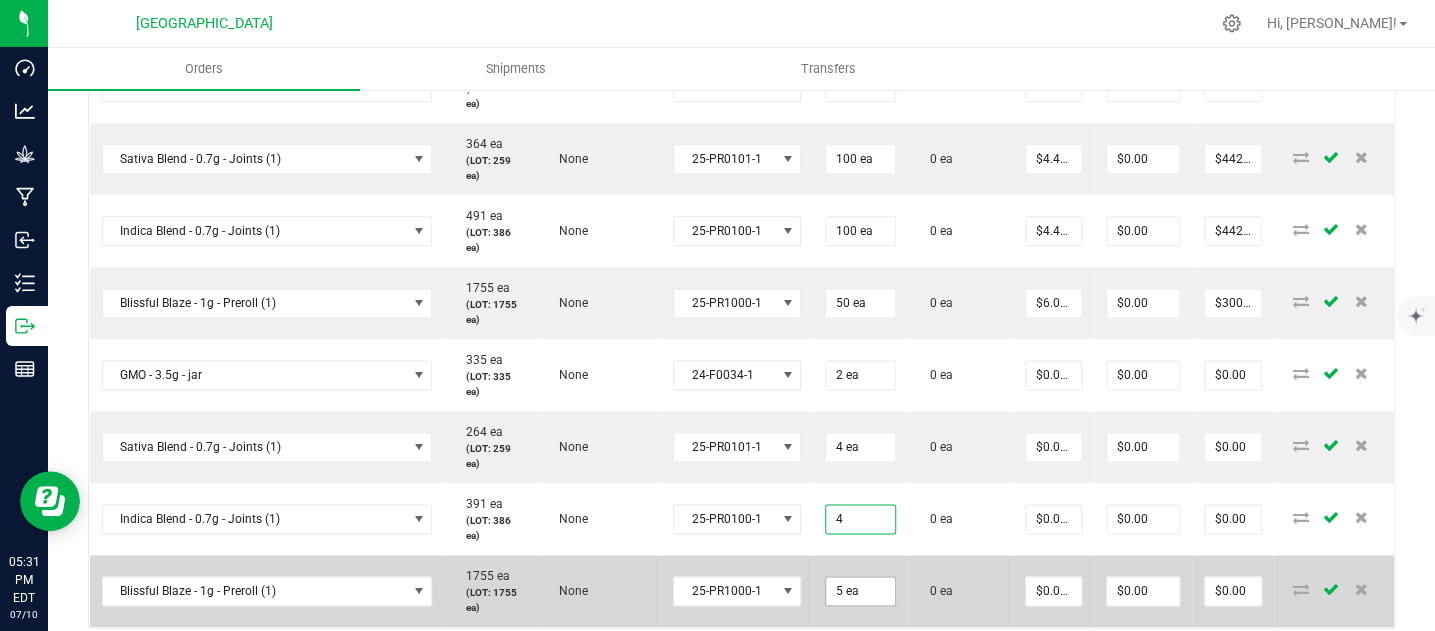 type on "4 ea" 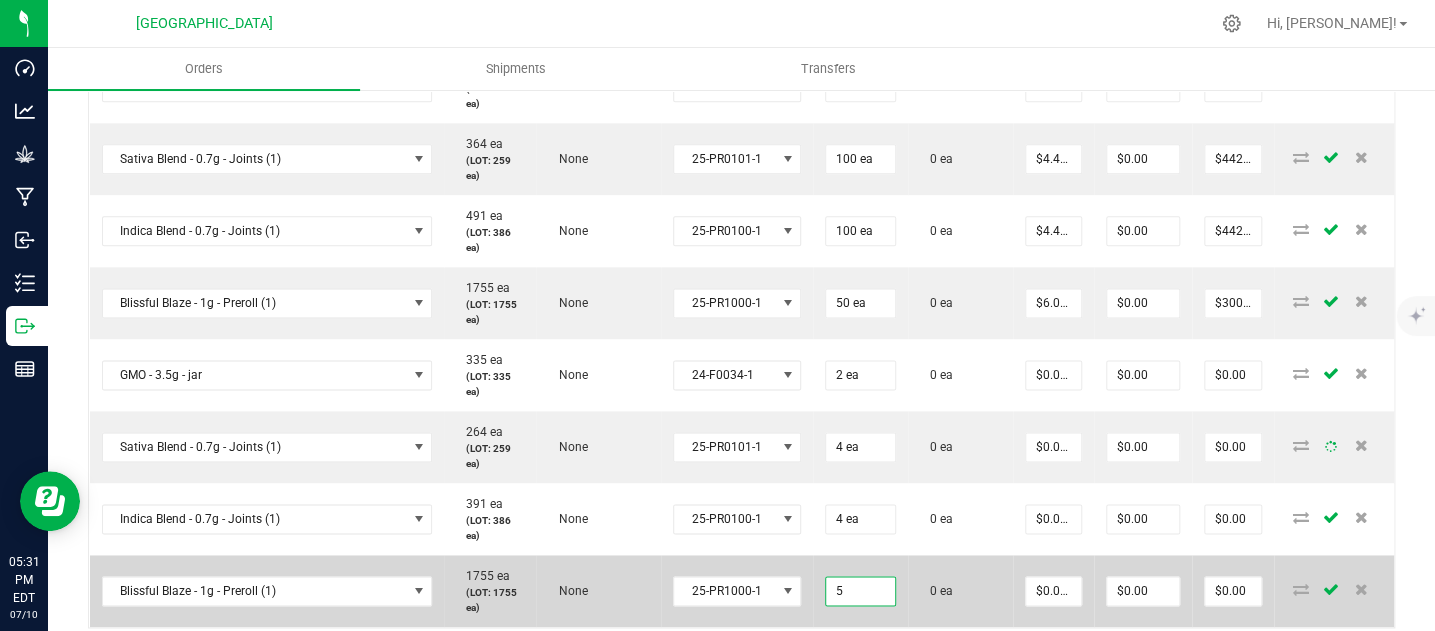 click on "5" at bounding box center [860, 591] 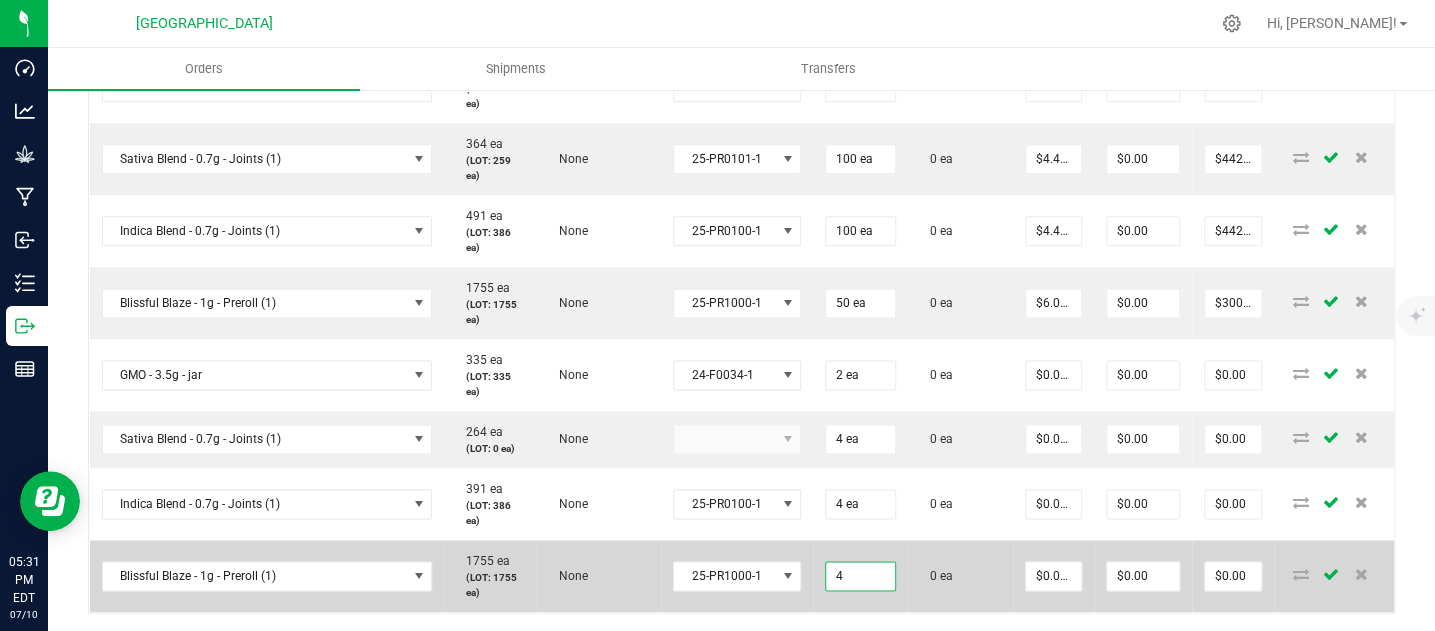 type on "4 ea" 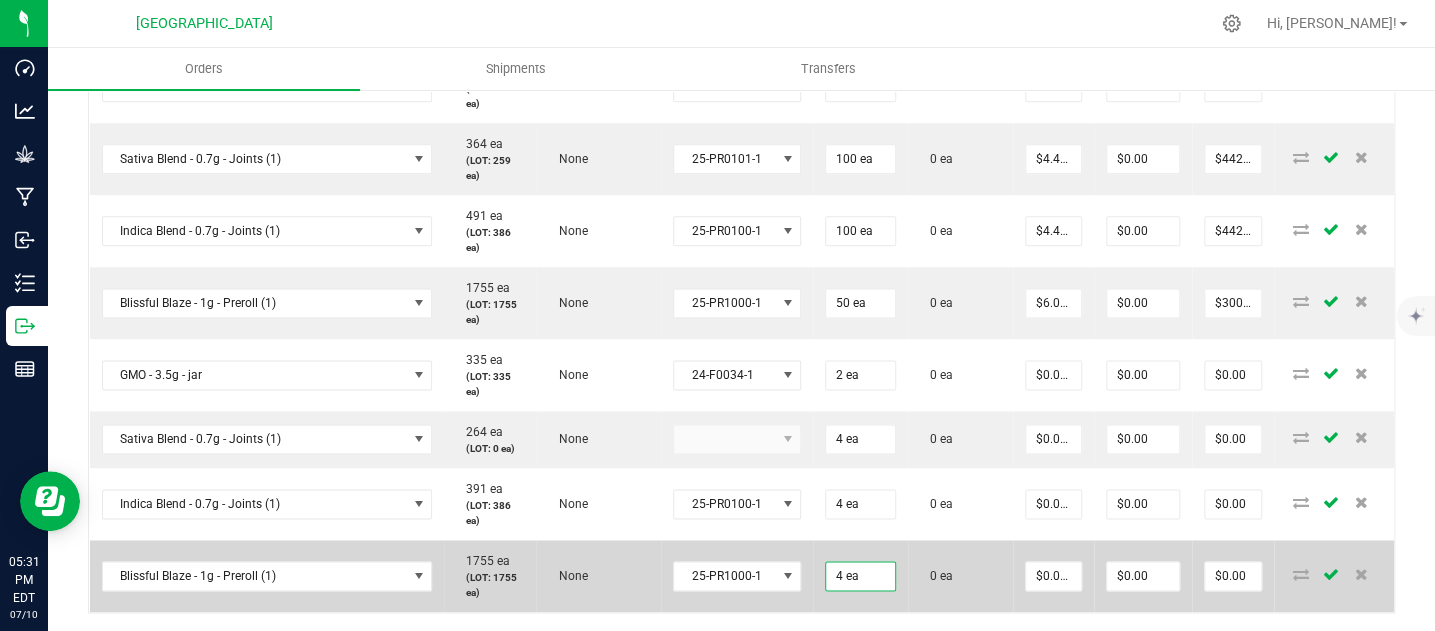 click on "0 ea" at bounding box center (960, 576) 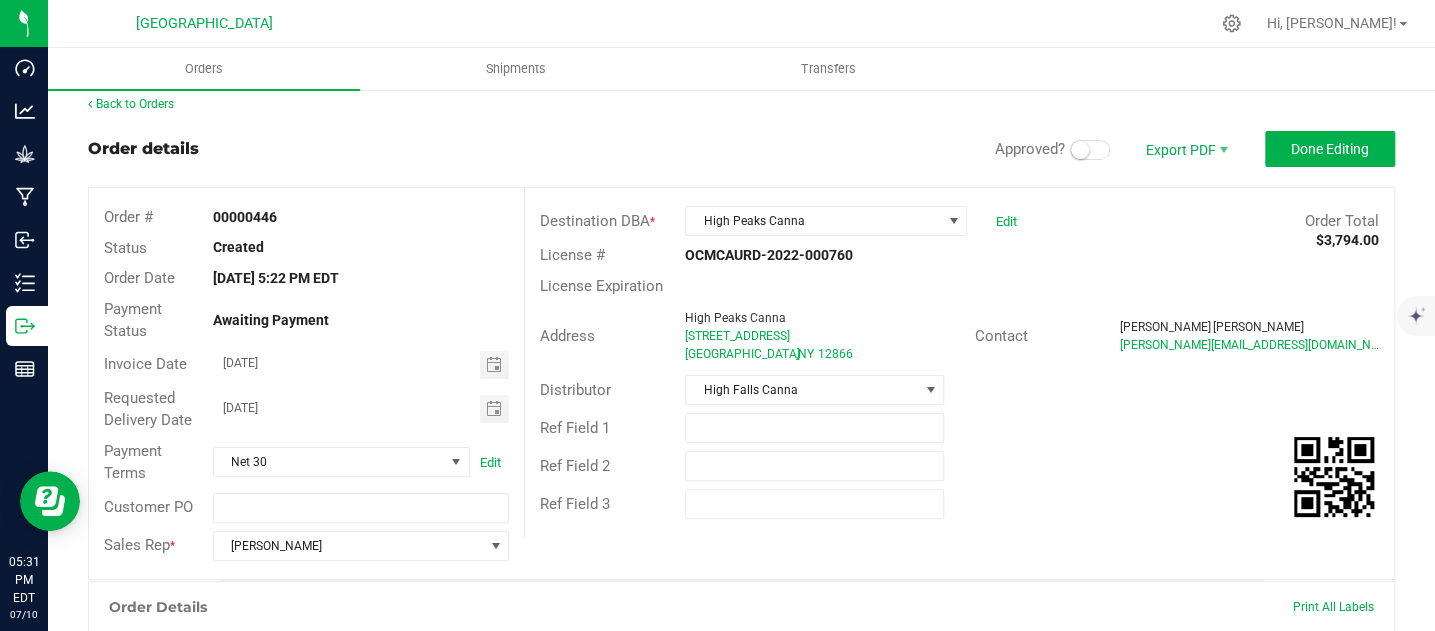 scroll, scrollTop: 0, scrollLeft: 0, axis: both 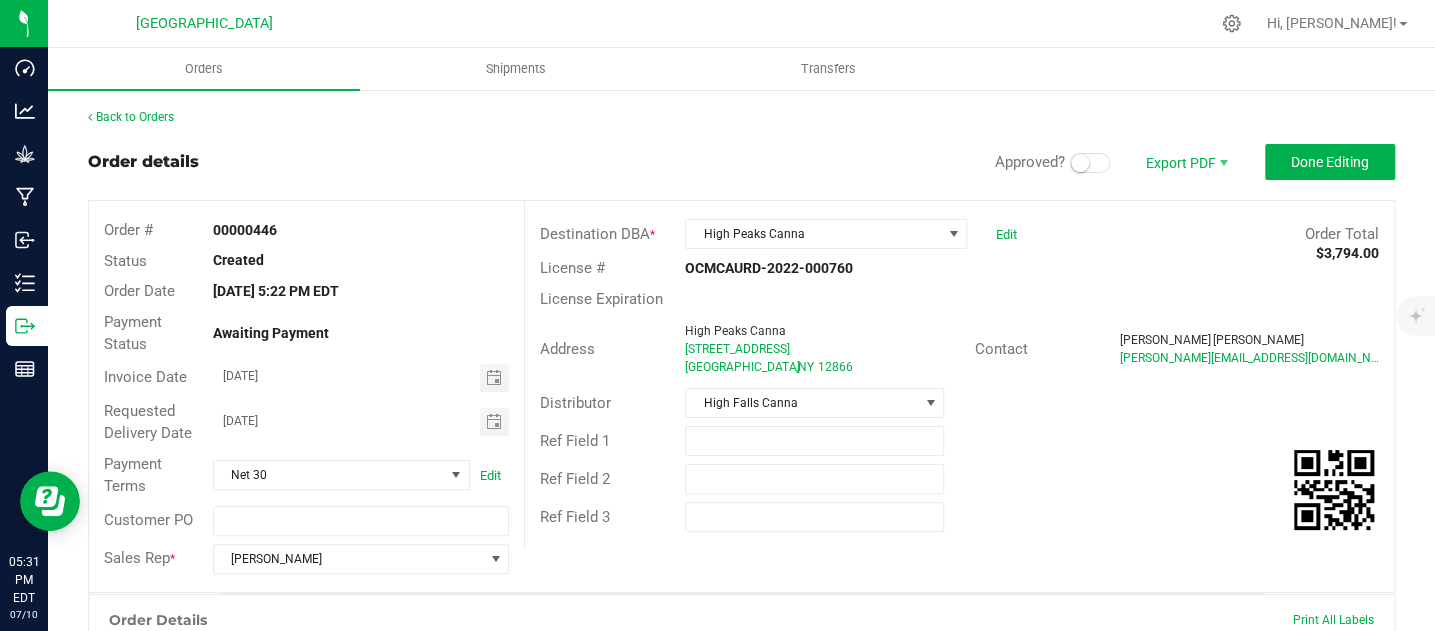 click at bounding box center [1090, 163] 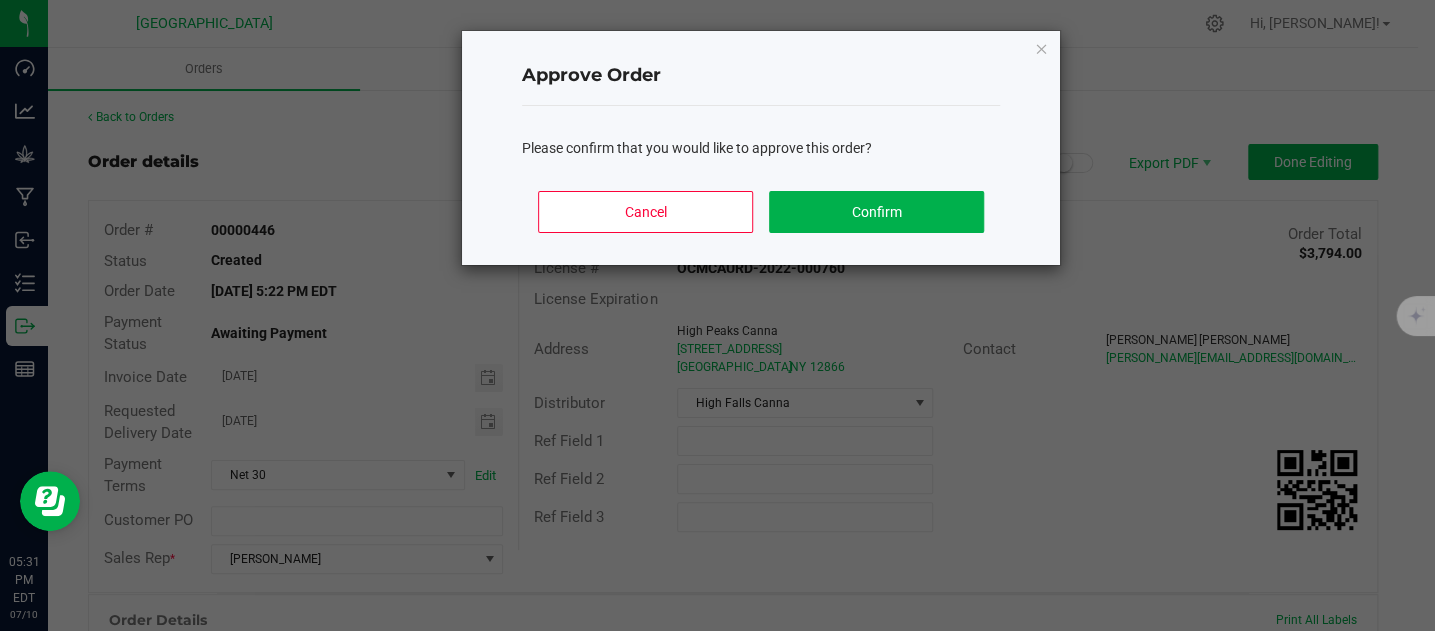 click on "Cancel   Confirm" 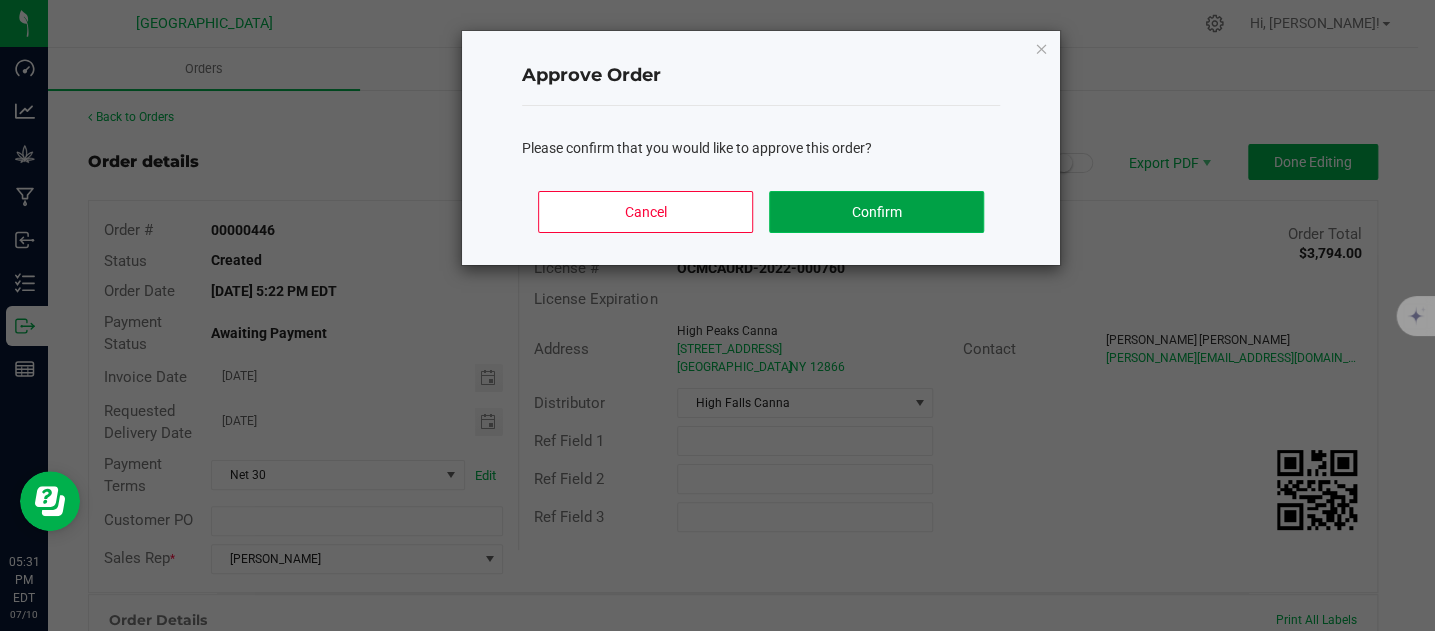click on "Confirm" 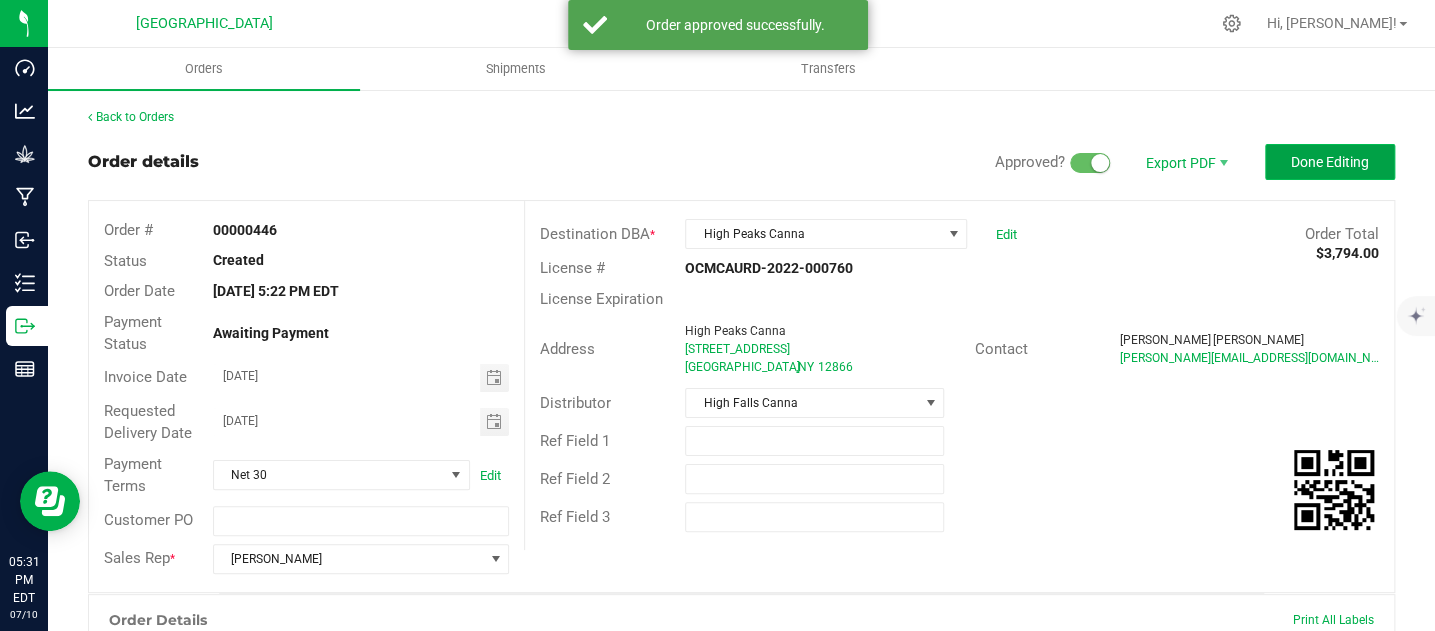 click on "Done Editing" at bounding box center [1330, 162] 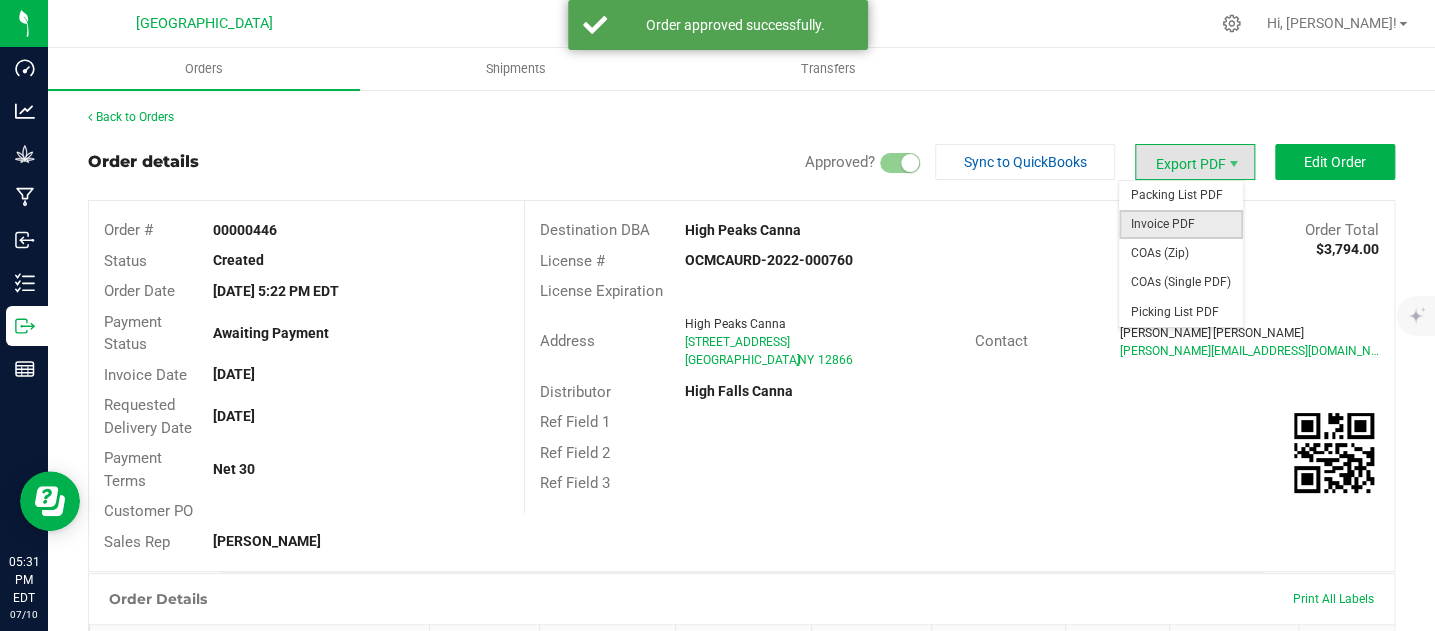 click on "Invoice PDF" at bounding box center (1181, 224) 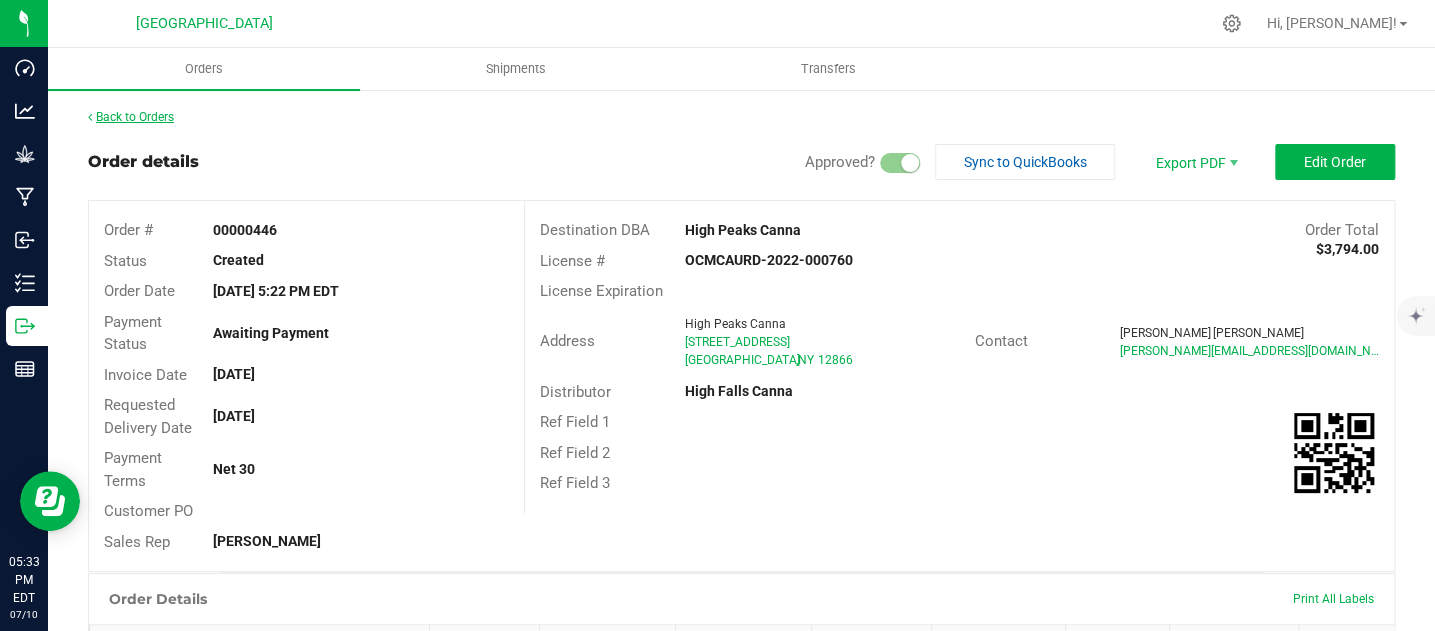 click on "Back to Orders" at bounding box center [131, 117] 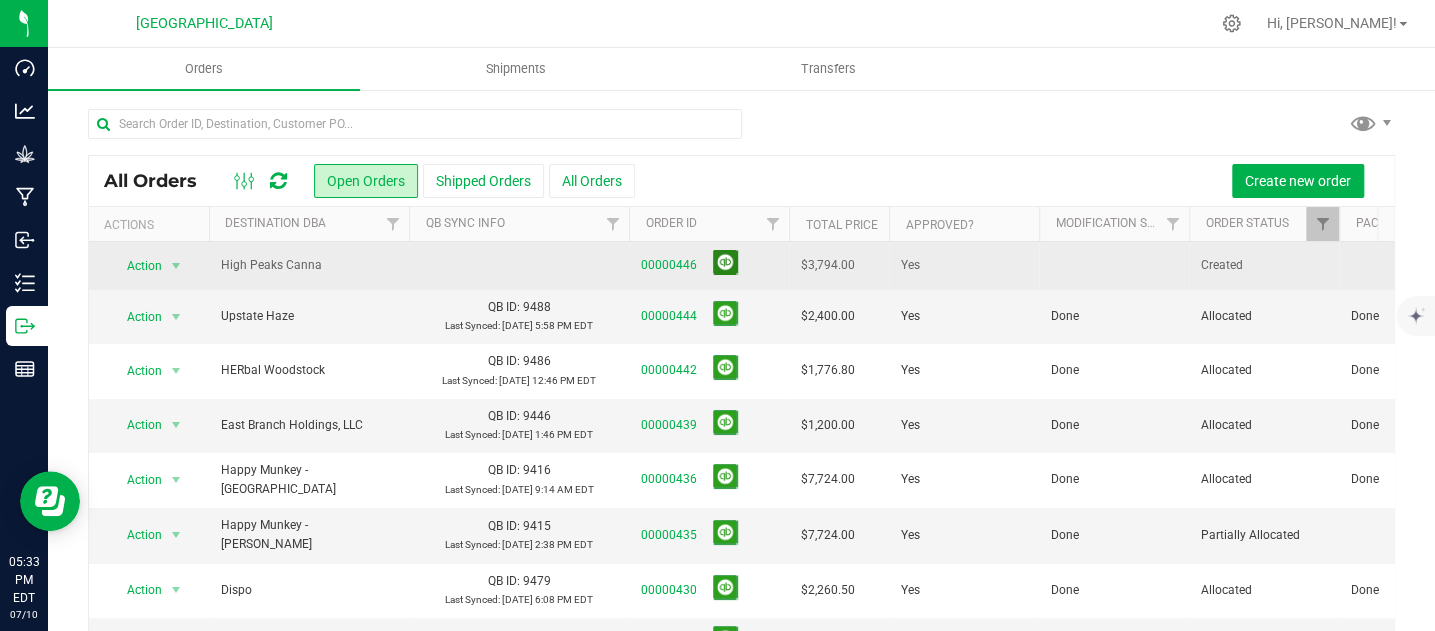 click at bounding box center (725, 262) 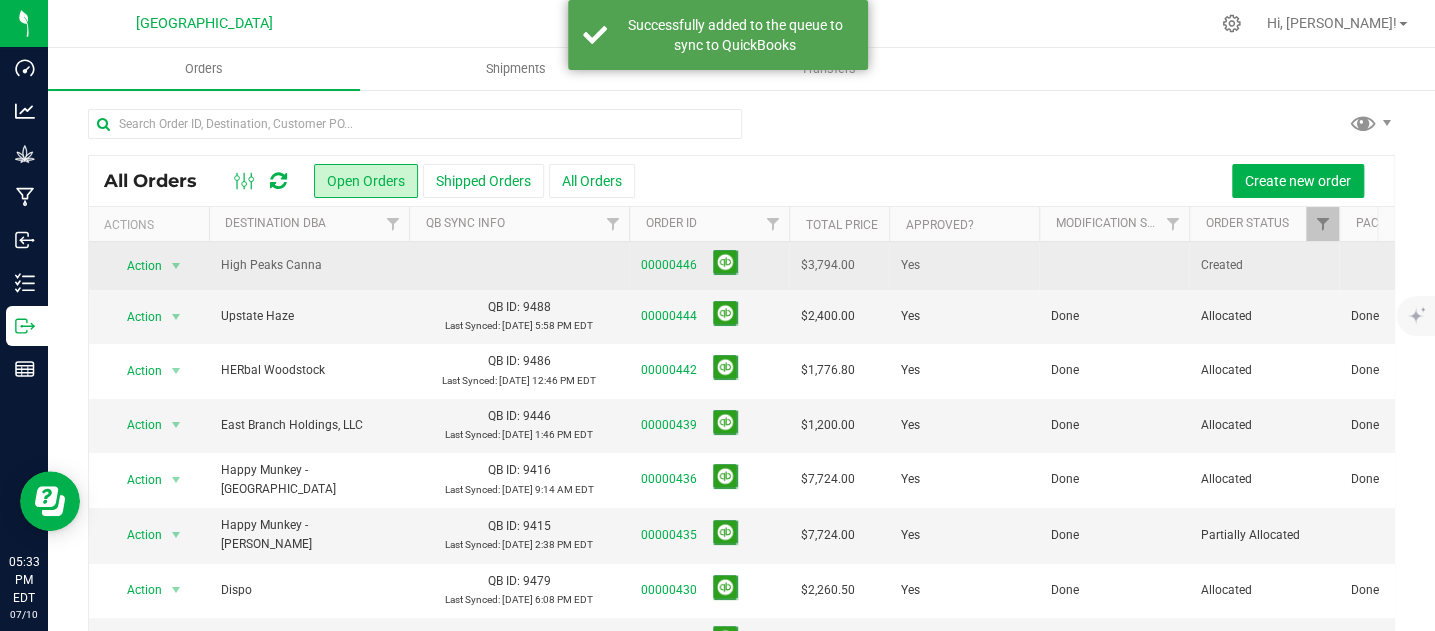 click at bounding box center (1114, 266) 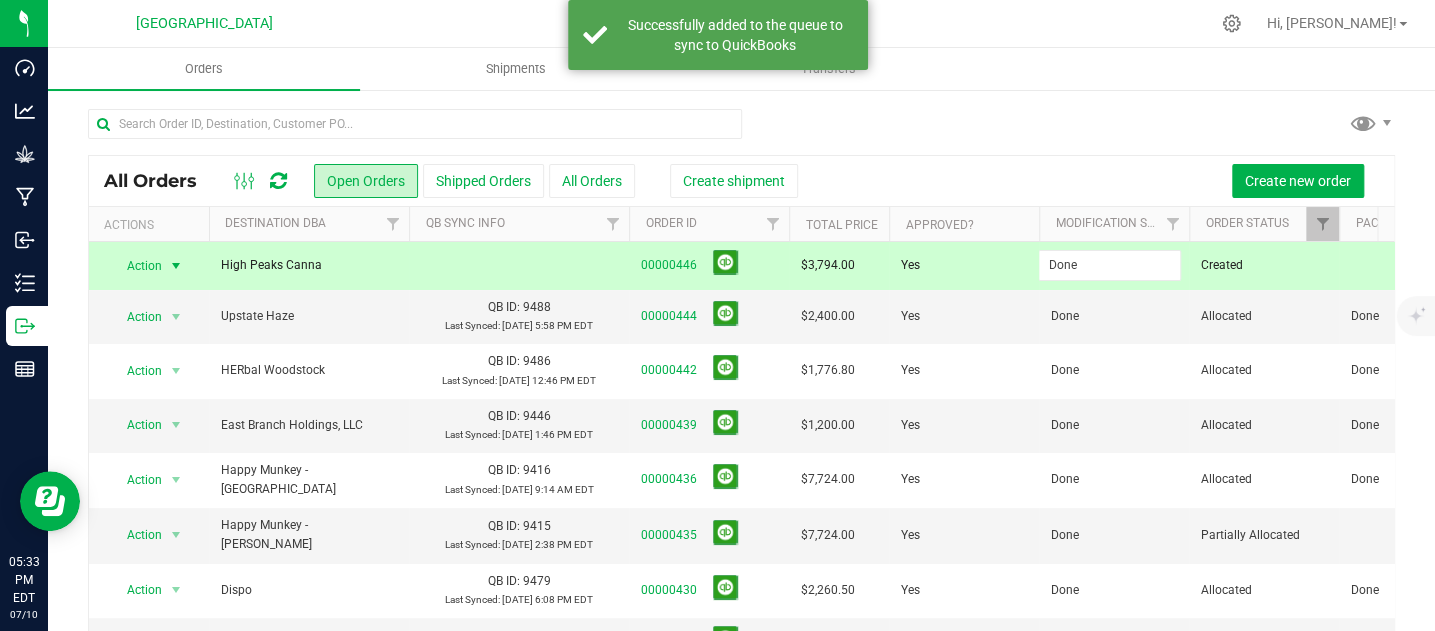 type on "Done" 